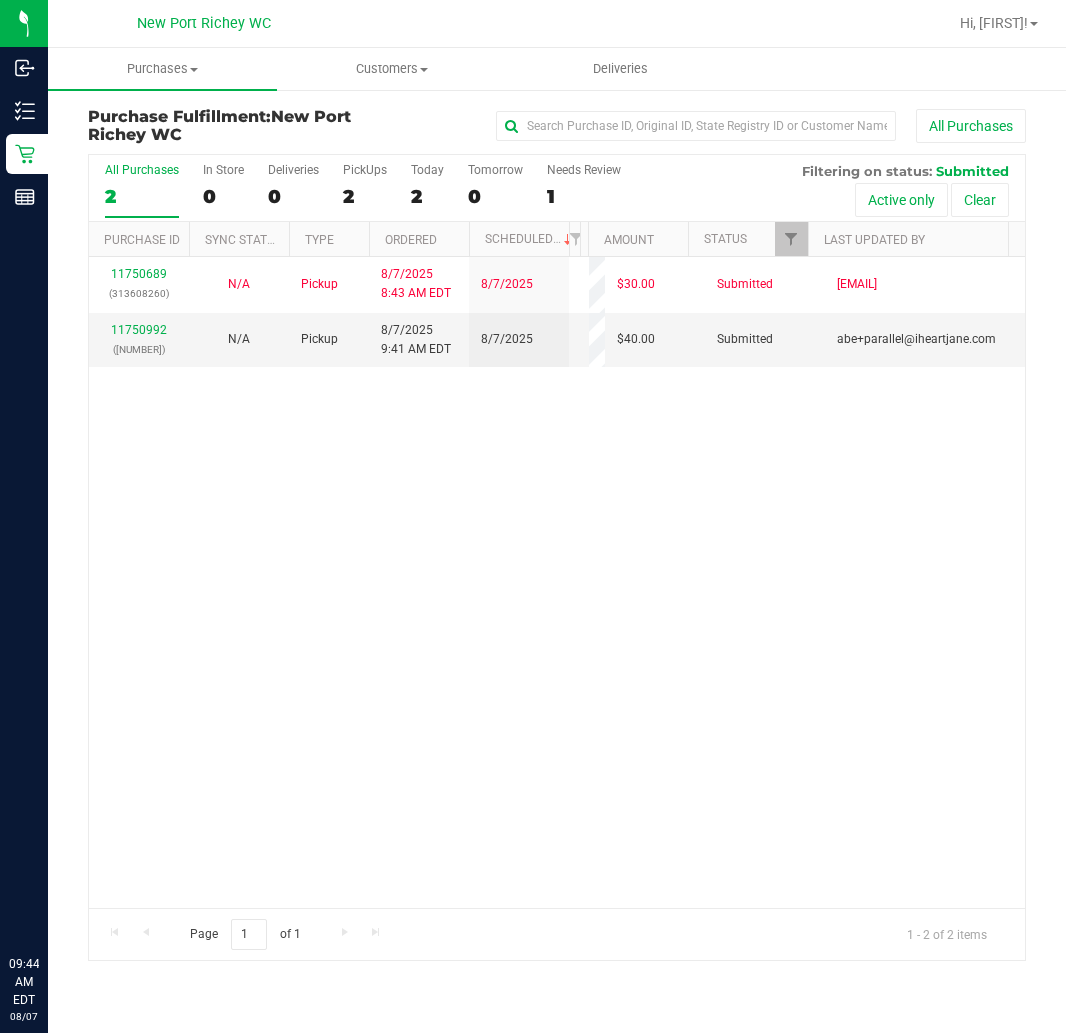 scroll, scrollTop: 0, scrollLeft: 0, axis: both 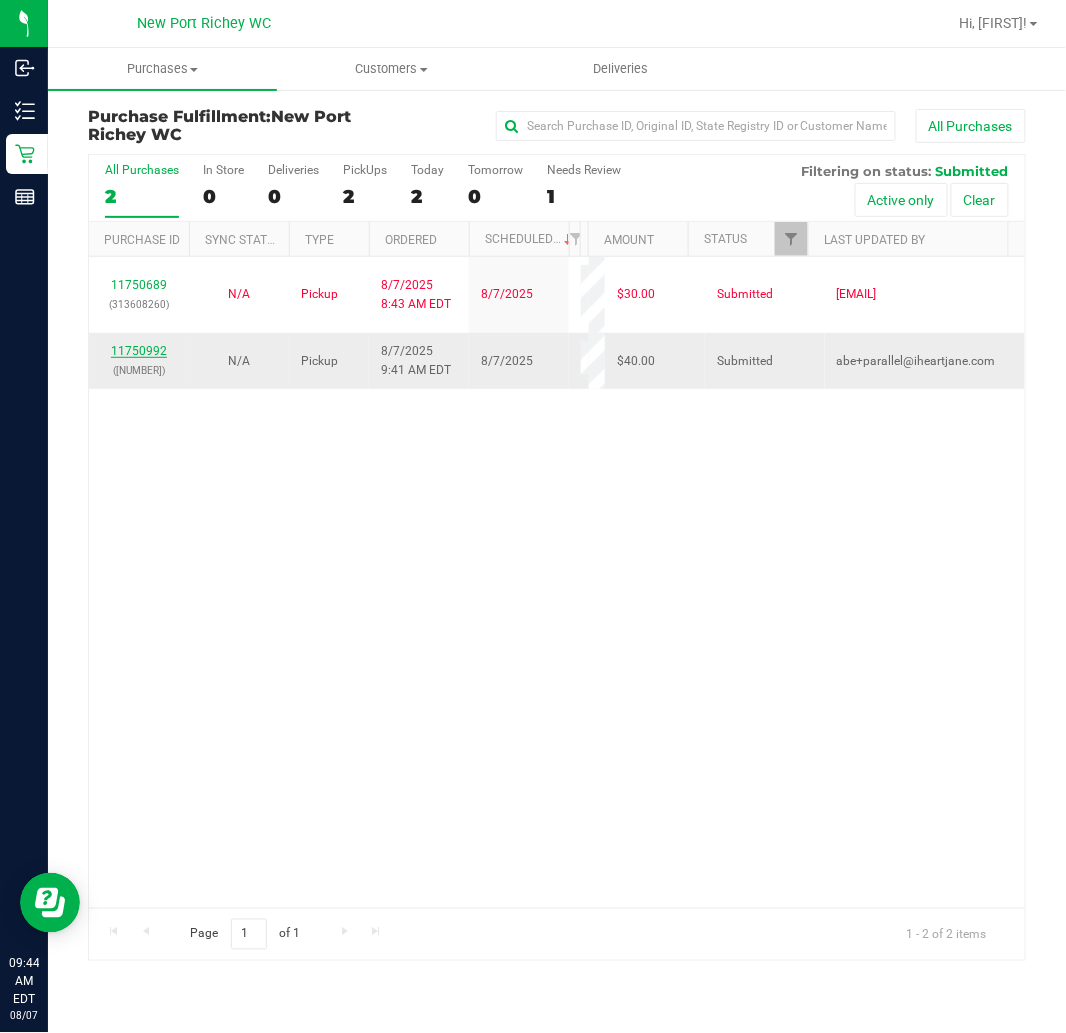 click on "11750992" at bounding box center (139, 351) 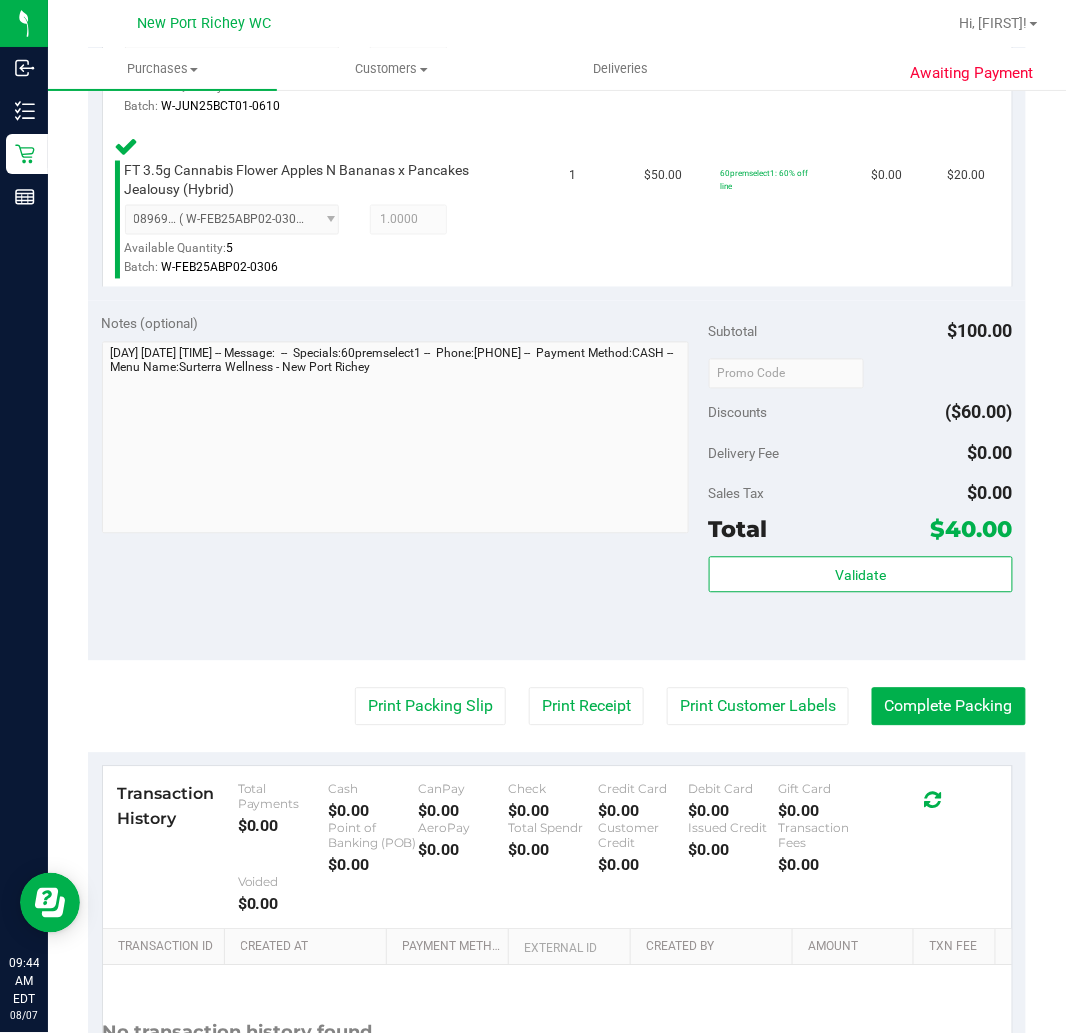 scroll, scrollTop: 666, scrollLeft: 0, axis: vertical 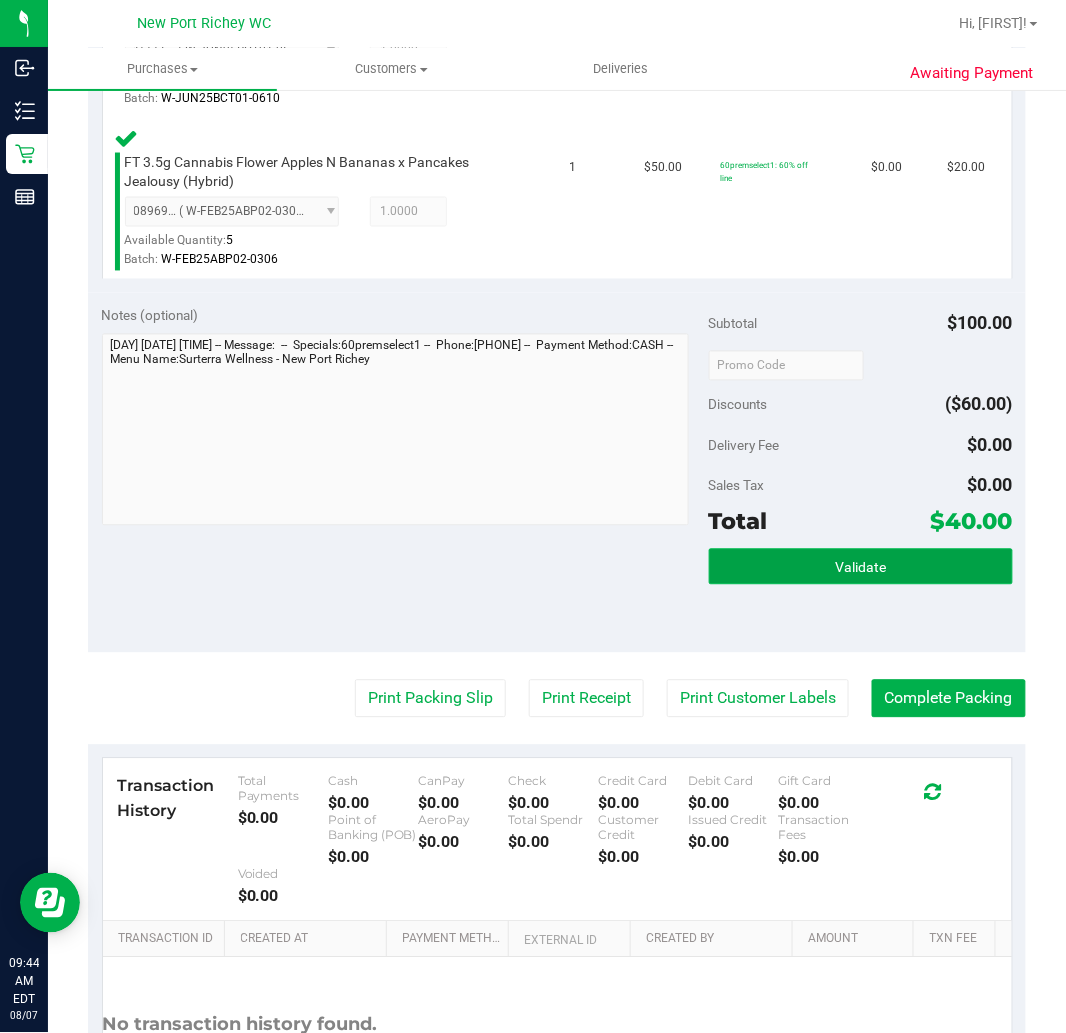 click on "Validate" at bounding box center (861, 567) 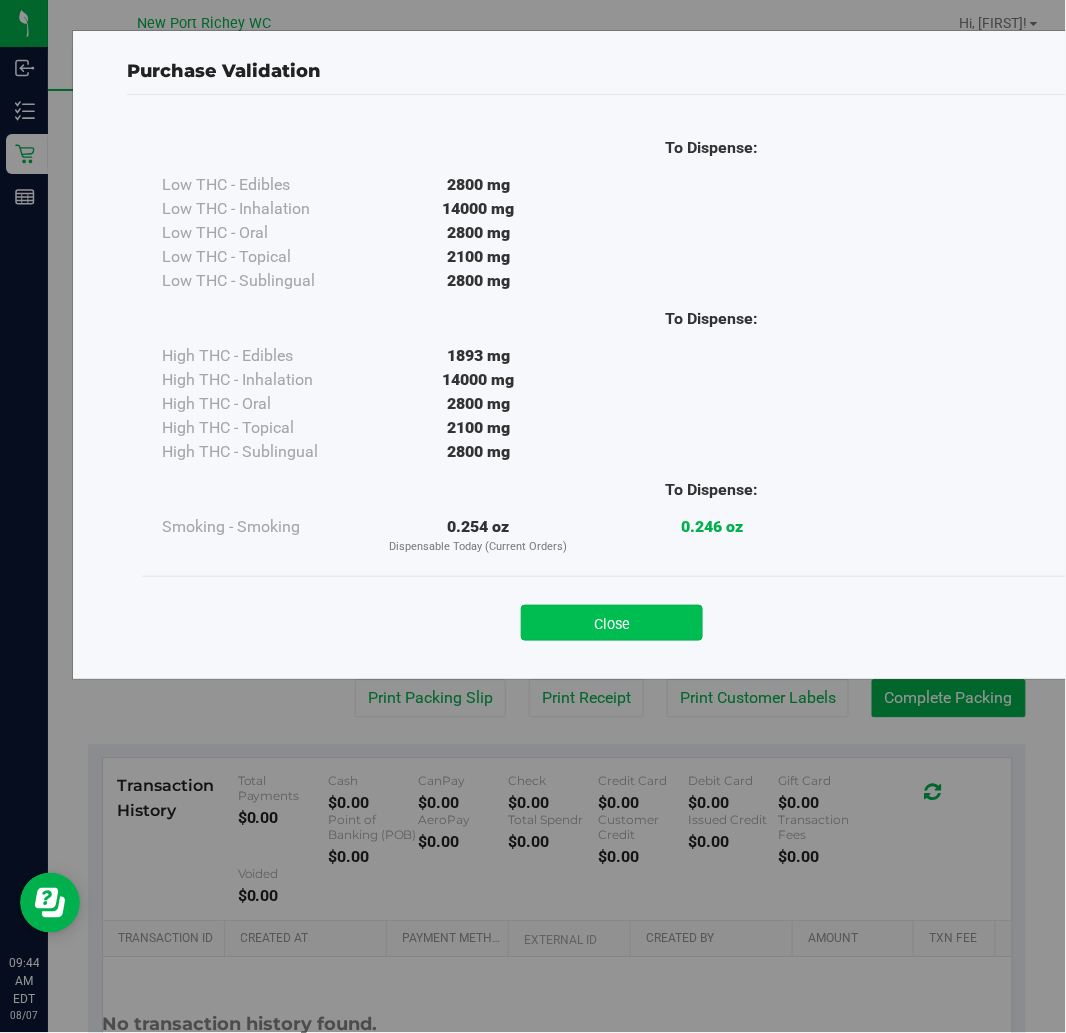 click on "Close" at bounding box center (612, 623) 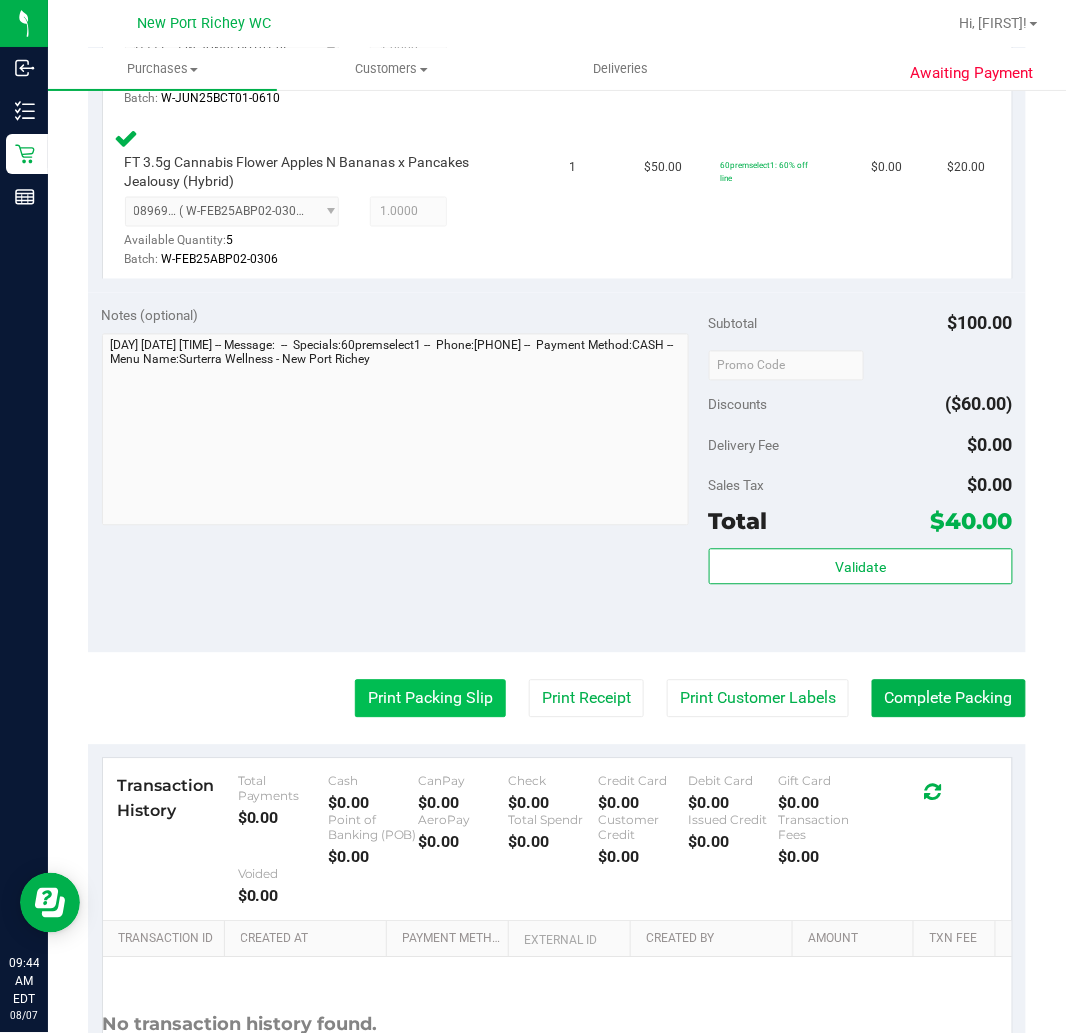 click on "Print Packing Slip" at bounding box center (430, 699) 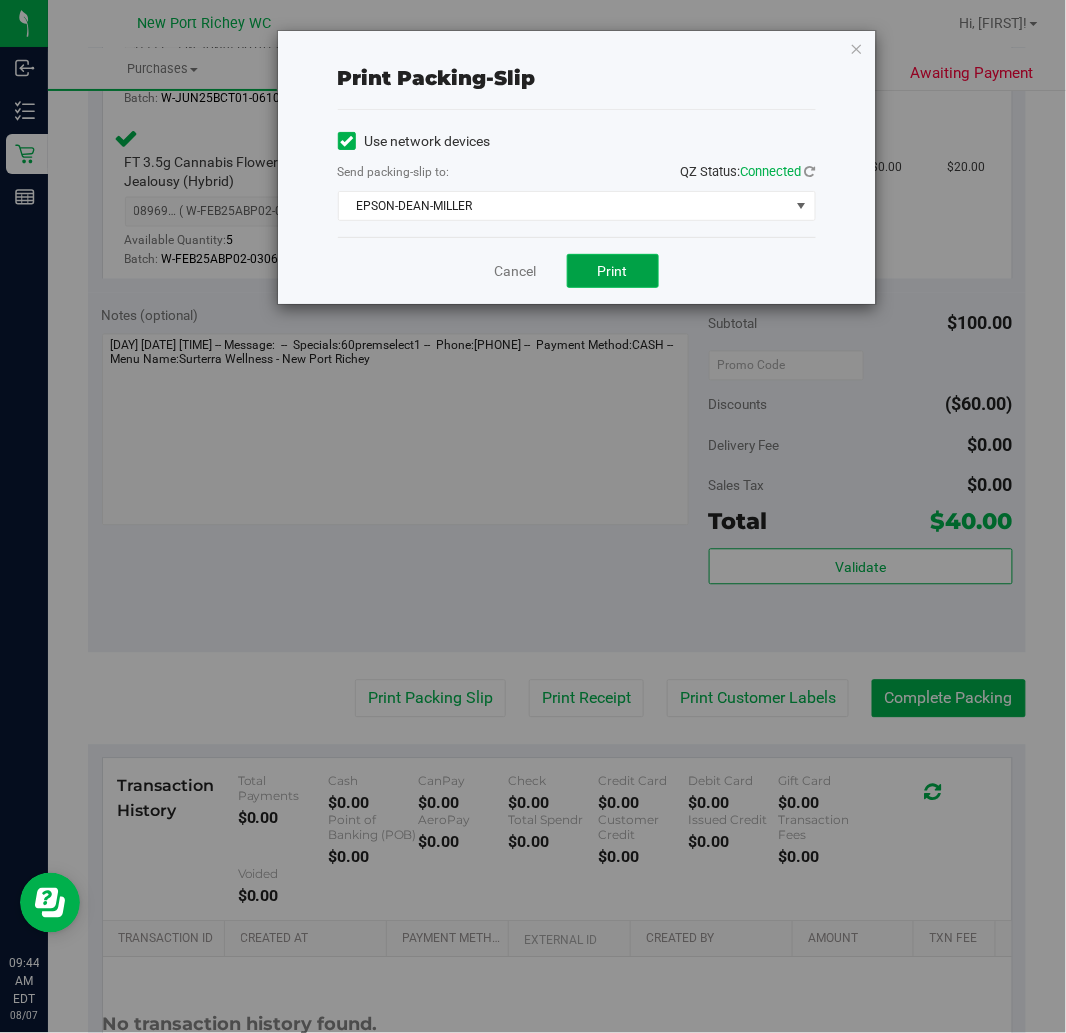 click on "Print" at bounding box center [613, 271] 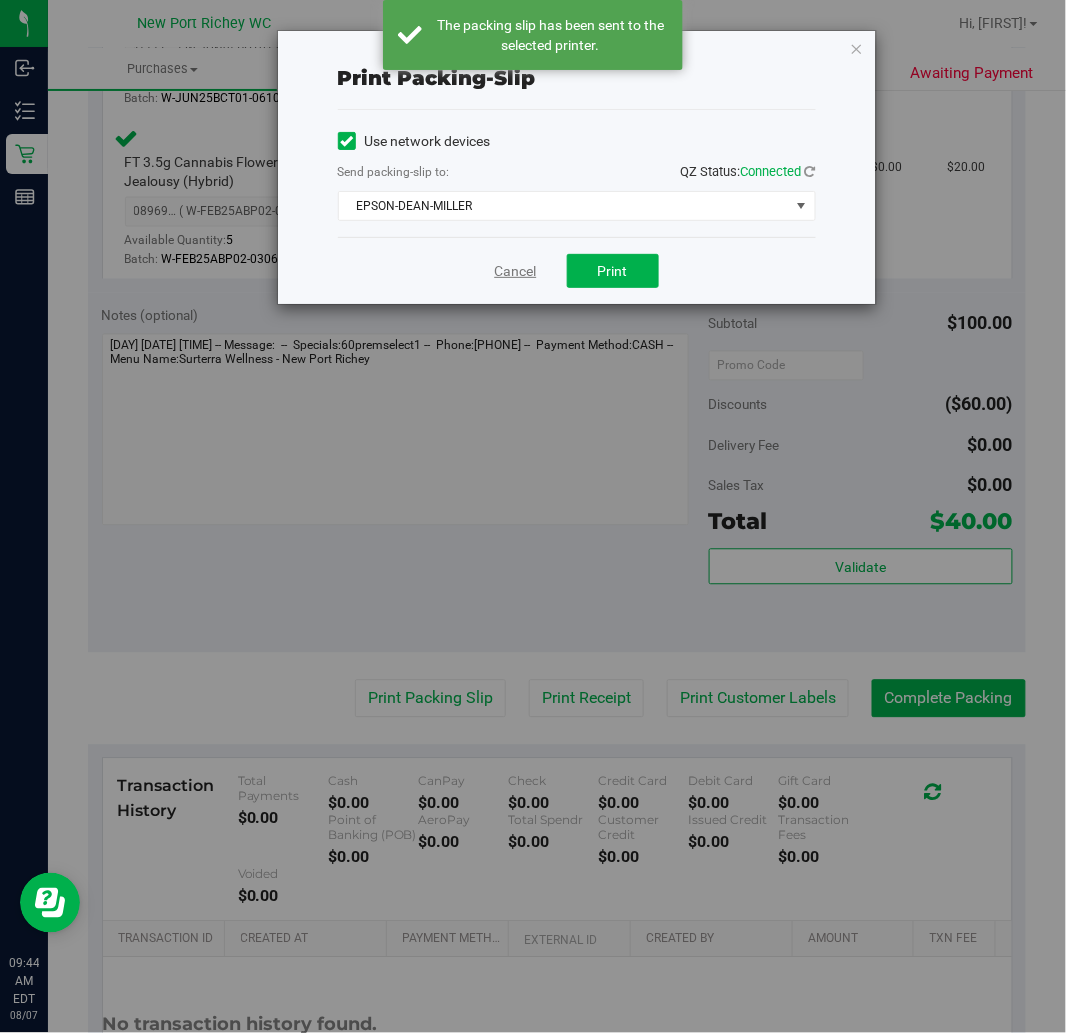 click on "Cancel" at bounding box center [516, 271] 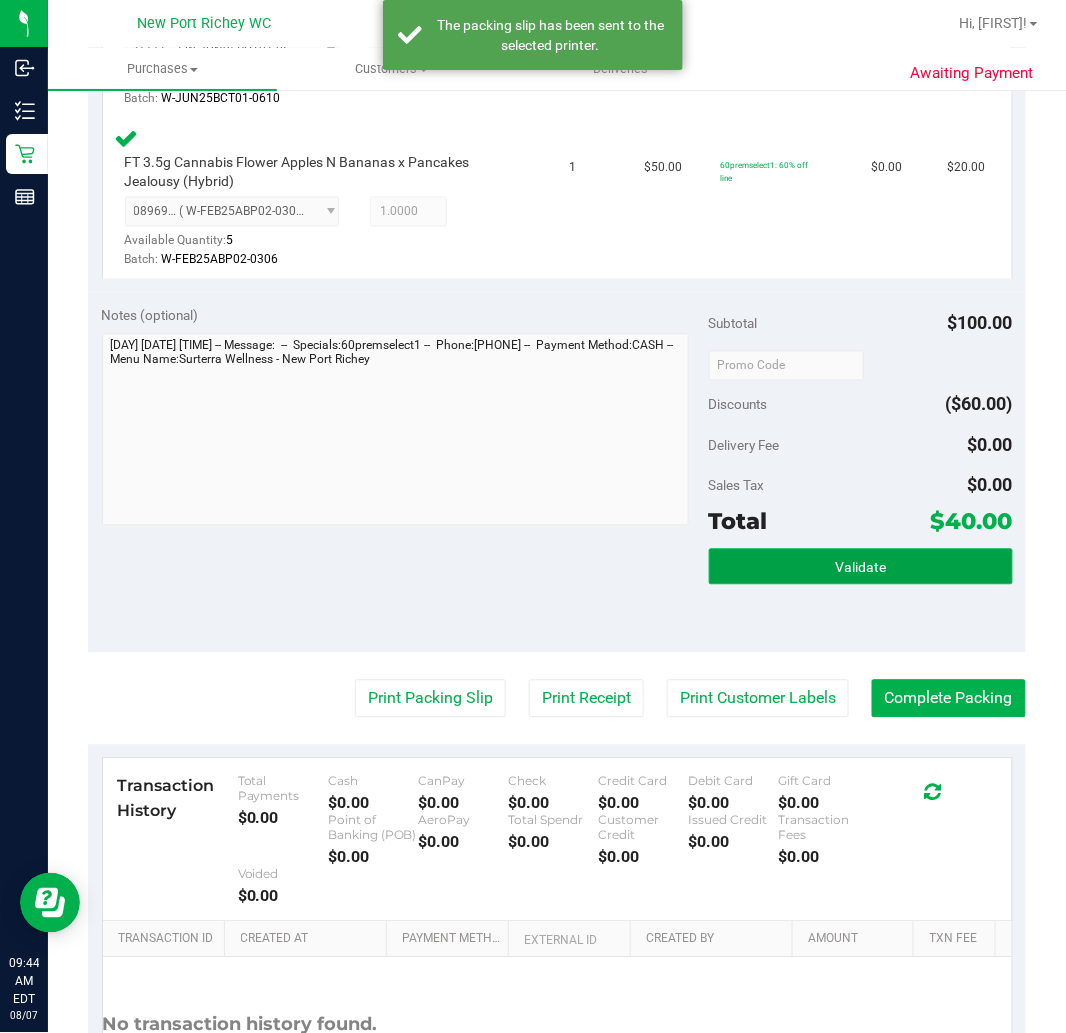 click on "Validate" at bounding box center [861, 567] 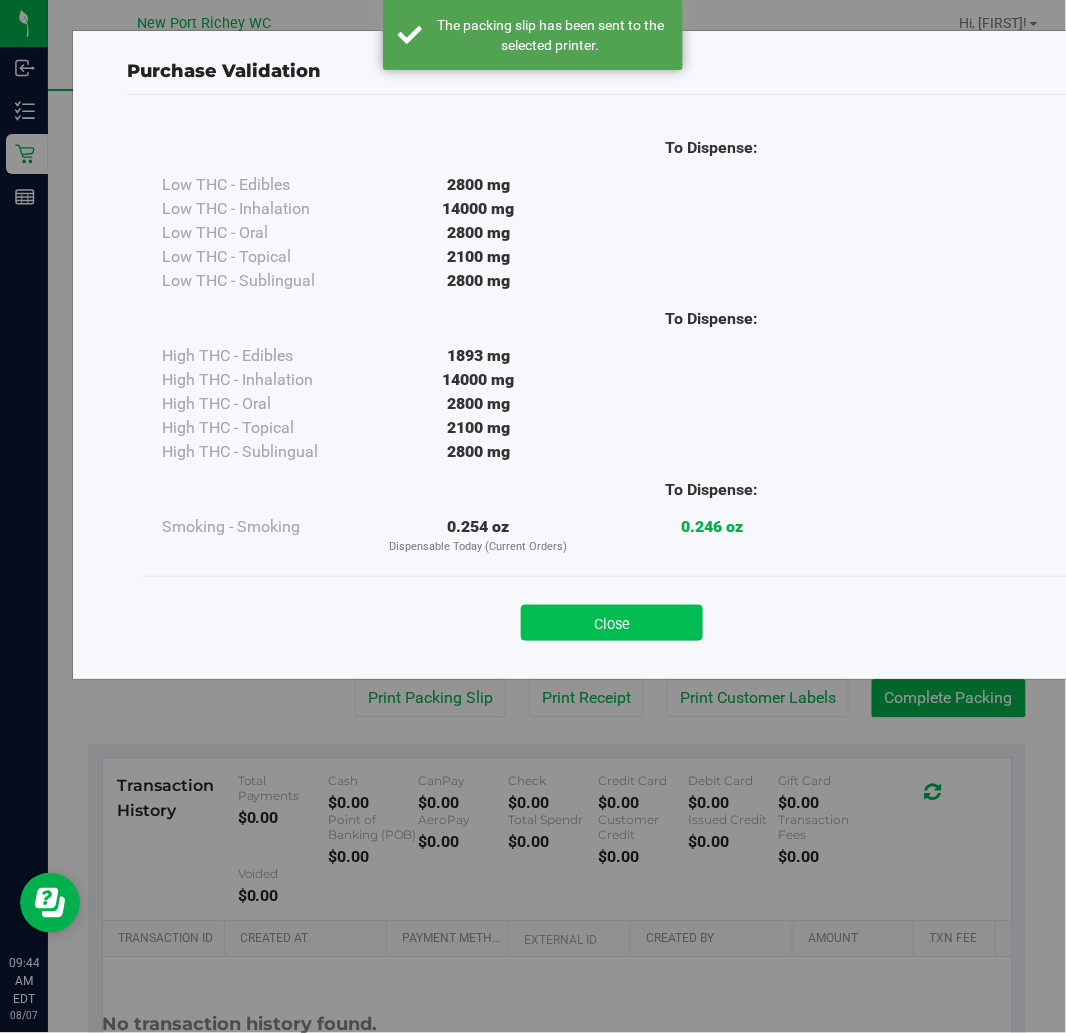 click on "Close" at bounding box center (612, 623) 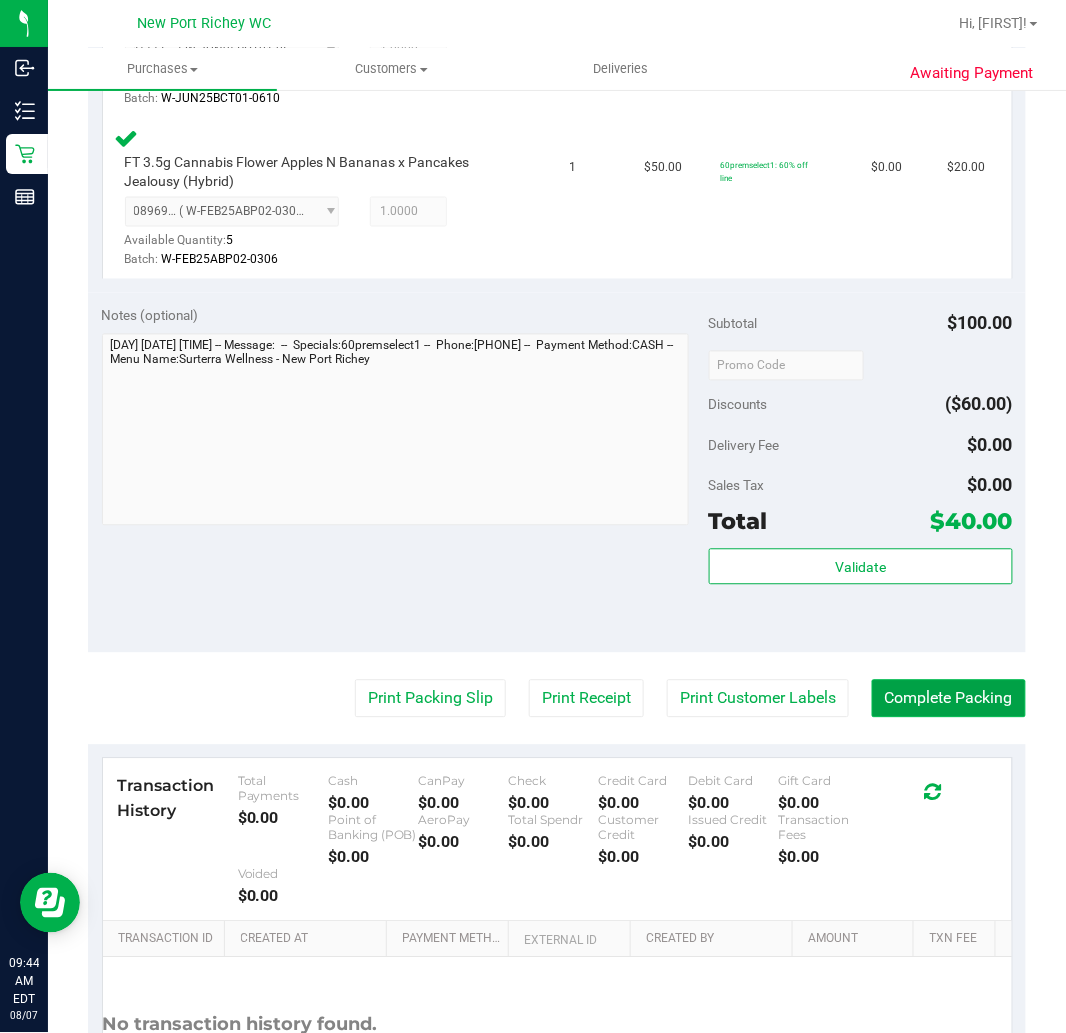 click on "Complete Packing" at bounding box center [949, 699] 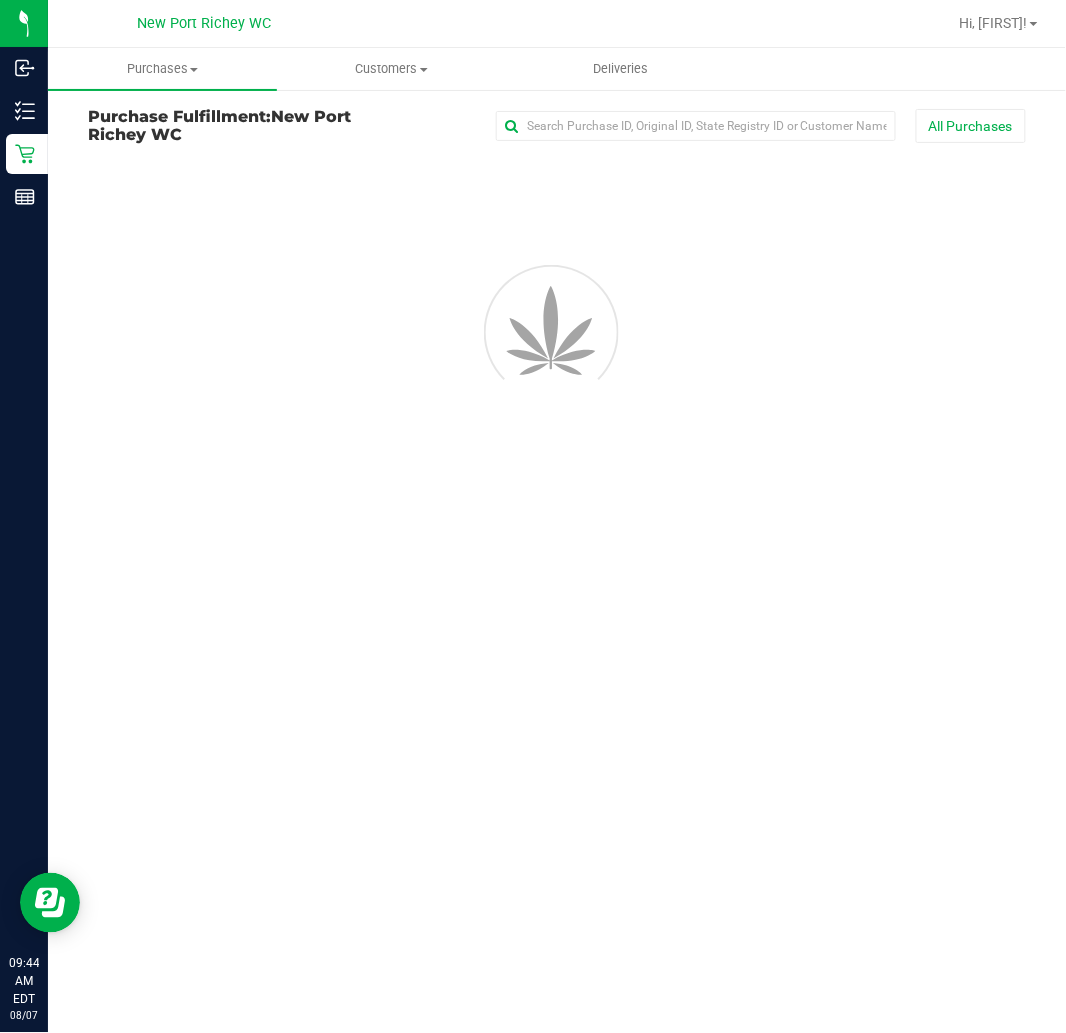scroll, scrollTop: 0, scrollLeft: 0, axis: both 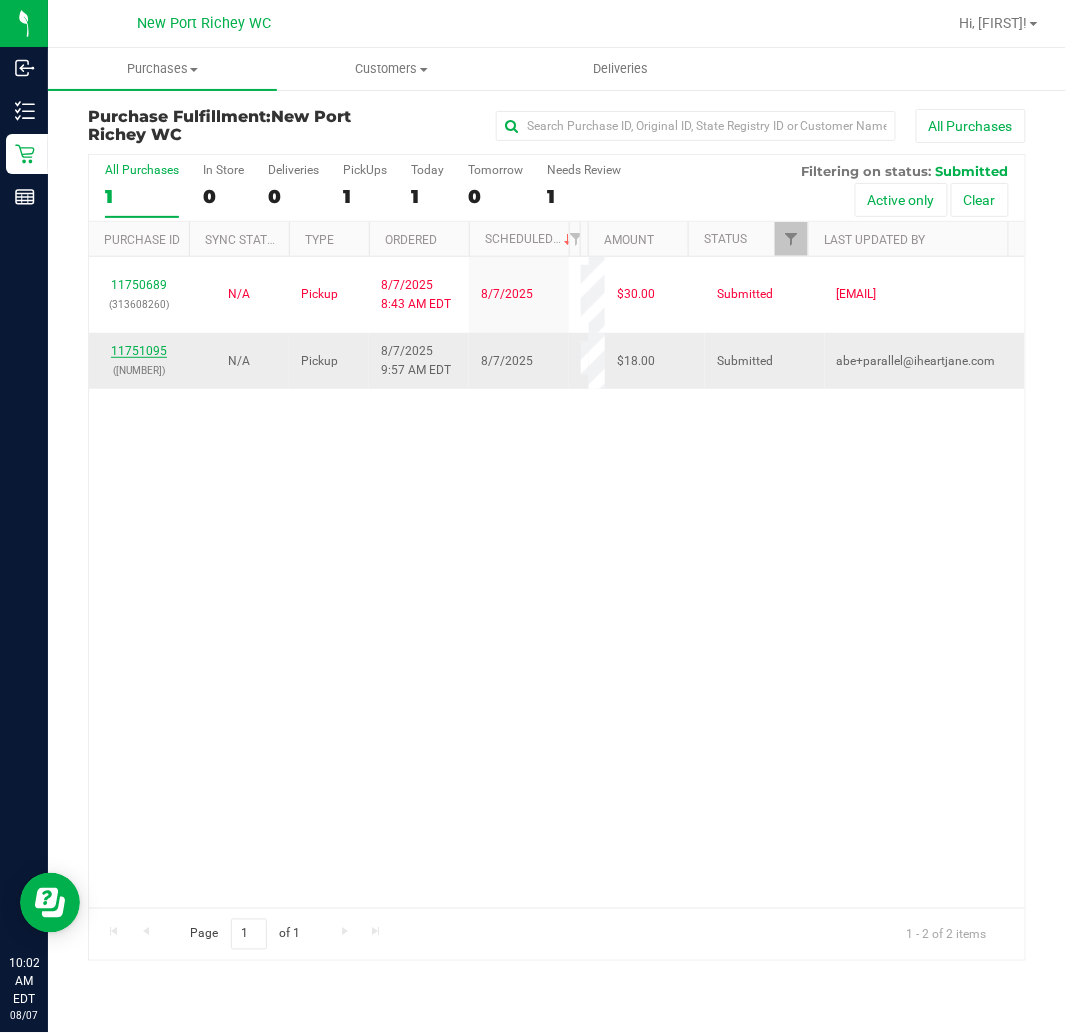 click on "11751095" at bounding box center (139, 351) 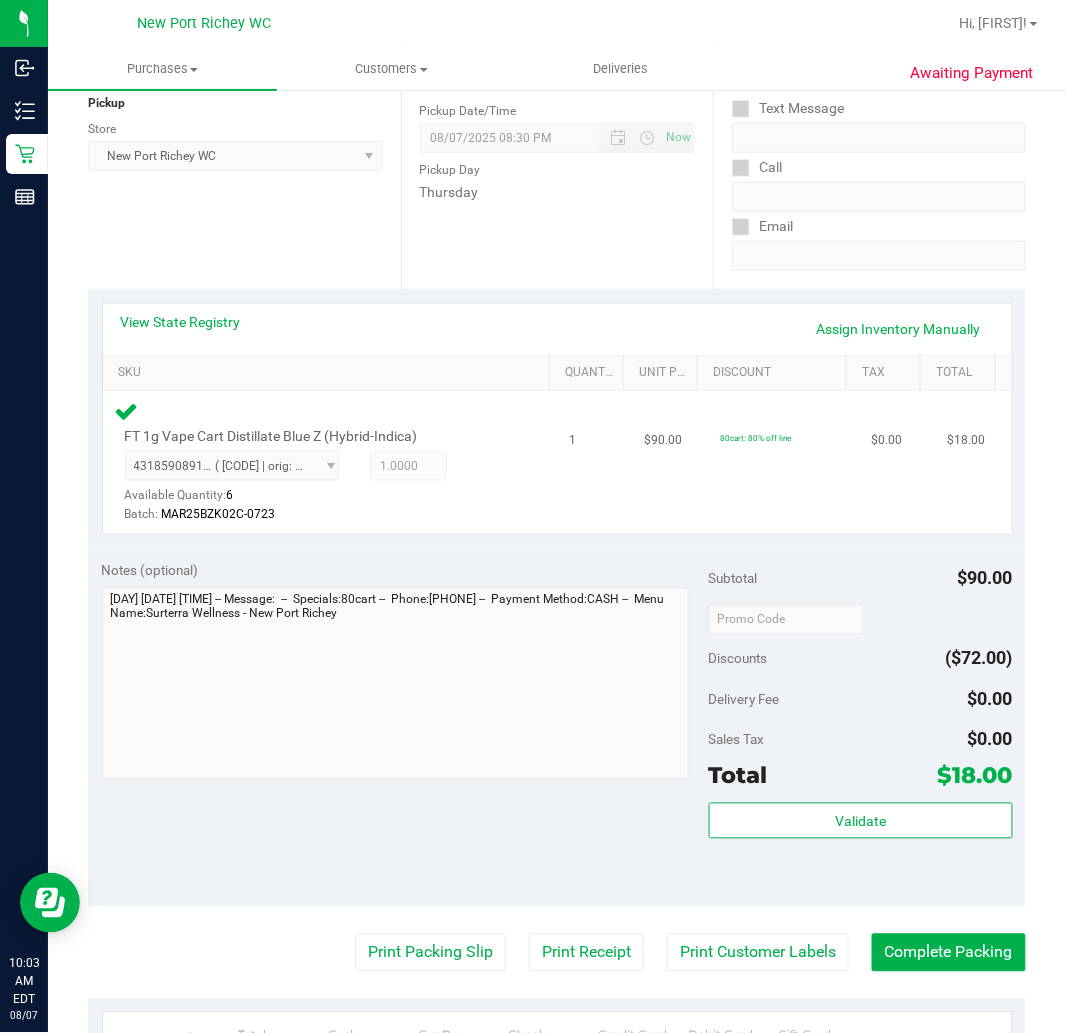 scroll, scrollTop: 333, scrollLeft: 0, axis: vertical 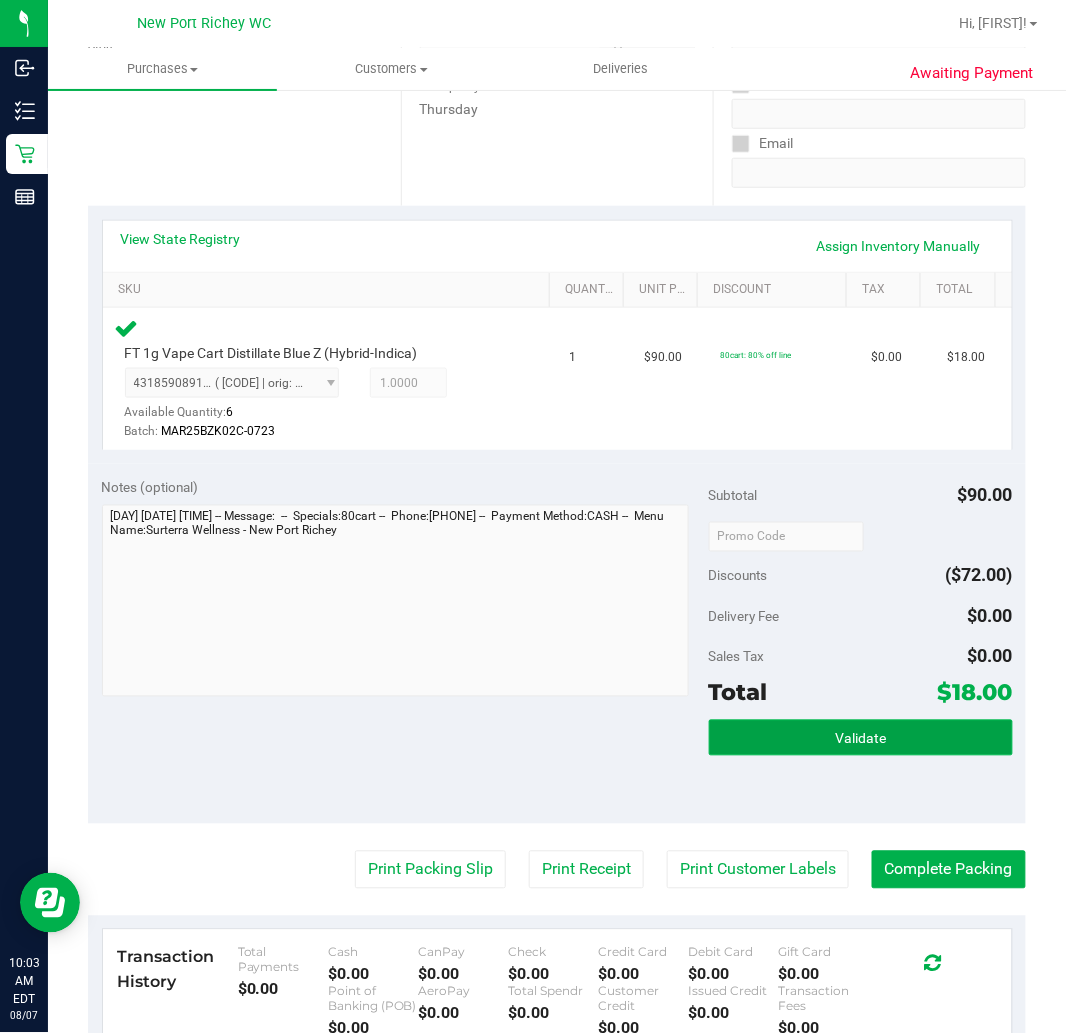 click on "Validate" at bounding box center (860, 739) 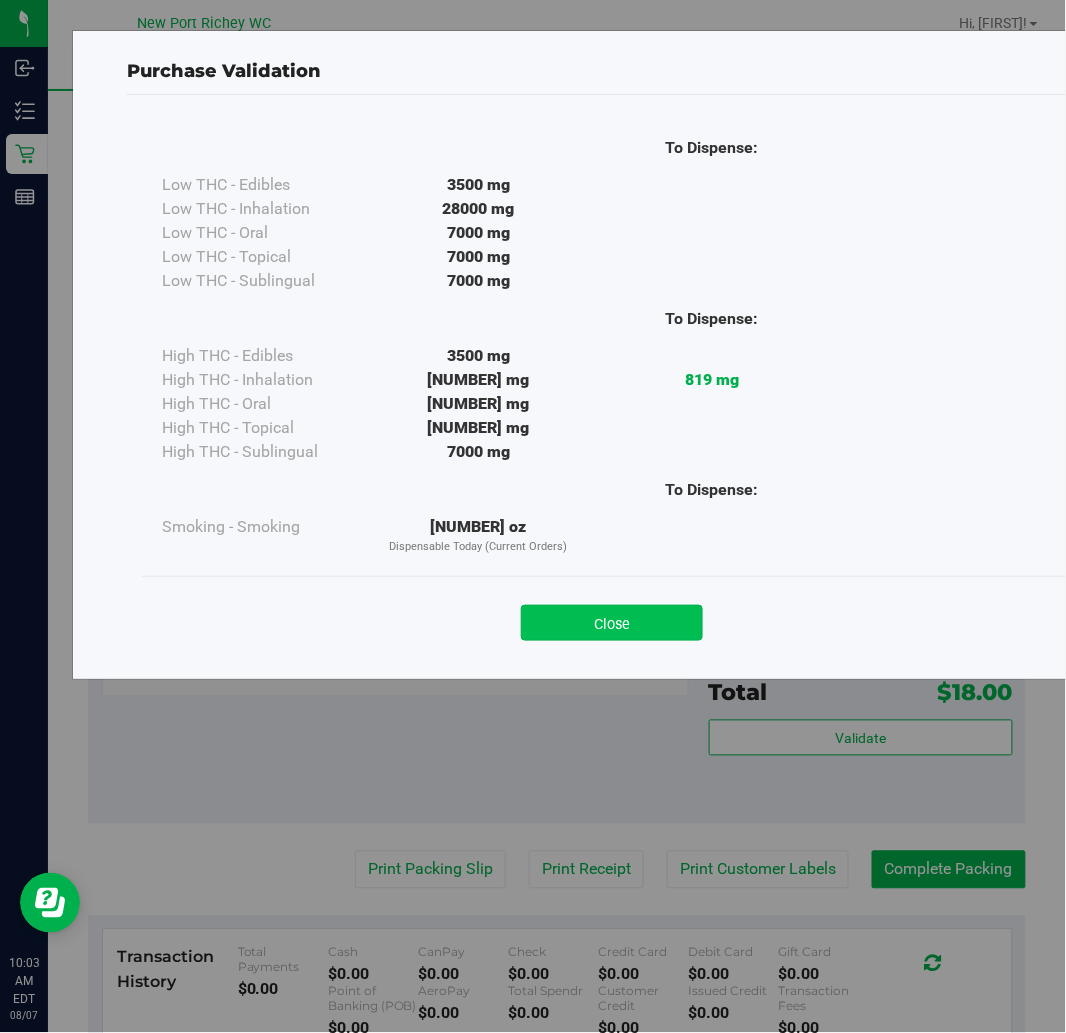 click on "Close" at bounding box center (612, 623) 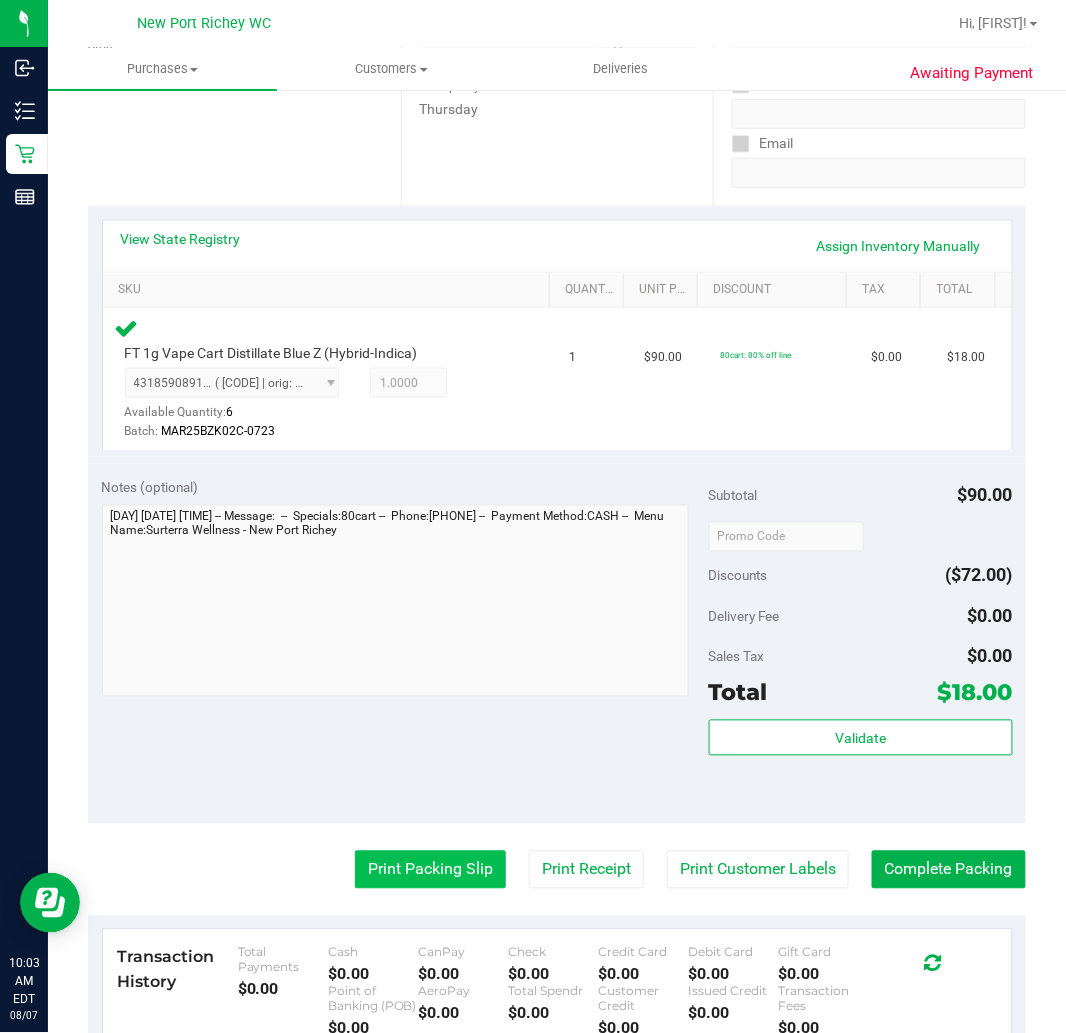 click on "Print Packing Slip" at bounding box center [430, 870] 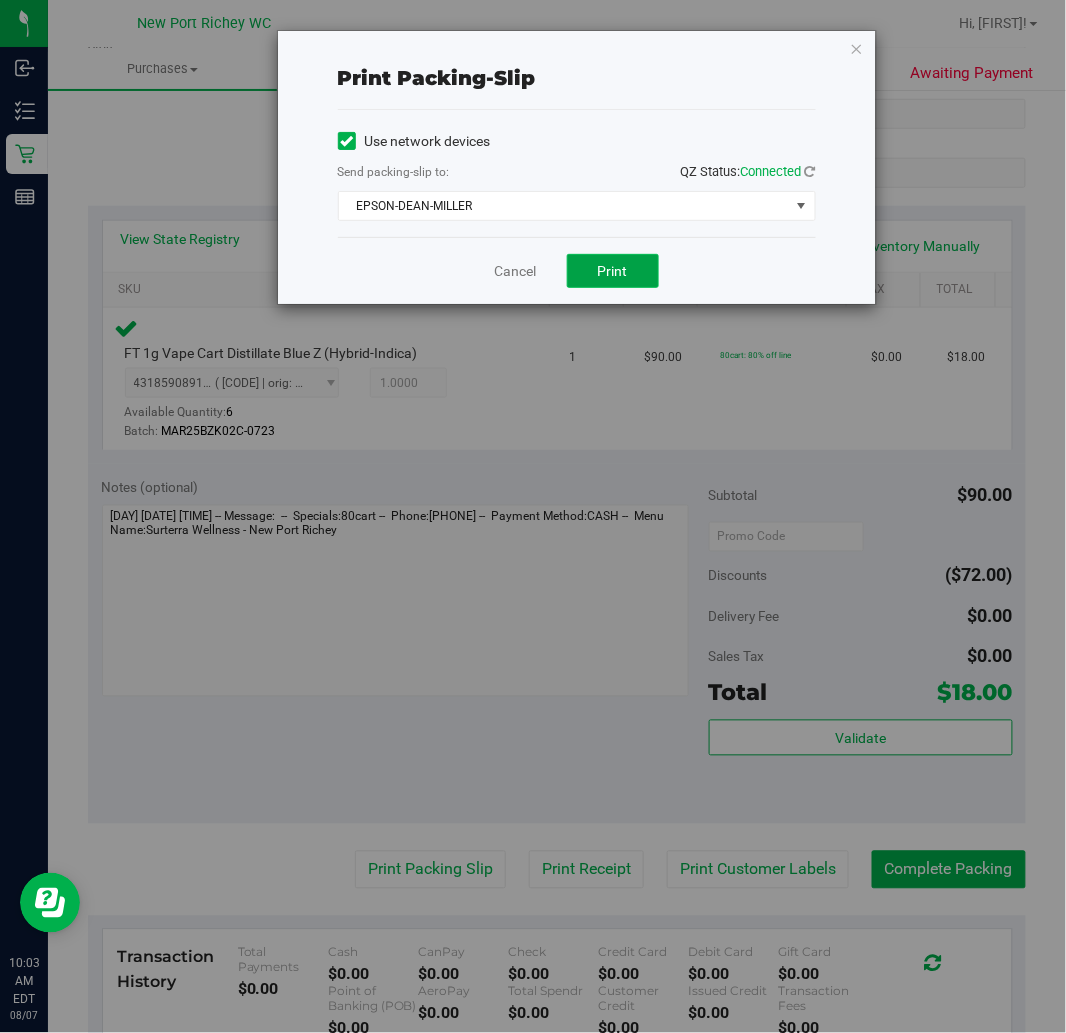 click on "Print" at bounding box center (613, 271) 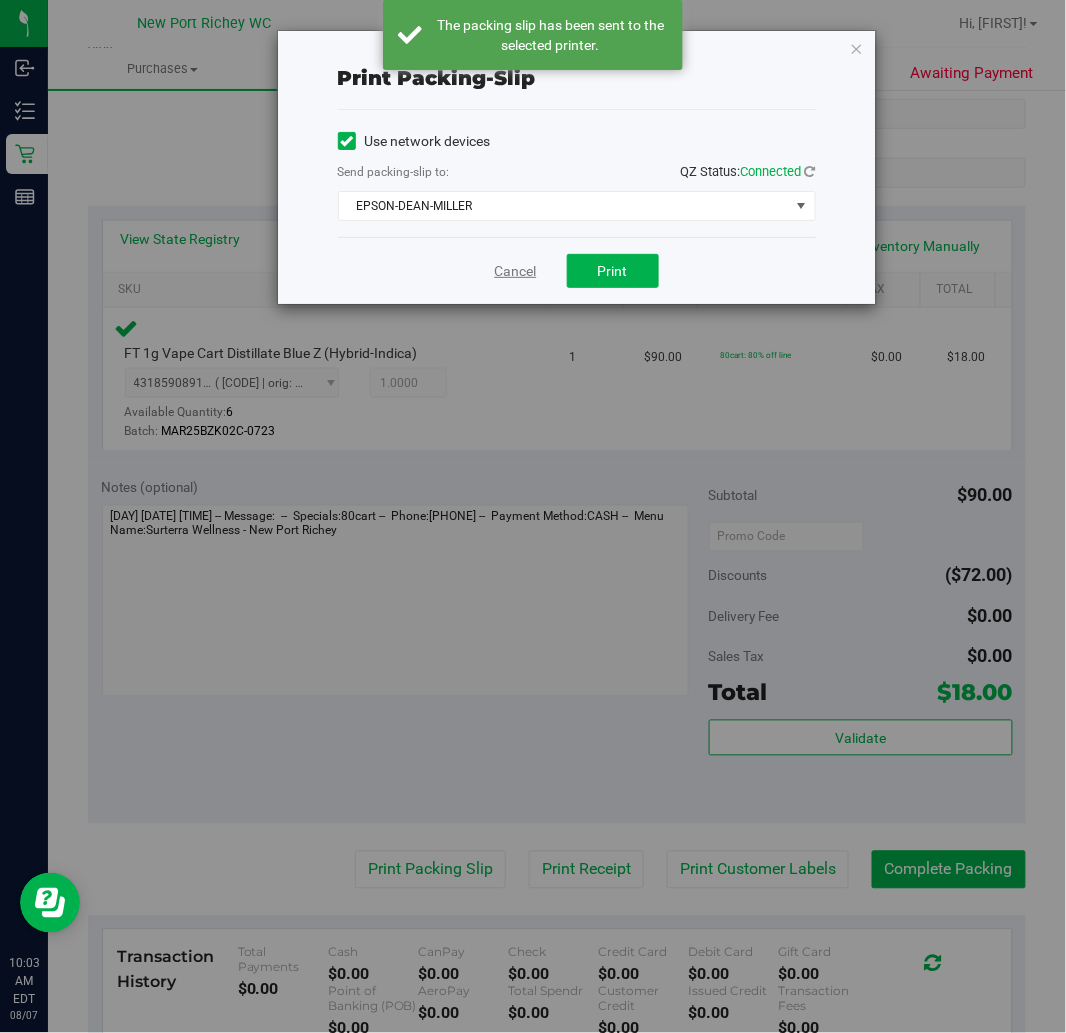 click on "Cancel" at bounding box center (516, 271) 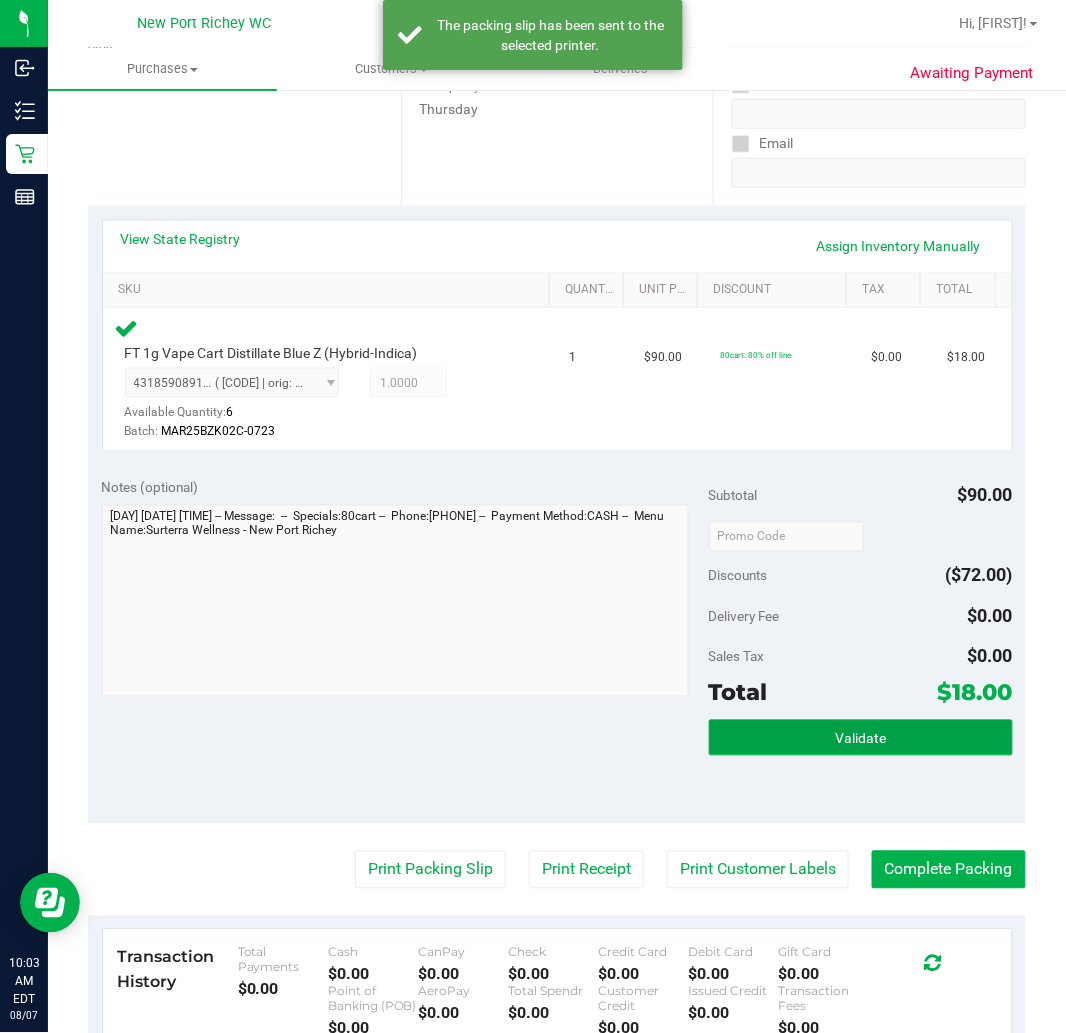 click on "Validate" at bounding box center [861, 738] 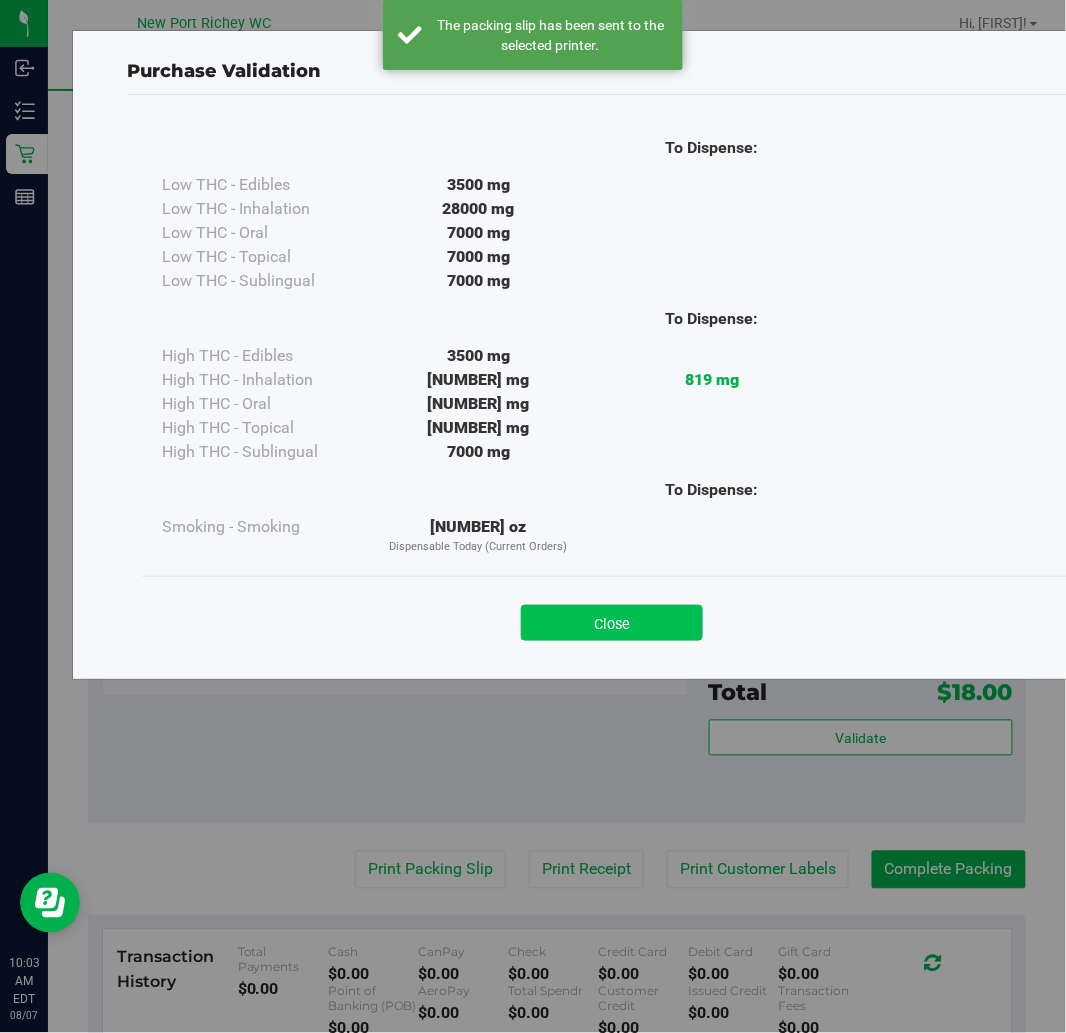 click on "Close" at bounding box center [612, 623] 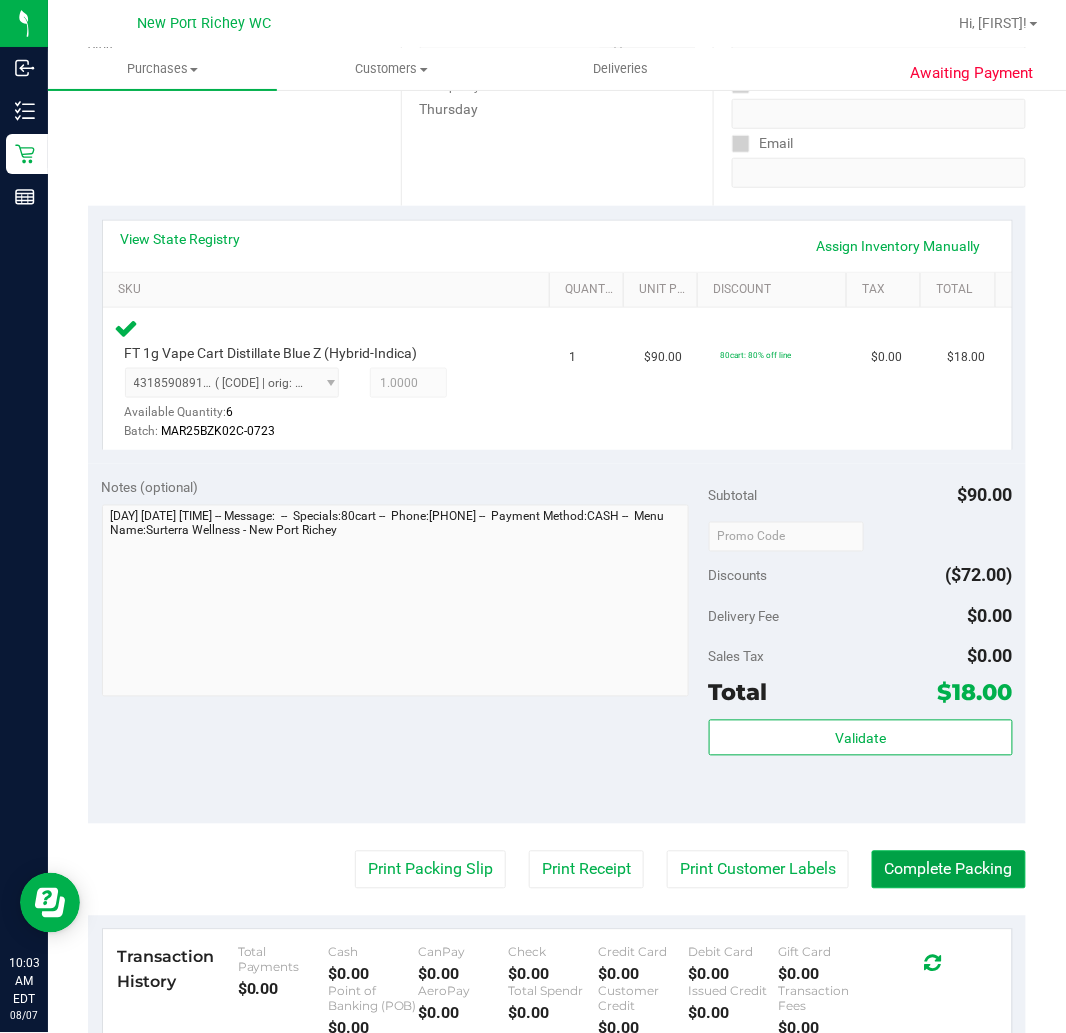 click on "Complete Packing" at bounding box center [949, 870] 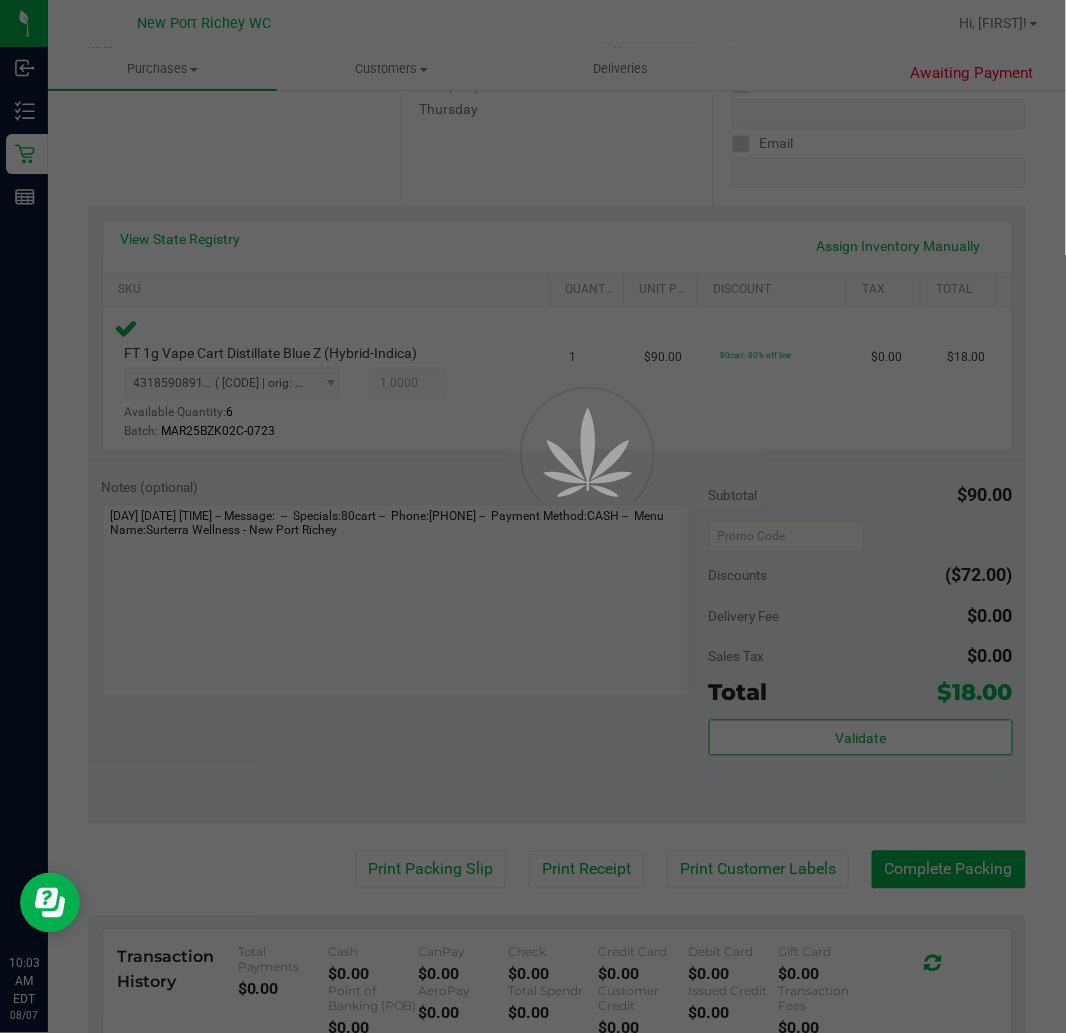 scroll, scrollTop: 0, scrollLeft: 0, axis: both 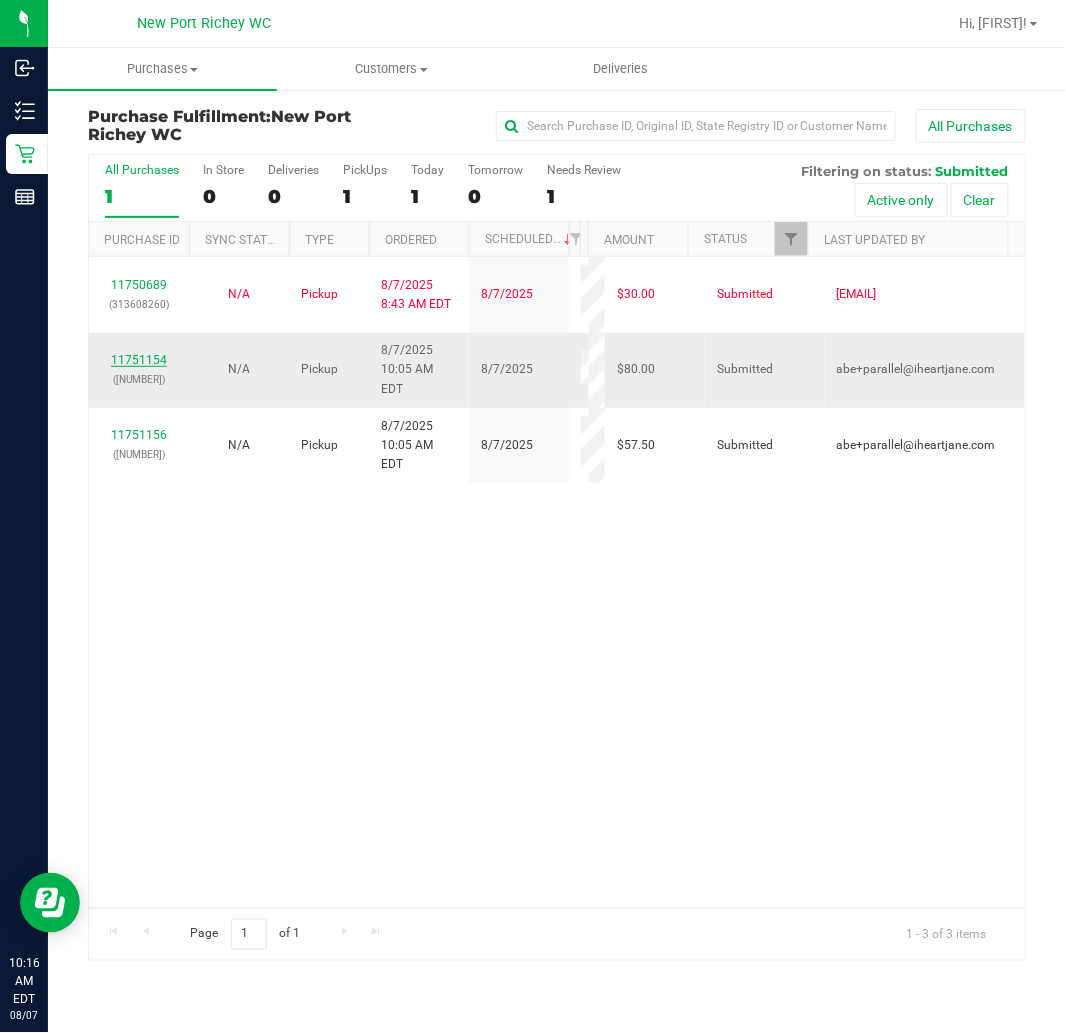 click on "11751154" at bounding box center (139, 360) 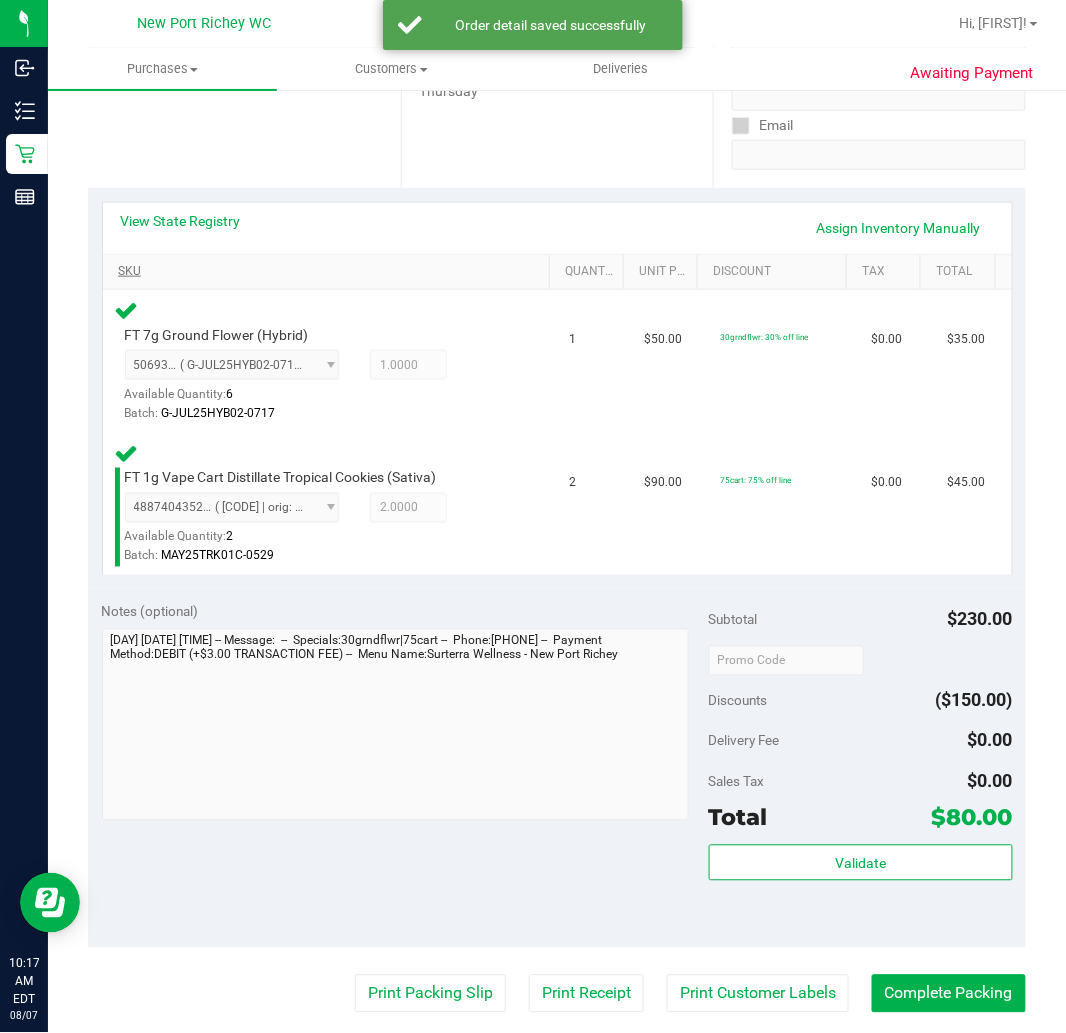 scroll, scrollTop: 444, scrollLeft: 0, axis: vertical 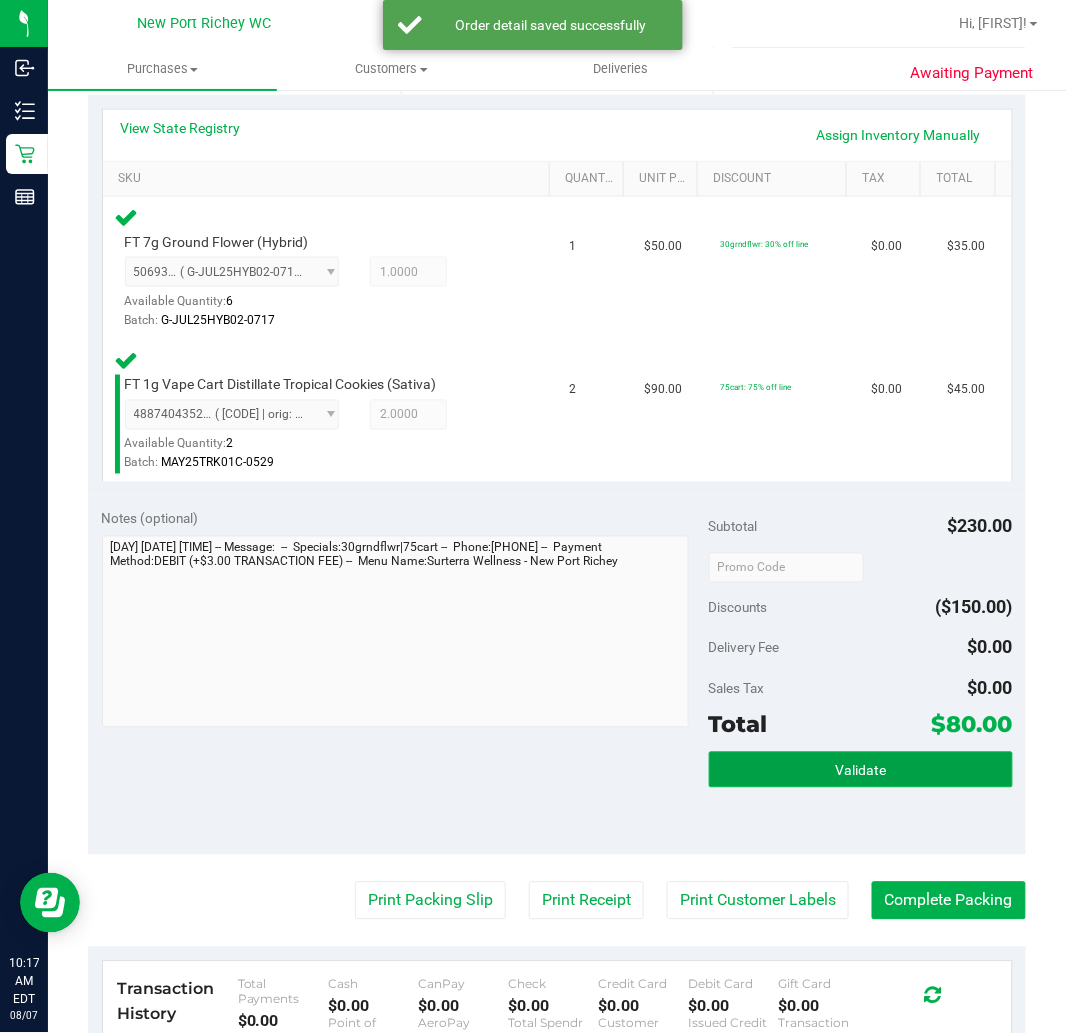 click on "Validate" at bounding box center (860, 771) 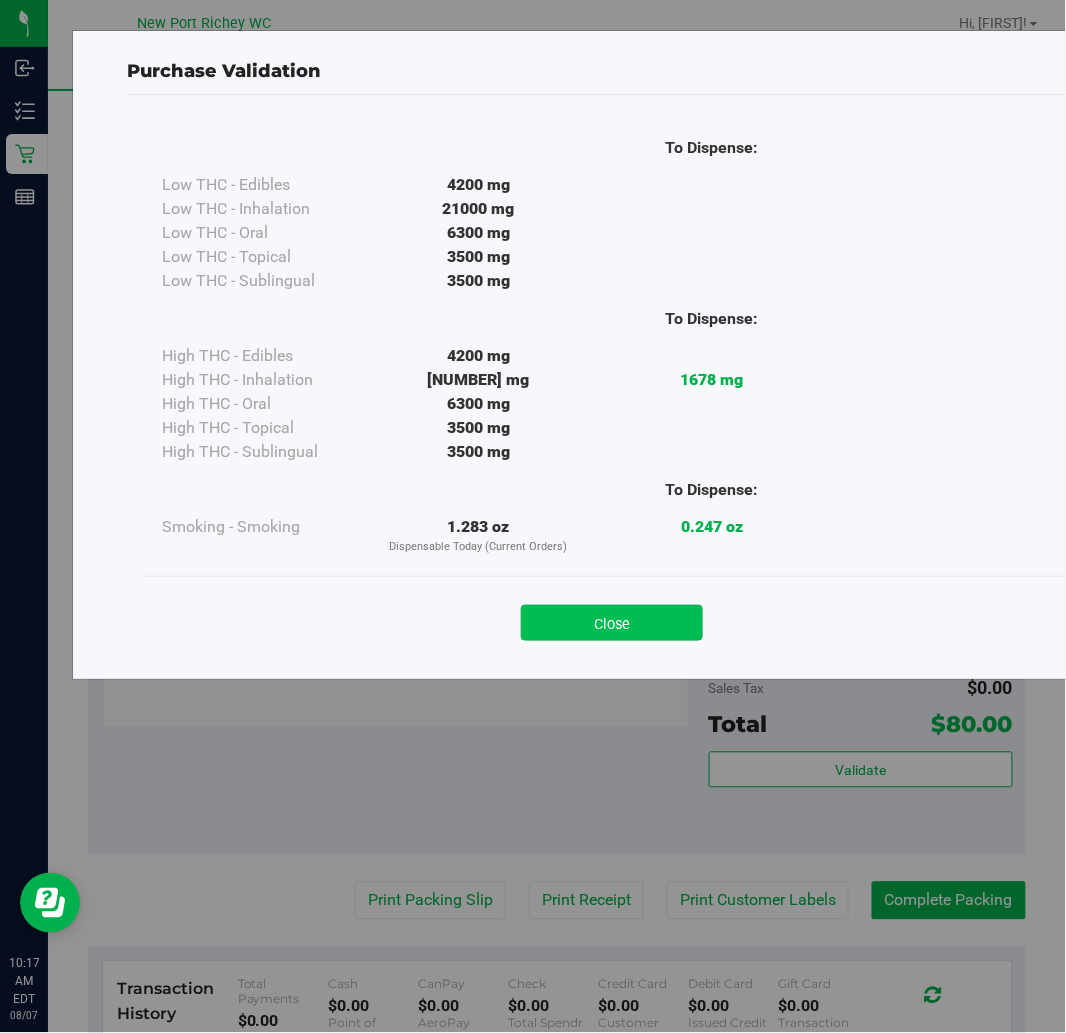 click on "Close" at bounding box center (612, 623) 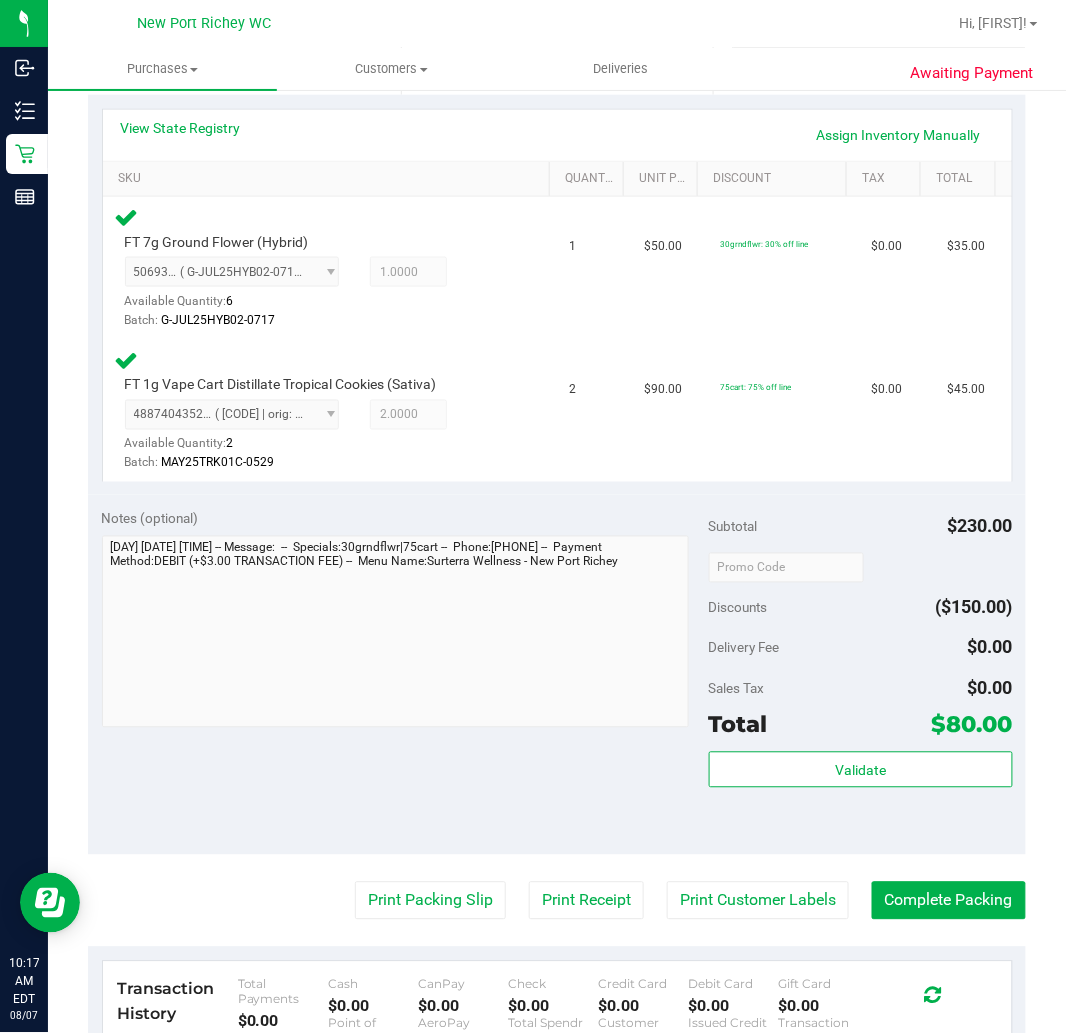 scroll, scrollTop: 555, scrollLeft: 0, axis: vertical 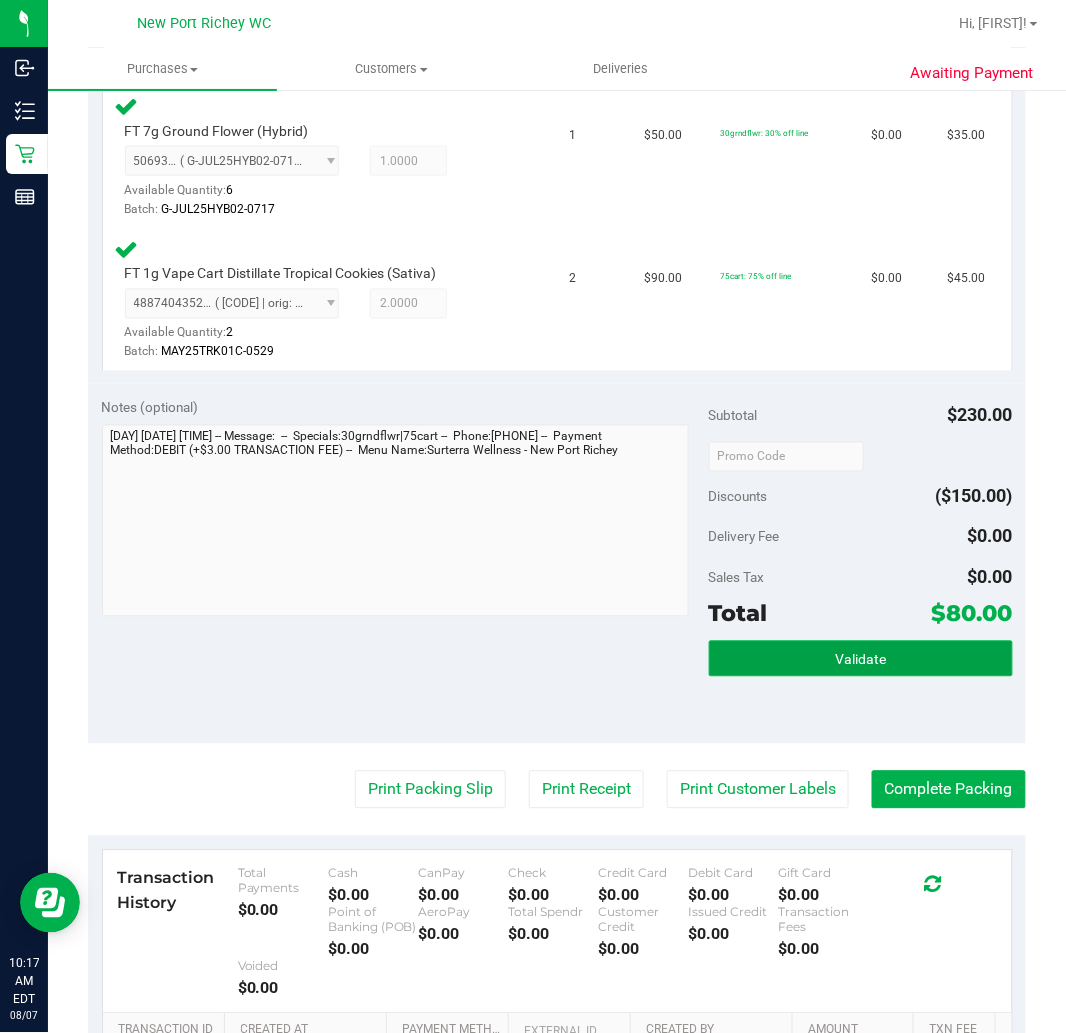click on "Validate" at bounding box center [860, 660] 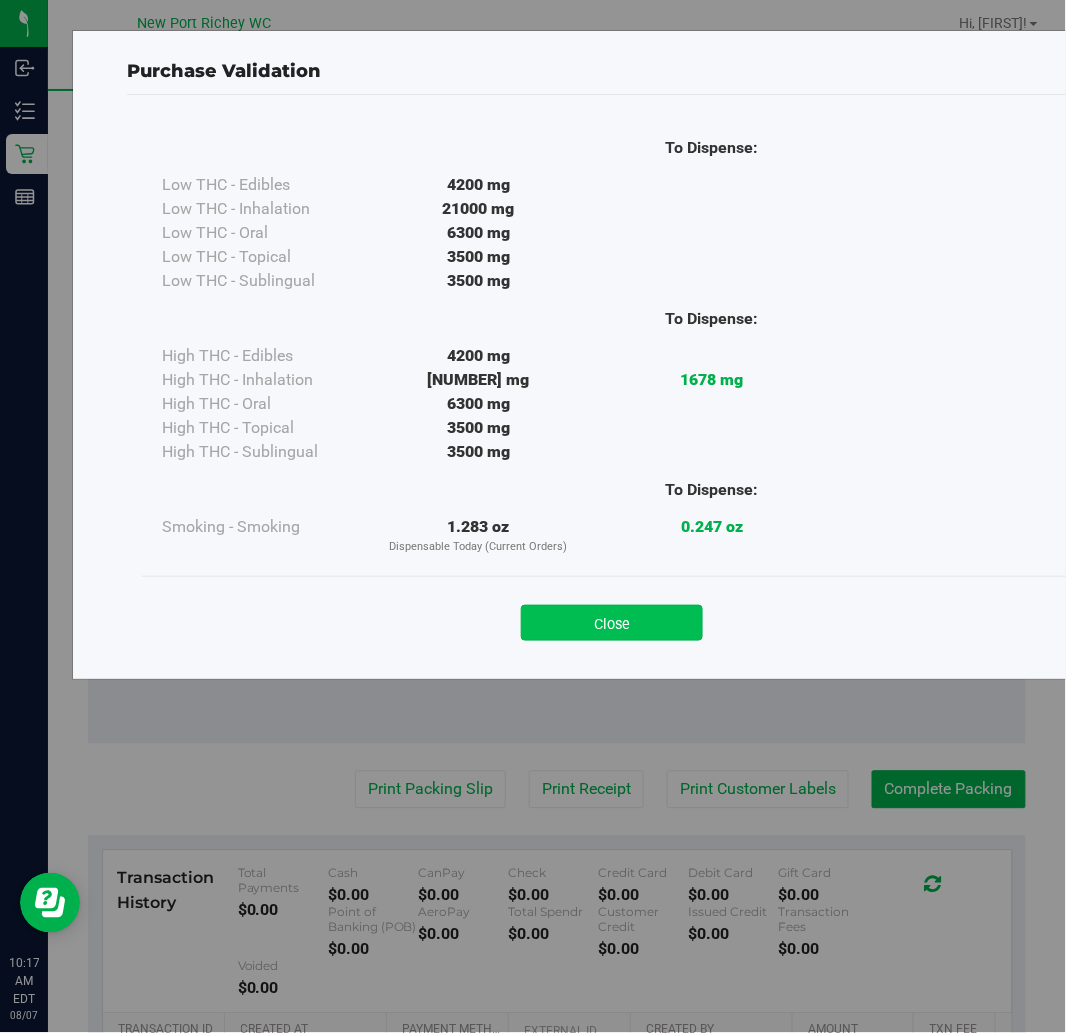 click on "Close" at bounding box center (612, 623) 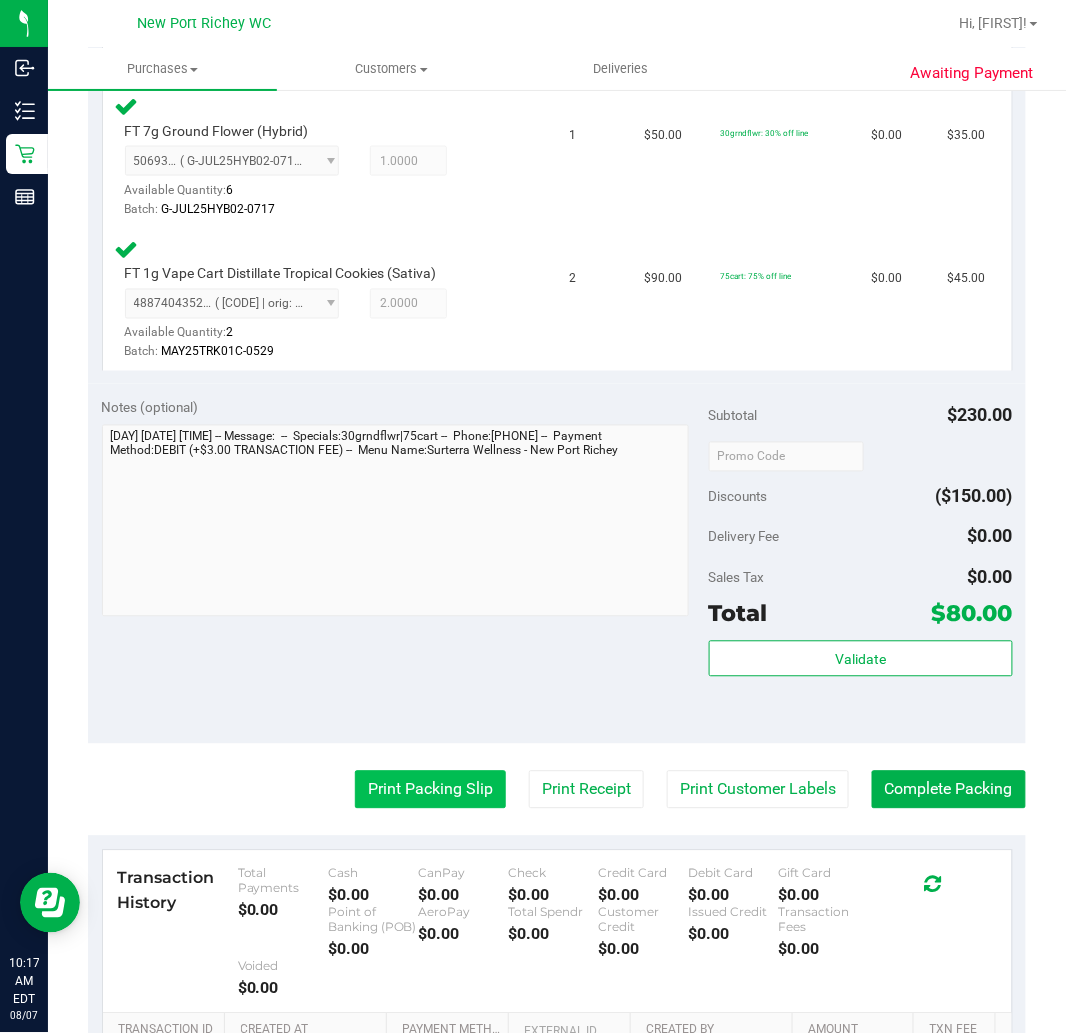 click on "Print Packing Slip" at bounding box center (430, 790) 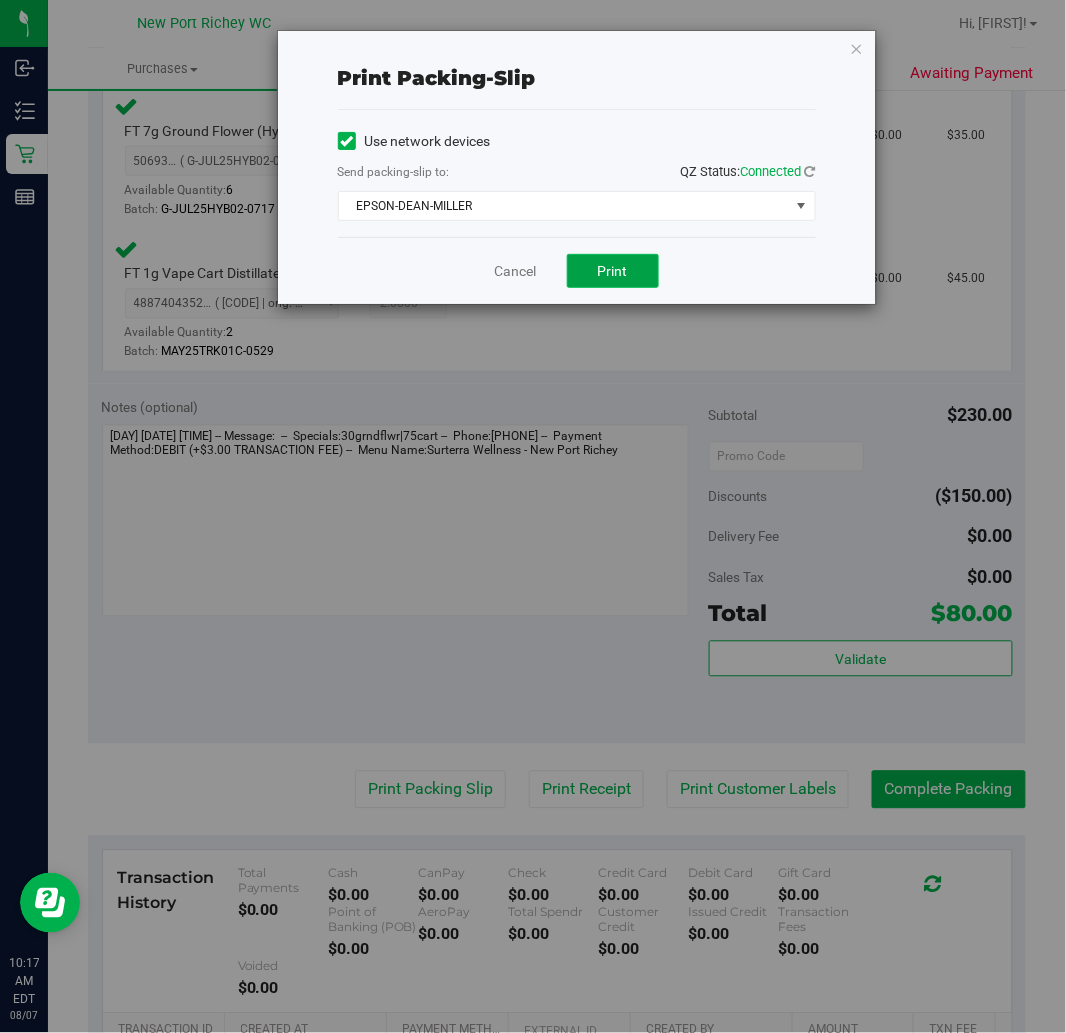 click on "Print" at bounding box center (613, 271) 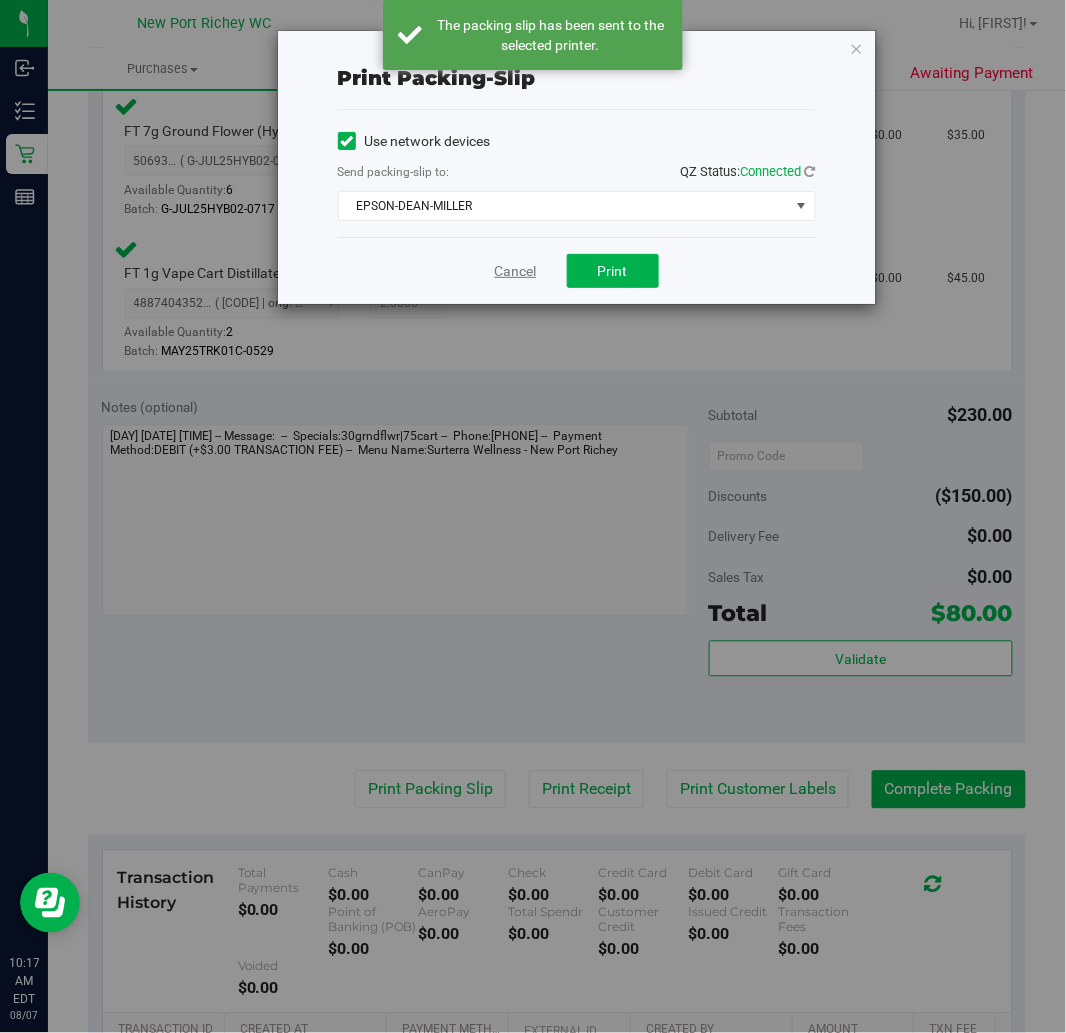 click on "Cancel" at bounding box center [516, 271] 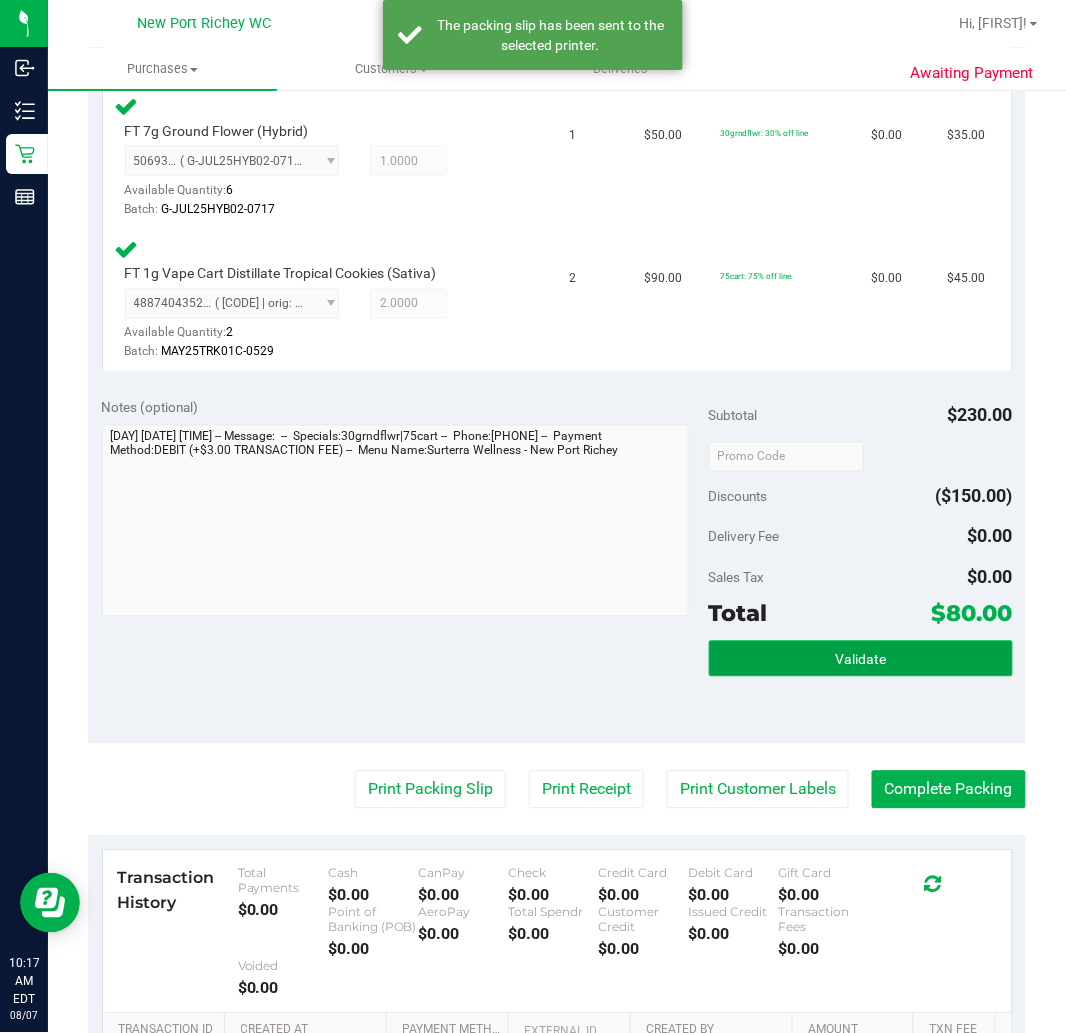 click on "Validate" at bounding box center (860, 660) 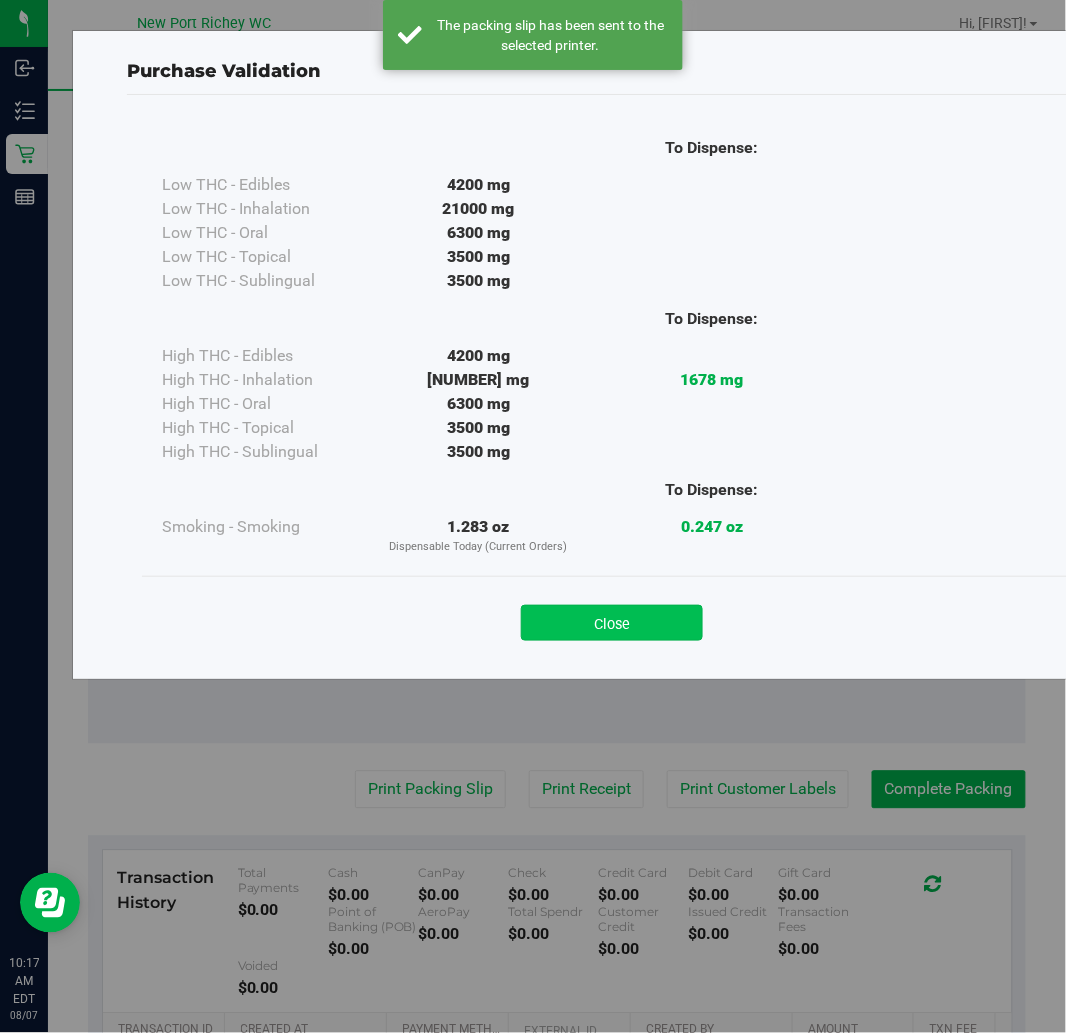 click on "Close" at bounding box center [612, 623] 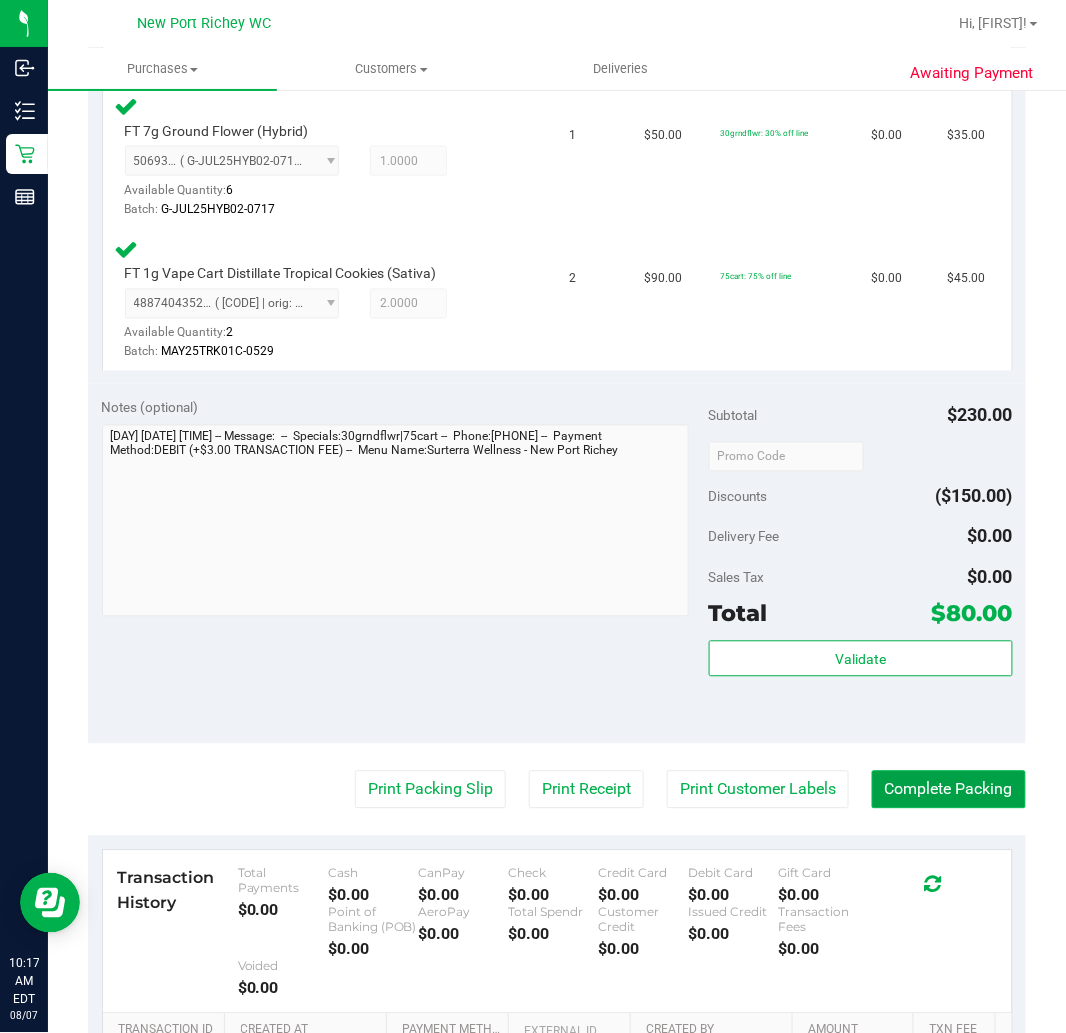 click on "Complete Packing" at bounding box center [949, 790] 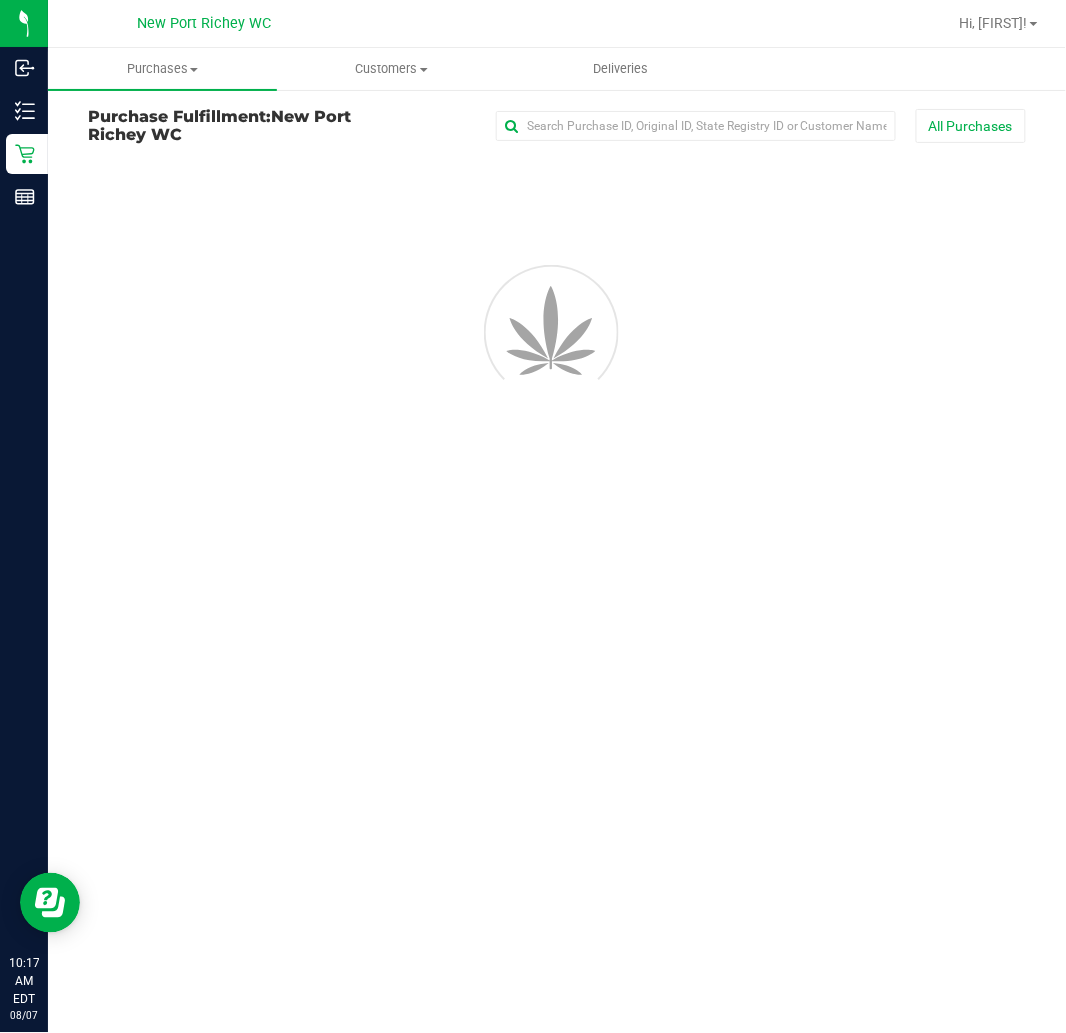 scroll, scrollTop: 0, scrollLeft: 0, axis: both 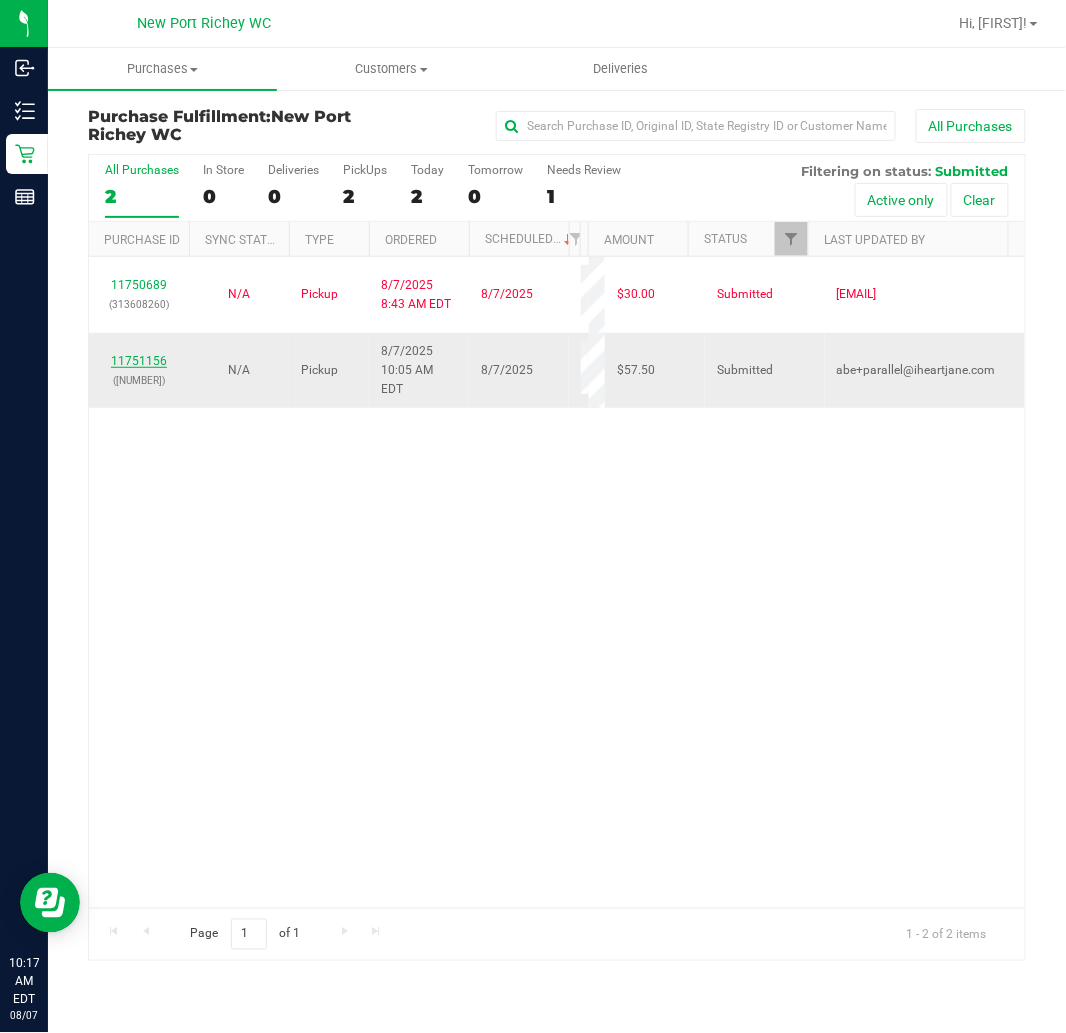 click on "11751156" at bounding box center [139, 361] 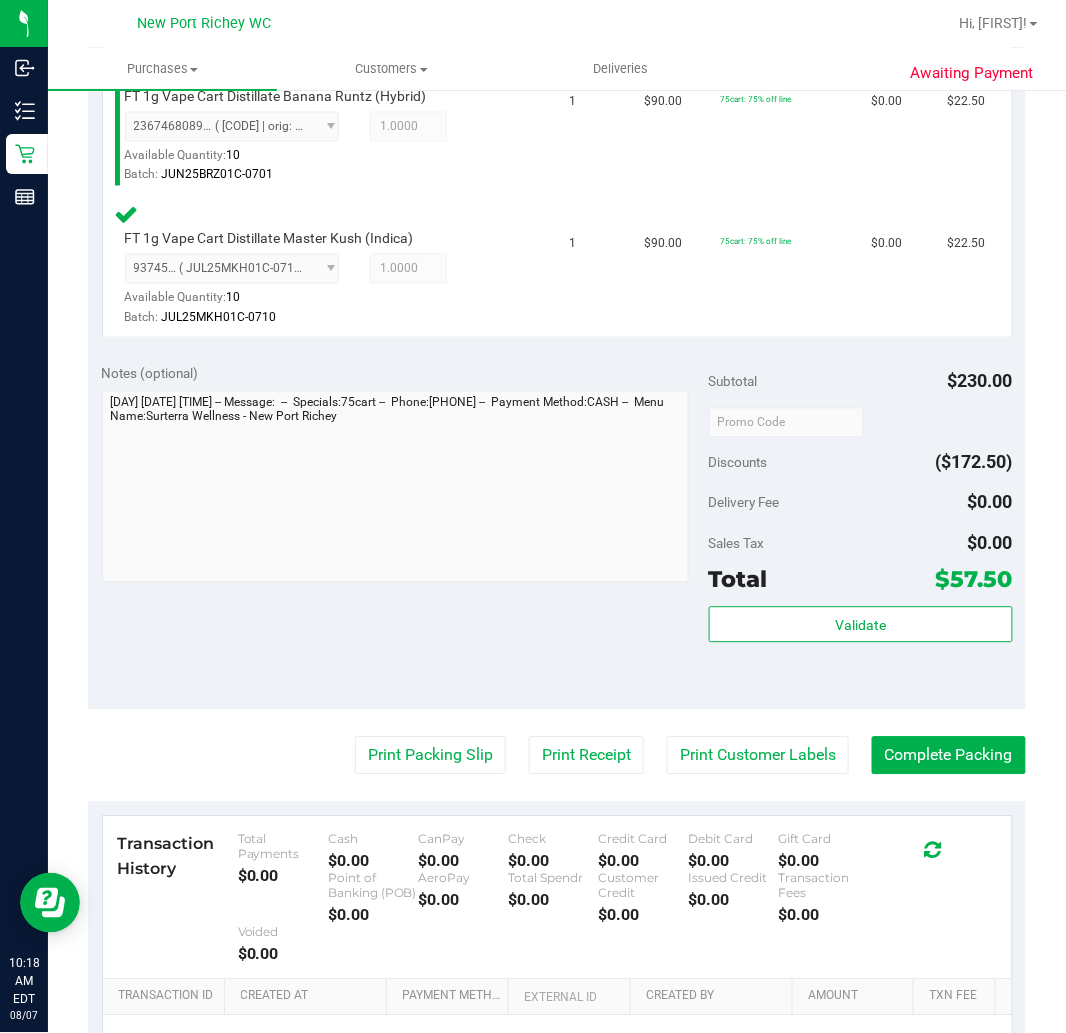 scroll, scrollTop: 777, scrollLeft: 0, axis: vertical 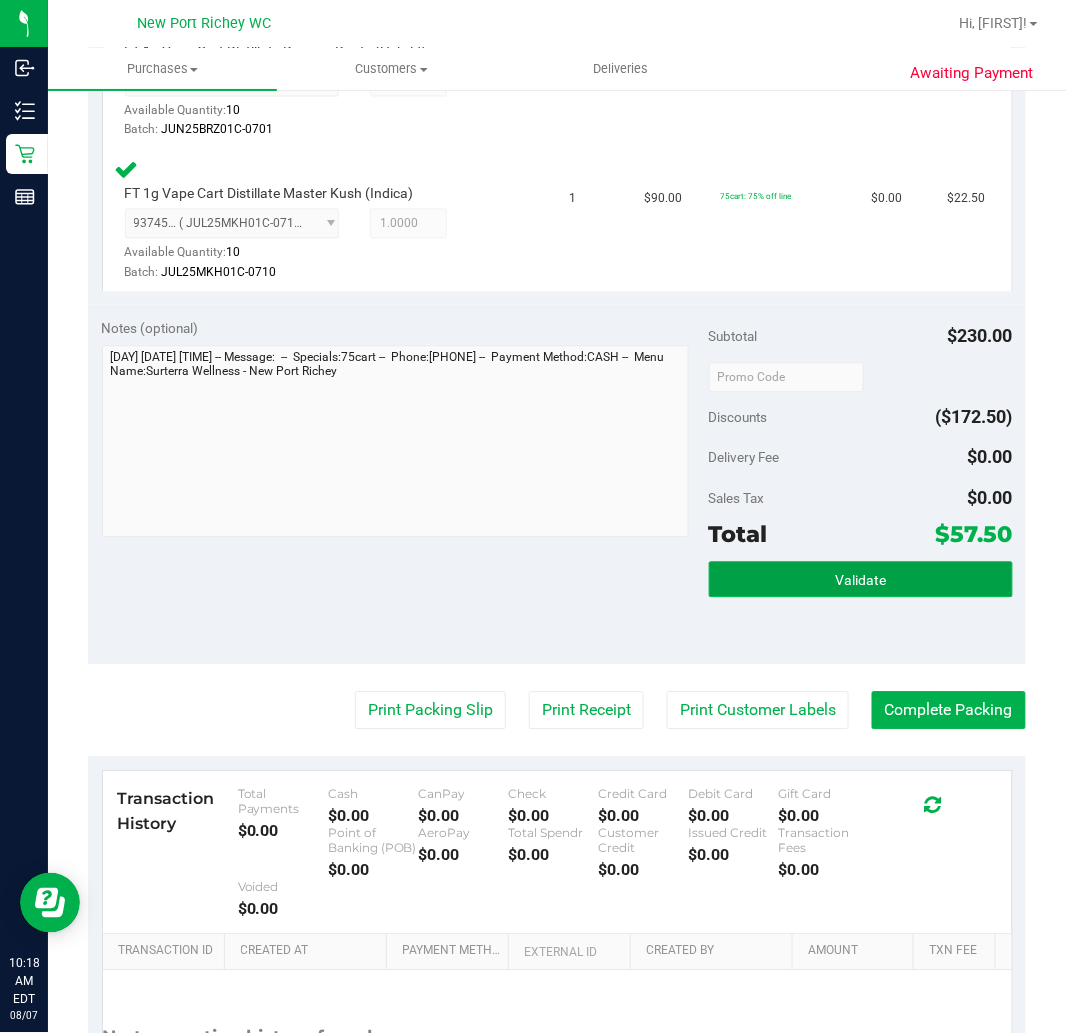 click on "Validate" at bounding box center [860, 581] 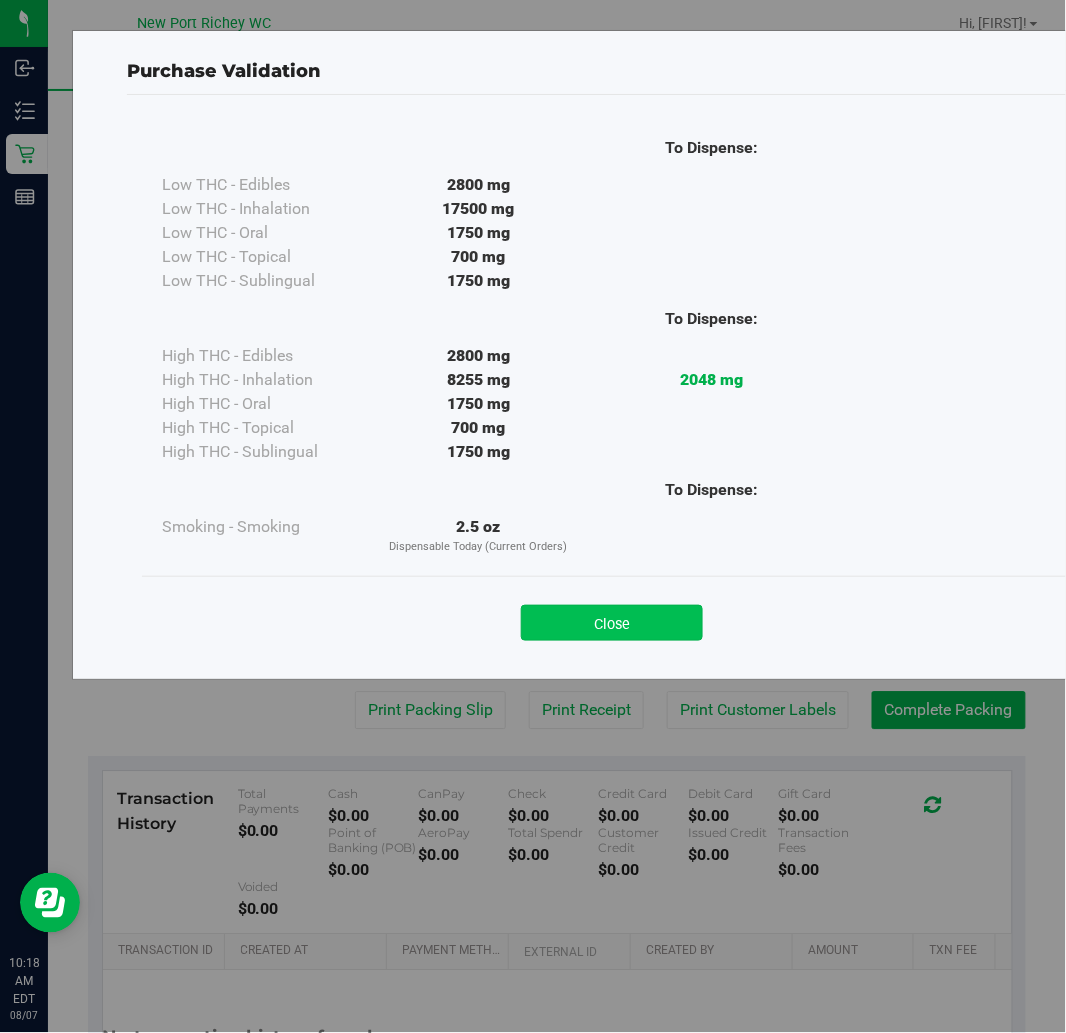 click on "Close" at bounding box center (612, 623) 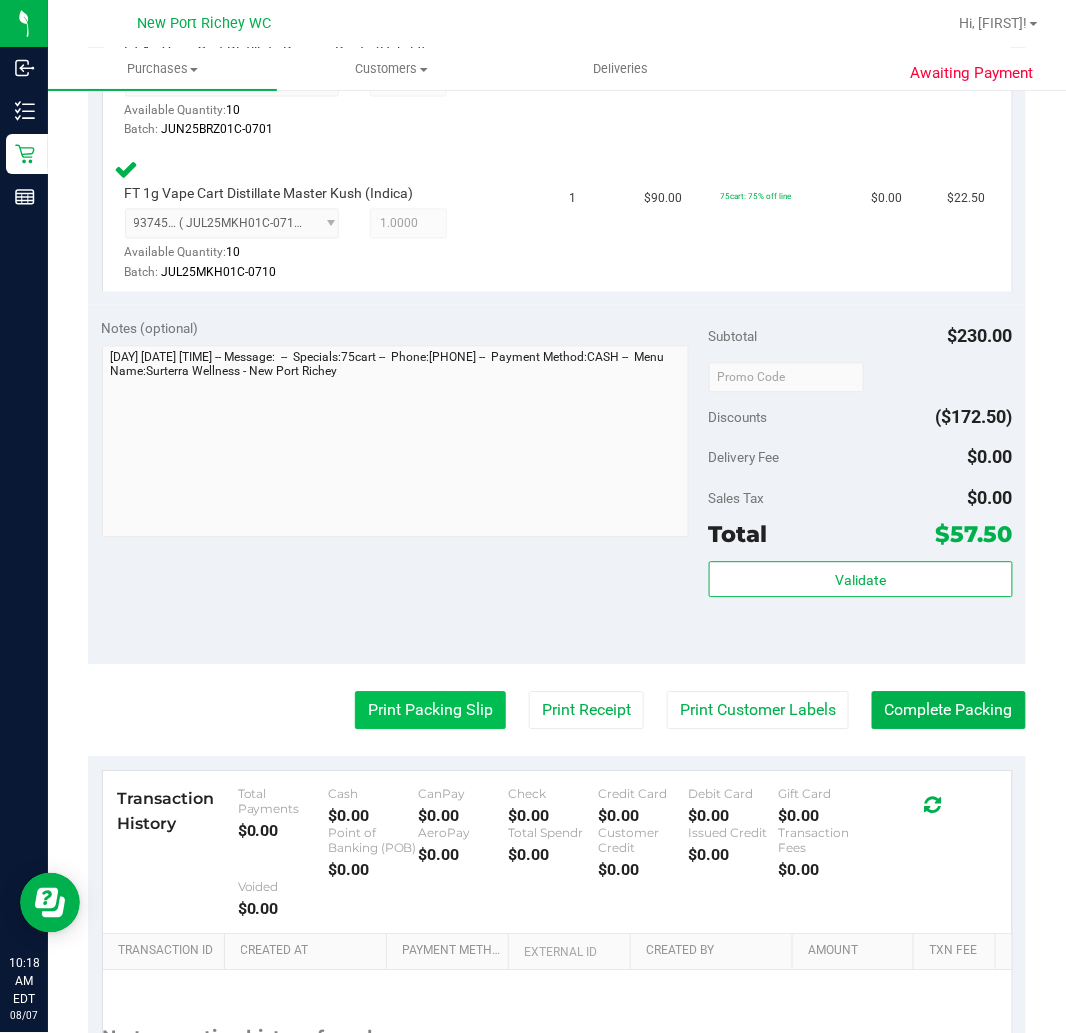 click on "Print Packing Slip" at bounding box center [430, 711] 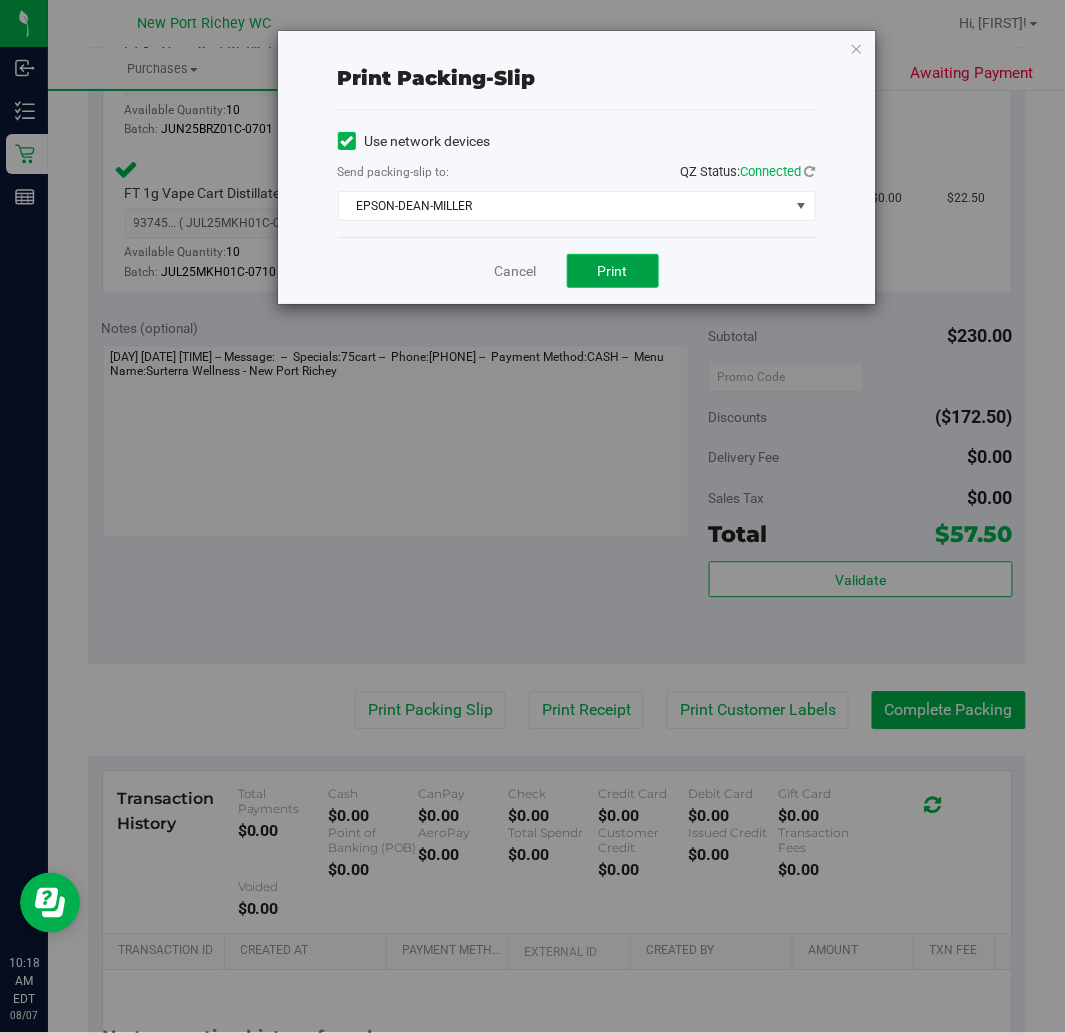 click on "Print" at bounding box center (613, 271) 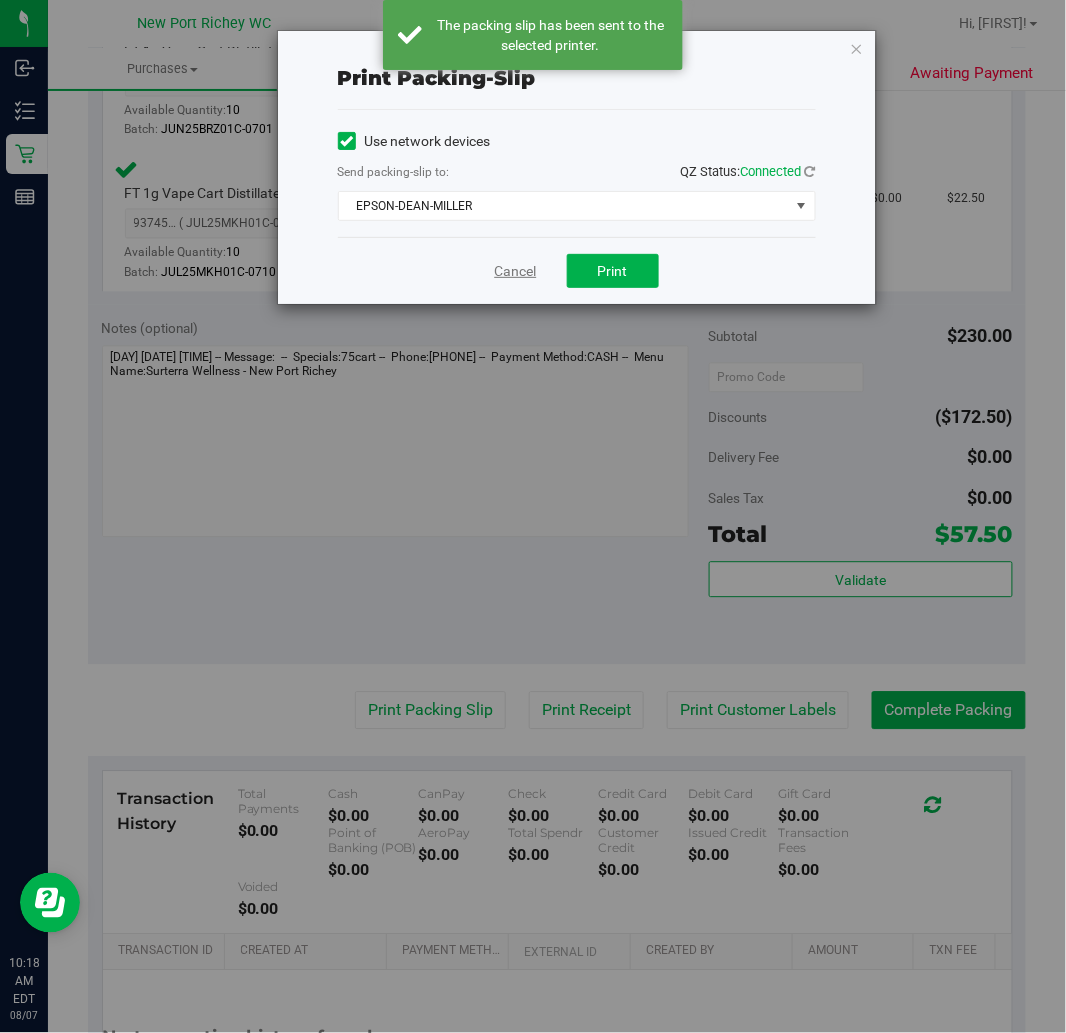 click on "Cancel" at bounding box center (516, 271) 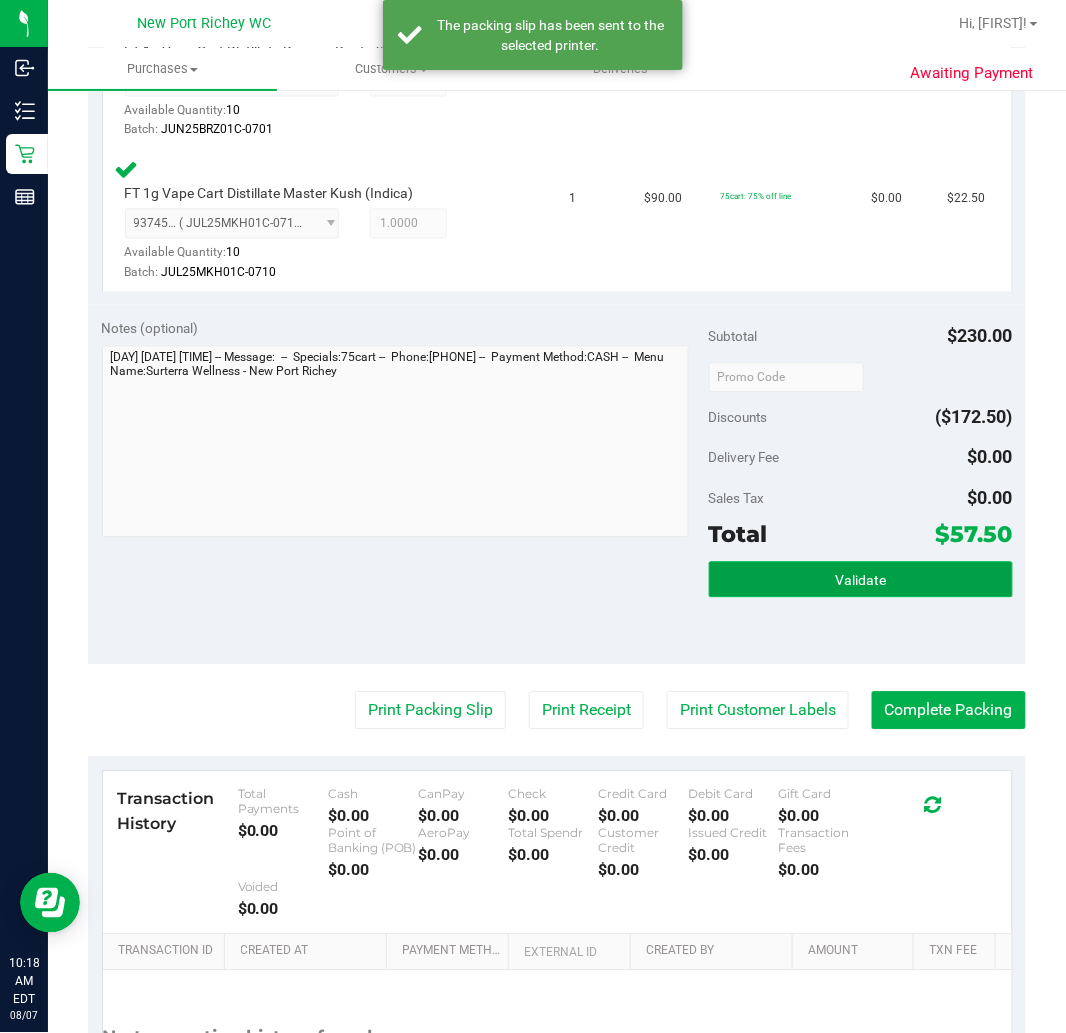 click on "Validate" at bounding box center (861, 580) 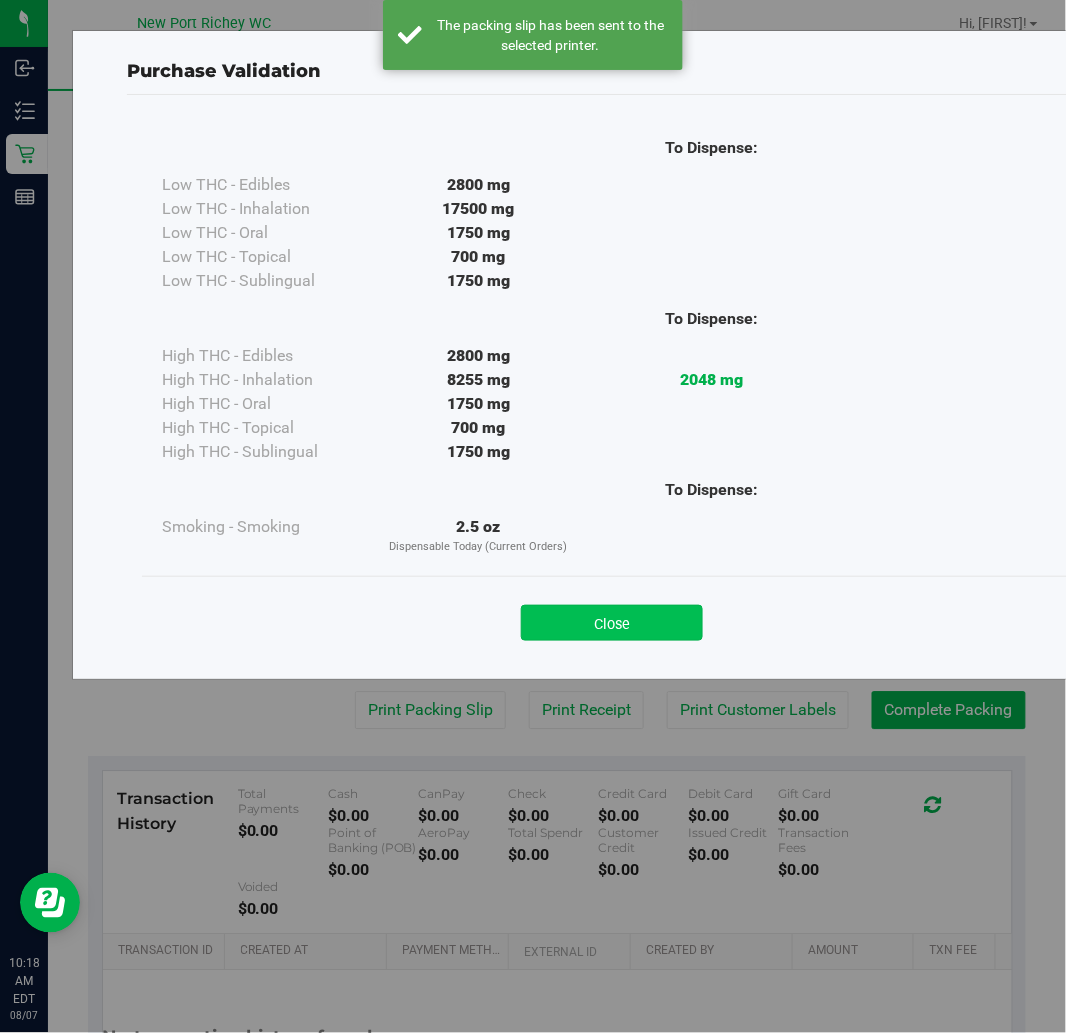 click on "Close" at bounding box center (612, 623) 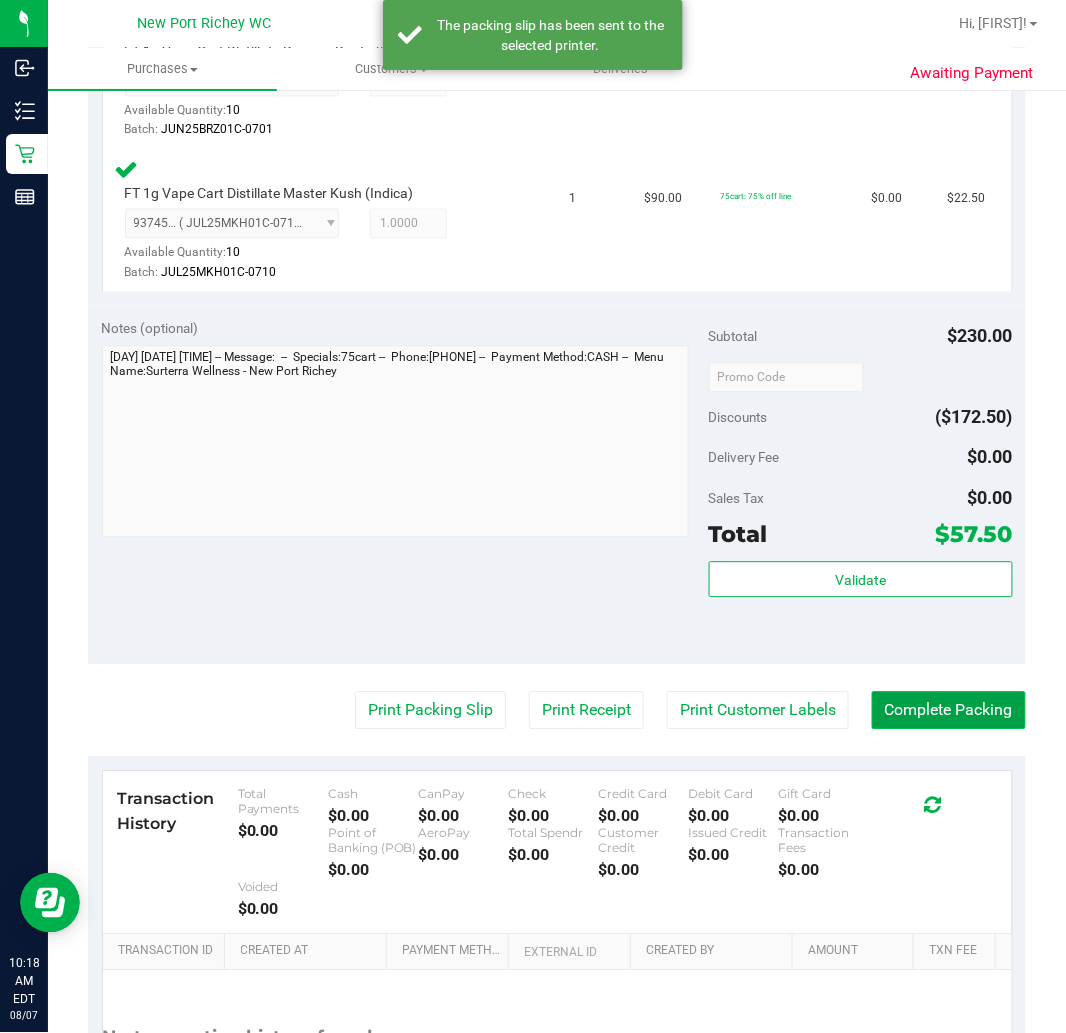 click on "Complete Packing" at bounding box center [949, 711] 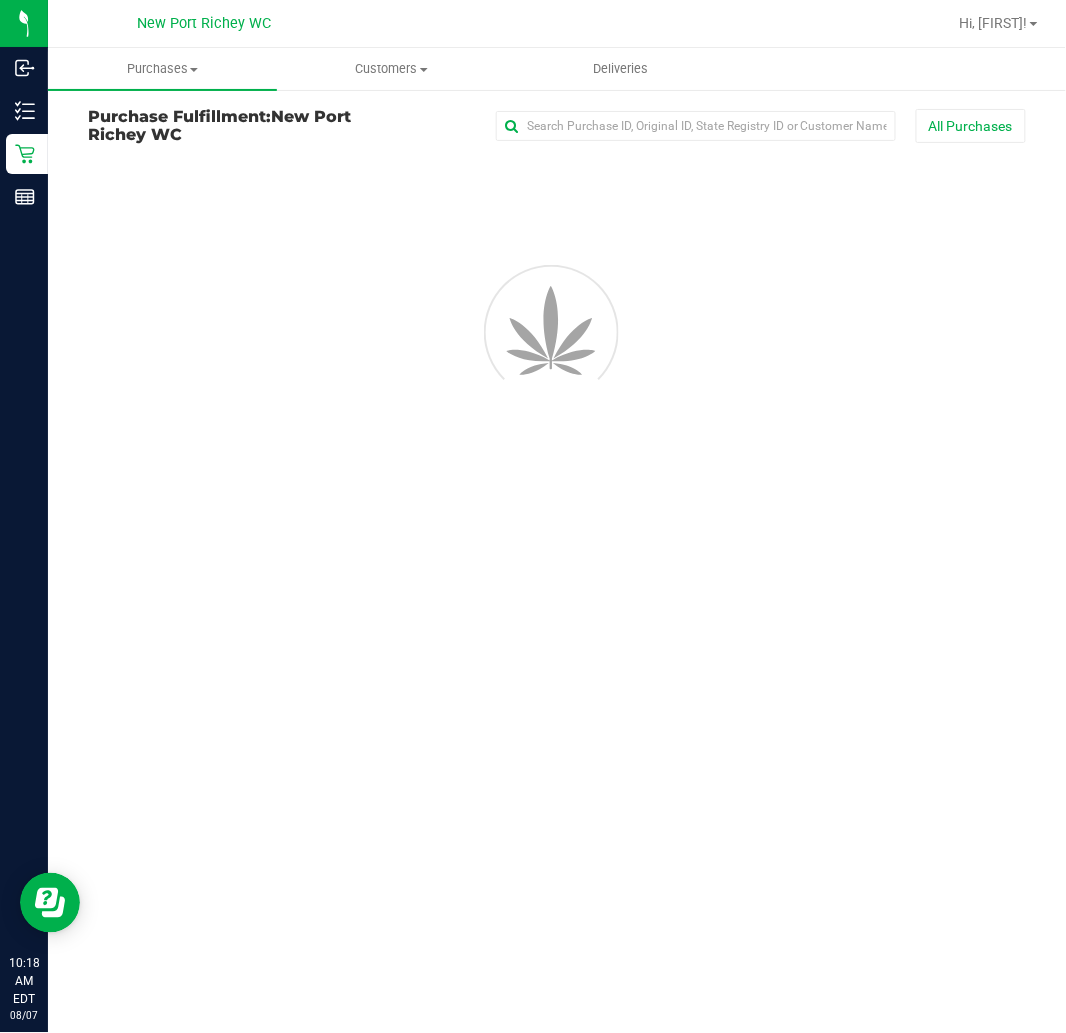 scroll, scrollTop: 0, scrollLeft: 0, axis: both 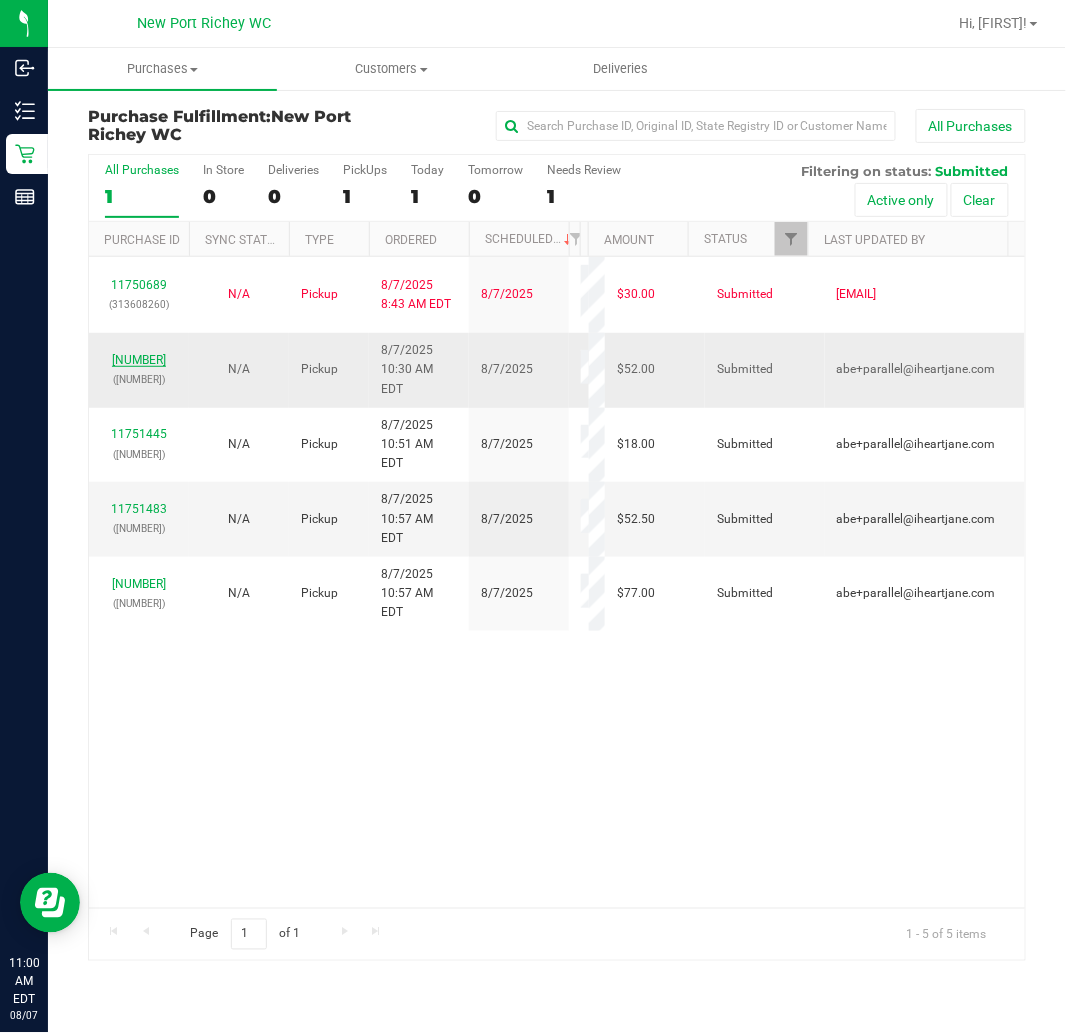 click on "11751310" at bounding box center (139, 360) 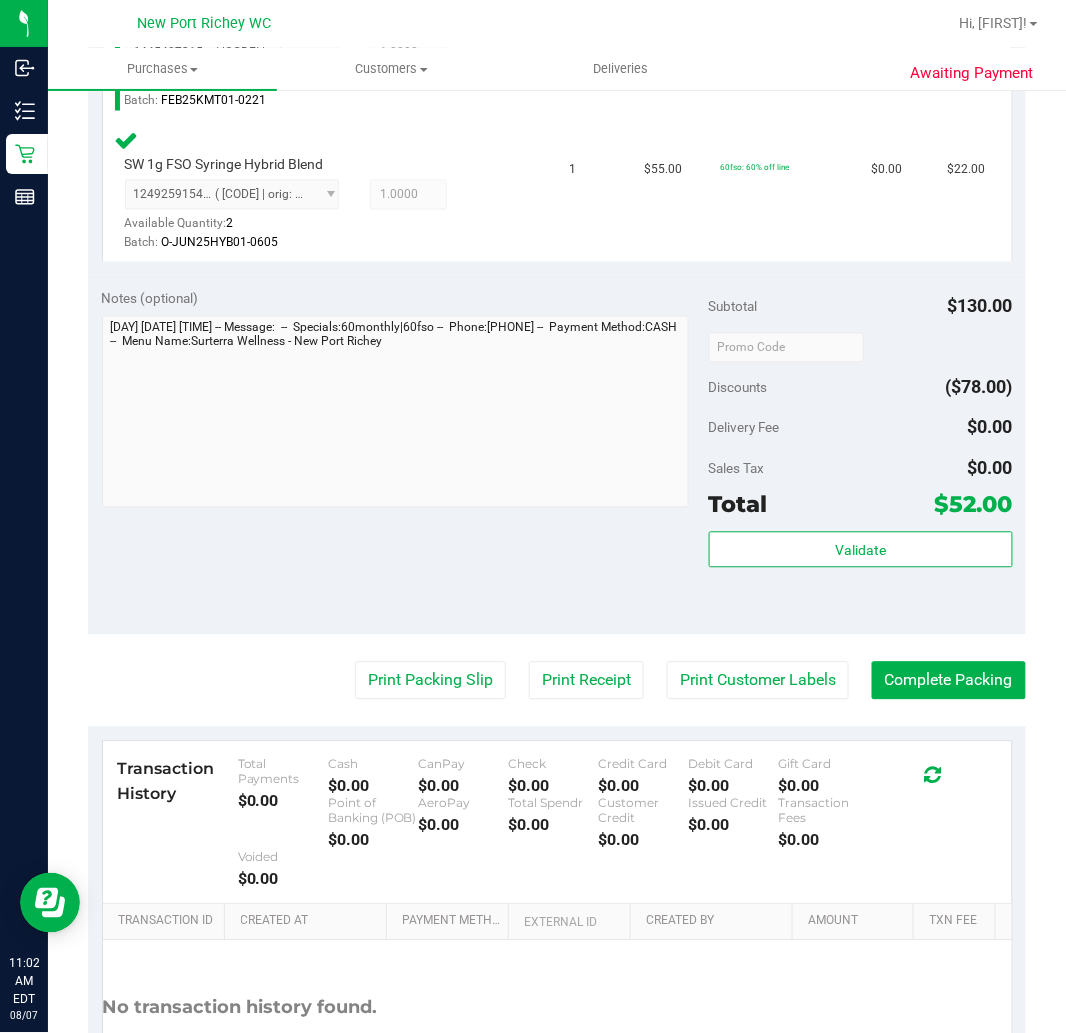 scroll, scrollTop: 666, scrollLeft: 0, axis: vertical 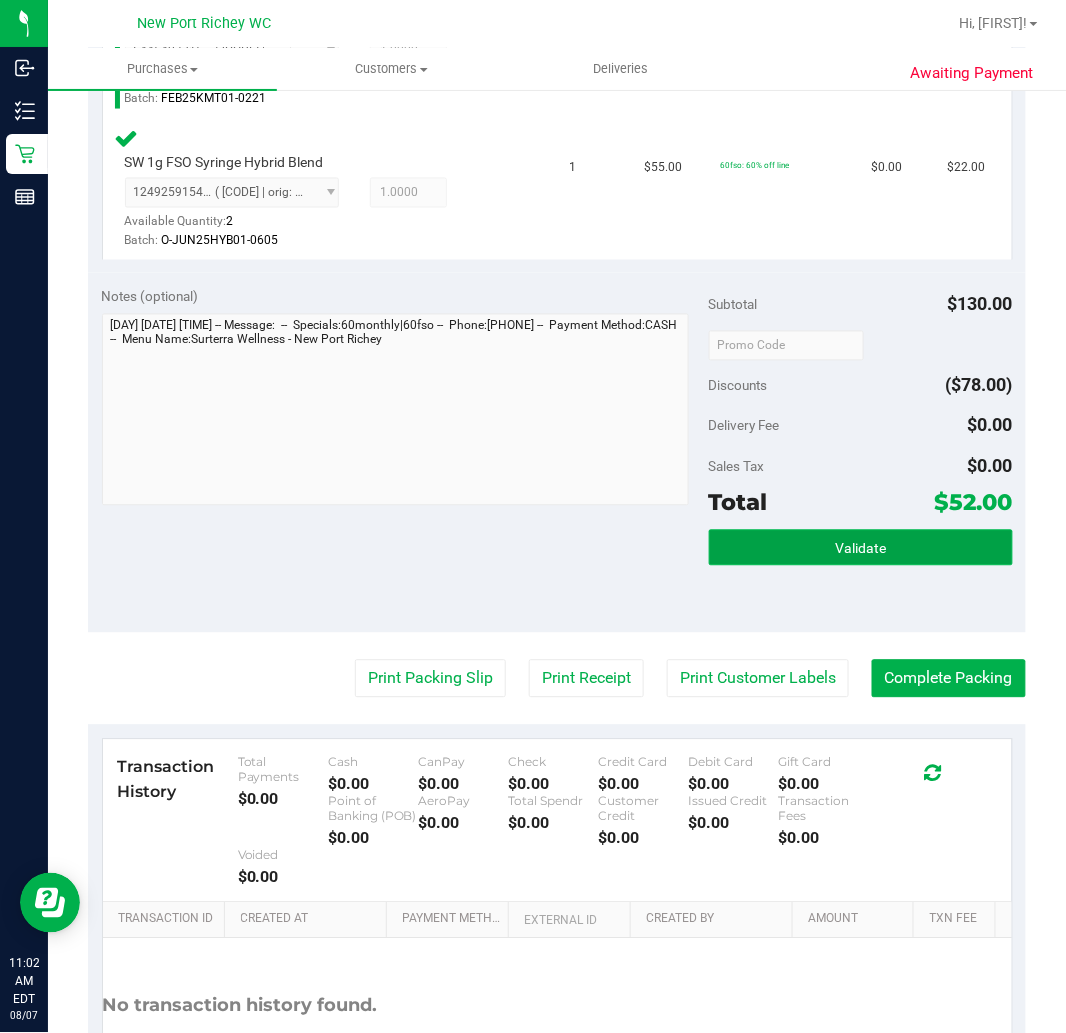 click on "Validate" at bounding box center [861, 548] 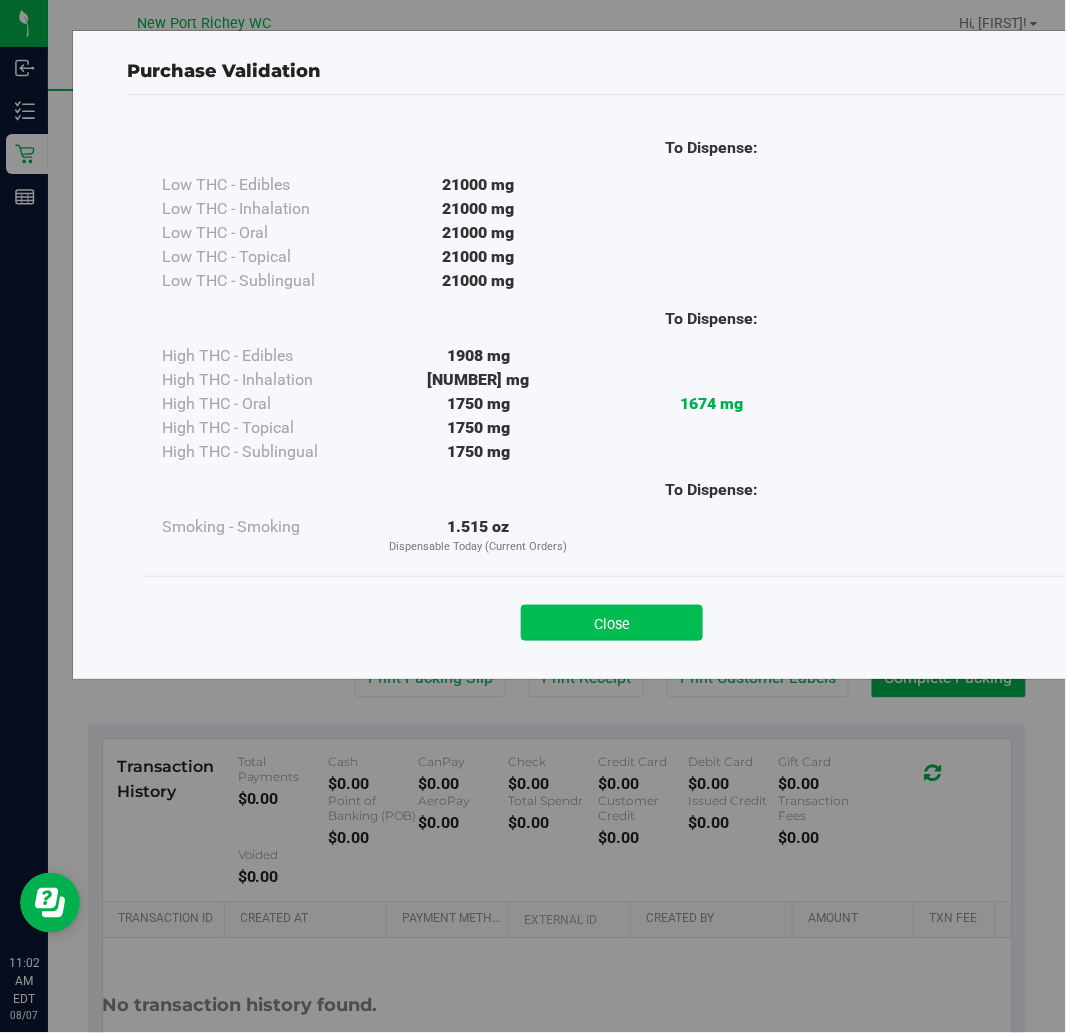 click on "Close" at bounding box center [612, 623] 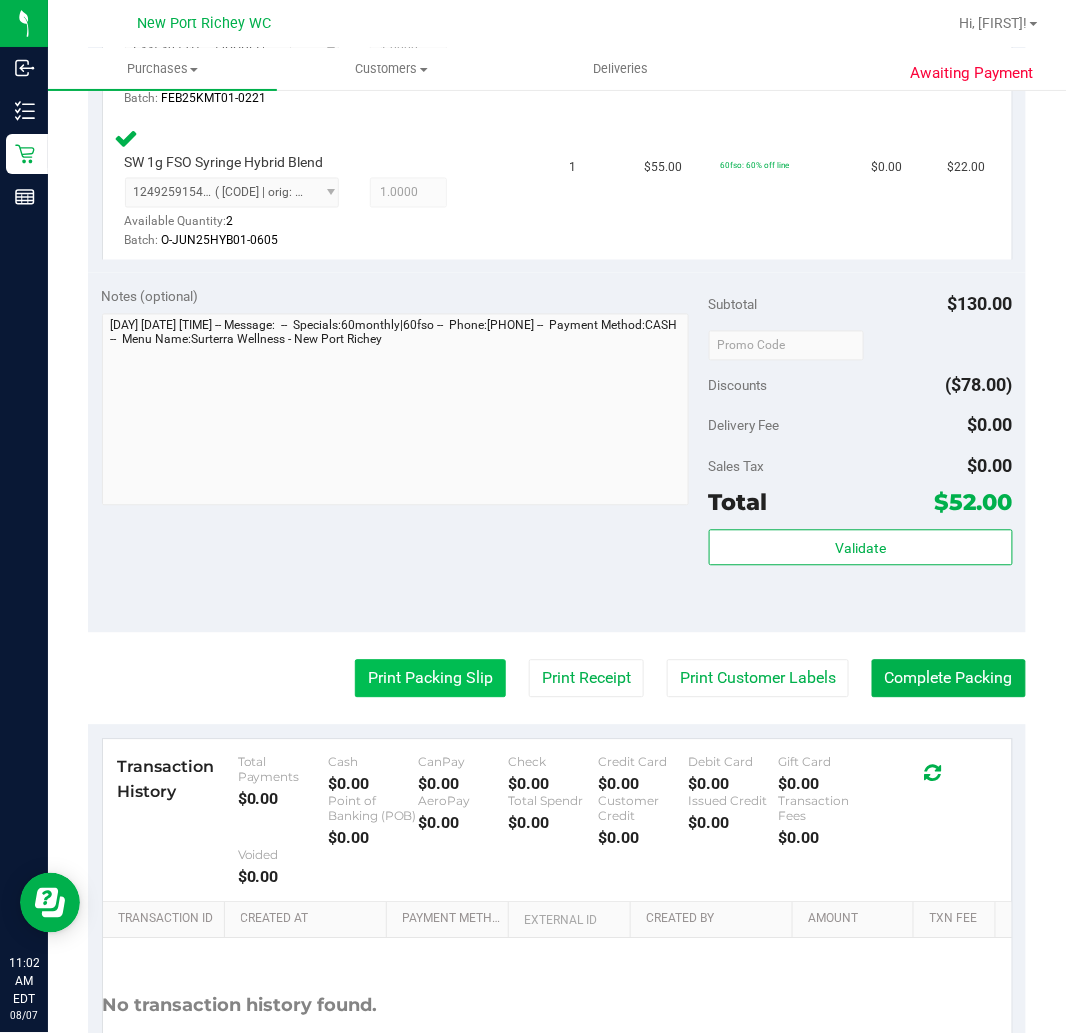 click on "Print Packing Slip" at bounding box center [430, 679] 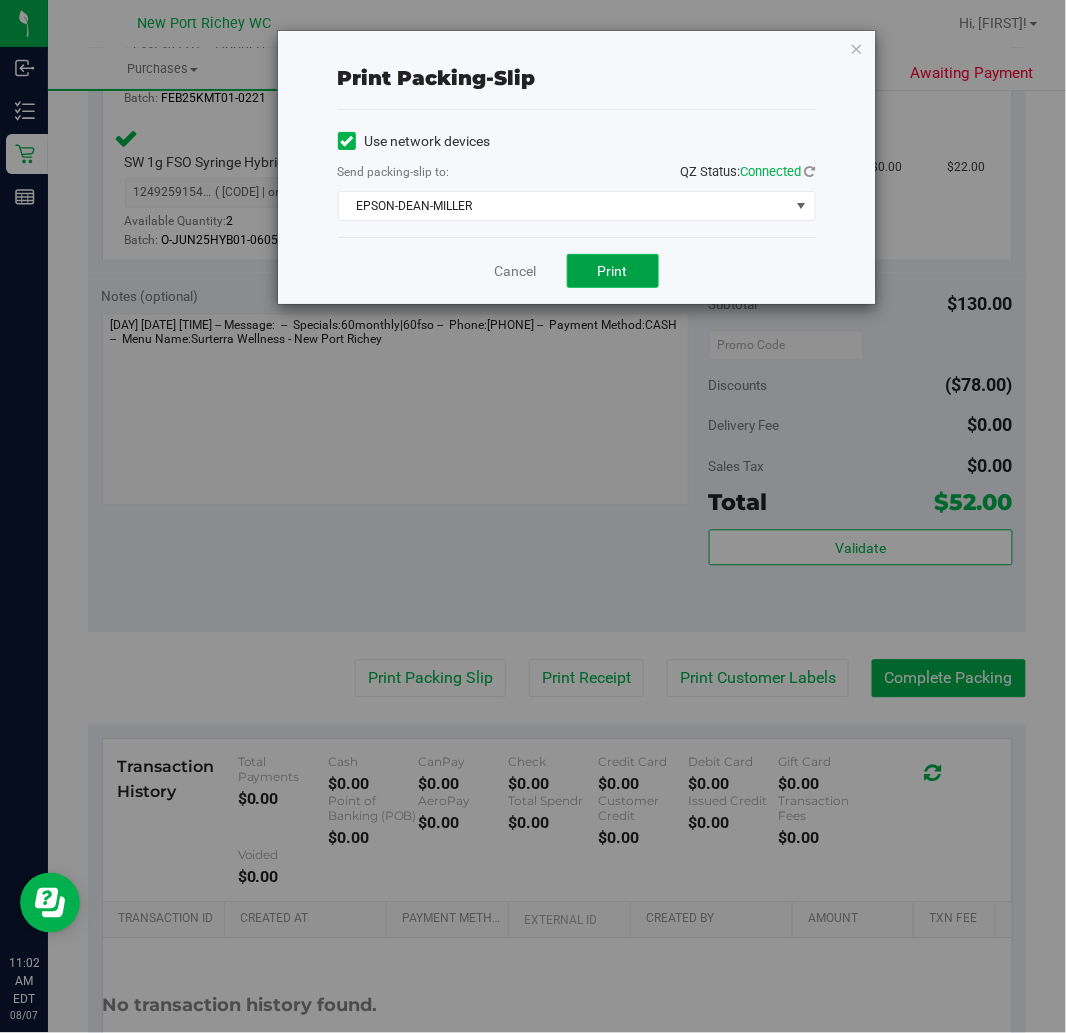 click on "Print" at bounding box center [613, 271] 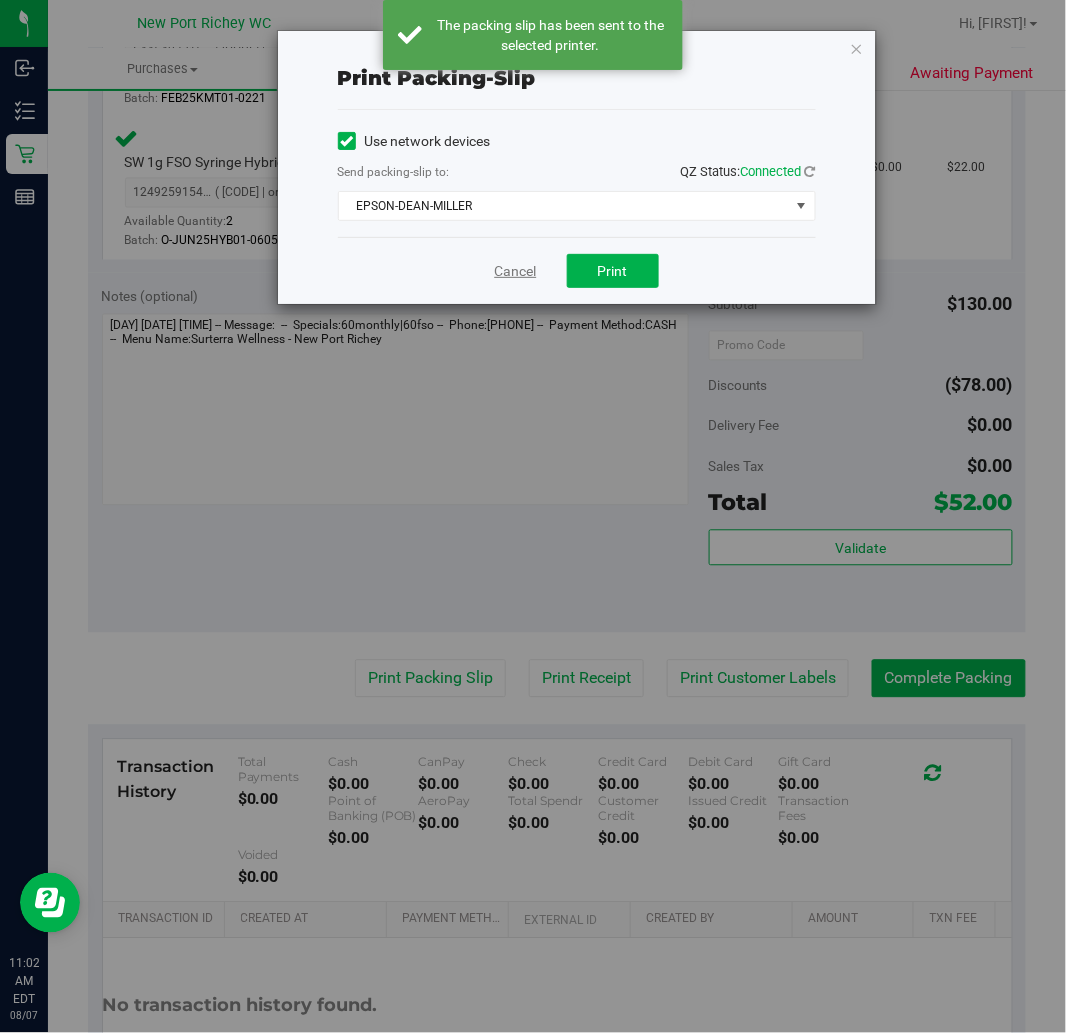 click on "Cancel" at bounding box center [516, 271] 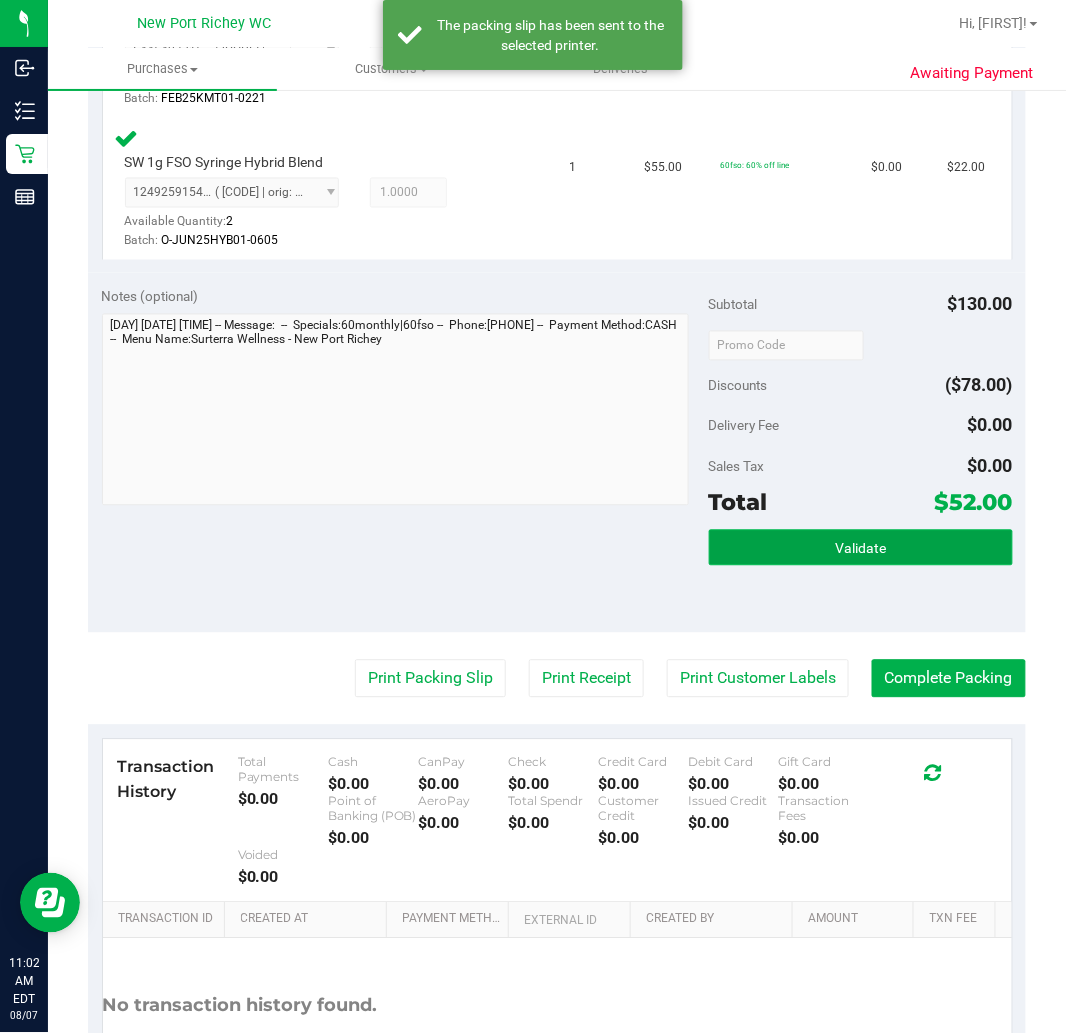 click on "Validate" at bounding box center [860, 549] 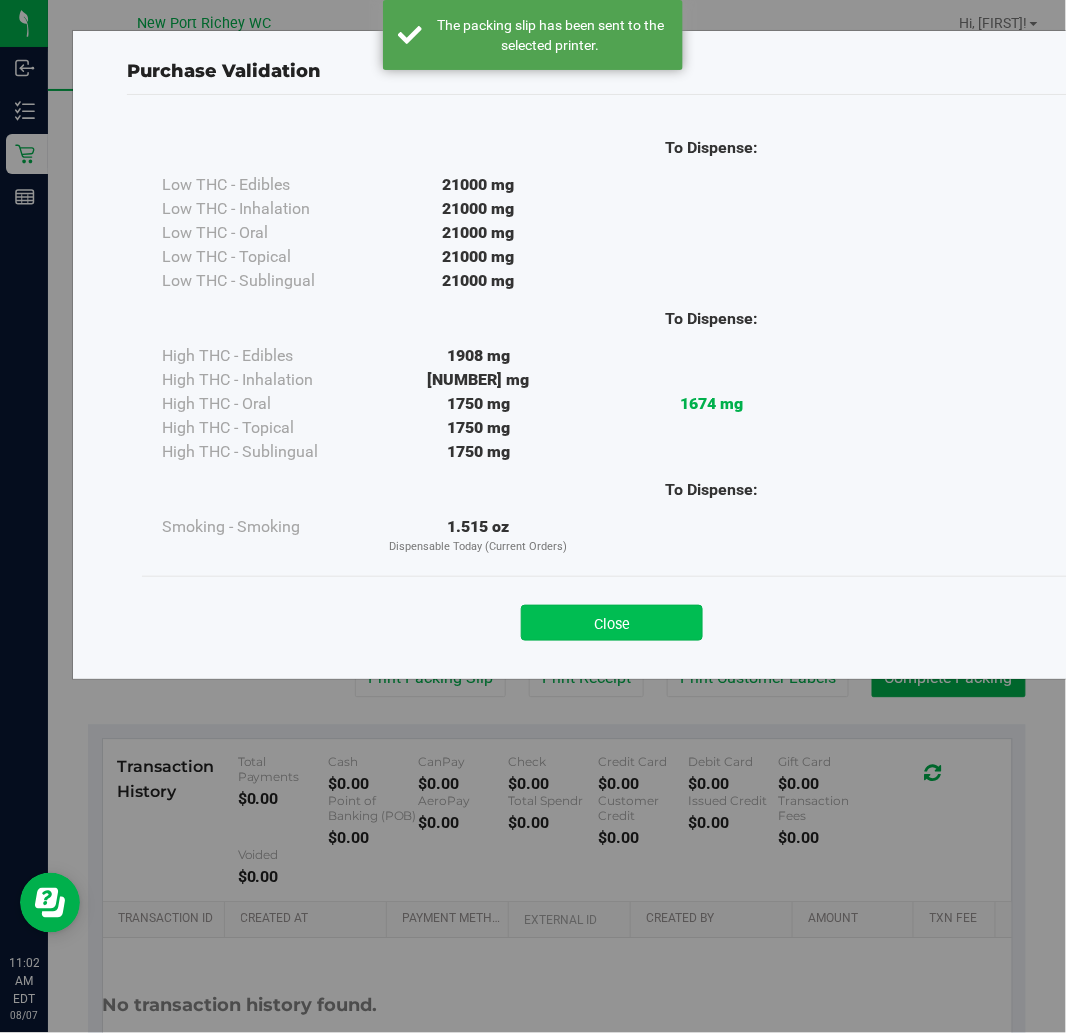 click on "Close" at bounding box center (612, 623) 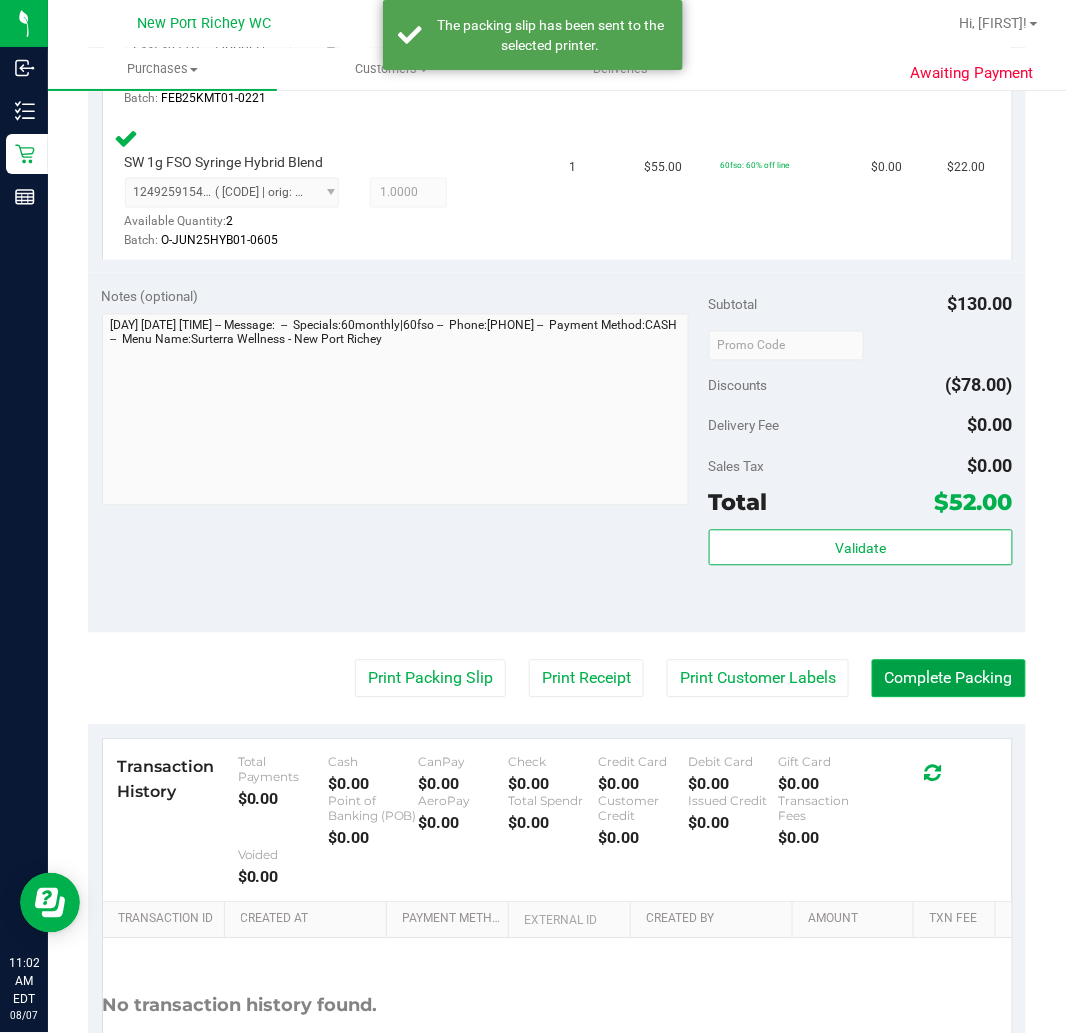 click on "Complete Packing" at bounding box center [949, 679] 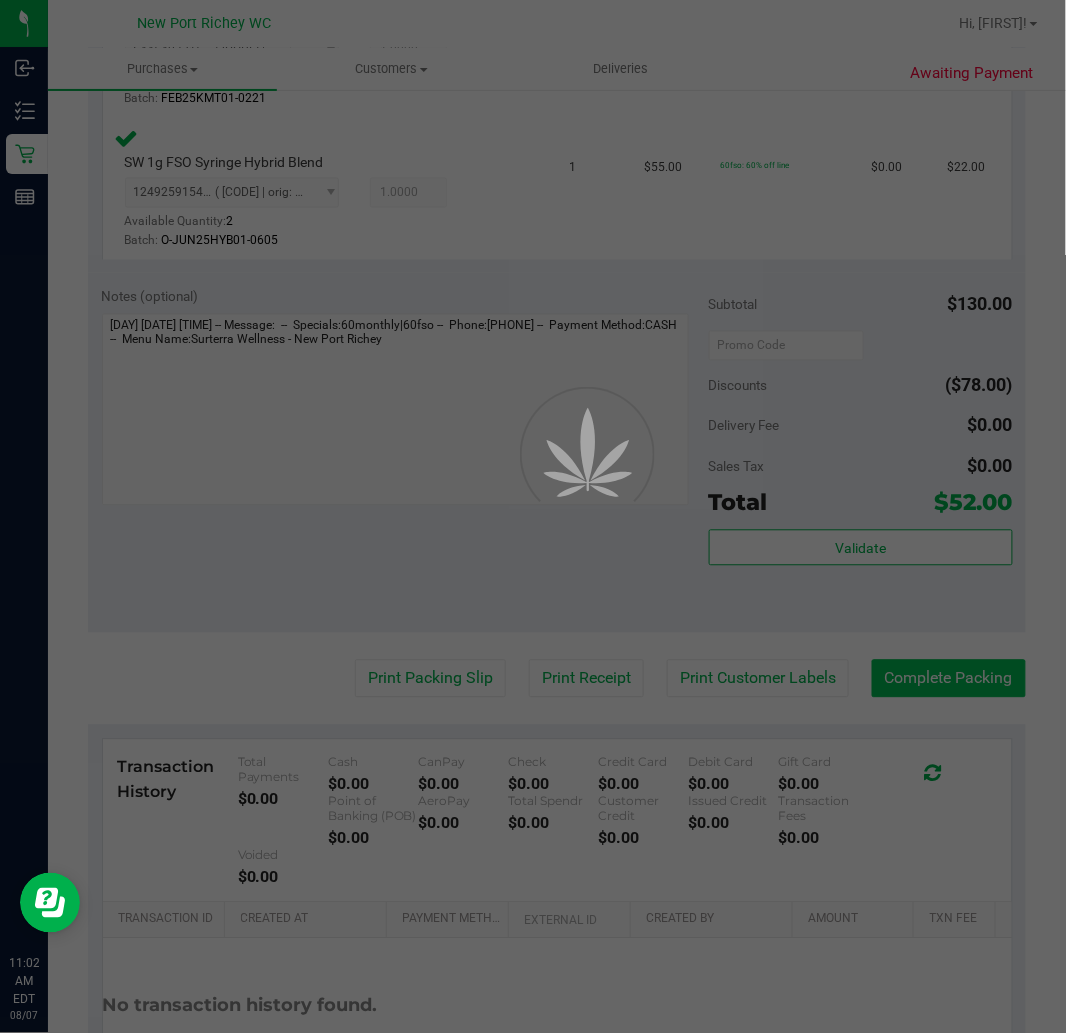 scroll, scrollTop: 0, scrollLeft: 0, axis: both 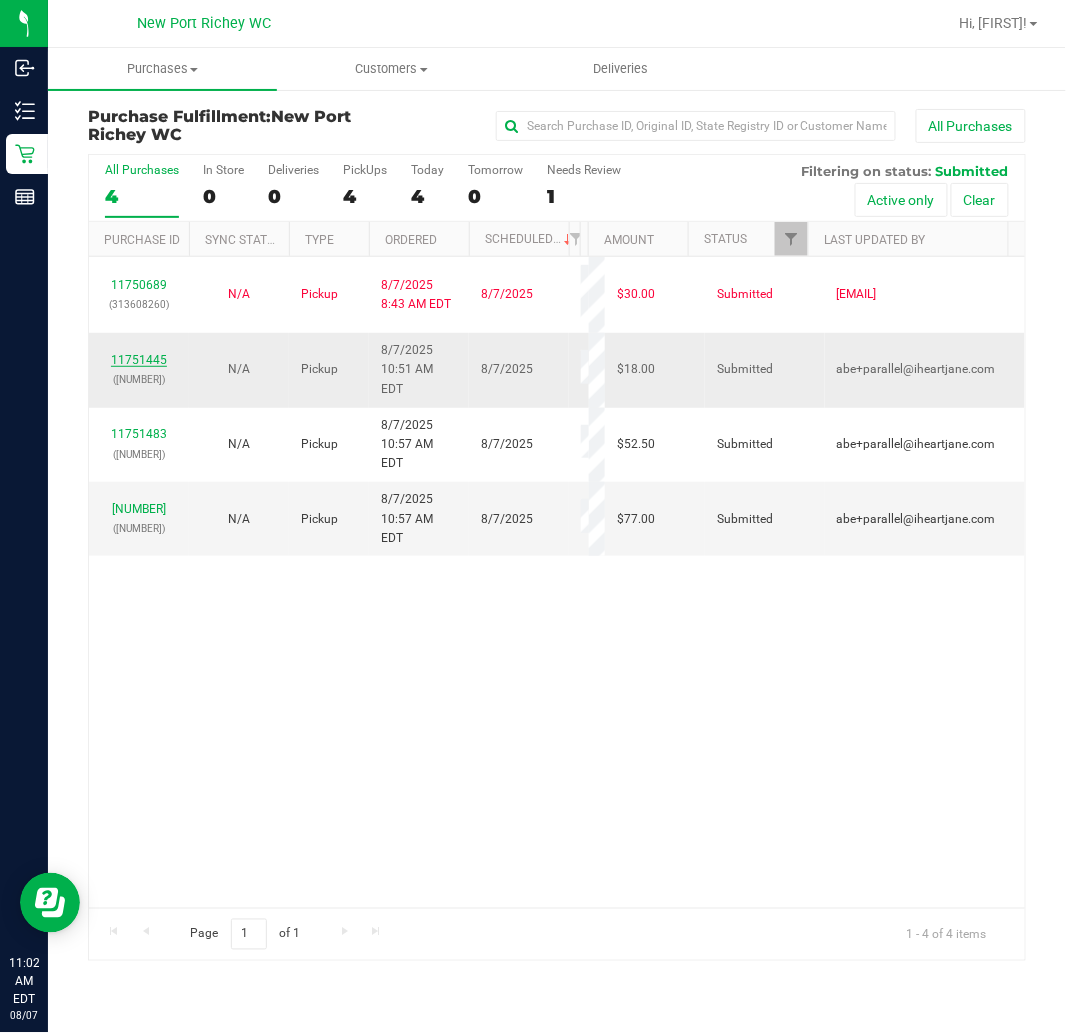click on "11751445" at bounding box center (139, 360) 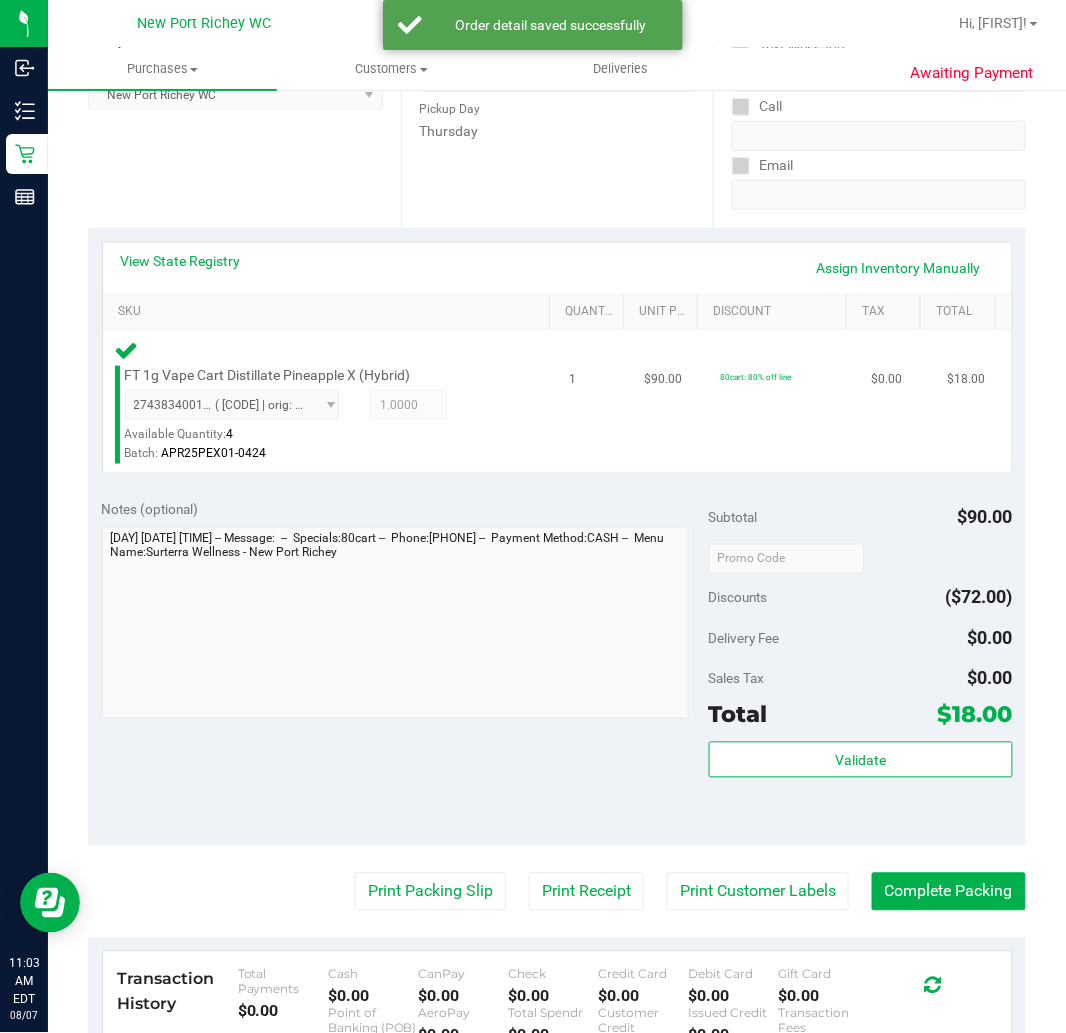 scroll, scrollTop: 333, scrollLeft: 0, axis: vertical 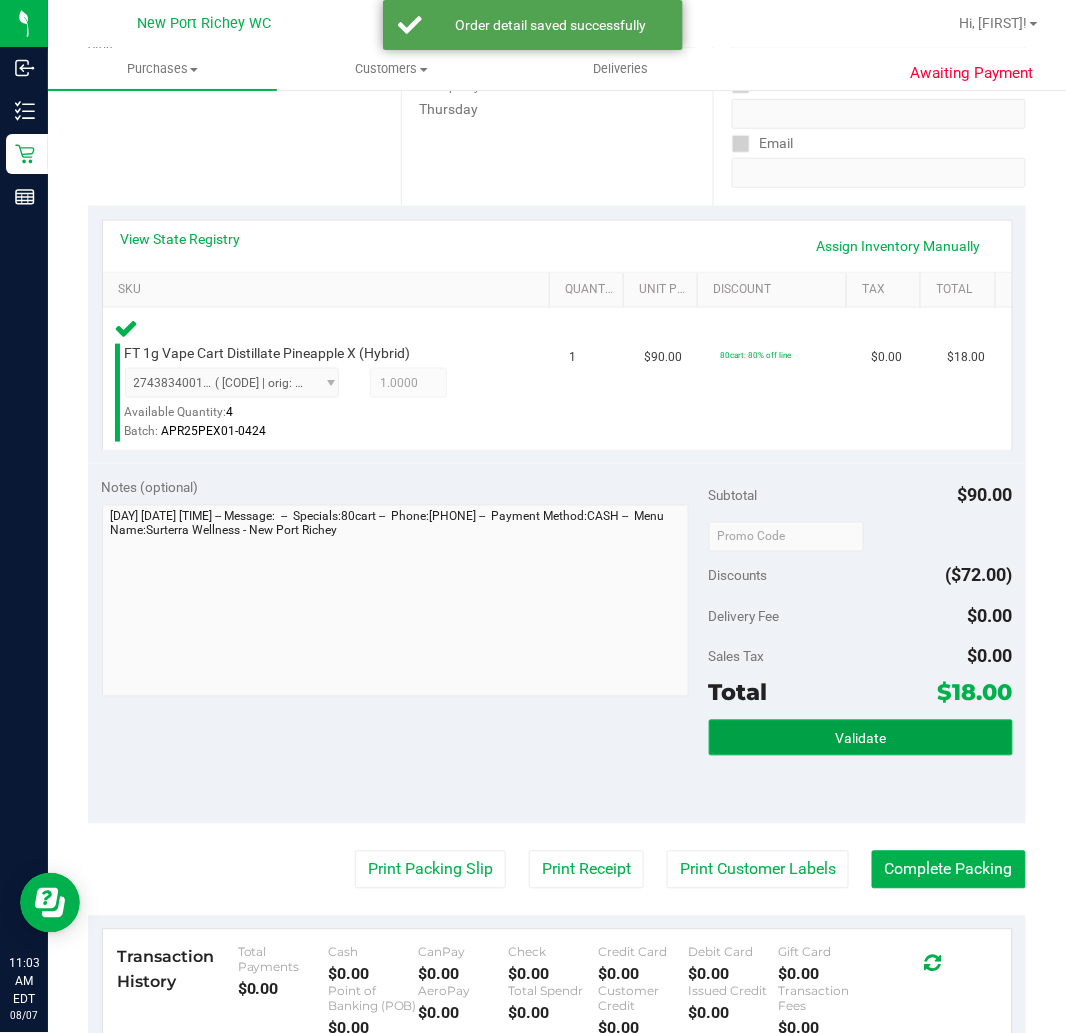 click on "Validate" at bounding box center [860, 739] 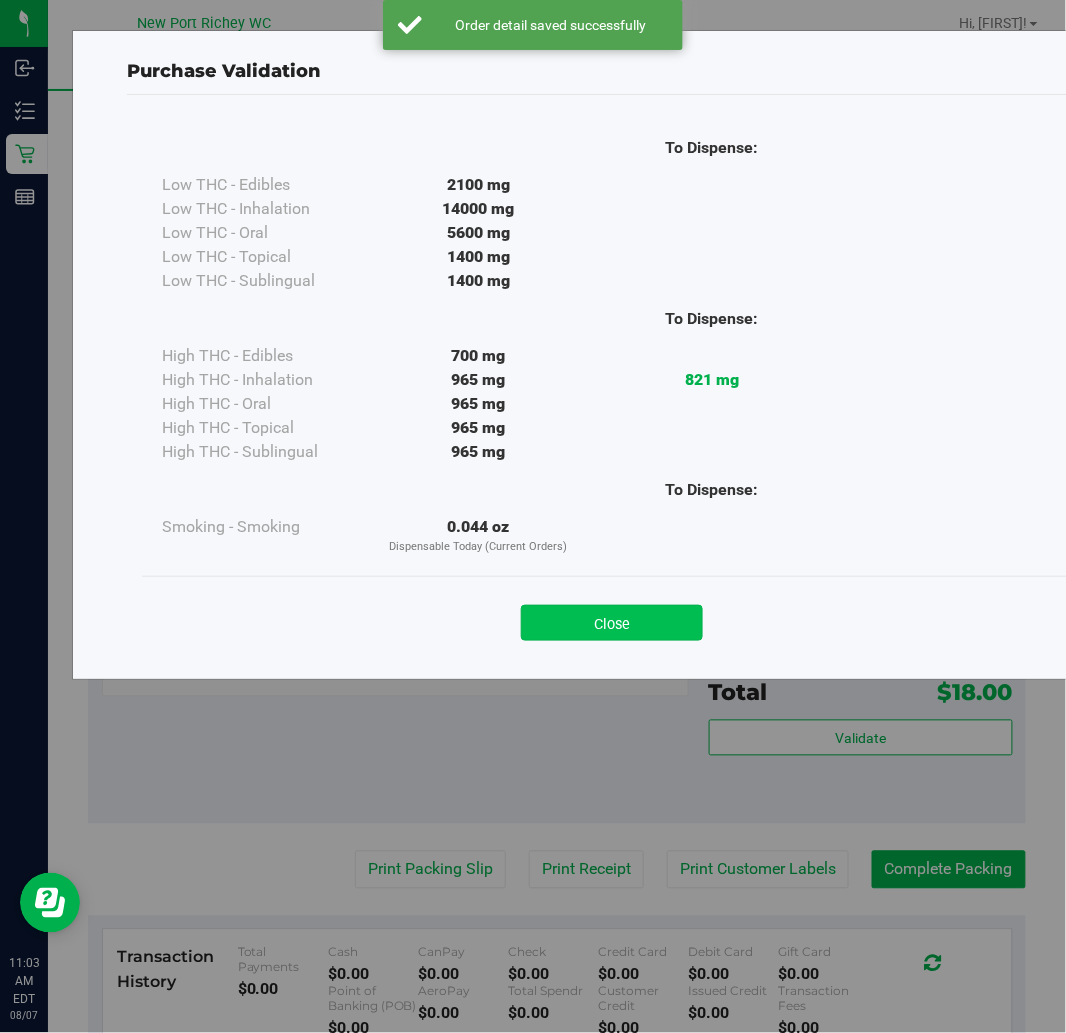 click on "Close" at bounding box center [612, 623] 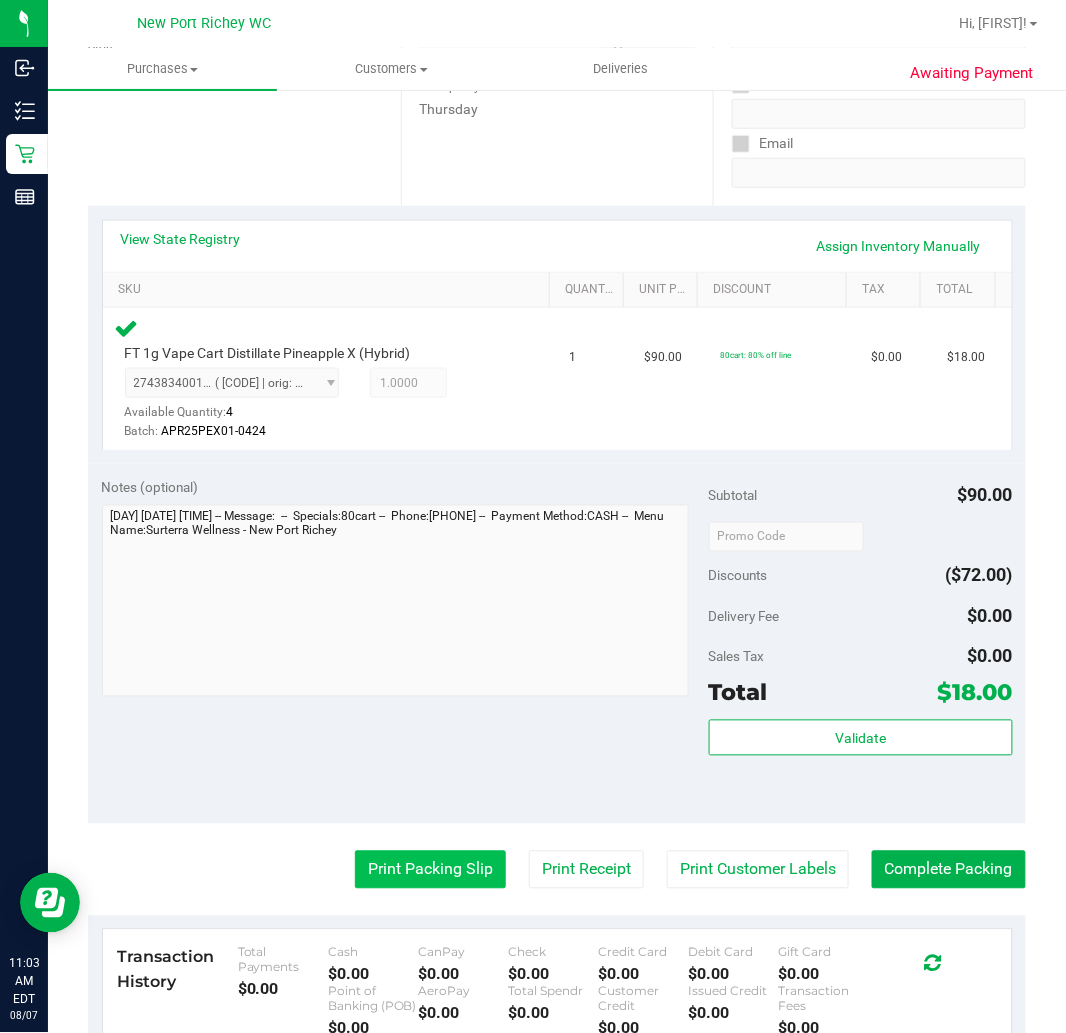 click on "Print Packing Slip" at bounding box center (430, 870) 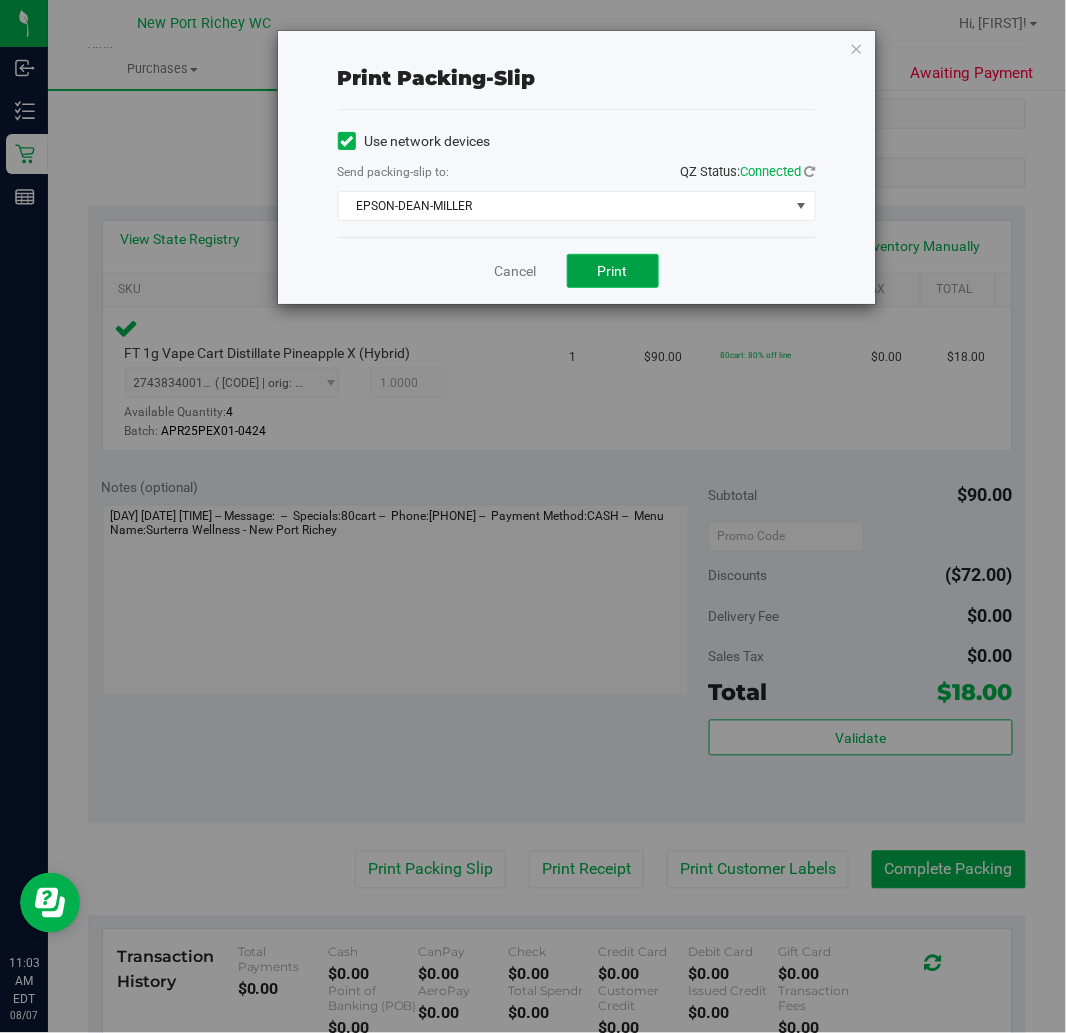 click on "Print" at bounding box center [613, 271] 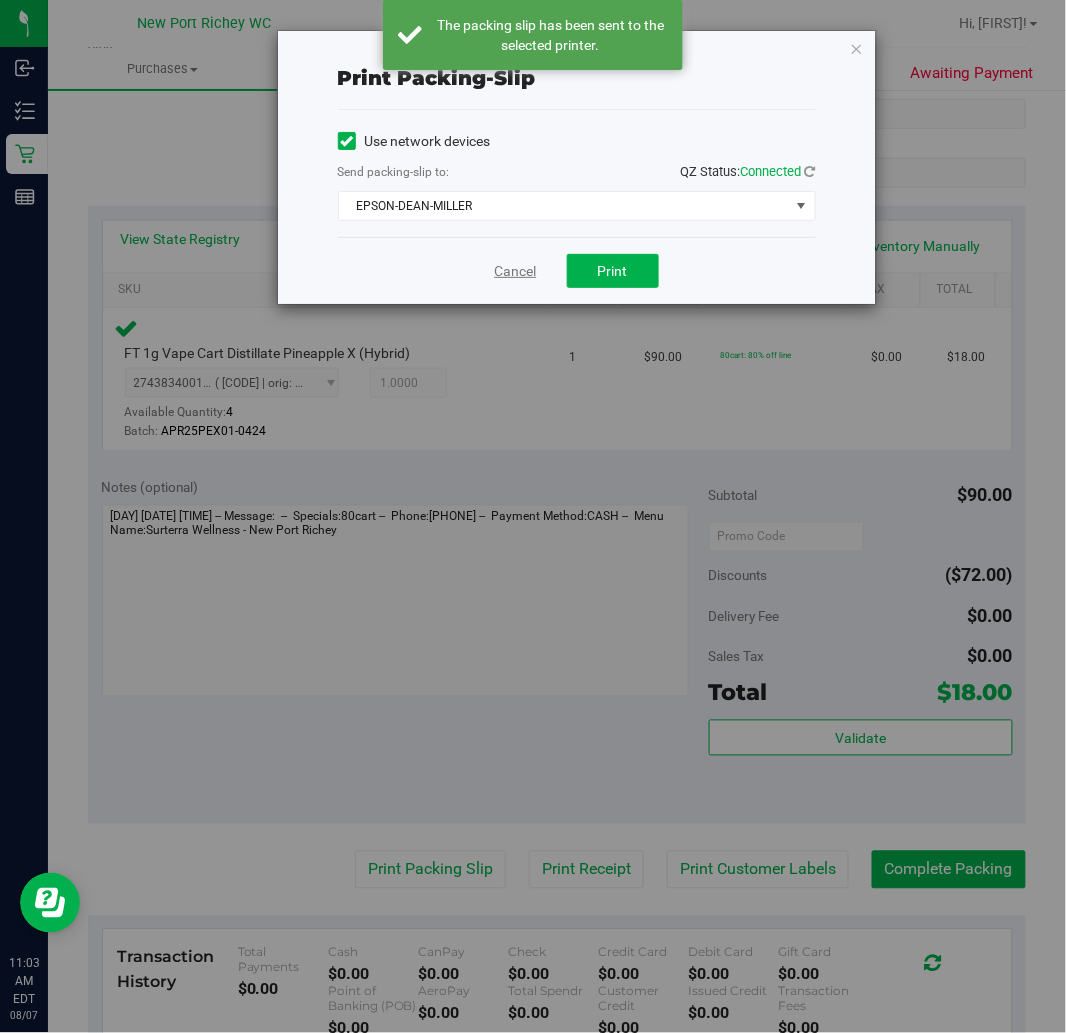 click on "Cancel" at bounding box center [516, 271] 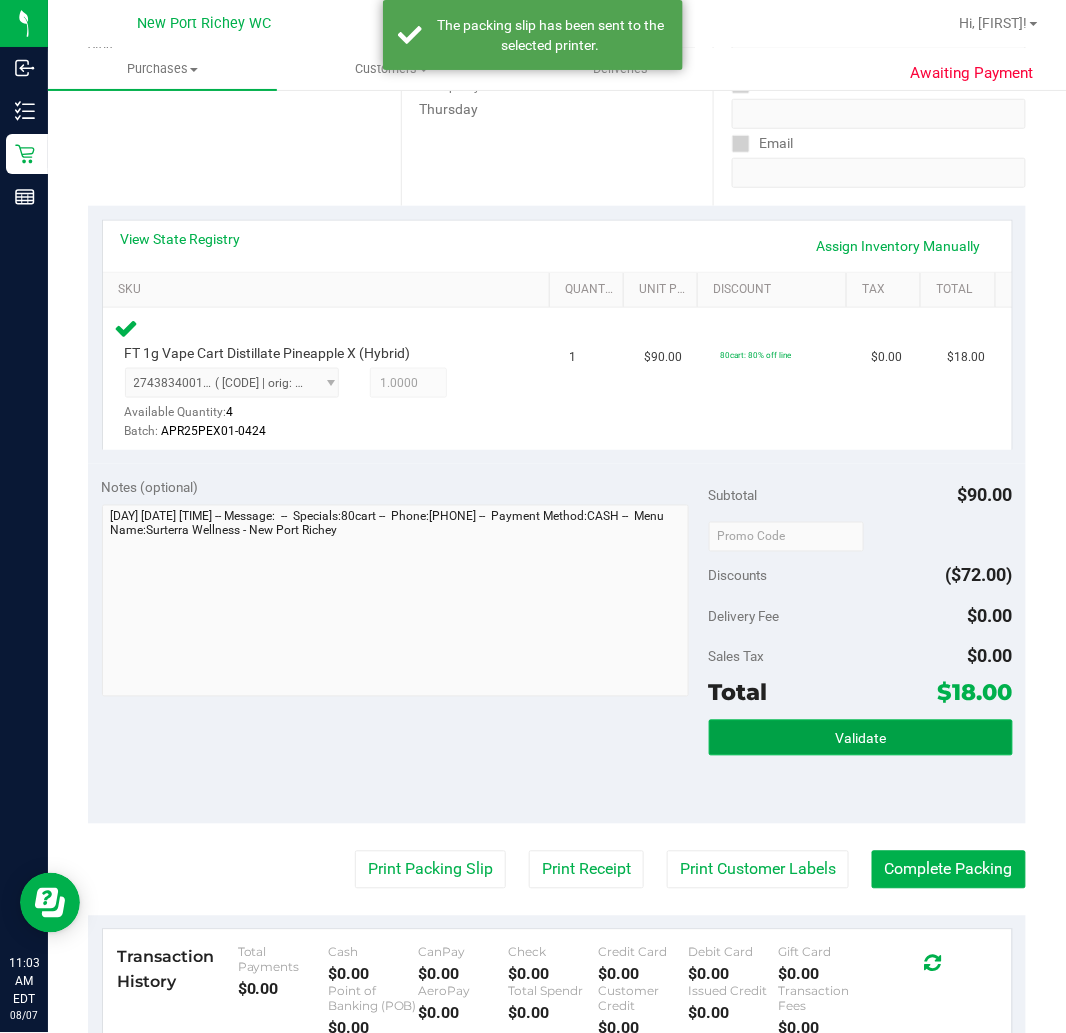 click on "Validate" at bounding box center [860, 739] 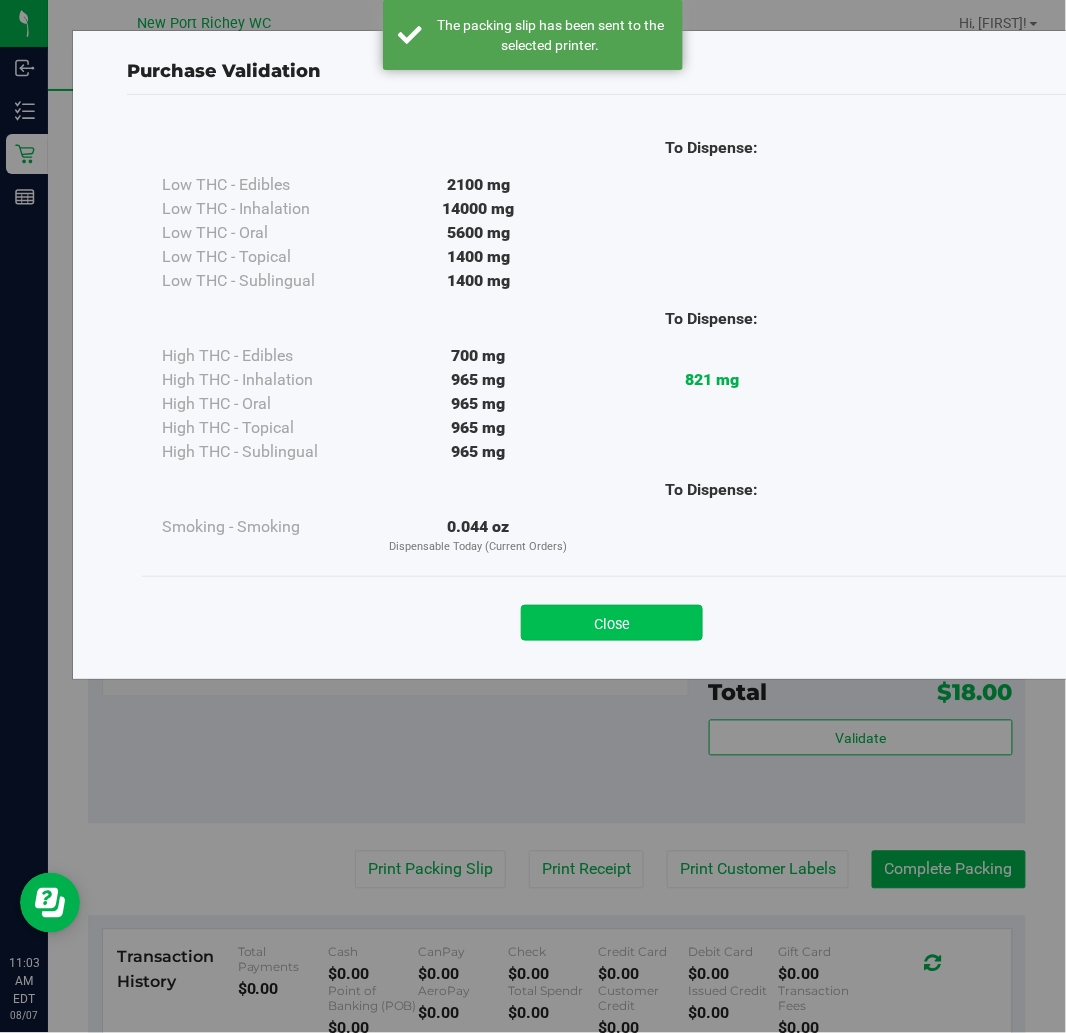 click on "Close" at bounding box center [612, 623] 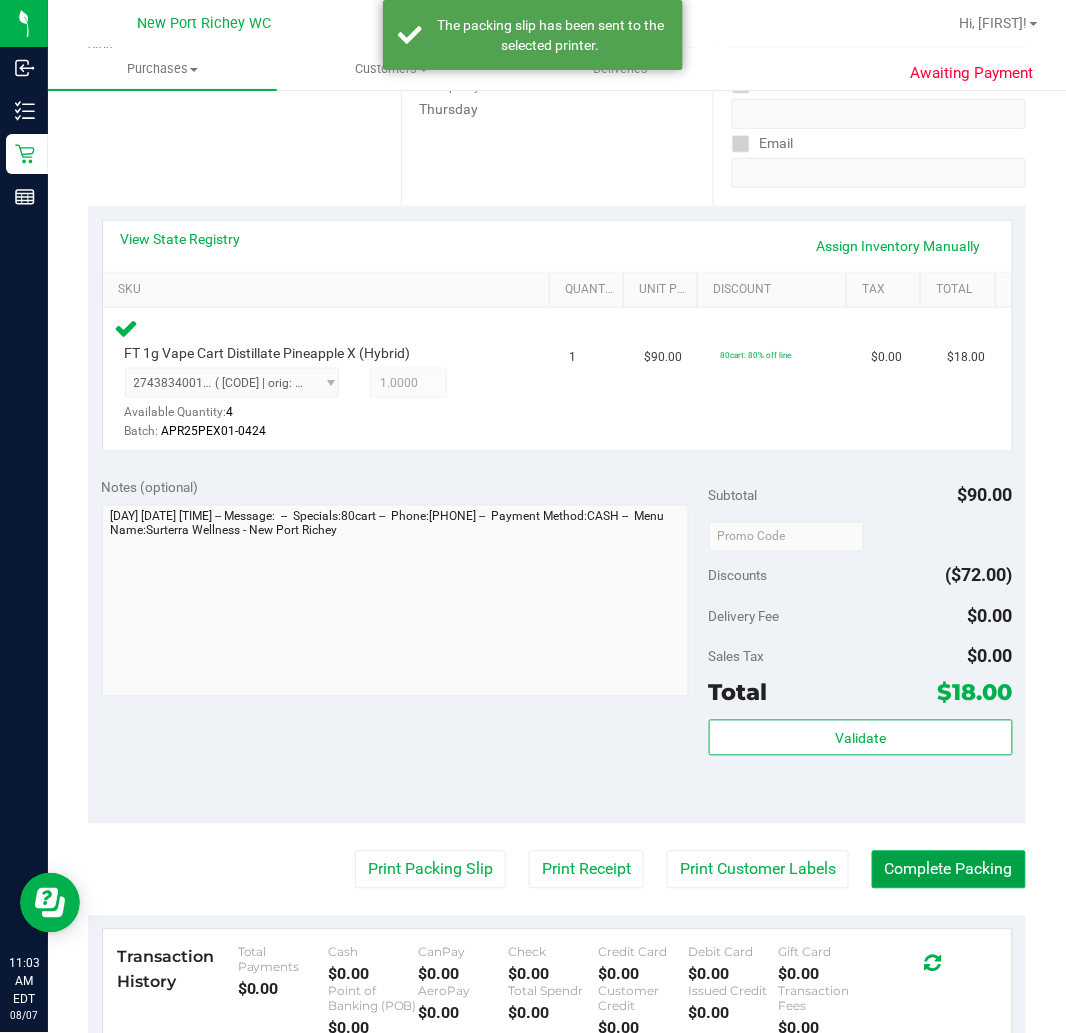 click on "Complete Packing" at bounding box center (949, 870) 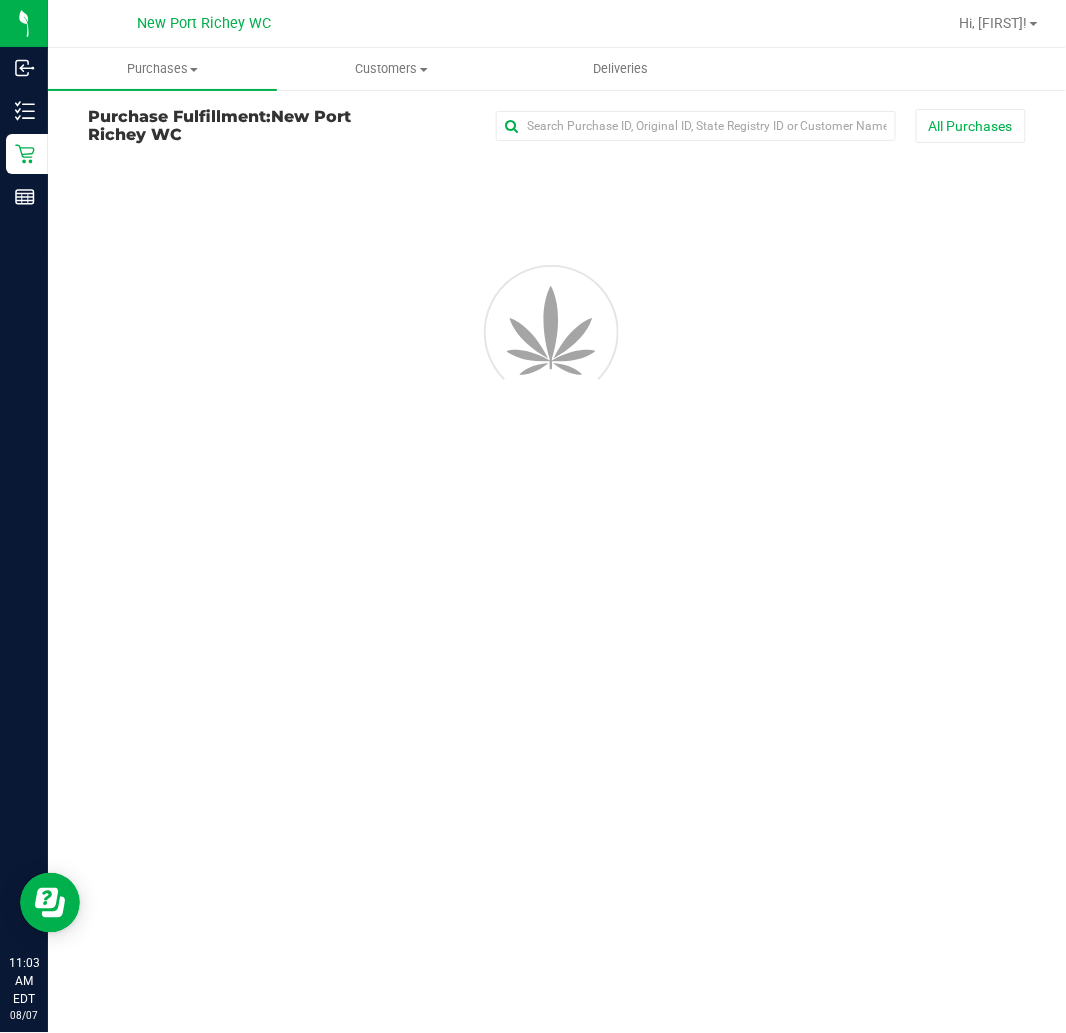 scroll, scrollTop: 0, scrollLeft: 0, axis: both 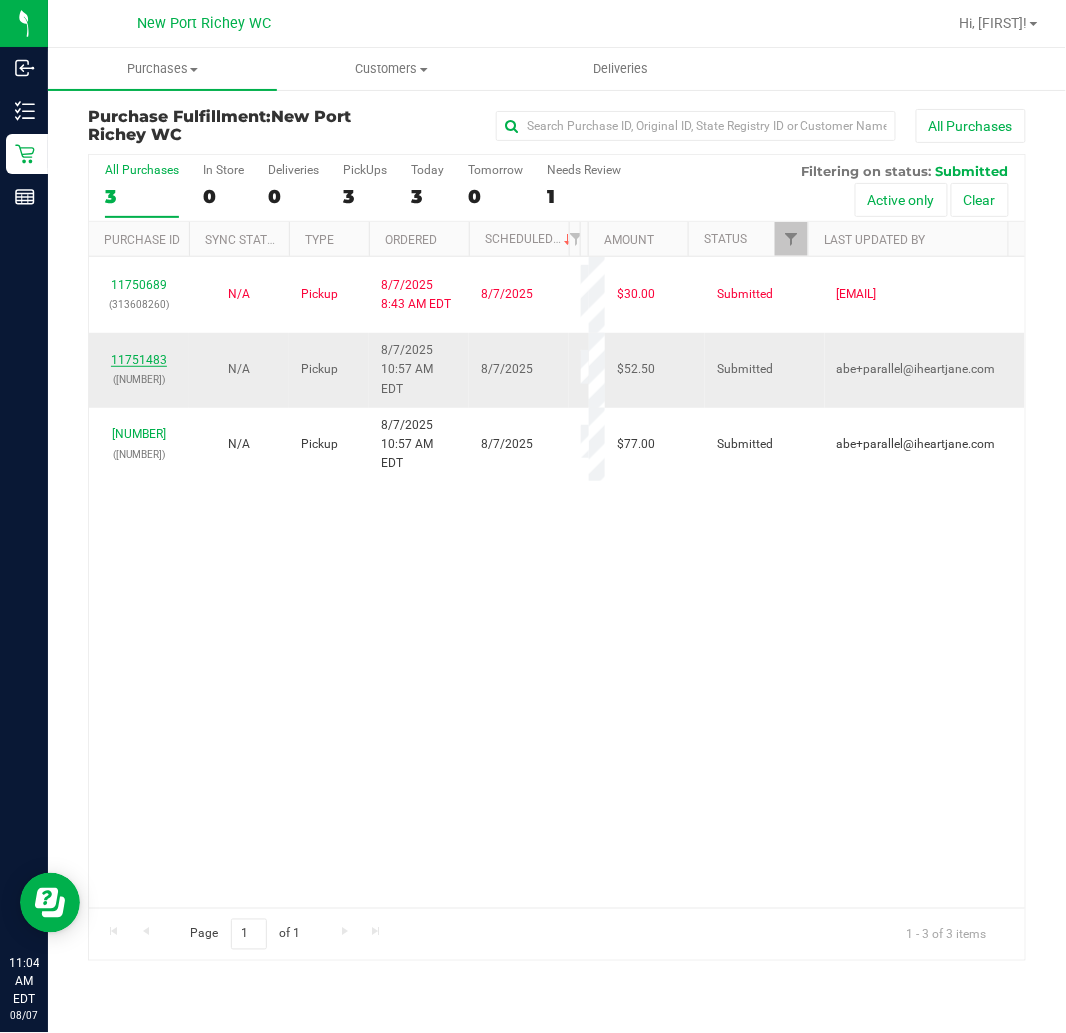 click on "11751483" at bounding box center (139, 360) 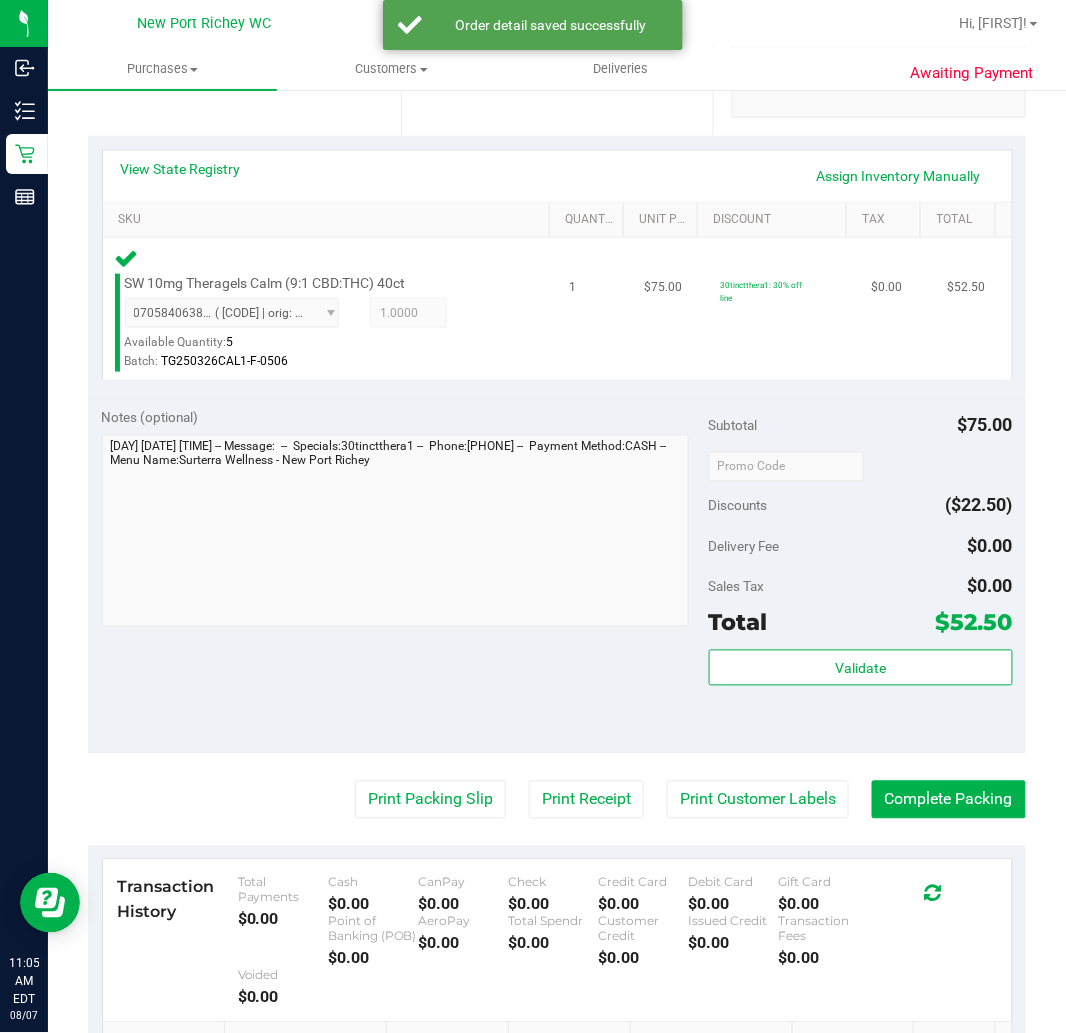 scroll, scrollTop: 555, scrollLeft: 0, axis: vertical 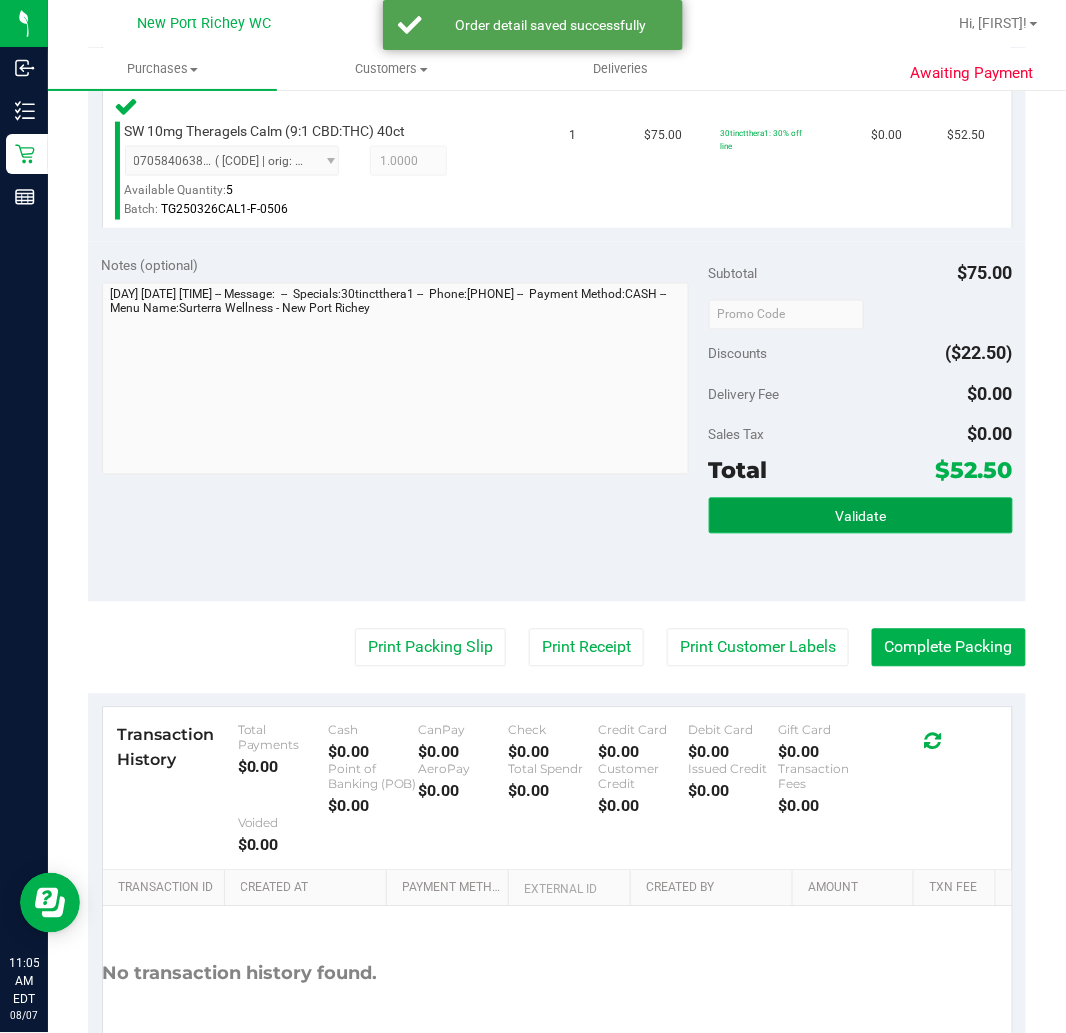 click on "Validate" at bounding box center [860, 517] 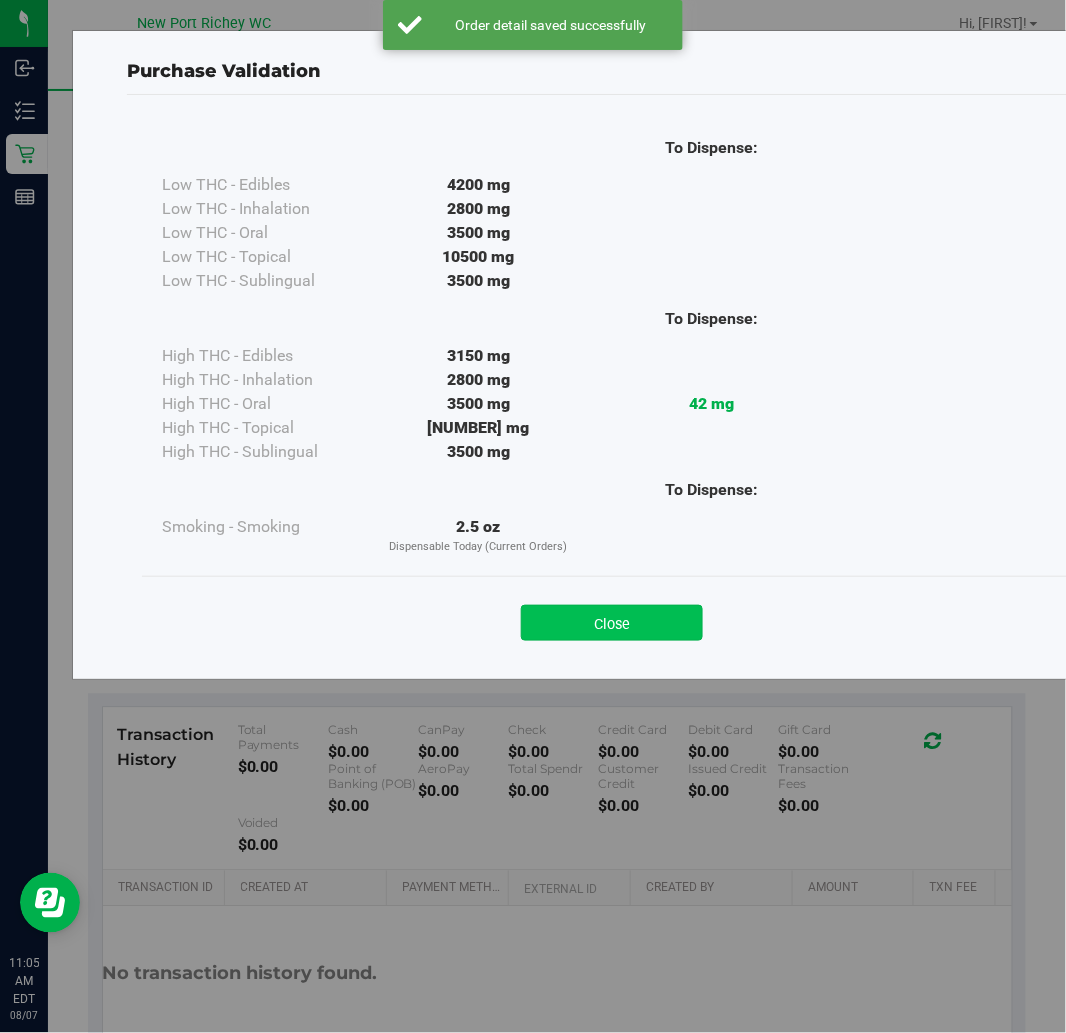 click on "Close" at bounding box center (612, 623) 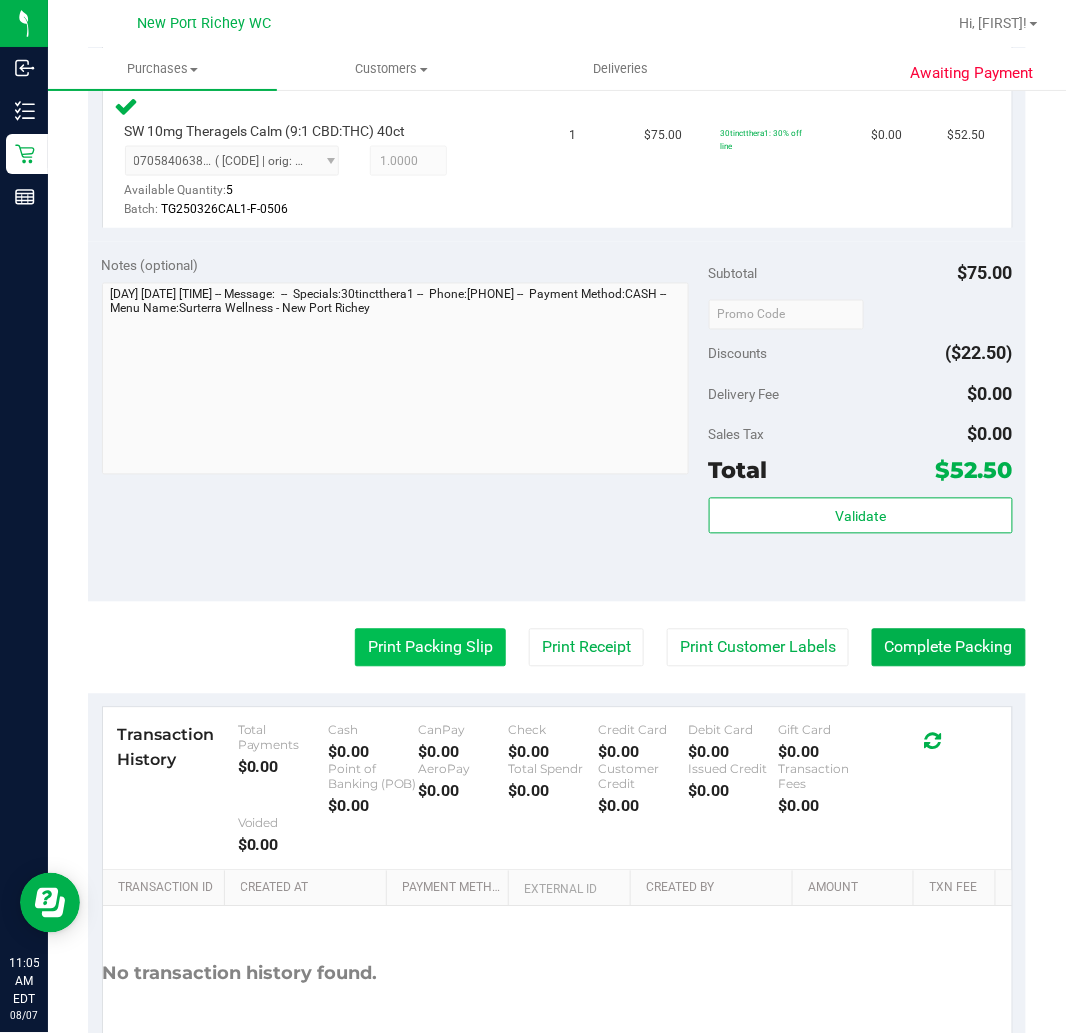 click on "Print Packing Slip" at bounding box center (430, 648) 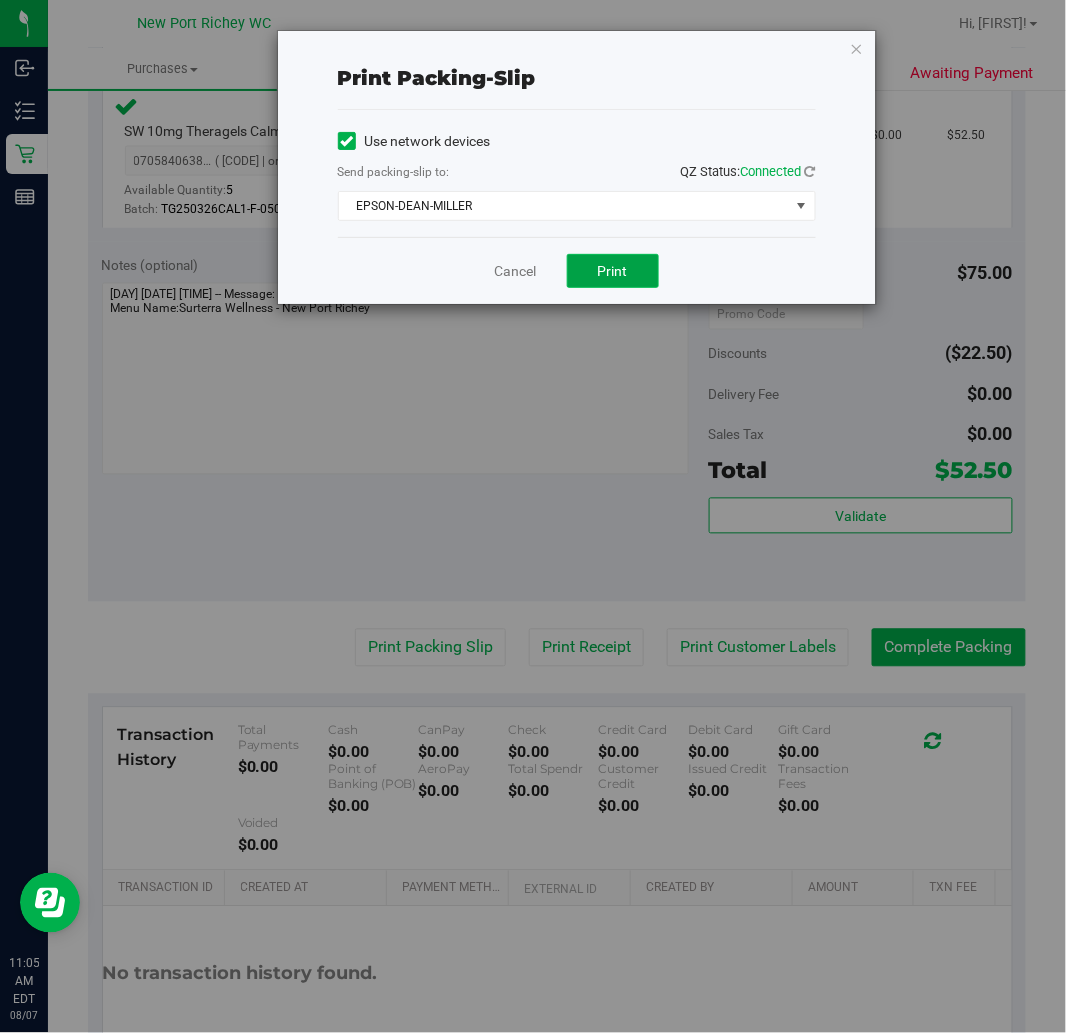 click on "Print" at bounding box center [613, 271] 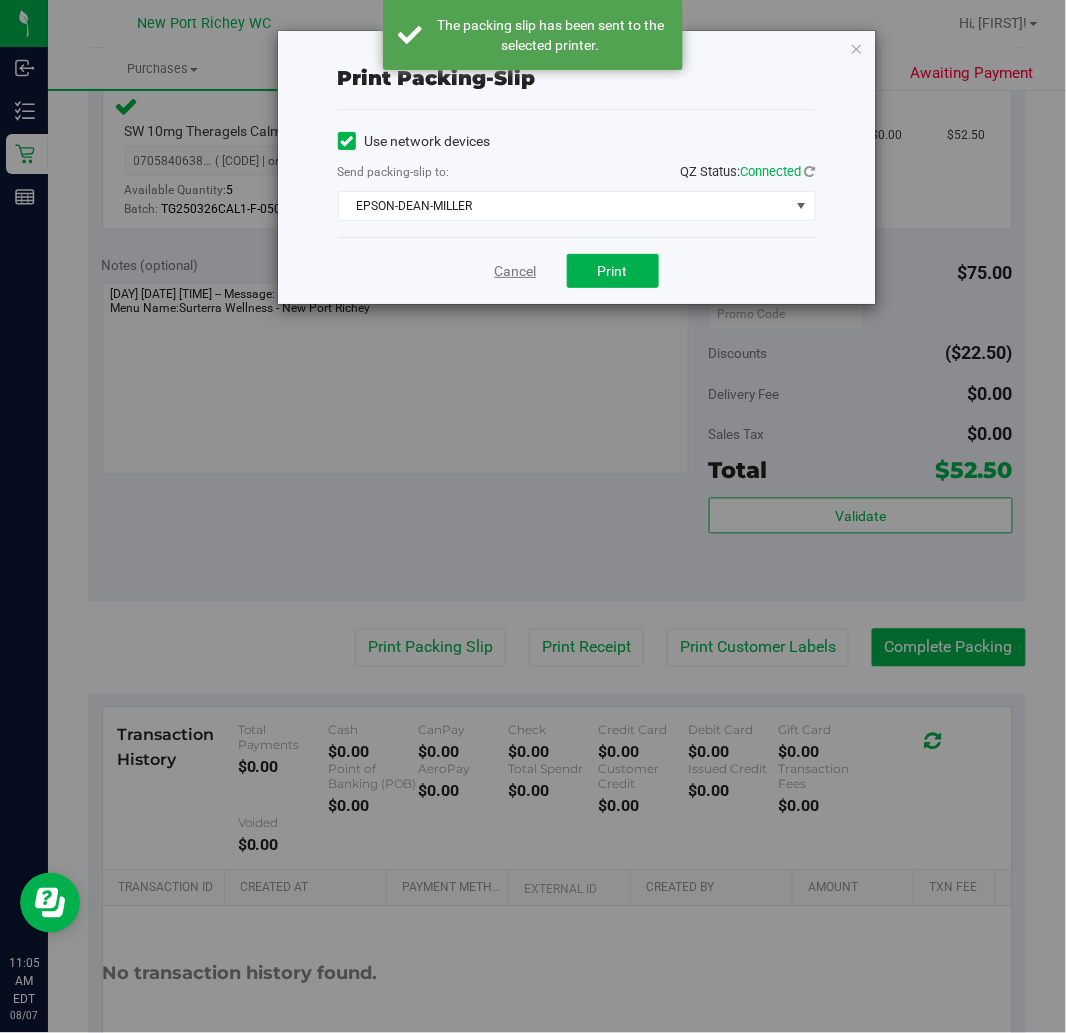 click on "Cancel" at bounding box center [516, 271] 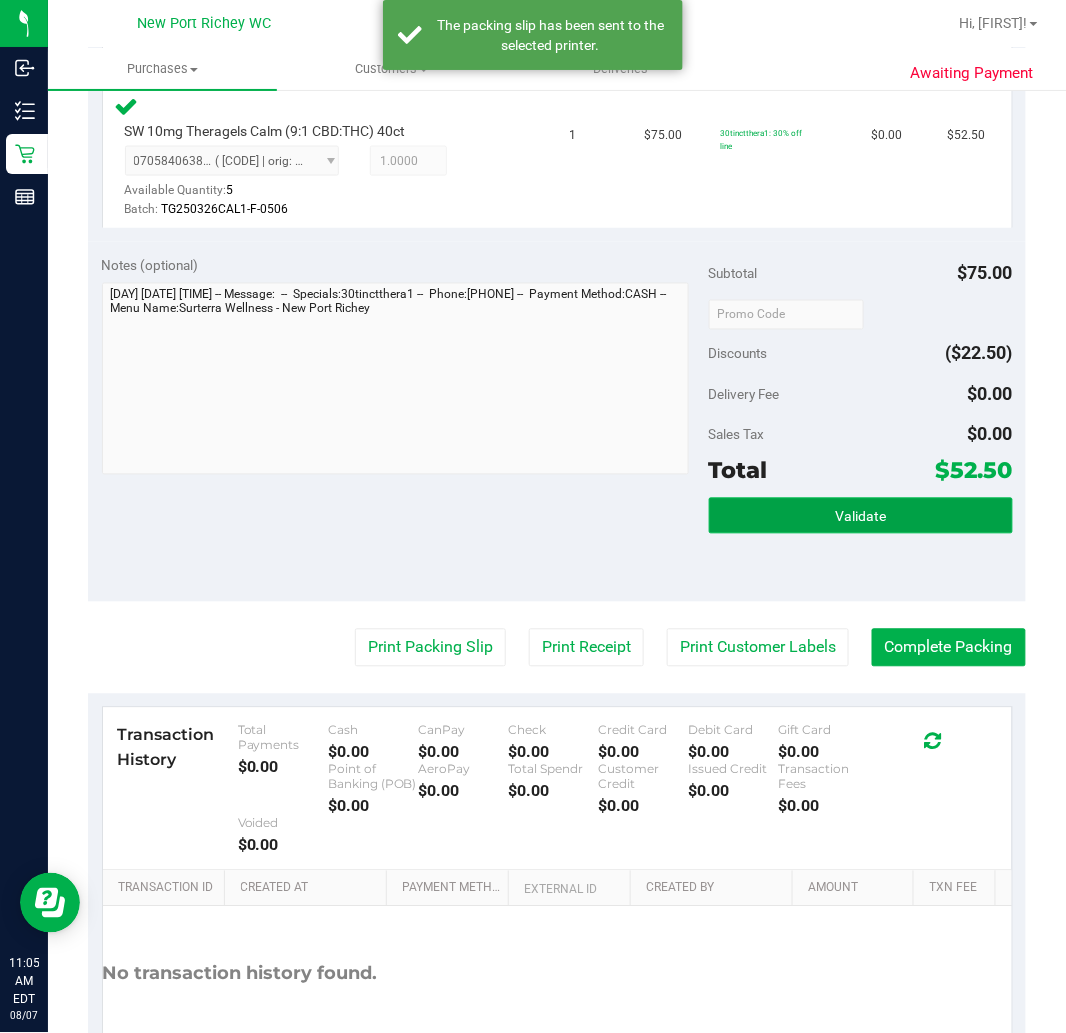 click on "Validate" at bounding box center [861, 516] 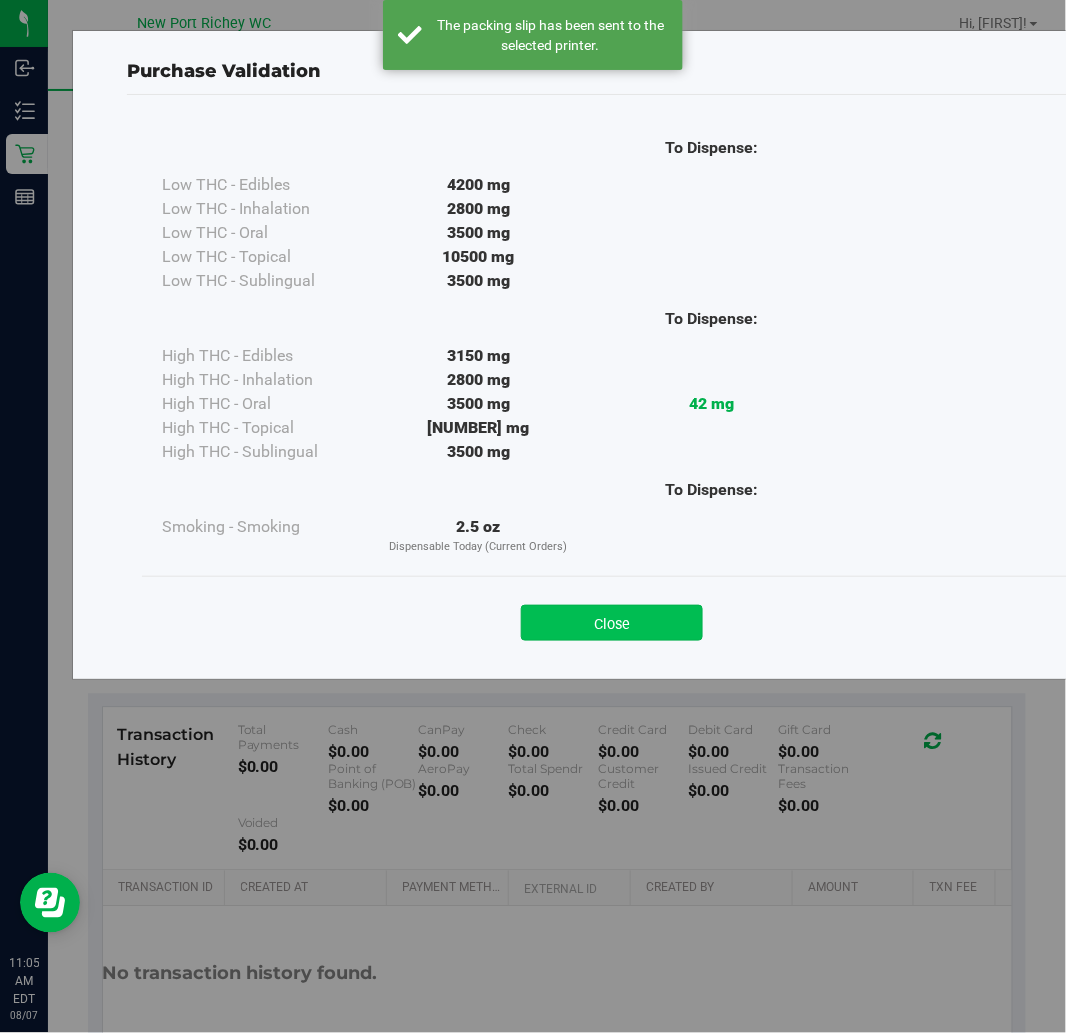 click on "Close" at bounding box center (612, 623) 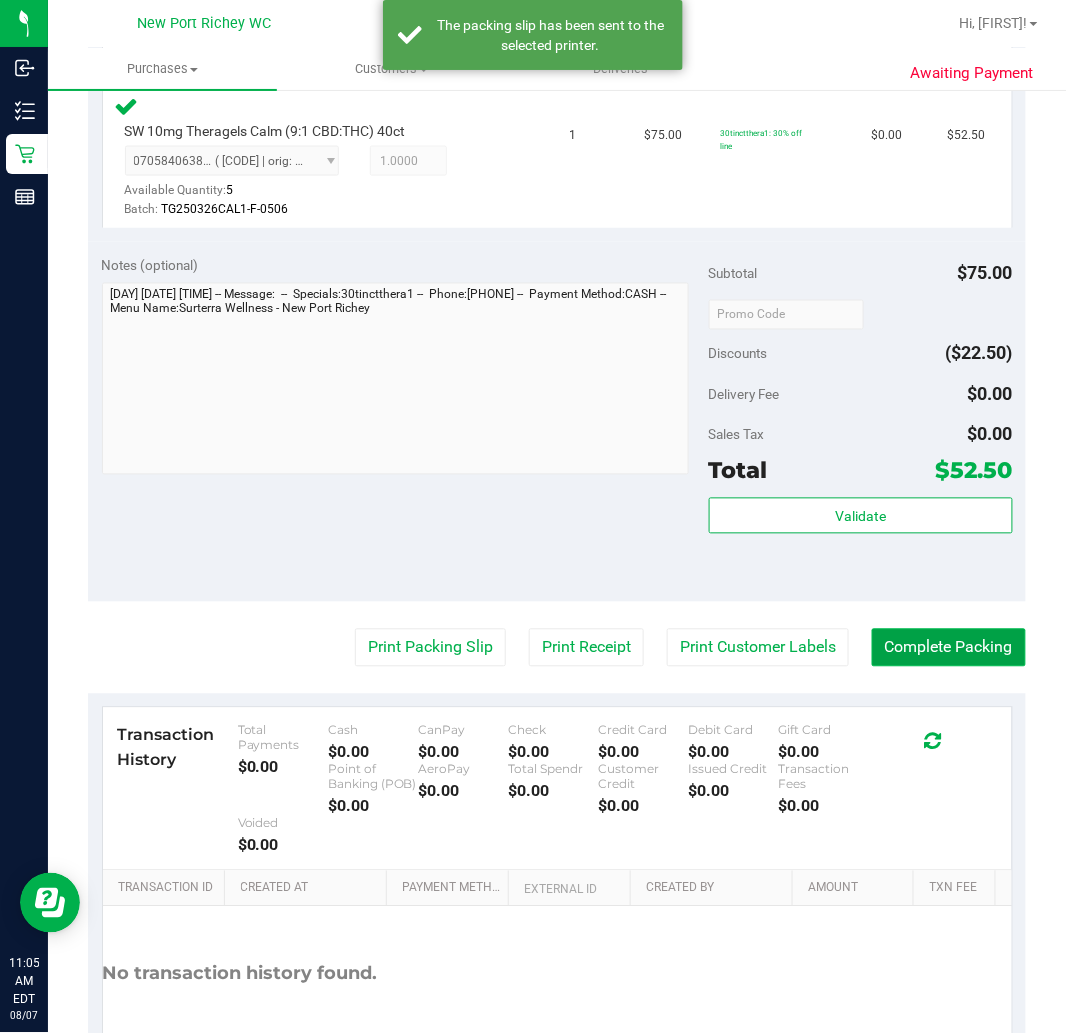 click on "Complete Packing" at bounding box center (949, 648) 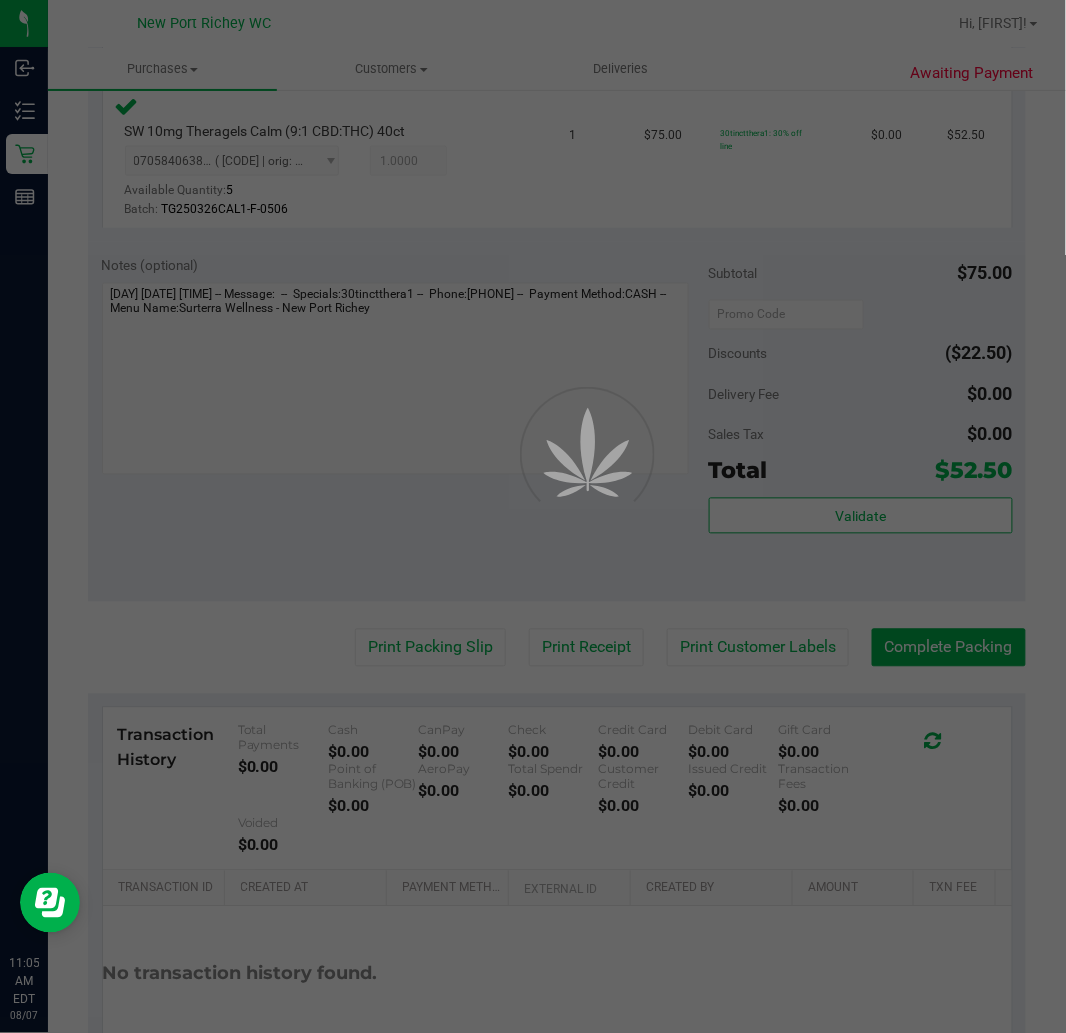 scroll, scrollTop: 0, scrollLeft: 0, axis: both 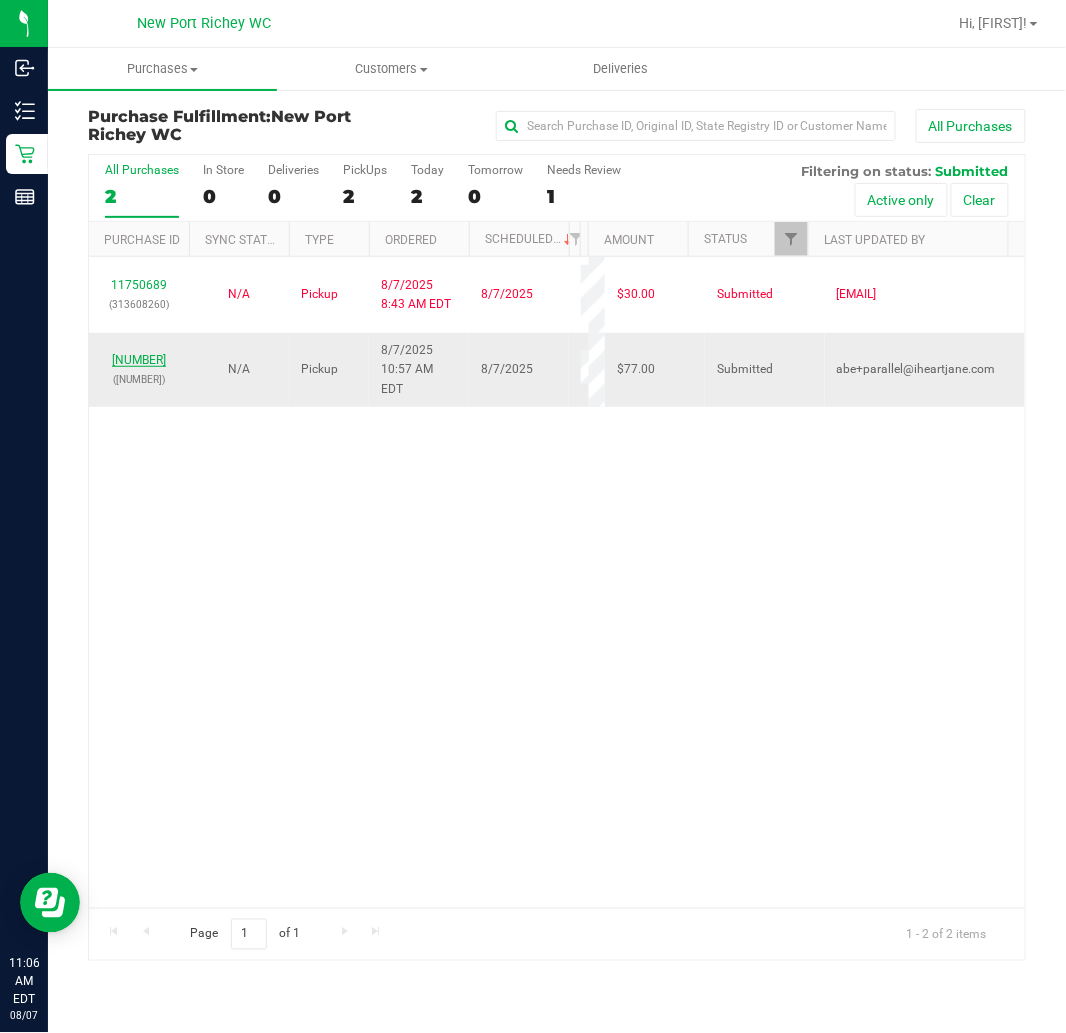 click on "11751485" at bounding box center (139, 360) 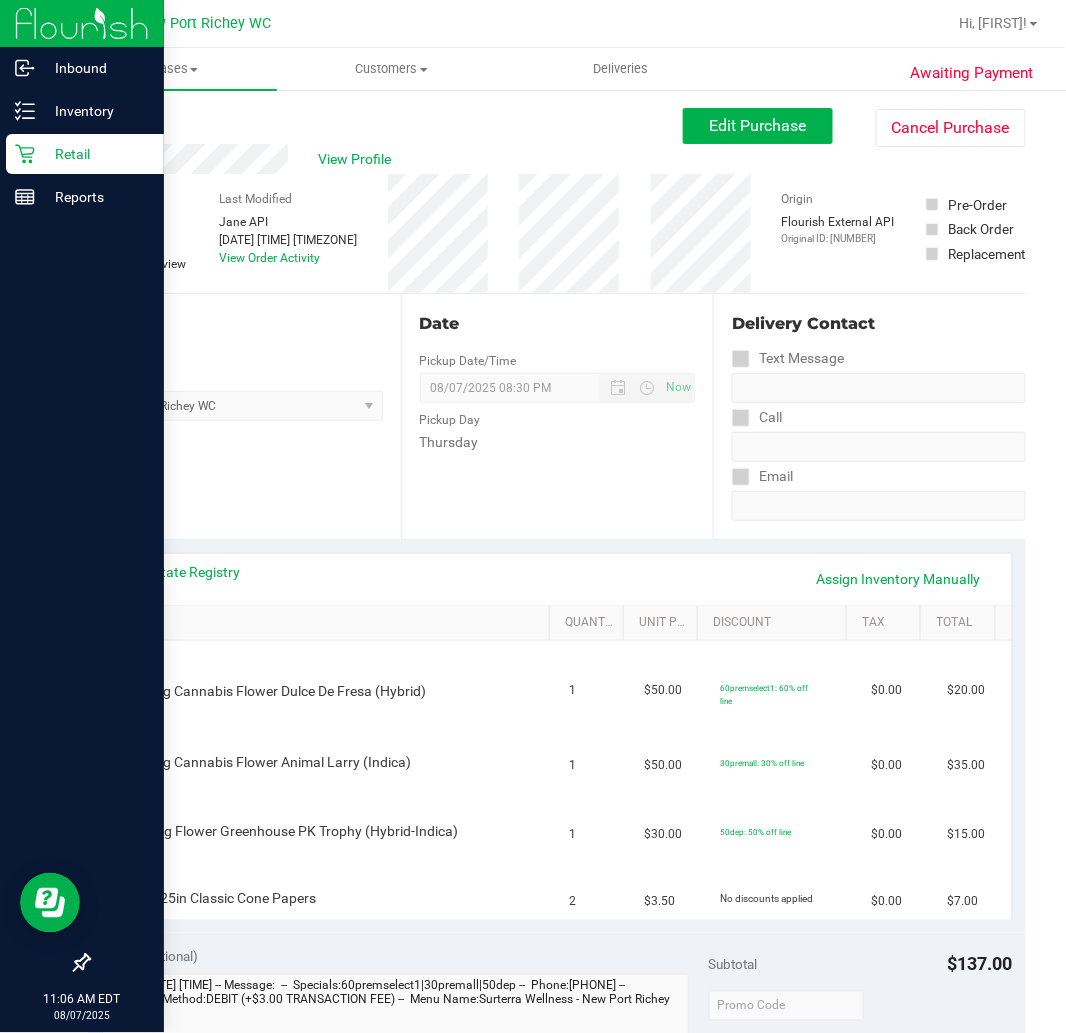 click 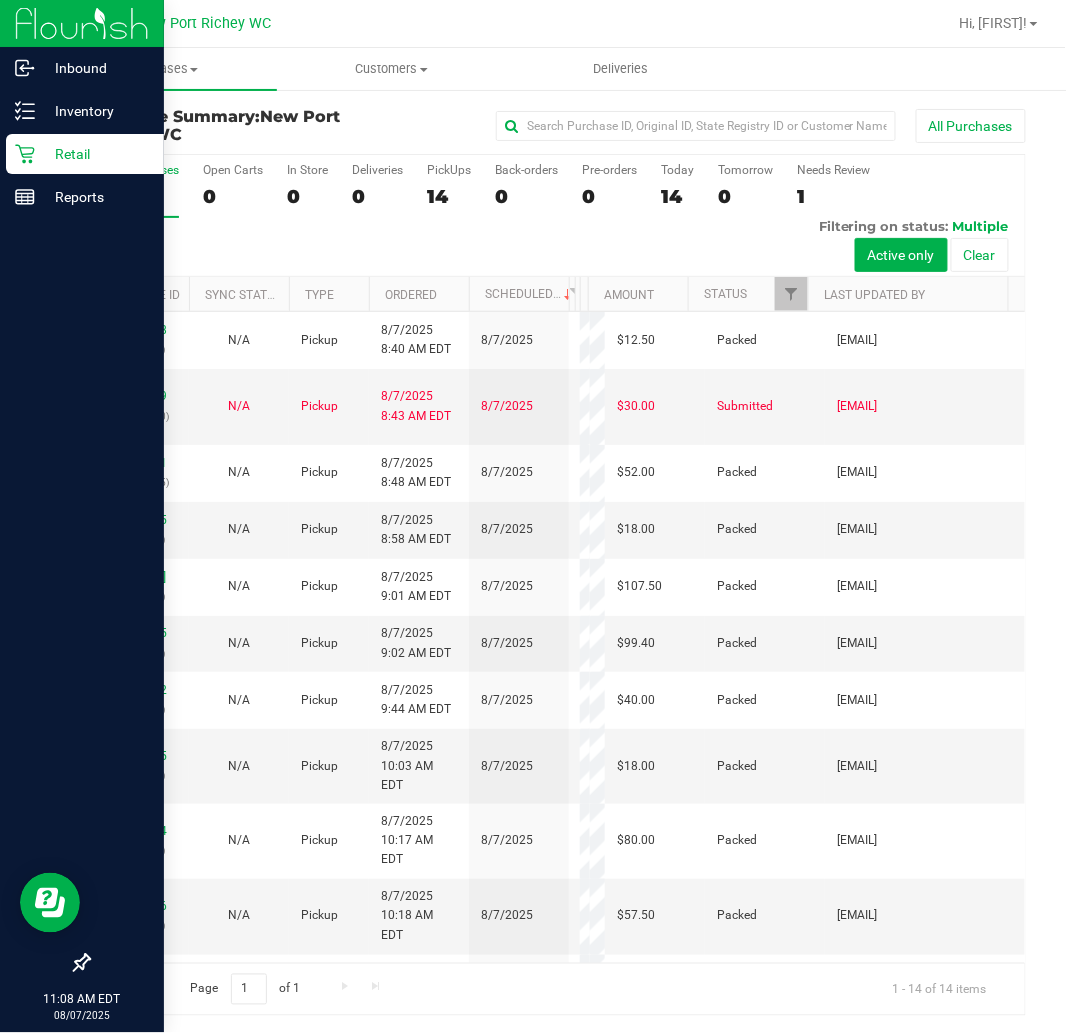 click on "Retail" at bounding box center [95, 154] 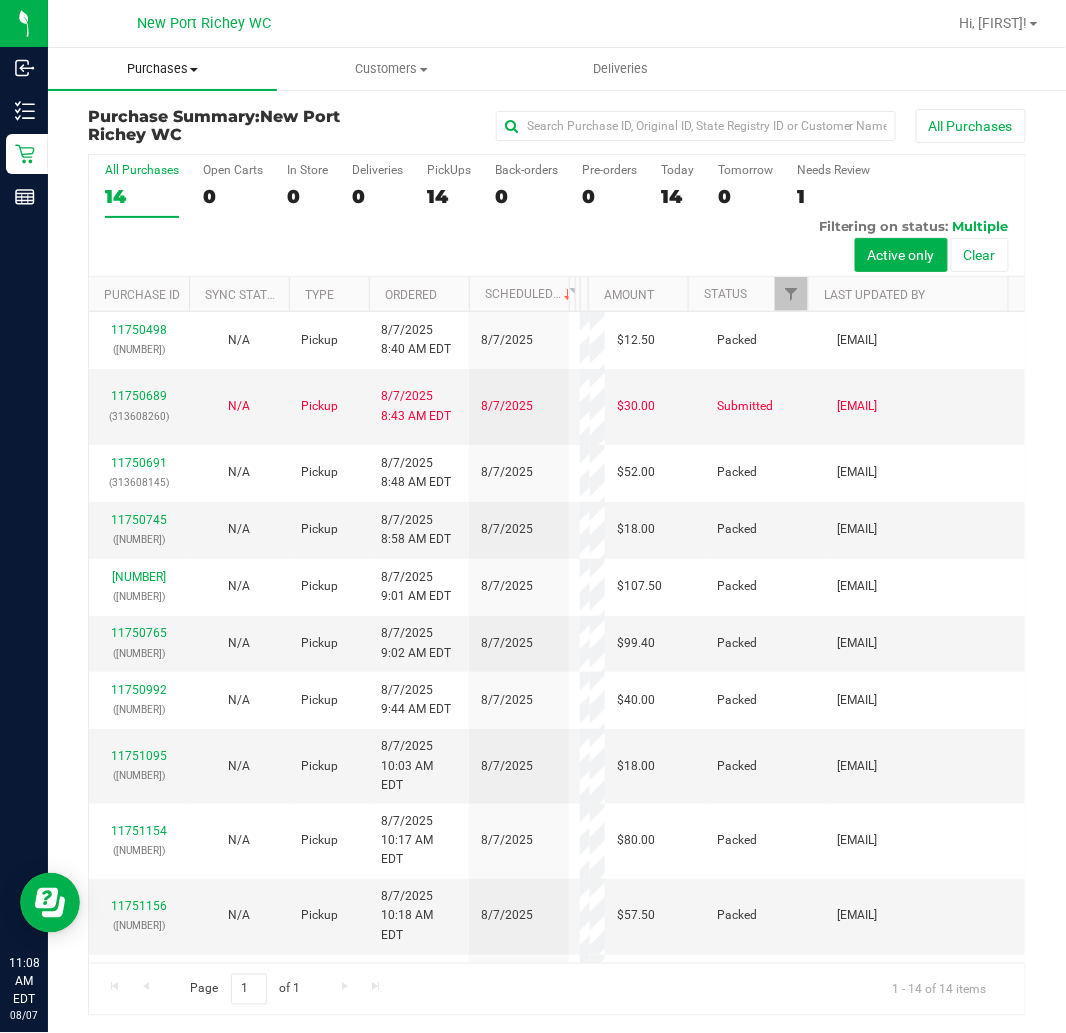 click at bounding box center [194, 70] 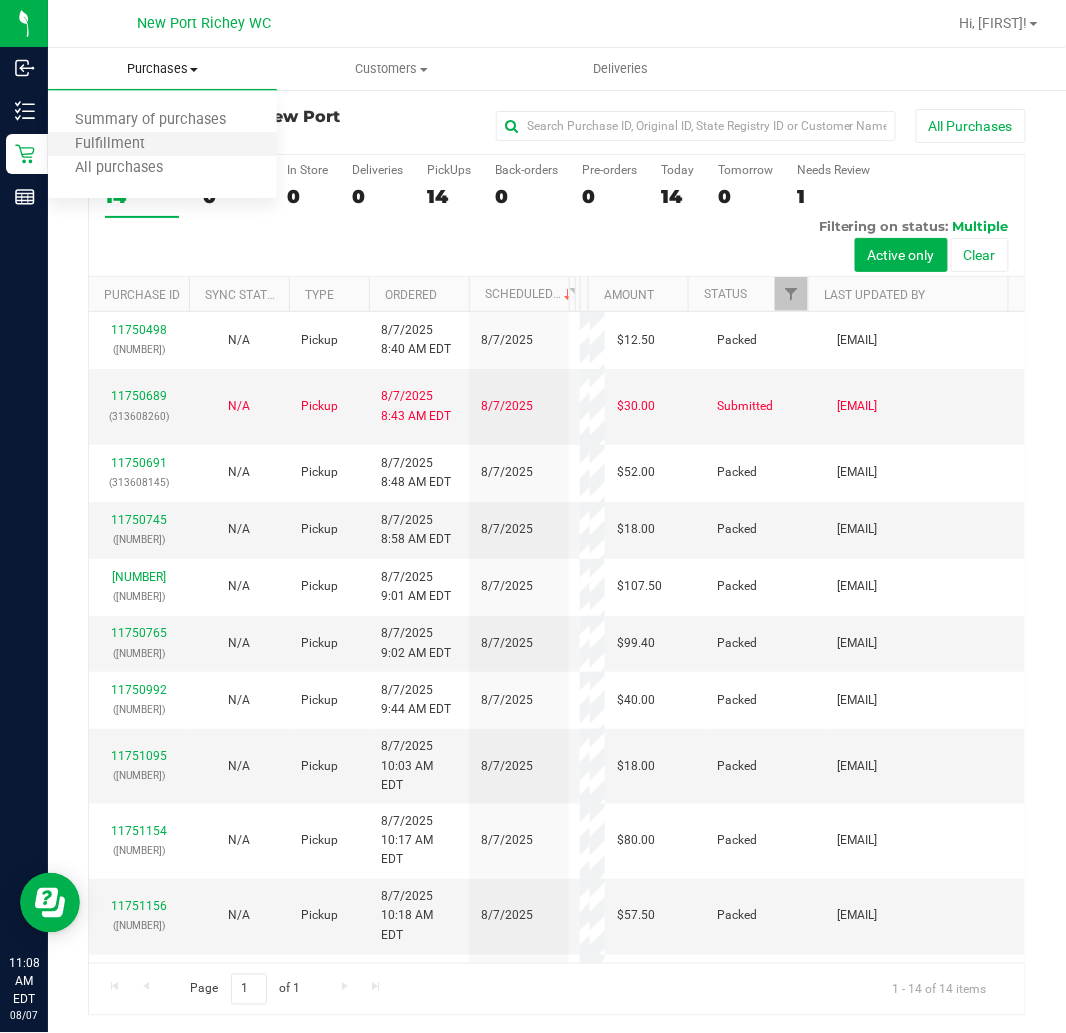 click on "Fulfillment" at bounding box center [162, 145] 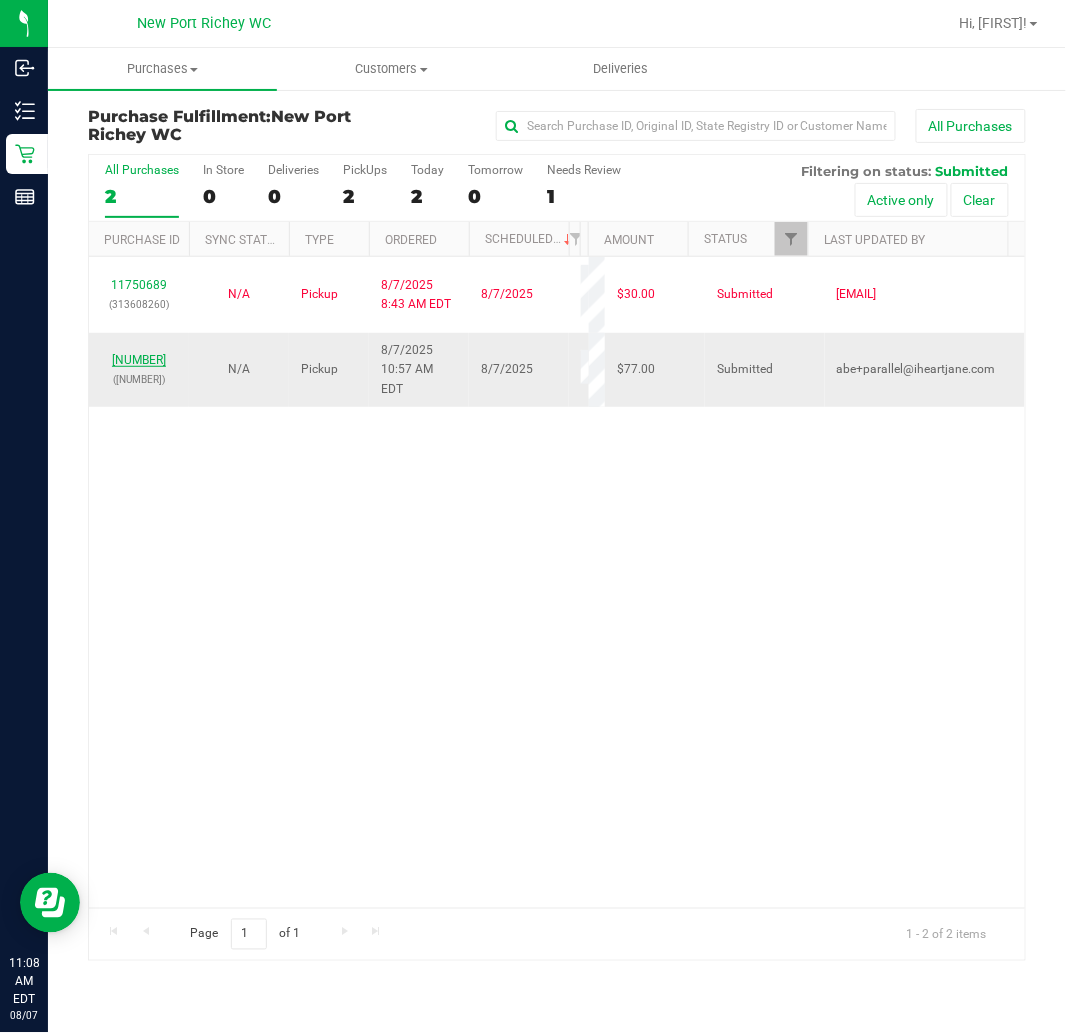 click on "11751485" at bounding box center [139, 360] 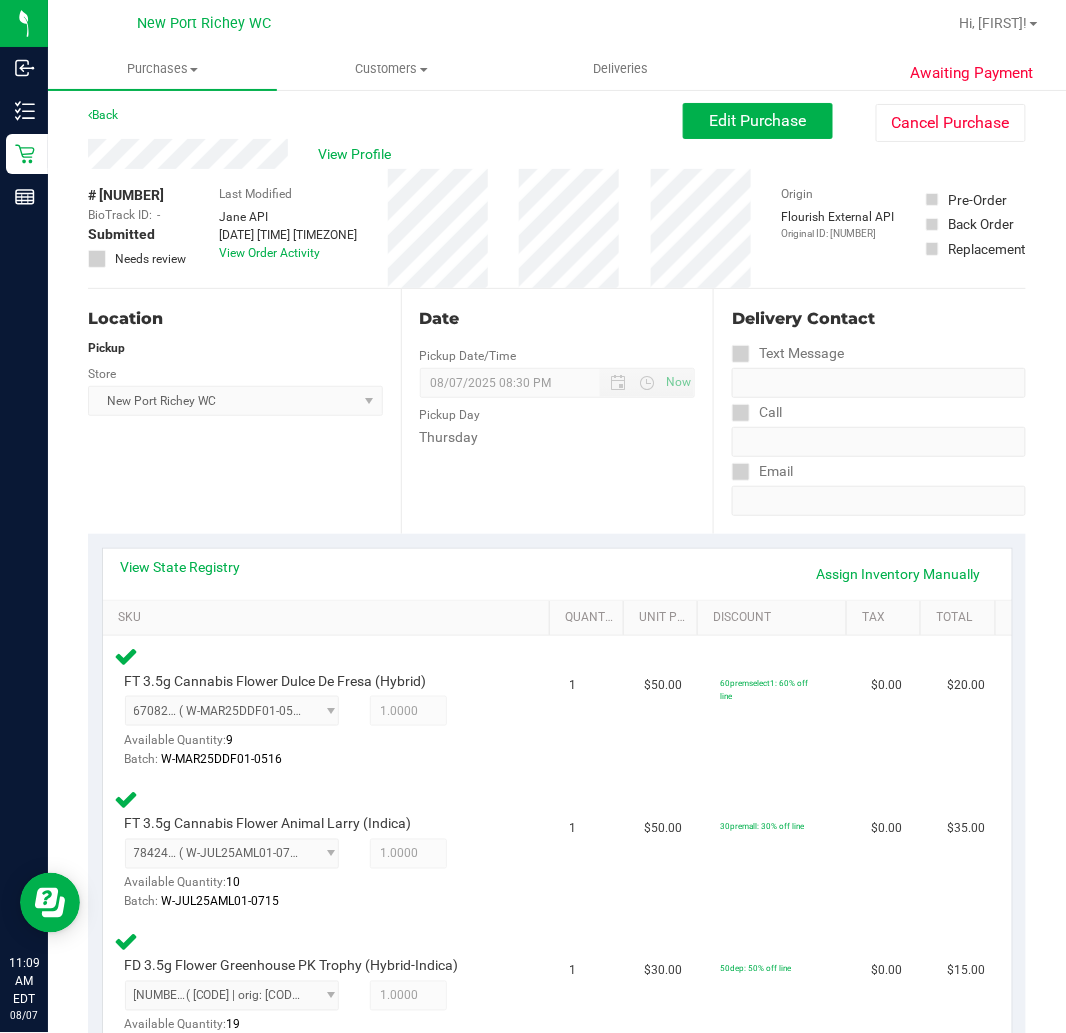 scroll, scrollTop: 0, scrollLeft: 0, axis: both 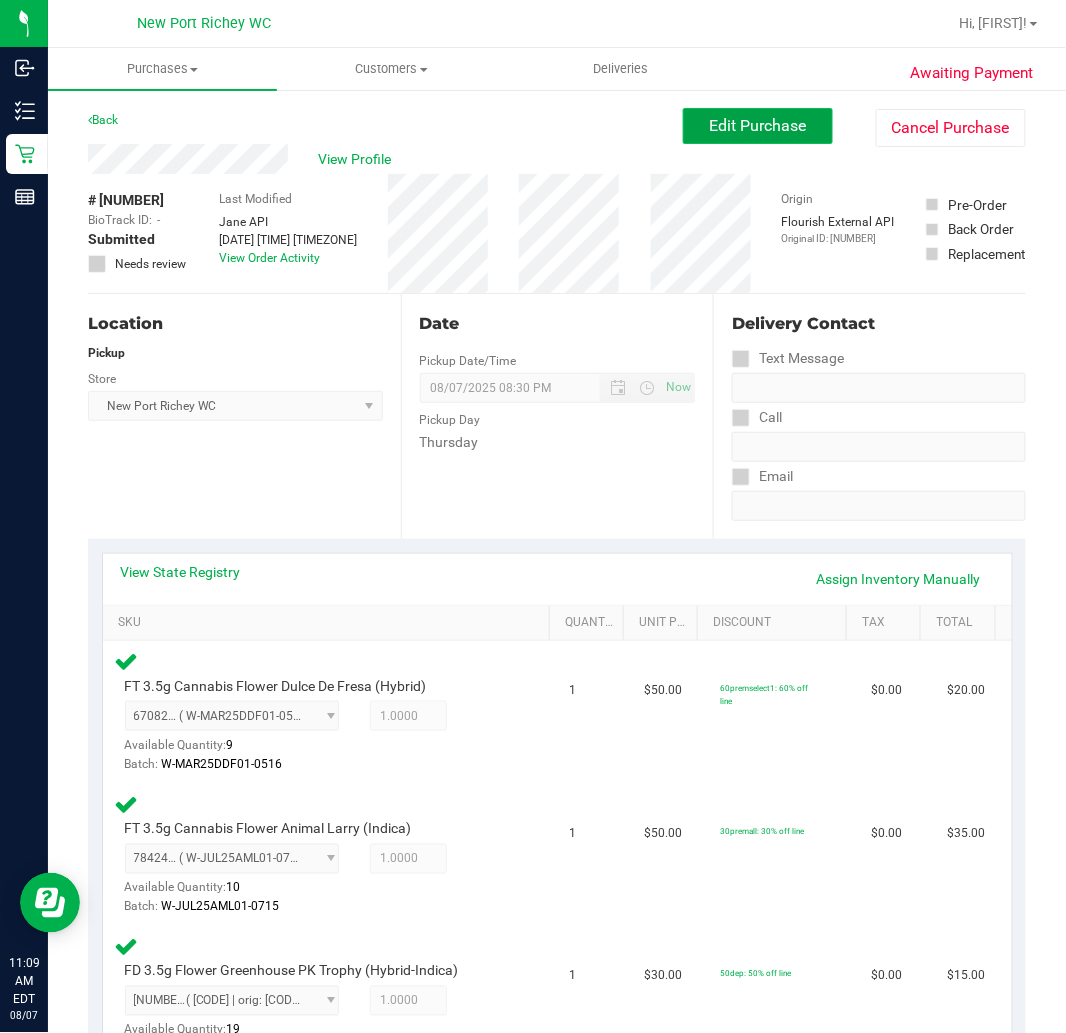 click on "Edit Purchase" at bounding box center (758, 125) 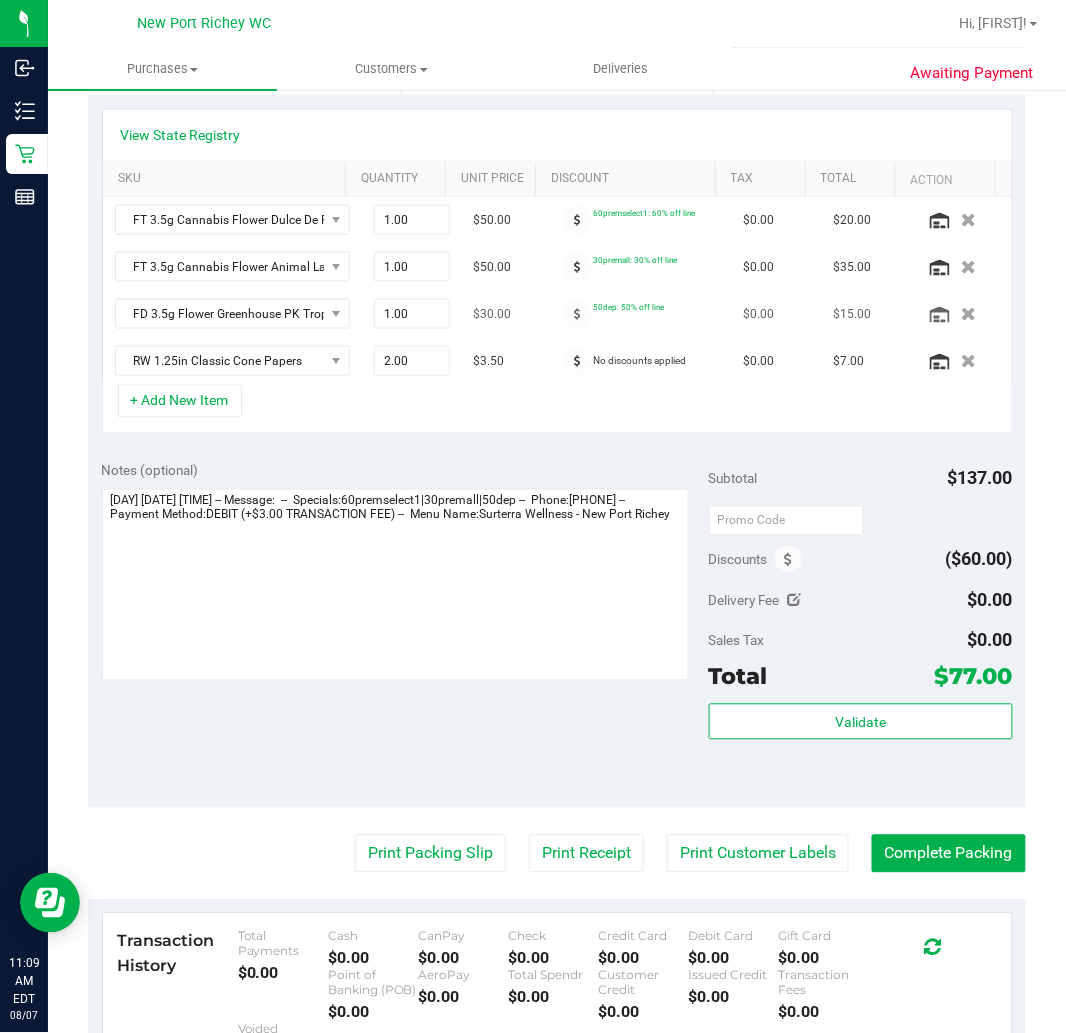 scroll, scrollTop: 0, scrollLeft: 0, axis: both 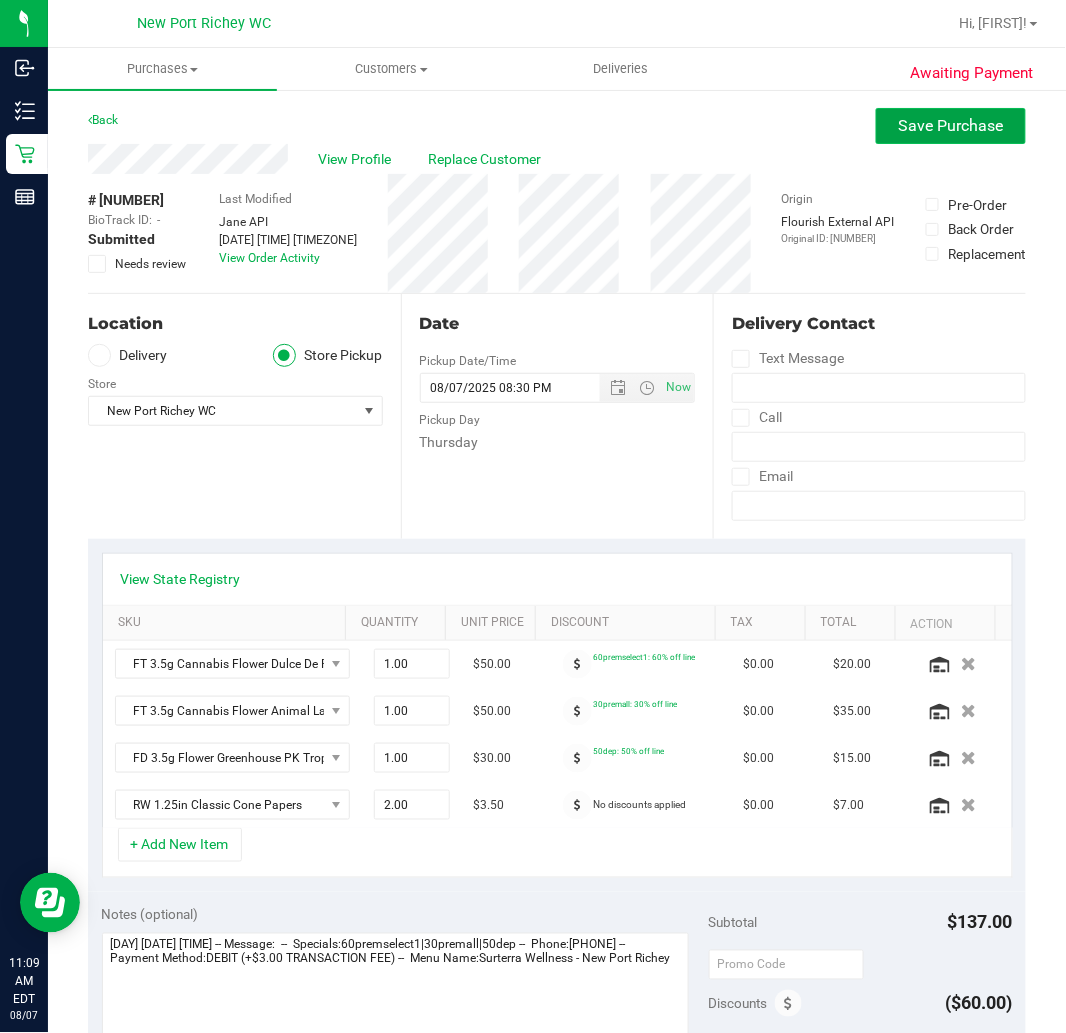 click on "Save Purchase" at bounding box center [951, 125] 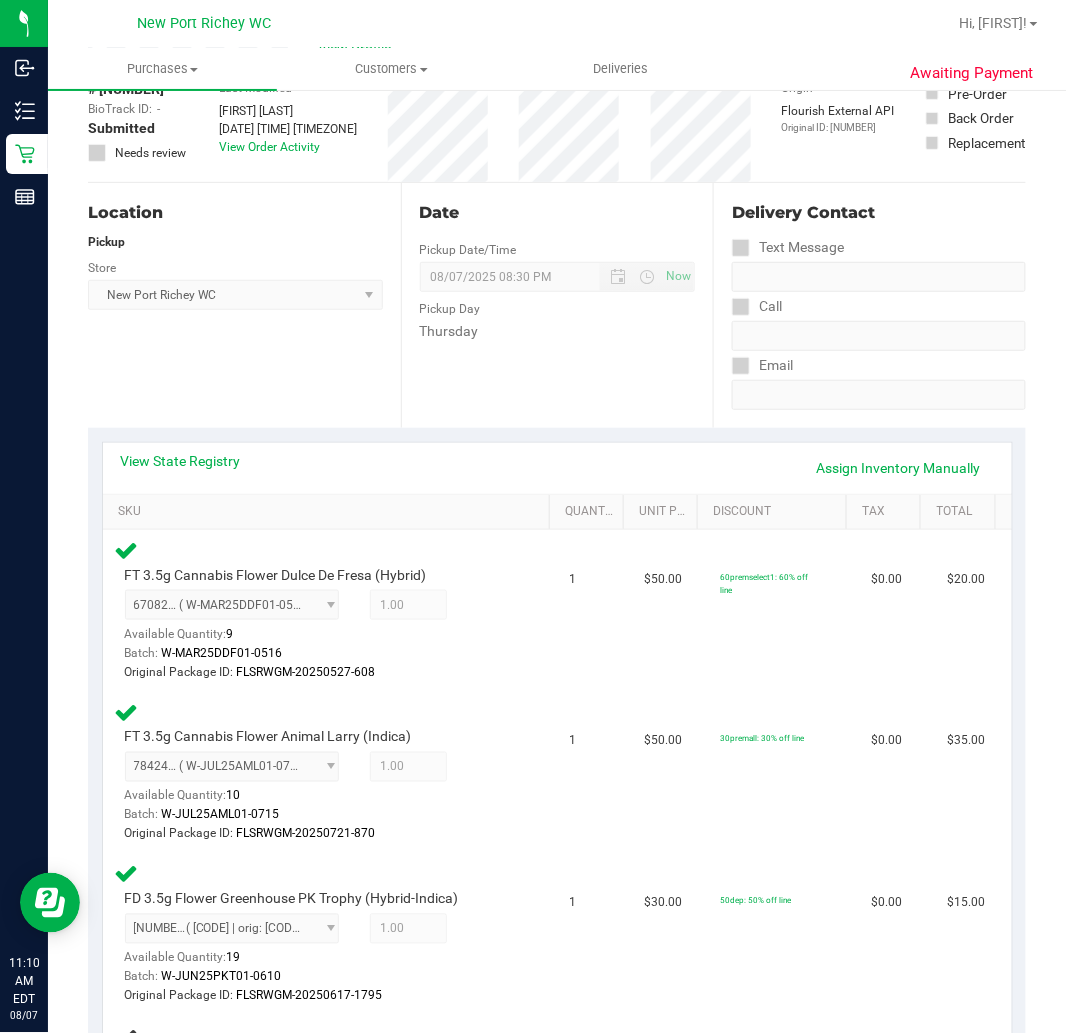 scroll, scrollTop: 0, scrollLeft: 0, axis: both 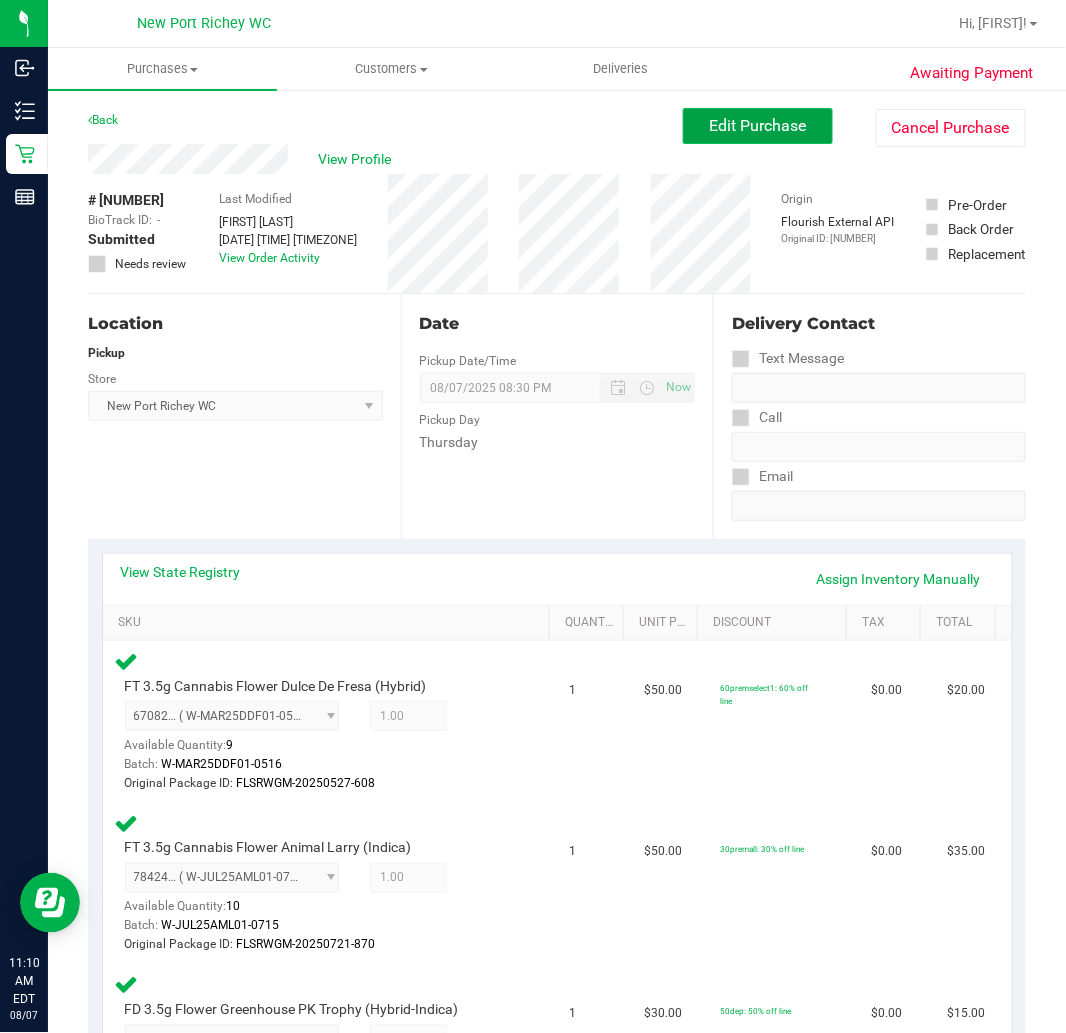 click on "Edit Purchase" at bounding box center [758, 125] 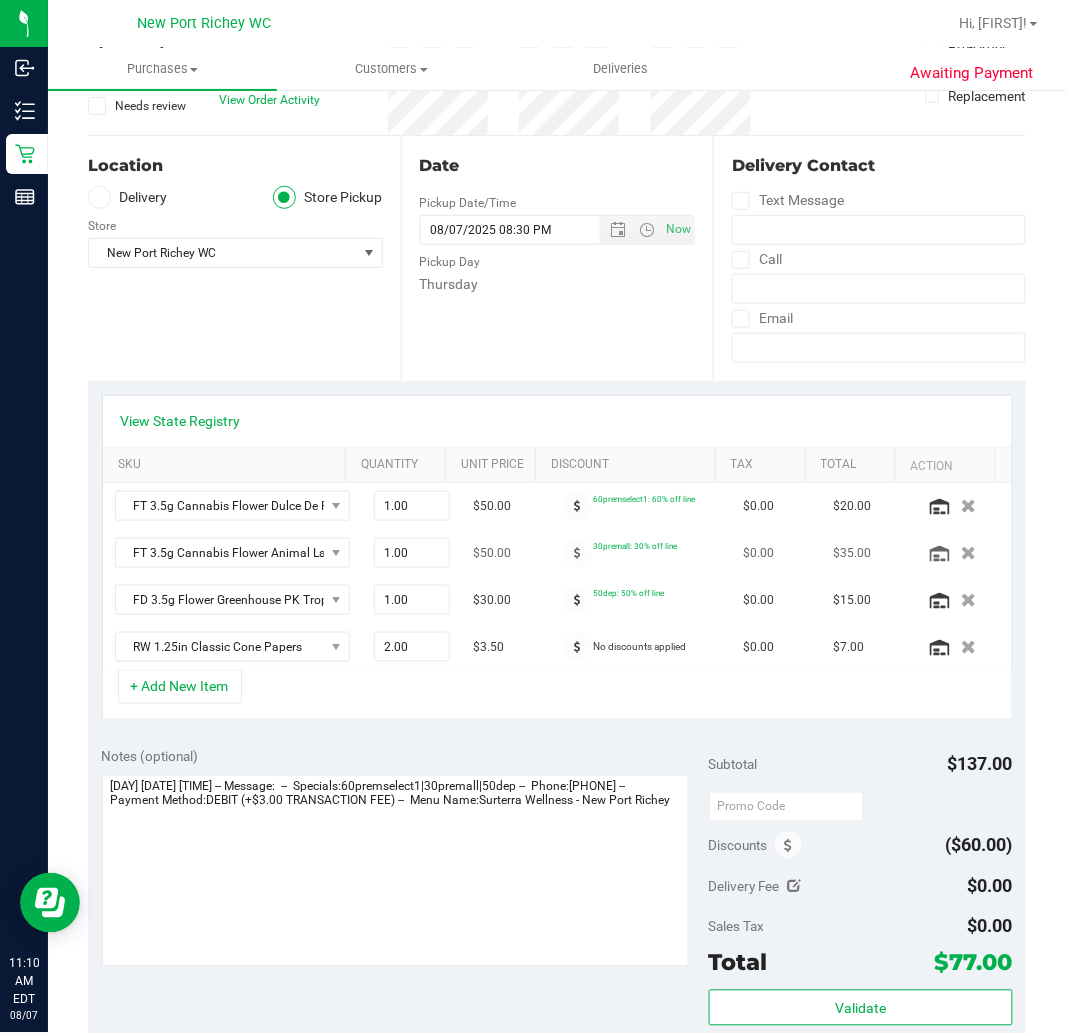 scroll, scrollTop: 333, scrollLeft: 0, axis: vertical 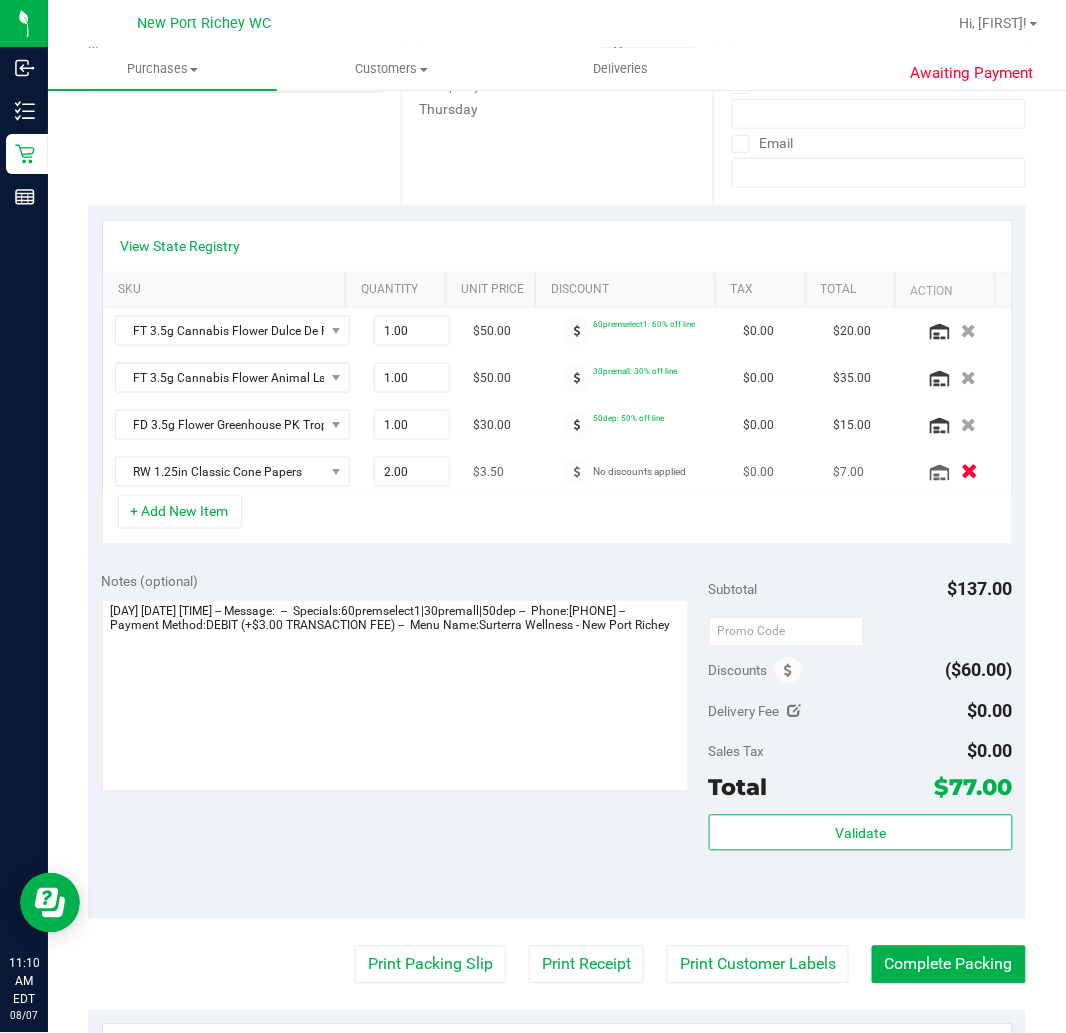 click at bounding box center (969, 472) 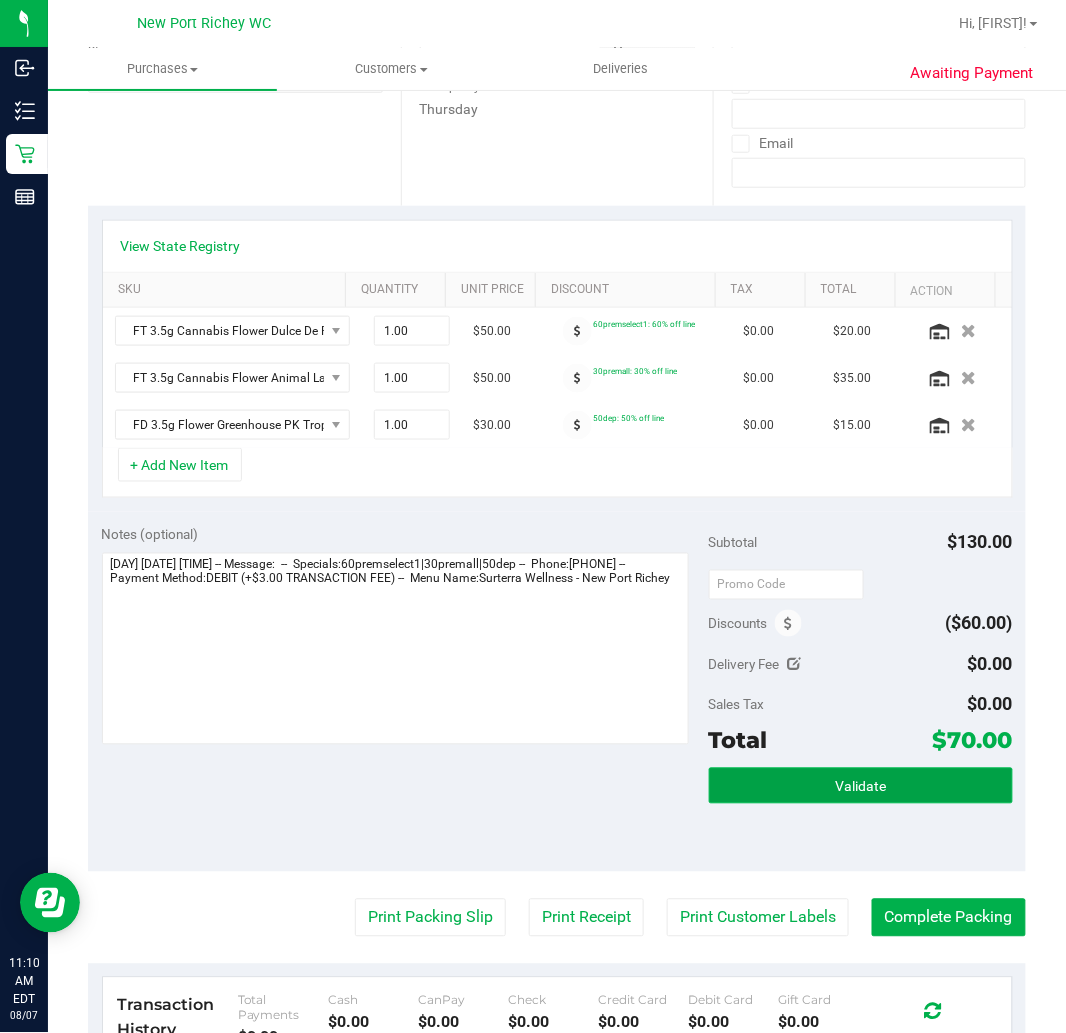 click on "Validate" at bounding box center (861, 786) 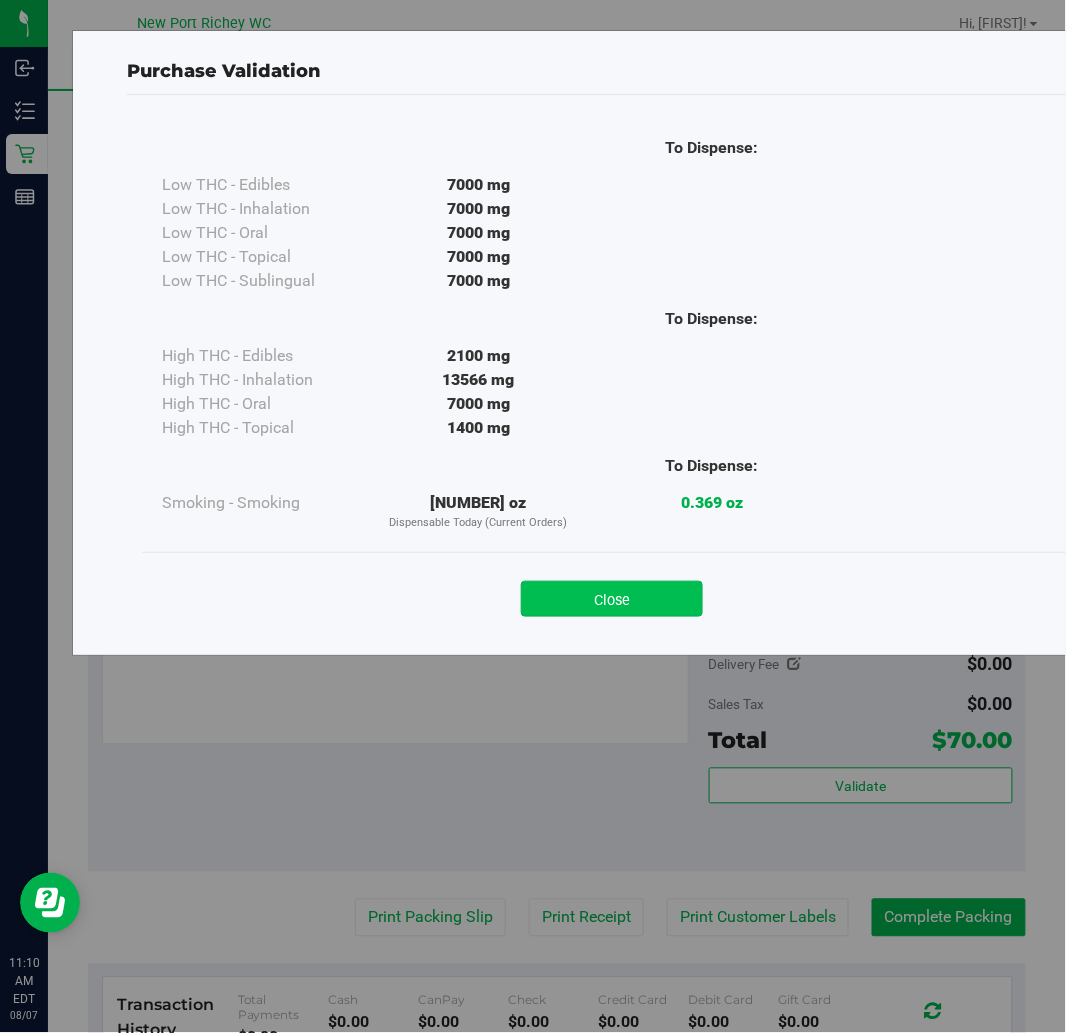 click on "Close" at bounding box center (612, 599) 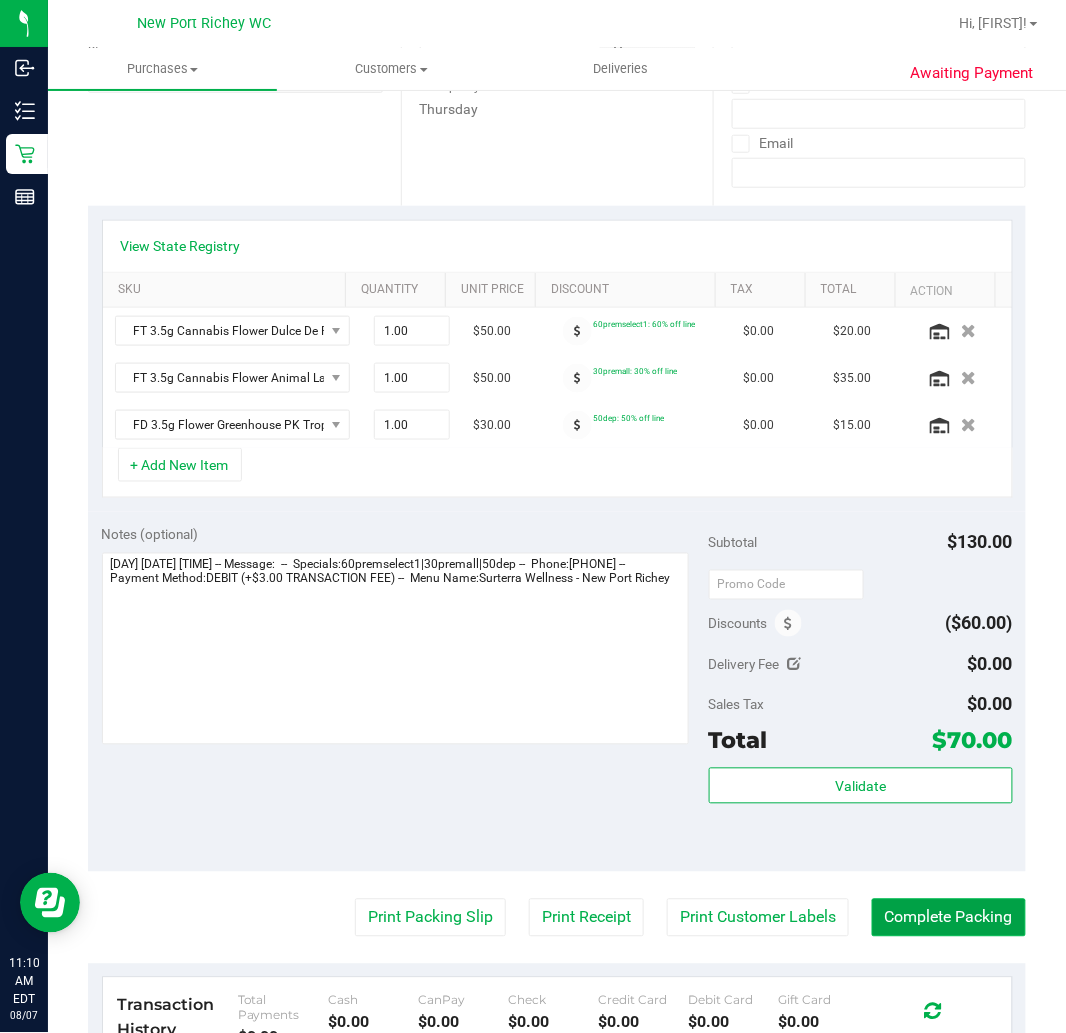 click on "Complete Packing" at bounding box center [949, 918] 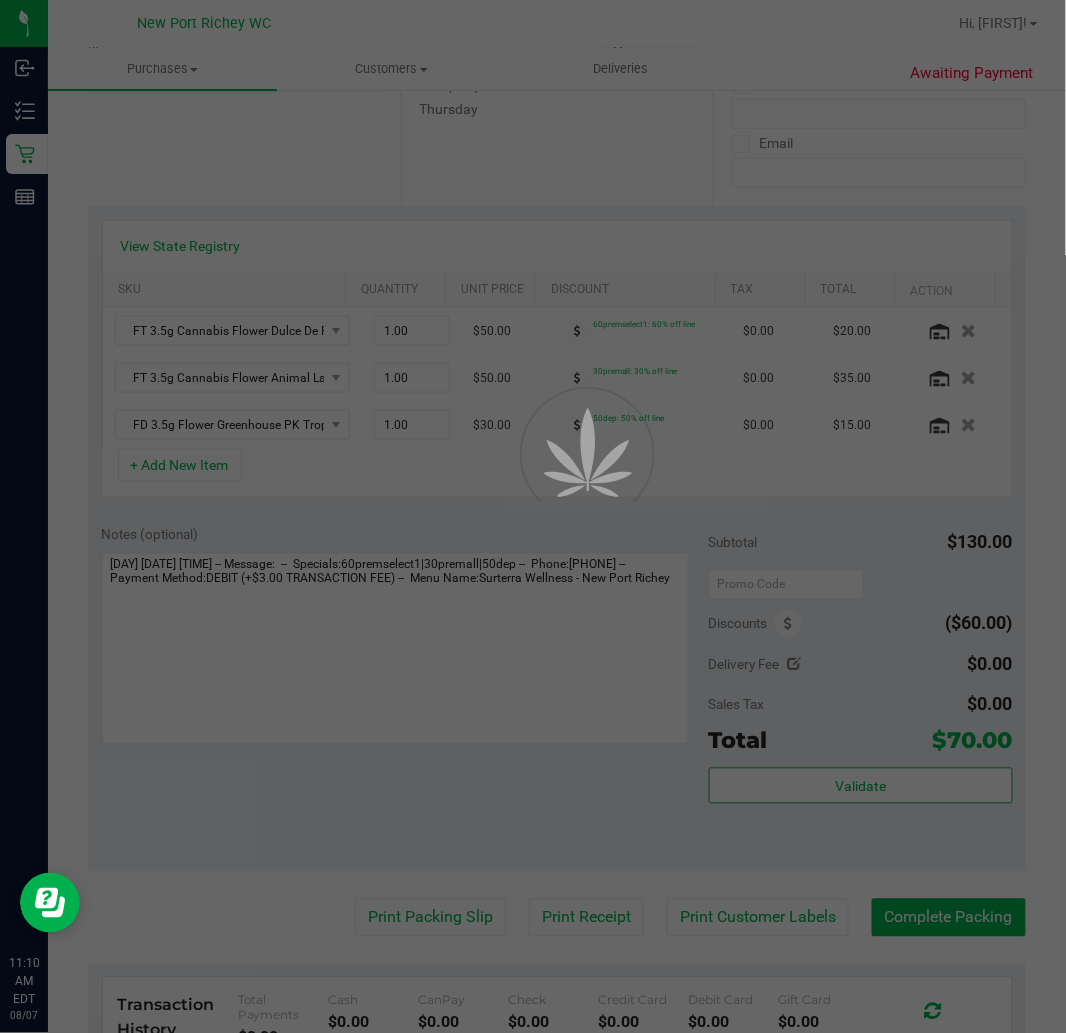 scroll, scrollTop: 0, scrollLeft: 0, axis: both 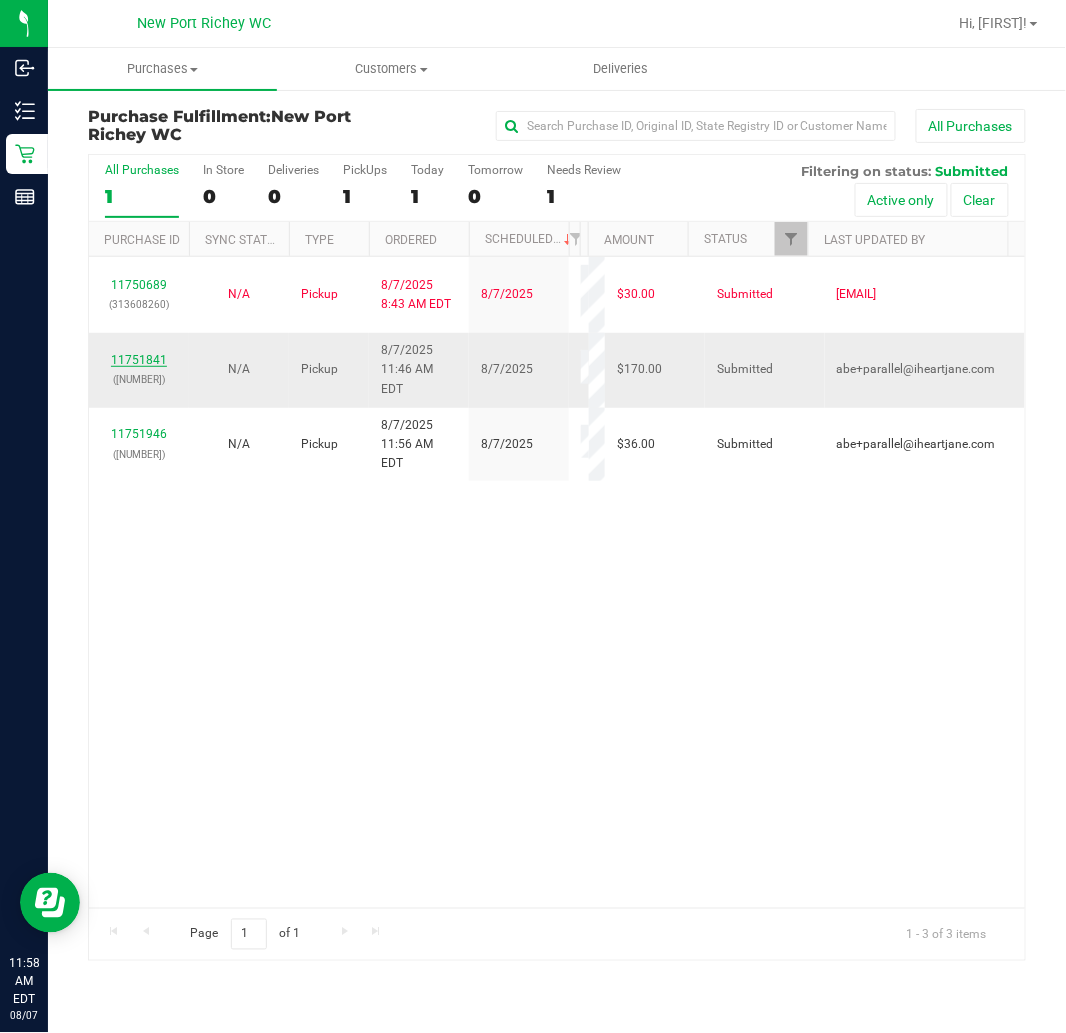 click on "11751841" at bounding box center [139, 360] 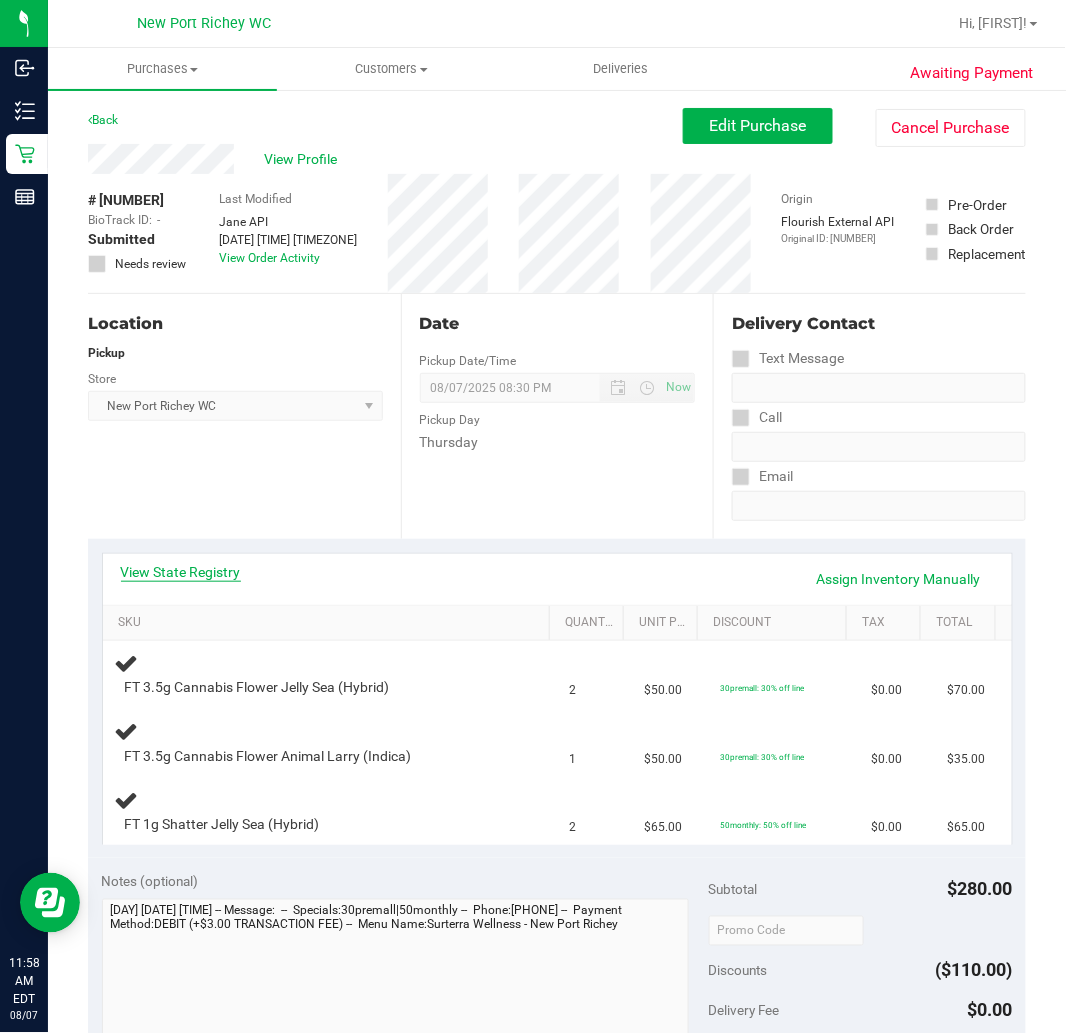 click on "View State Registry" at bounding box center (181, 572) 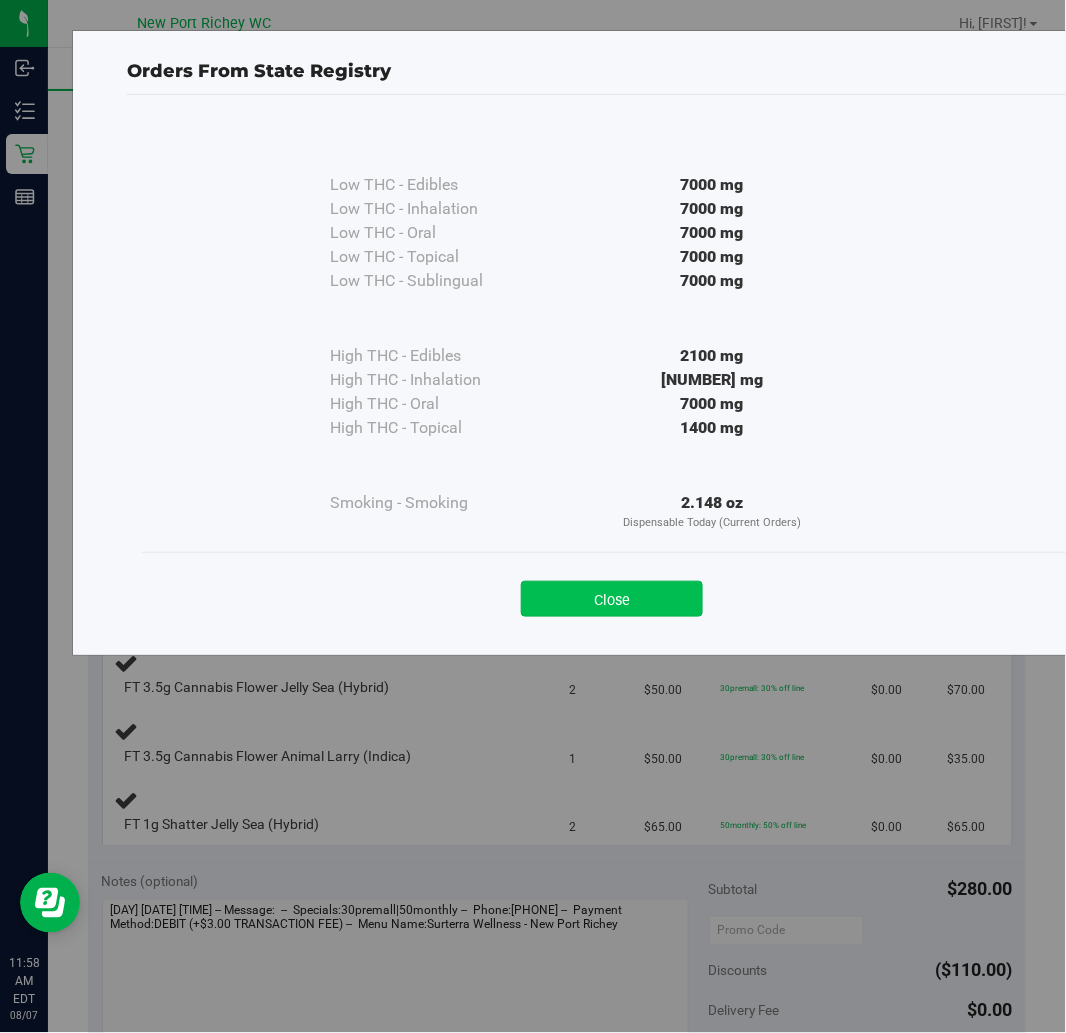 click on "Close" at bounding box center (612, 599) 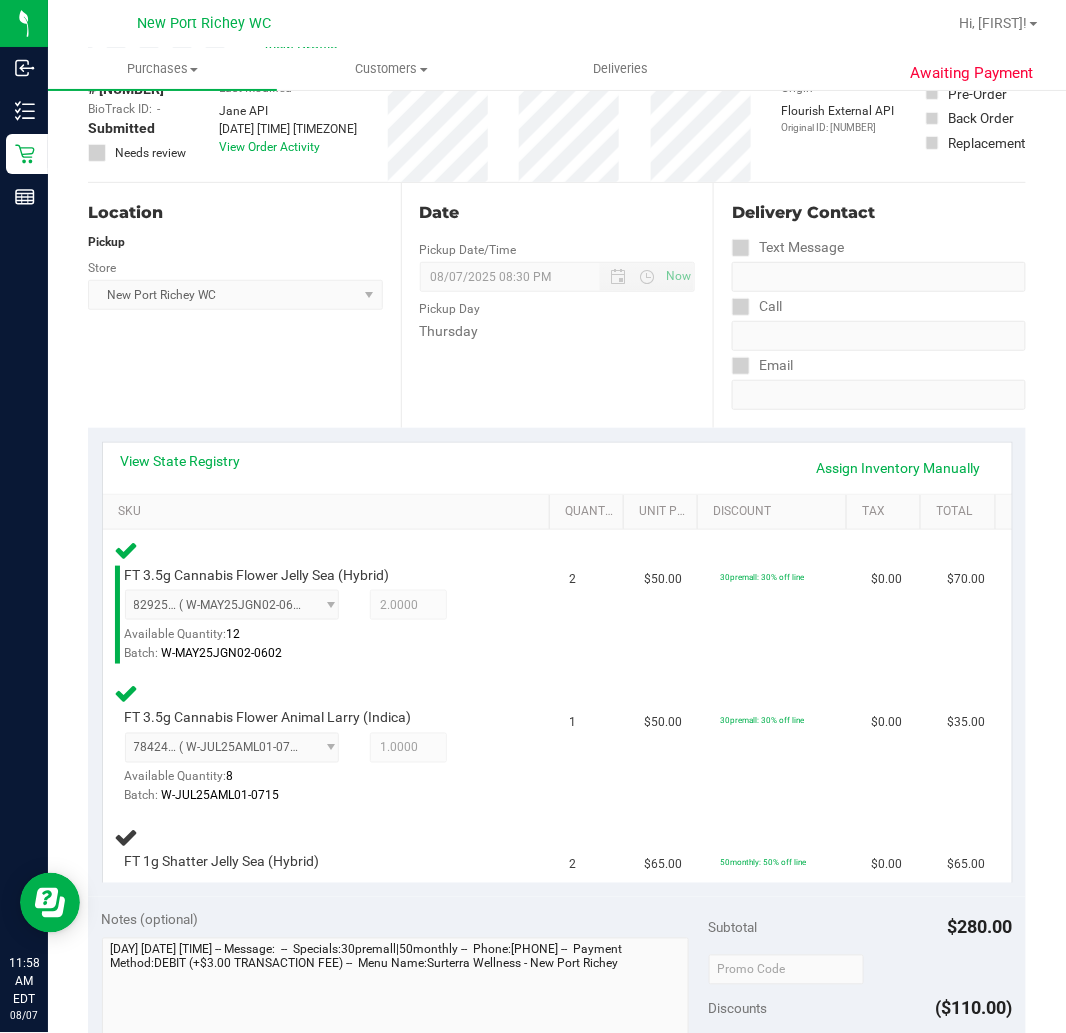 scroll, scrollTop: 188, scrollLeft: 0, axis: vertical 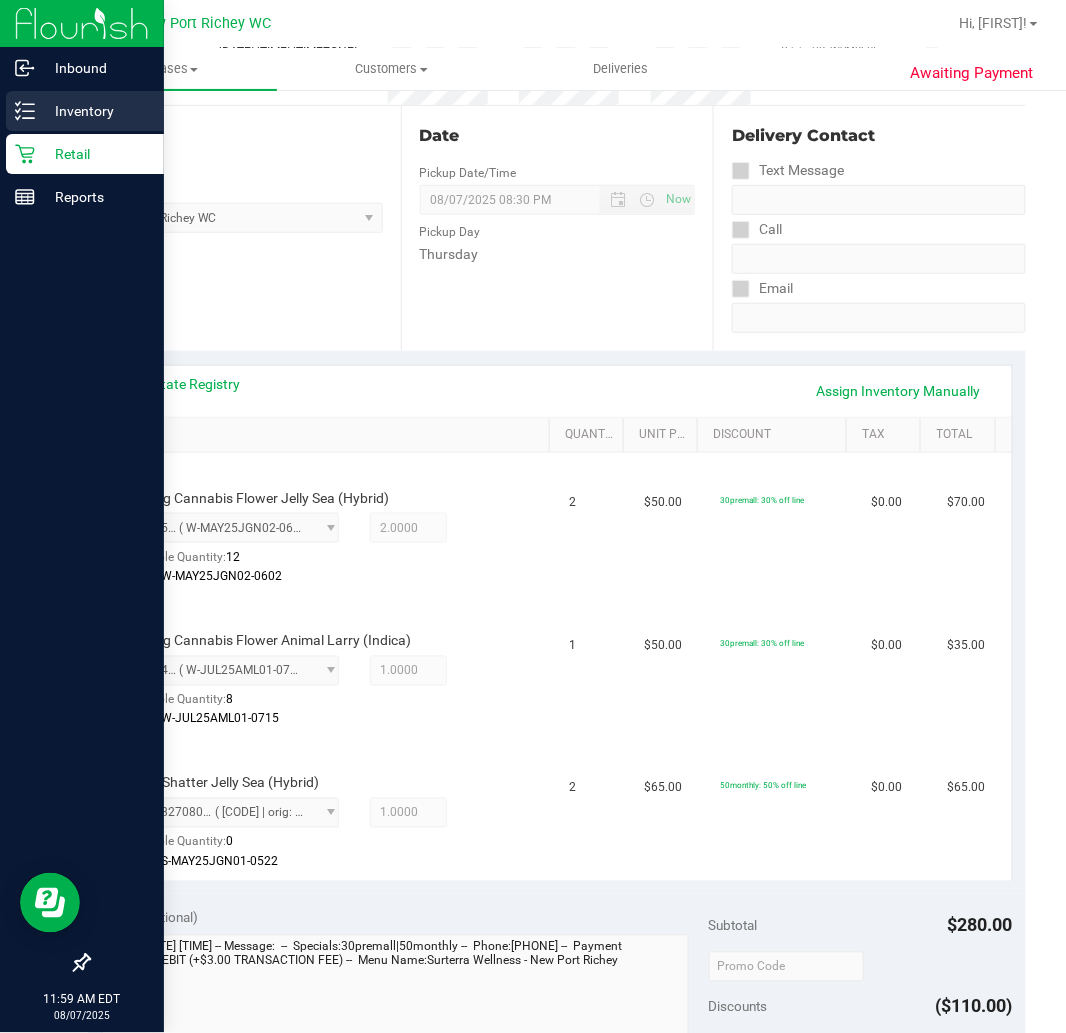 click 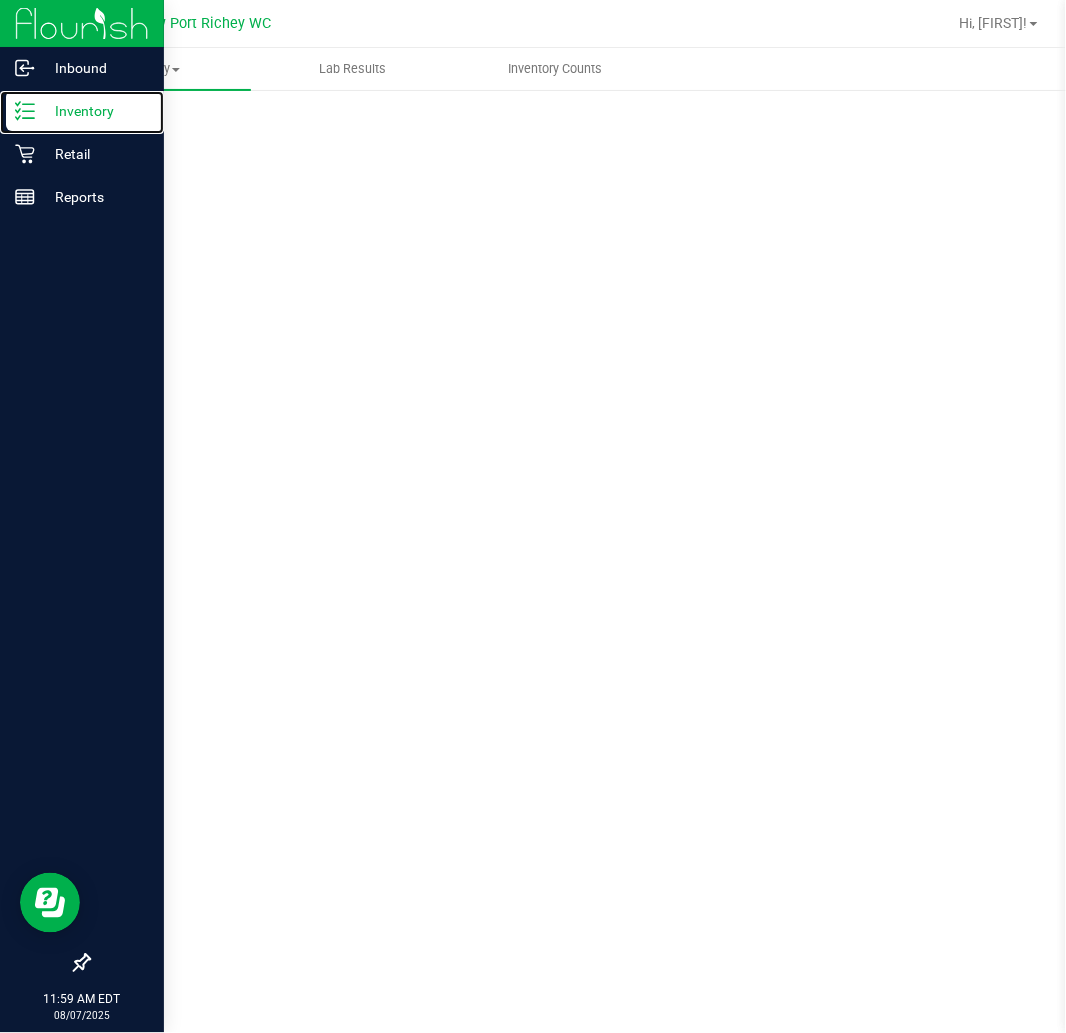 scroll, scrollTop: 0, scrollLeft: 0, axis: both 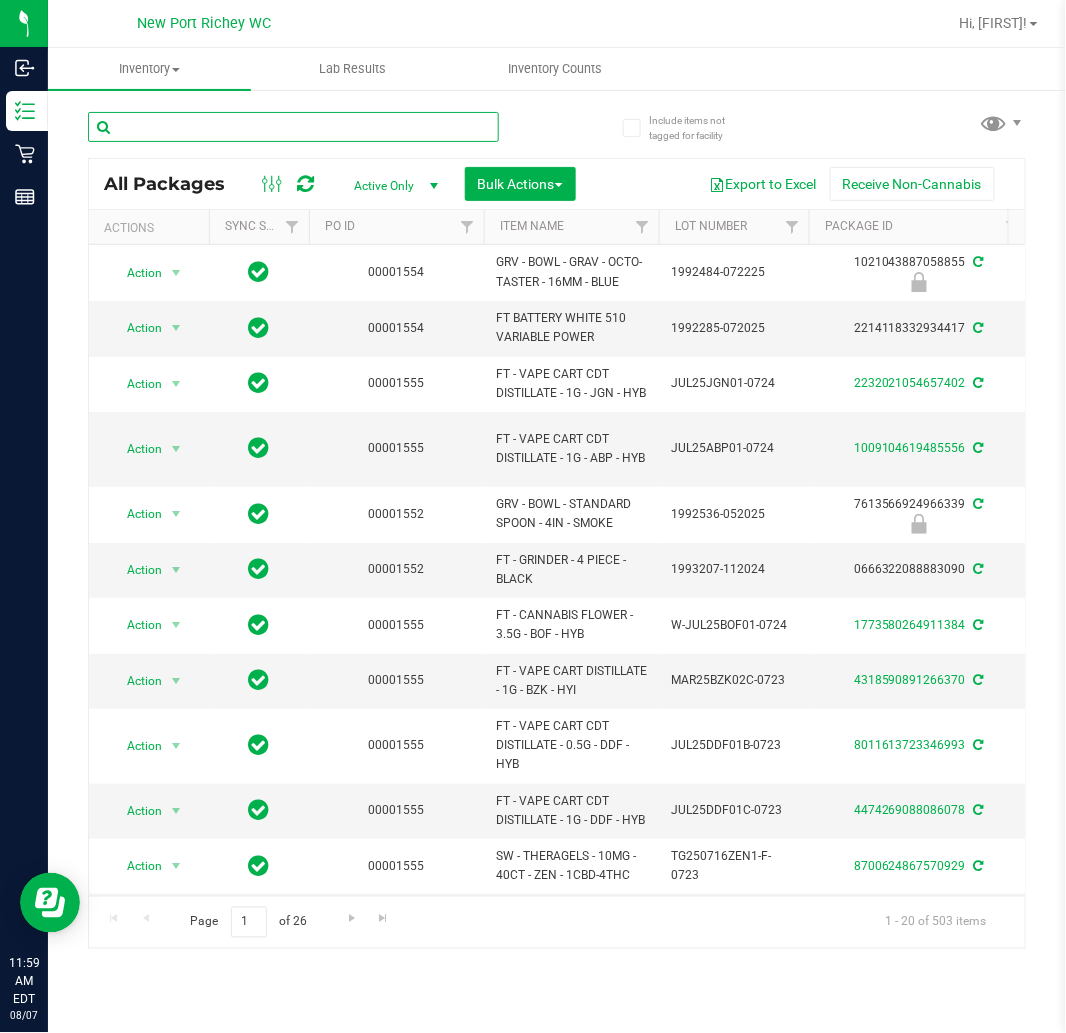 click at bounding box center (293, 127) 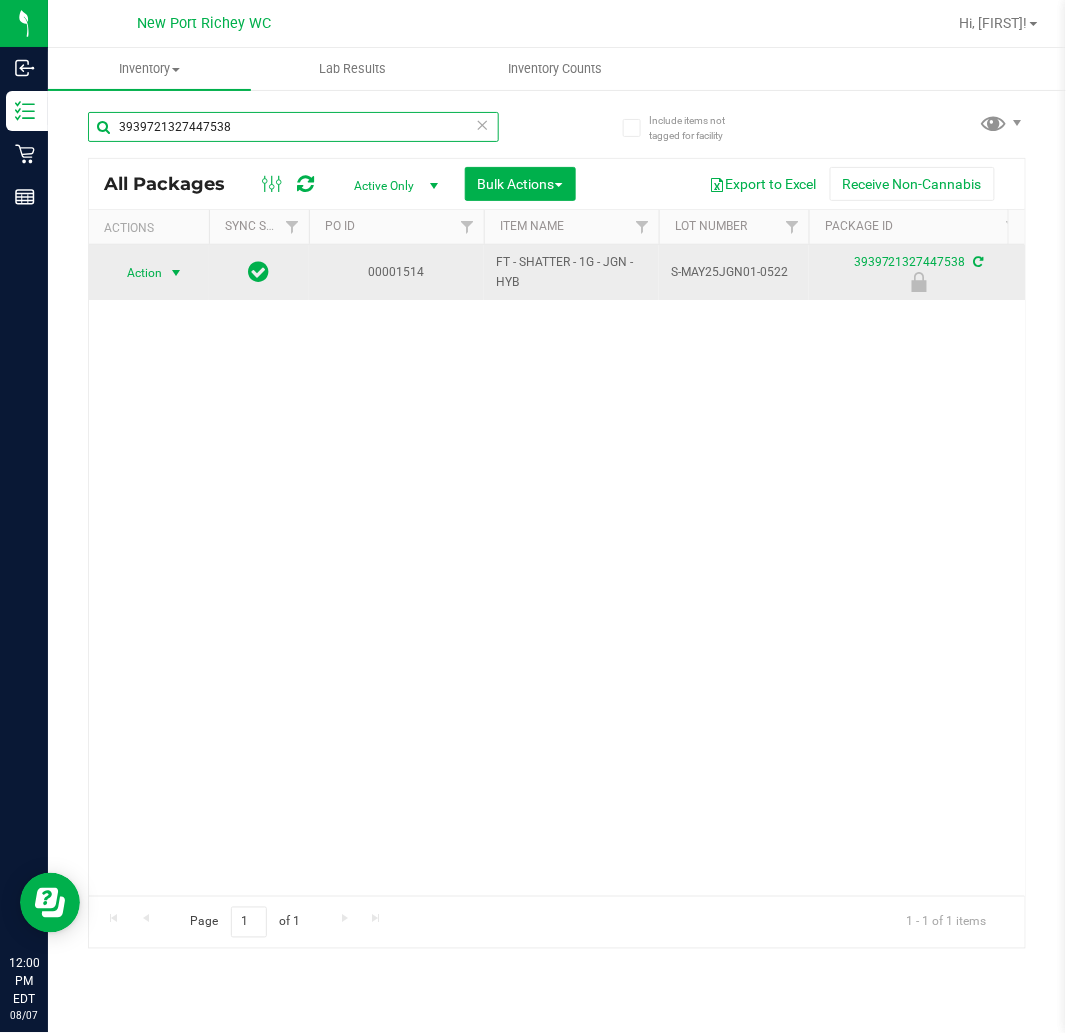 type on "3939721327447538" 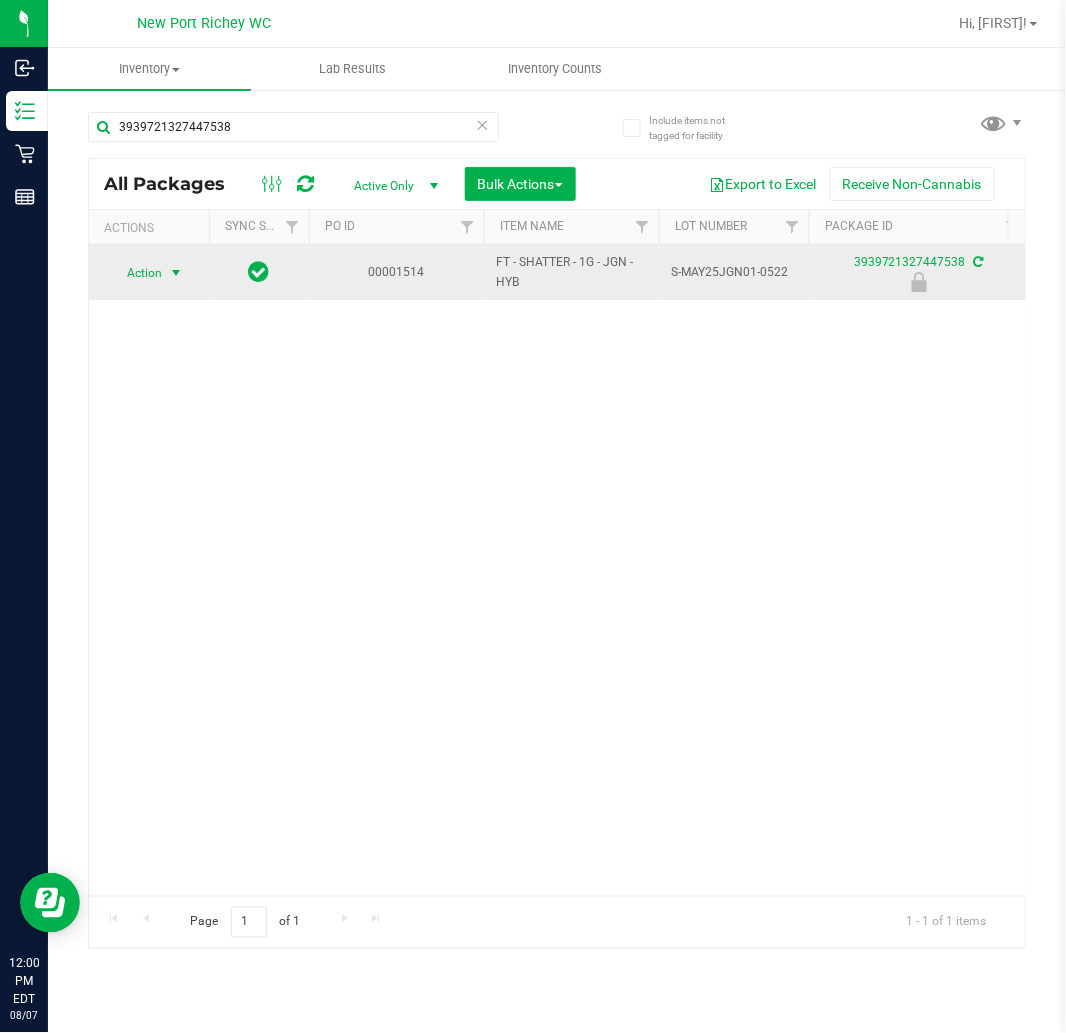 click at bounding box center (176, 273) 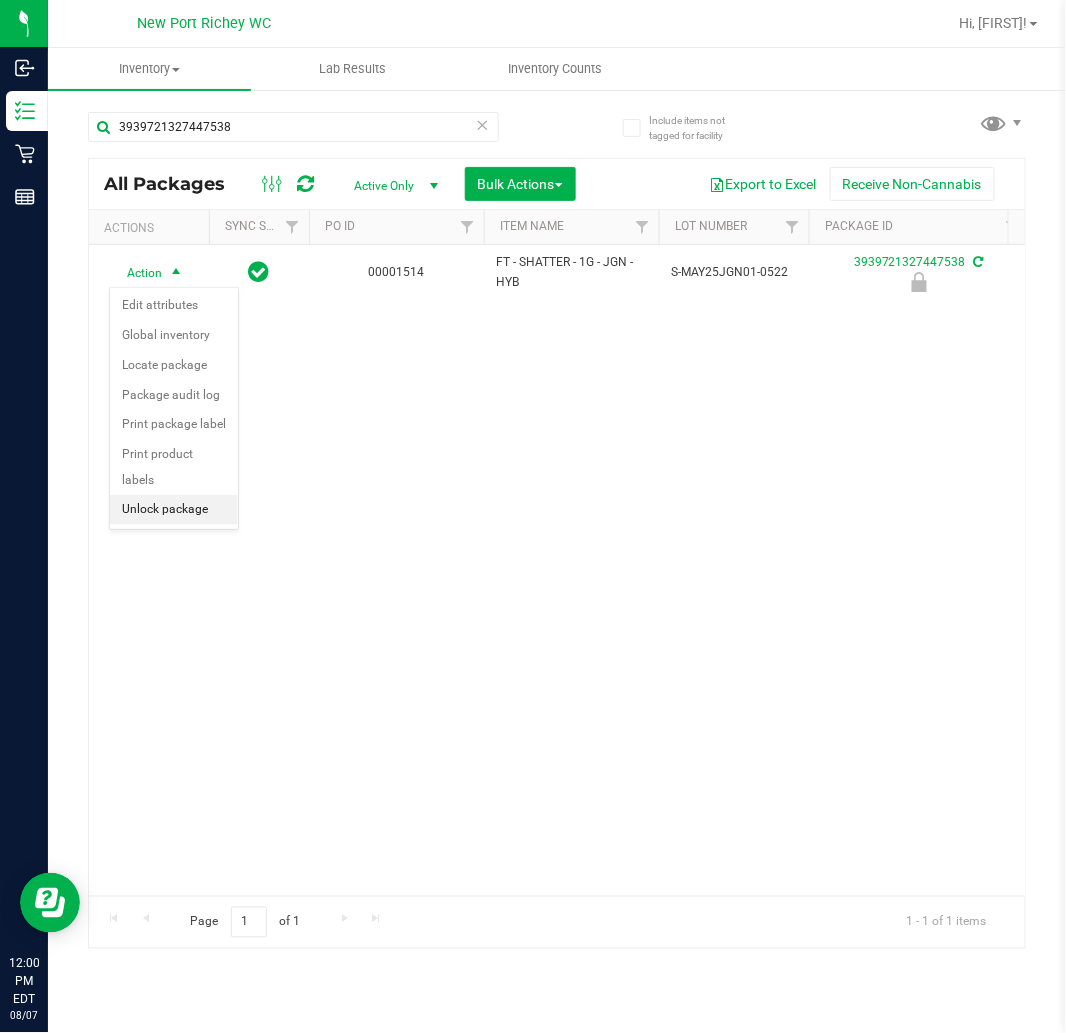 click on "Unlock package" at bounding box center (174, 510) 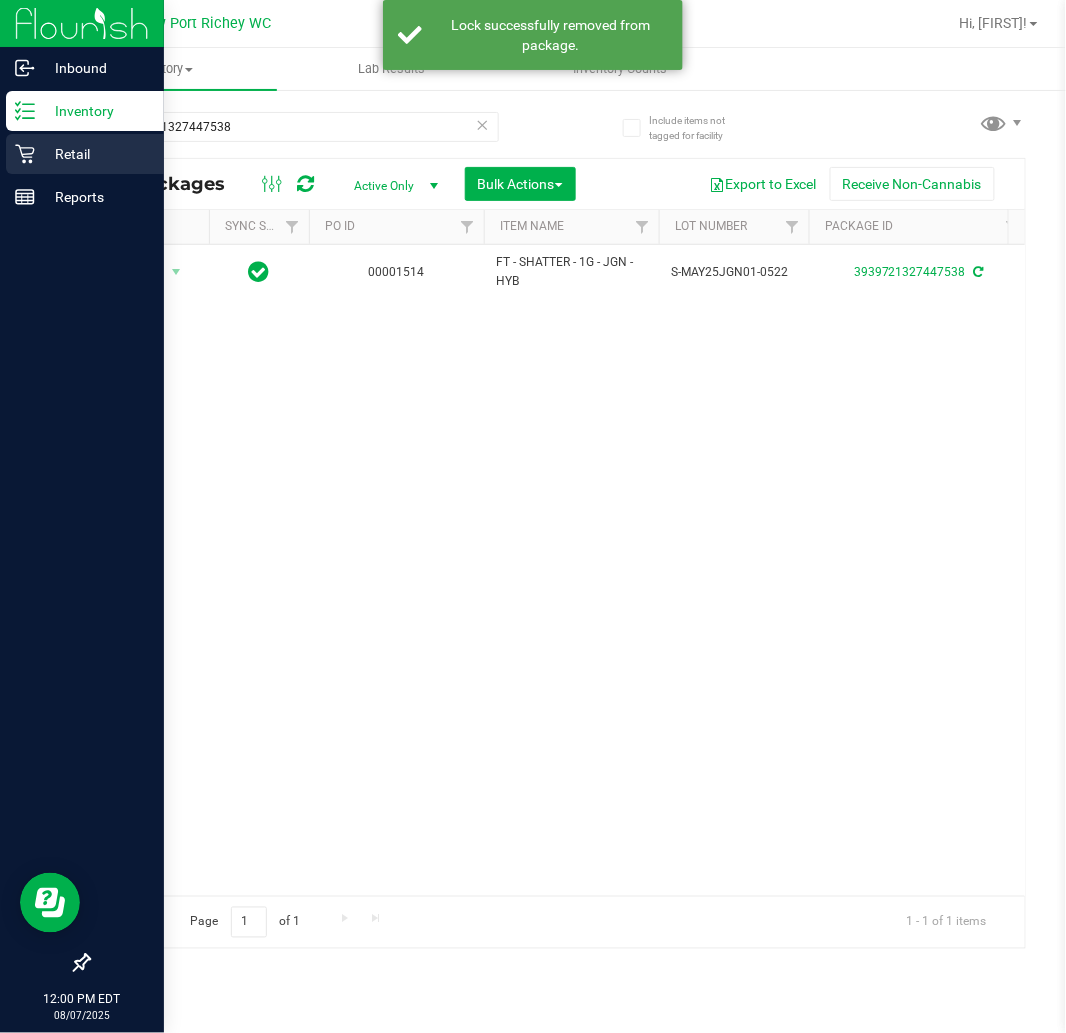 click on "Retail" at bounding box center [85, 154] 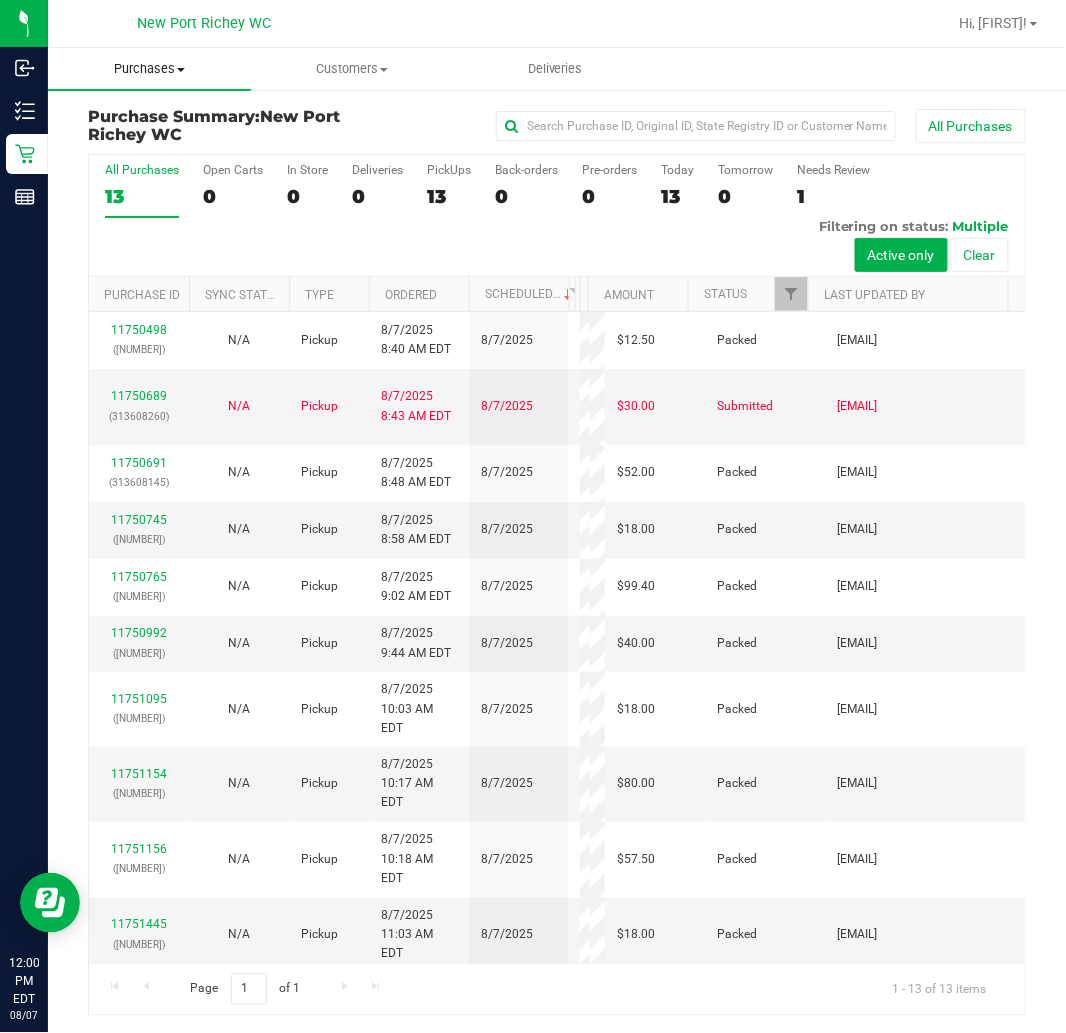 click on "Purchases" at bounding box center [149, 69] 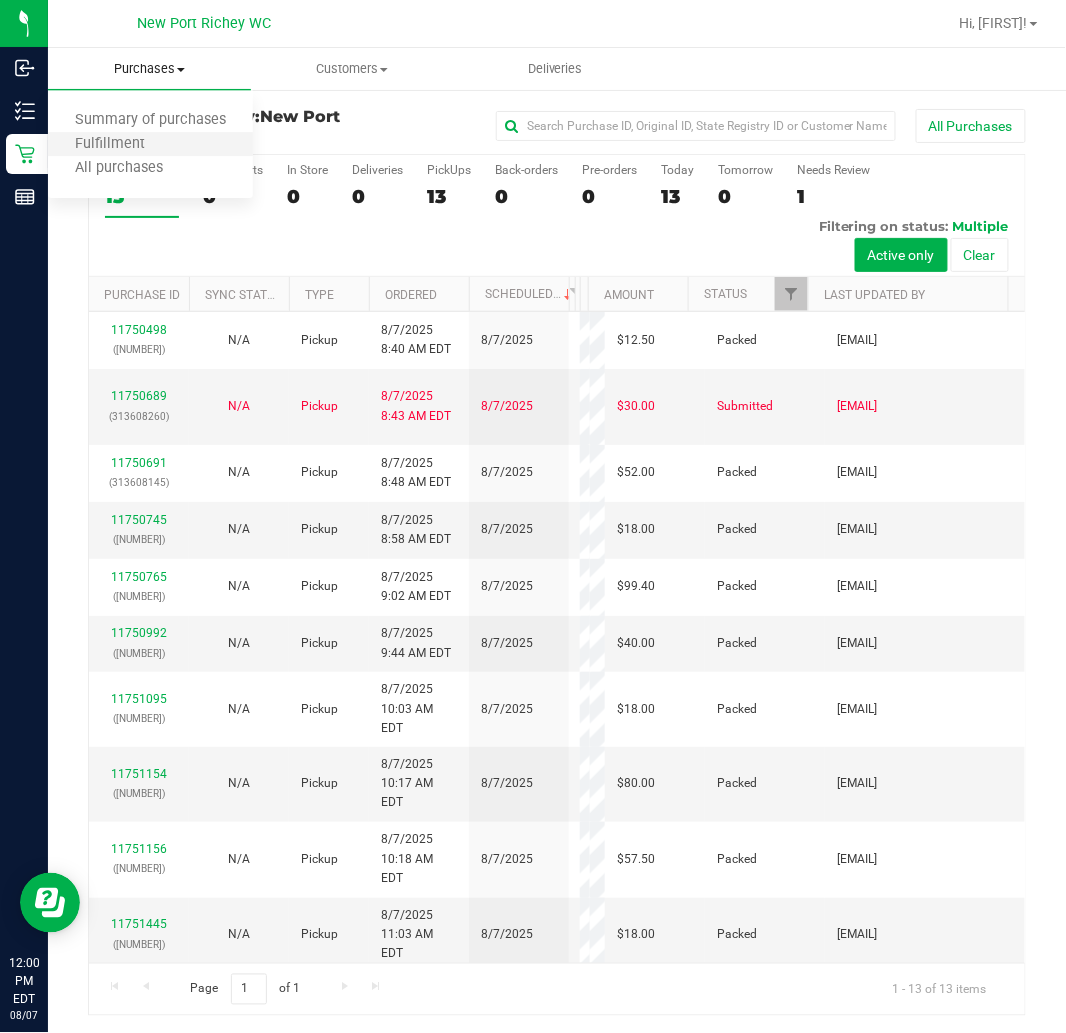 click on "Fulfillment" at bounding box center [150, 145] 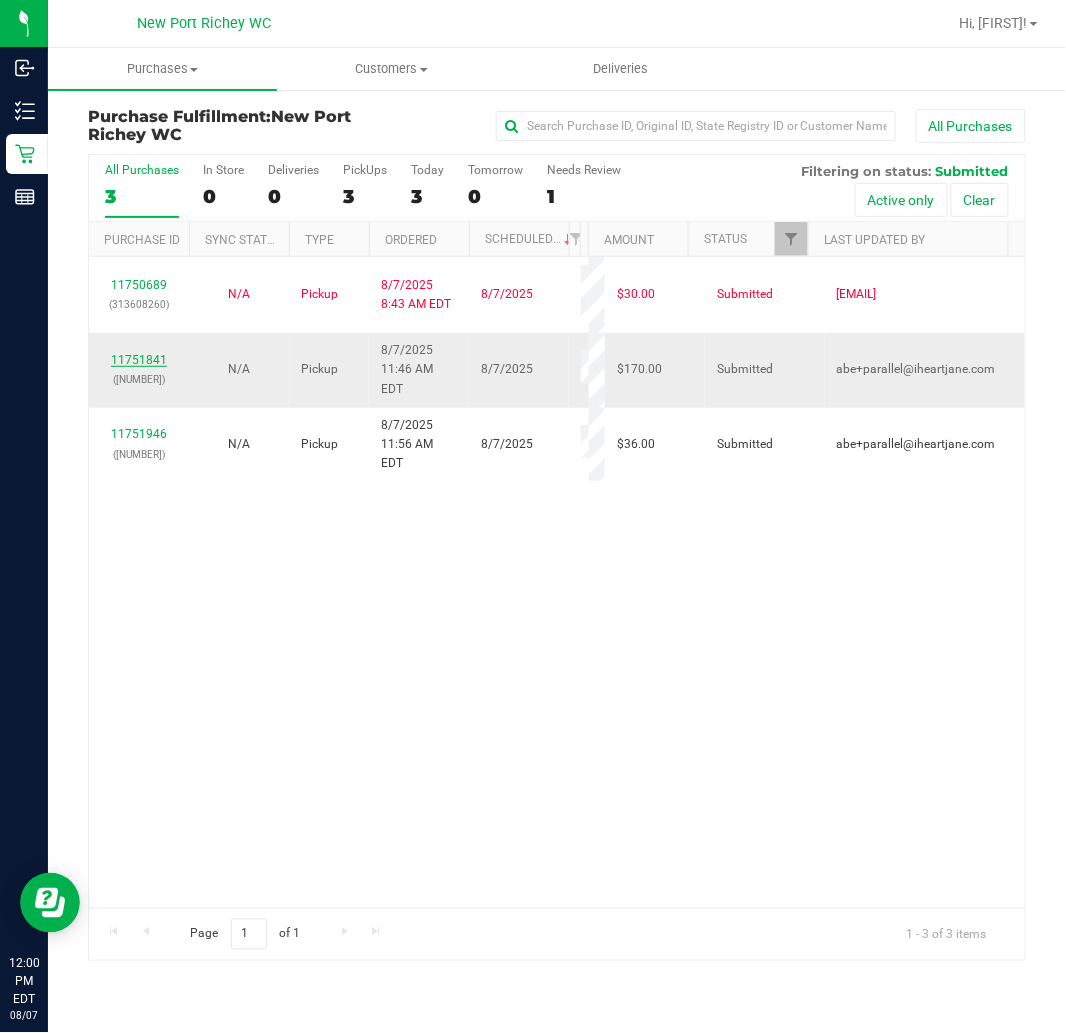 click on "11751841" at bounding box center (139, 360) 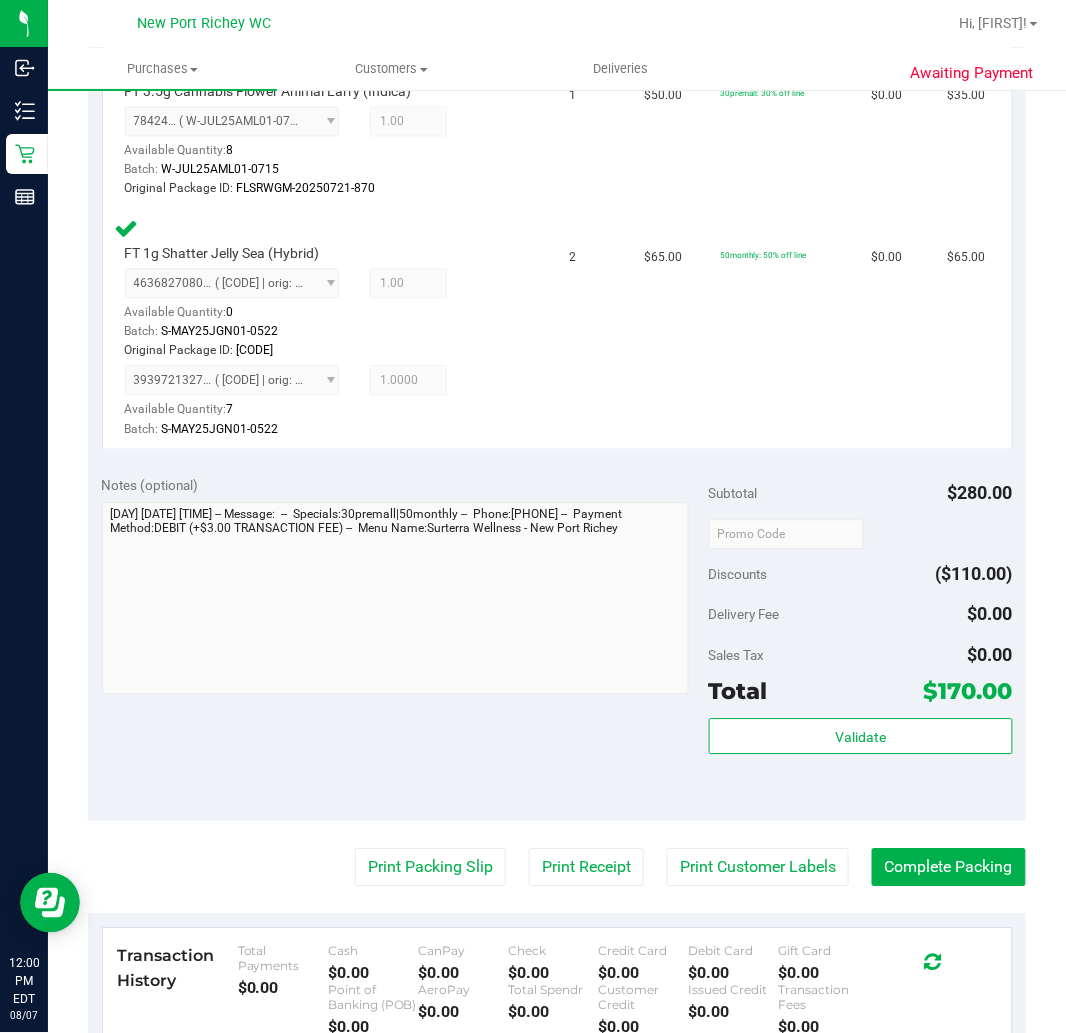 scroll, scrollTop: 777, scrollLeft: 0, axis: vertical 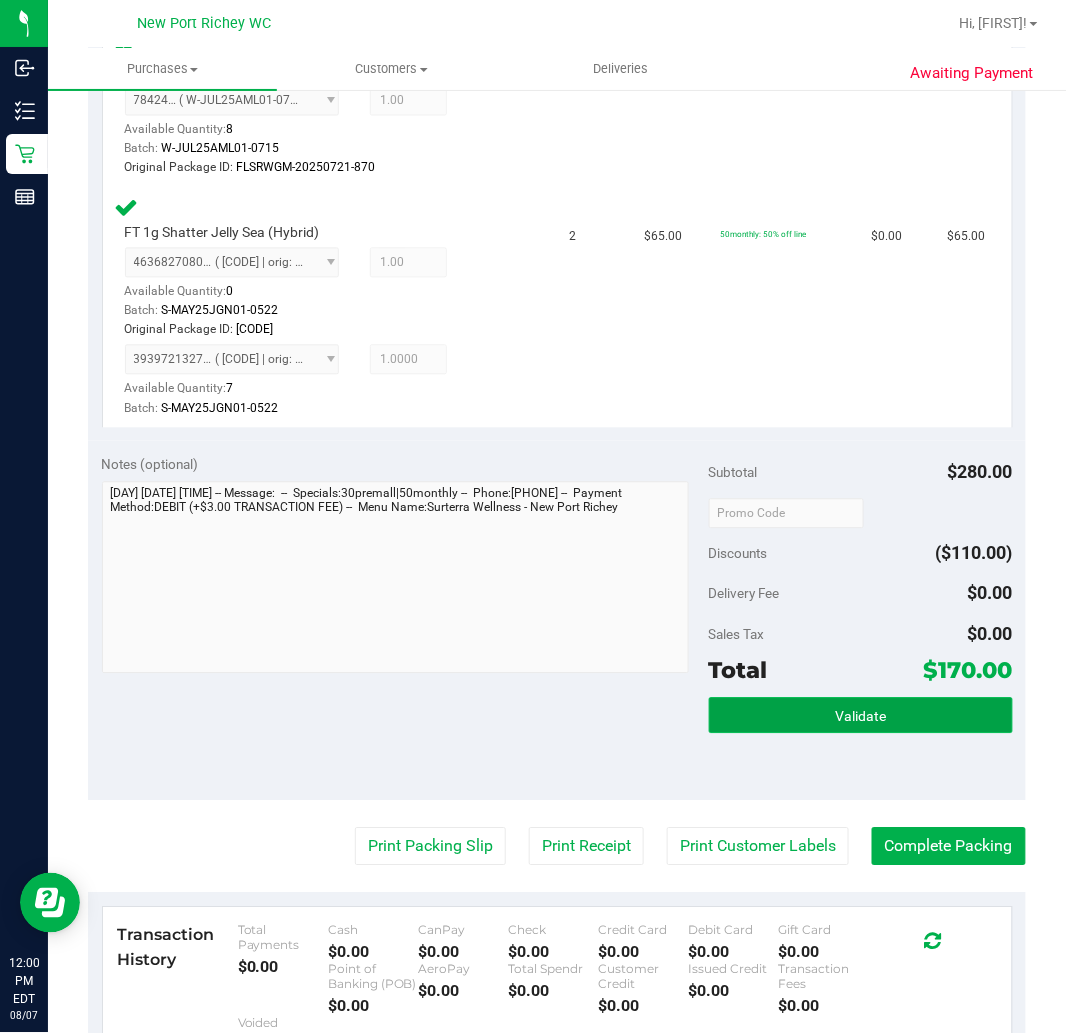 click on "Validate" at bounding box center [861, 716] 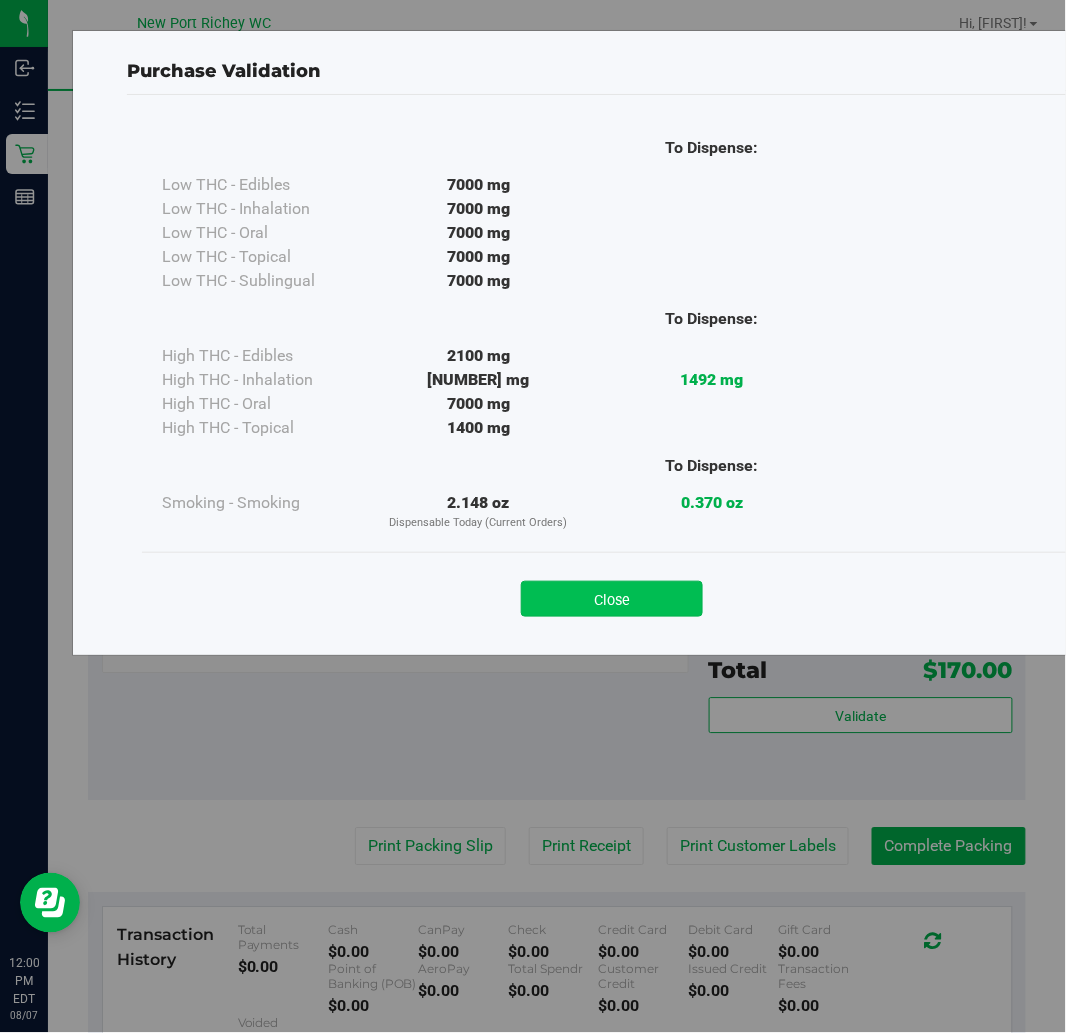 click on "Close" at bounding box center (612, 599) 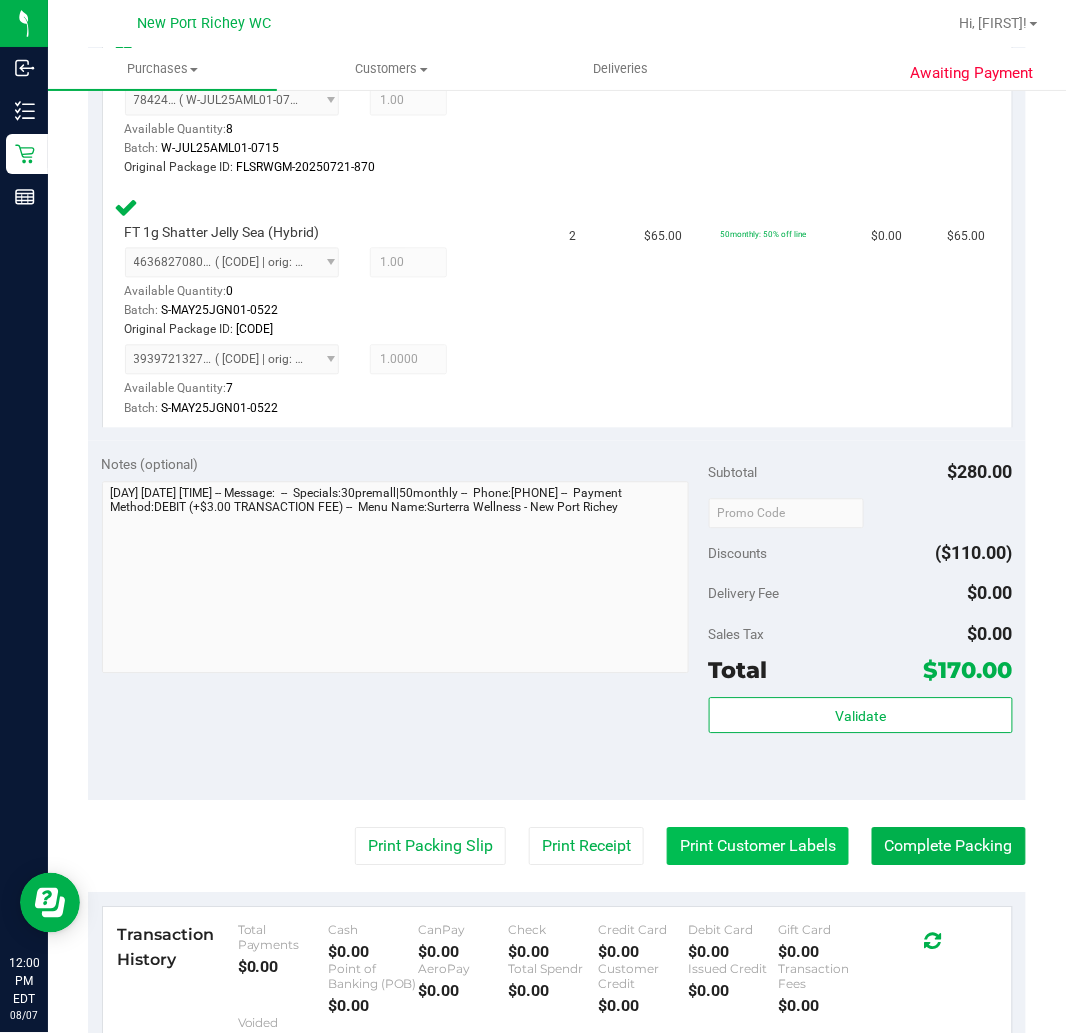 click on "Print Customer Labels" at bounding box center (758, 847) 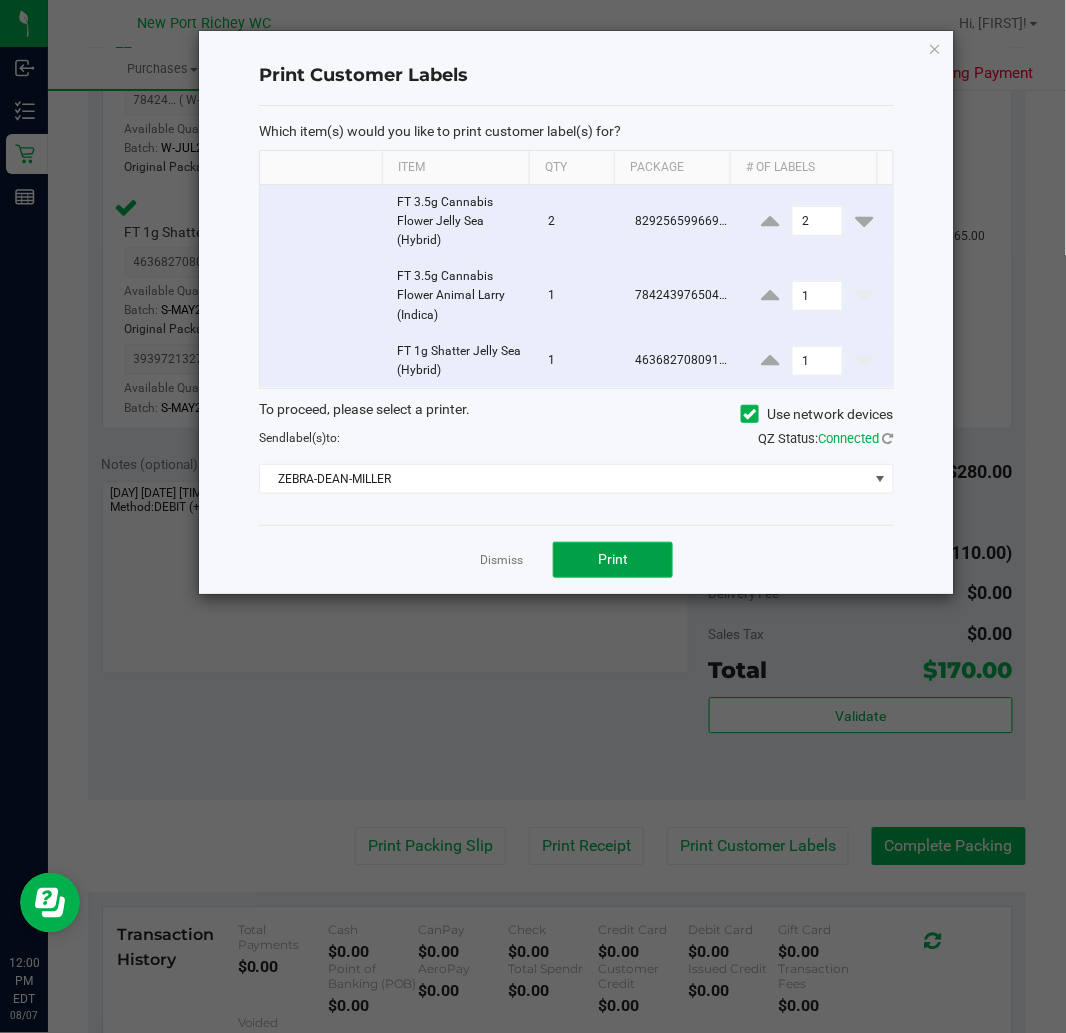 click on "Print" 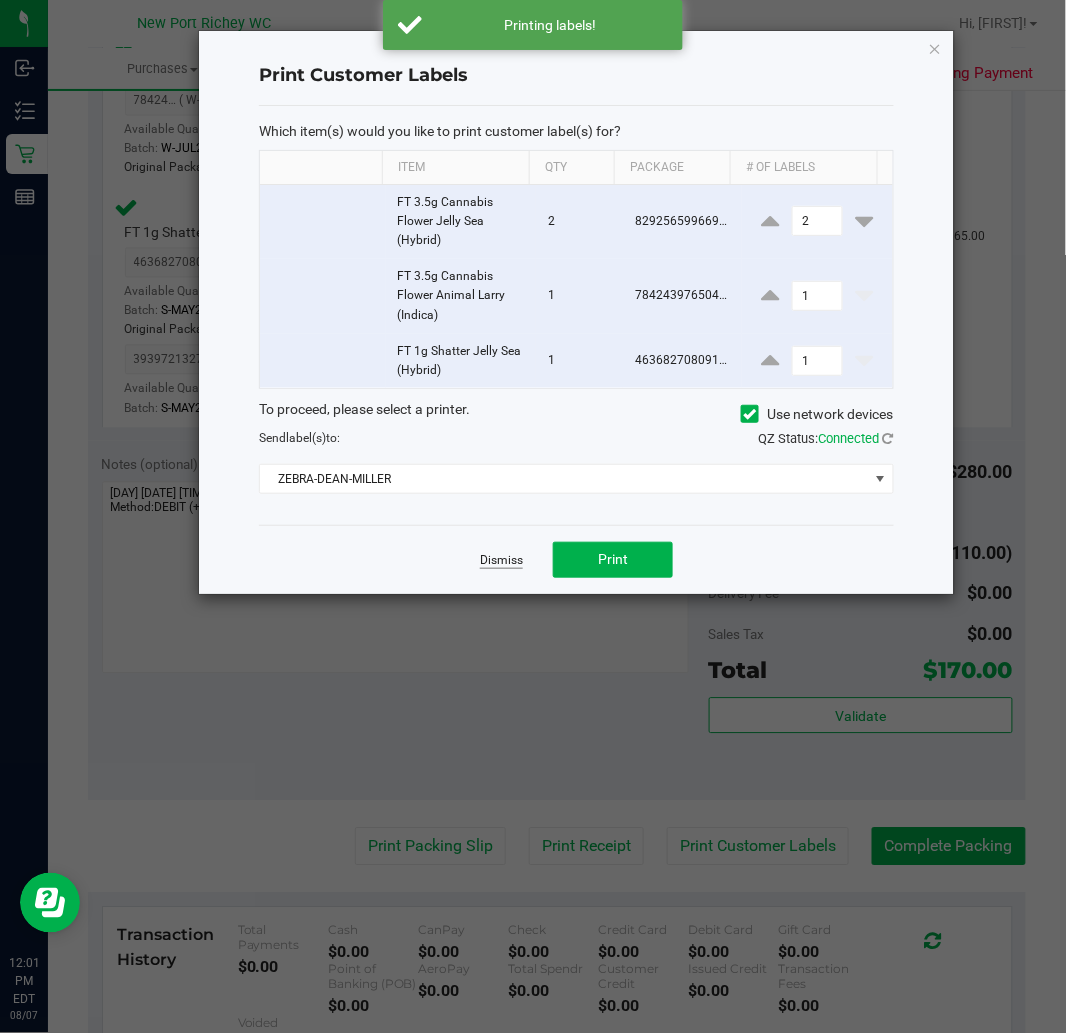 click on "Dismiss" 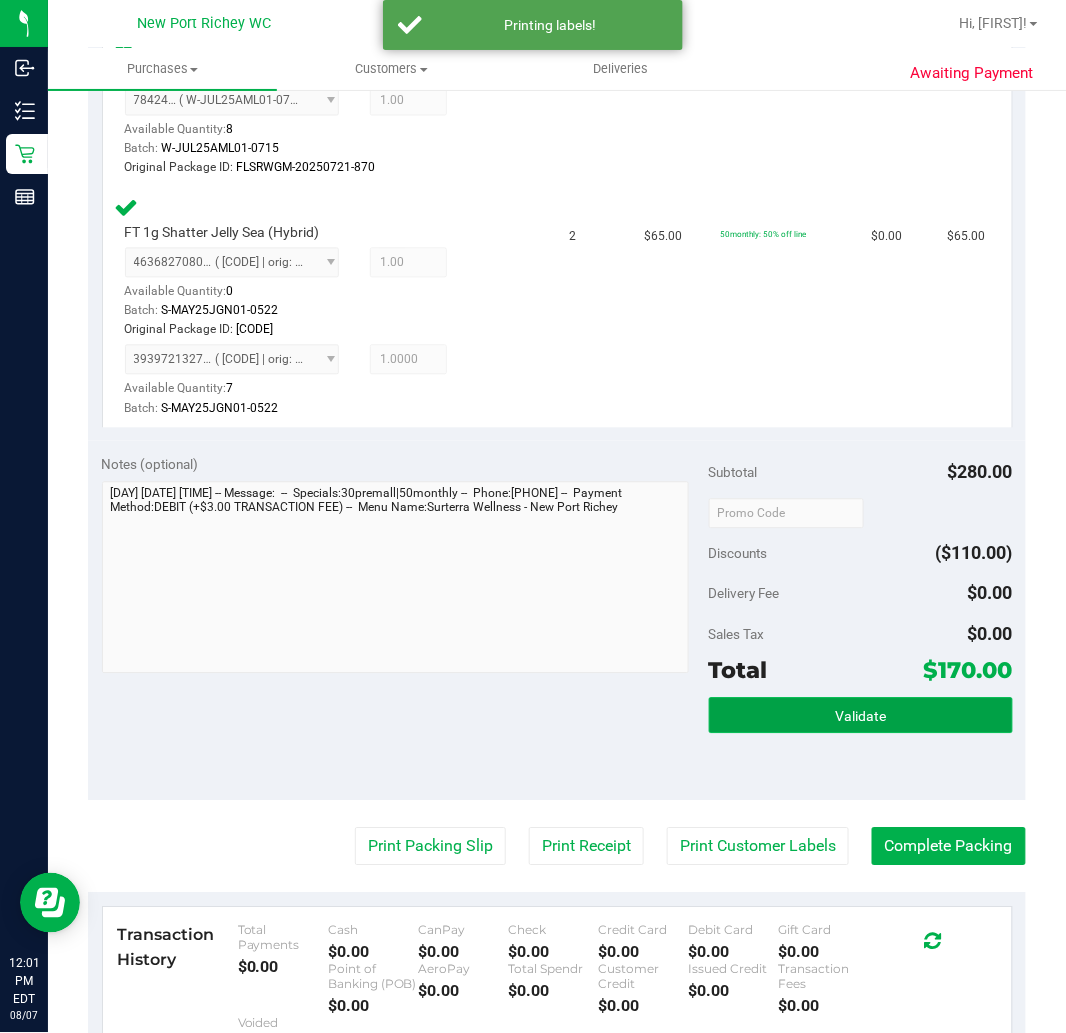 click on "Validate" at bounding box center (860, 717) 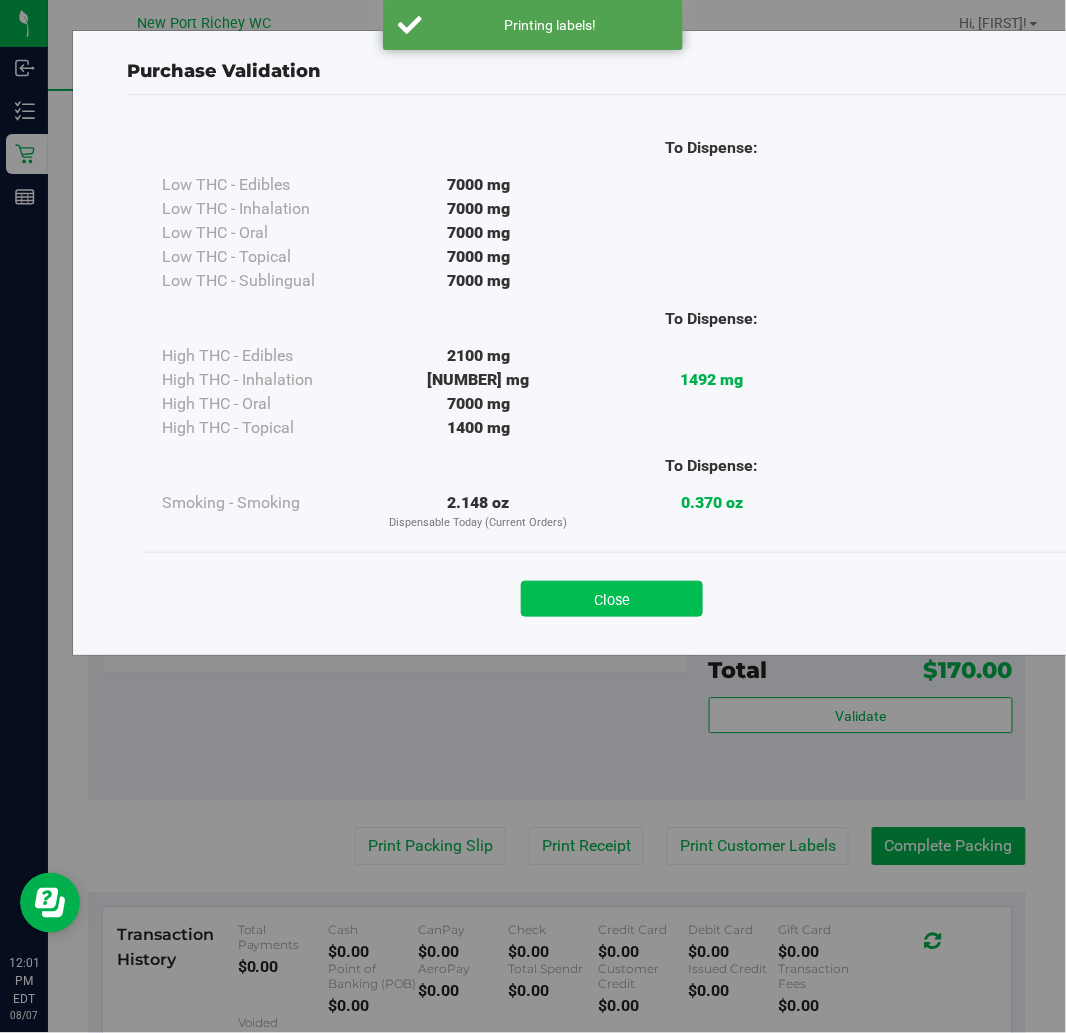 click on "Close" at bounding box center [612, 599] 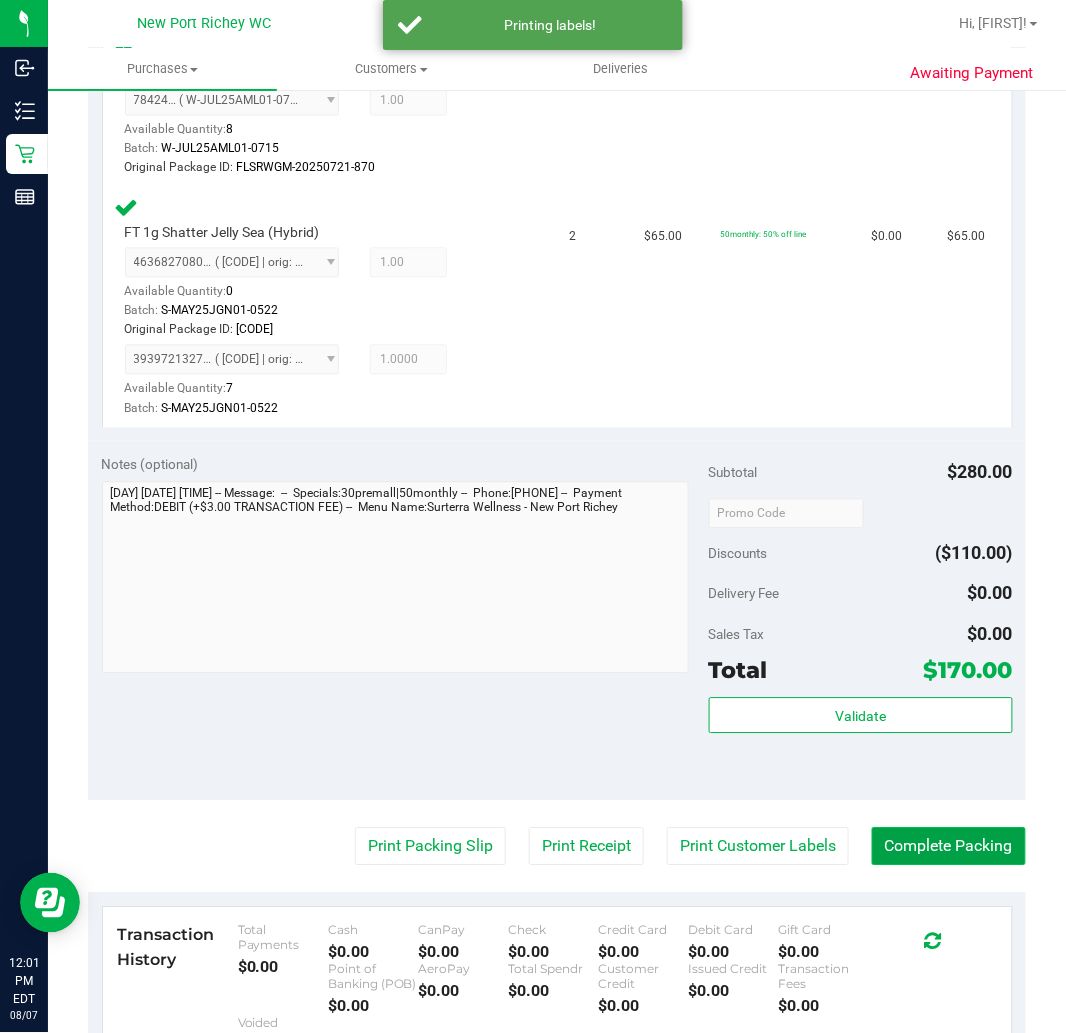 click on "Complete Packing" at bounding box center (949, 847) 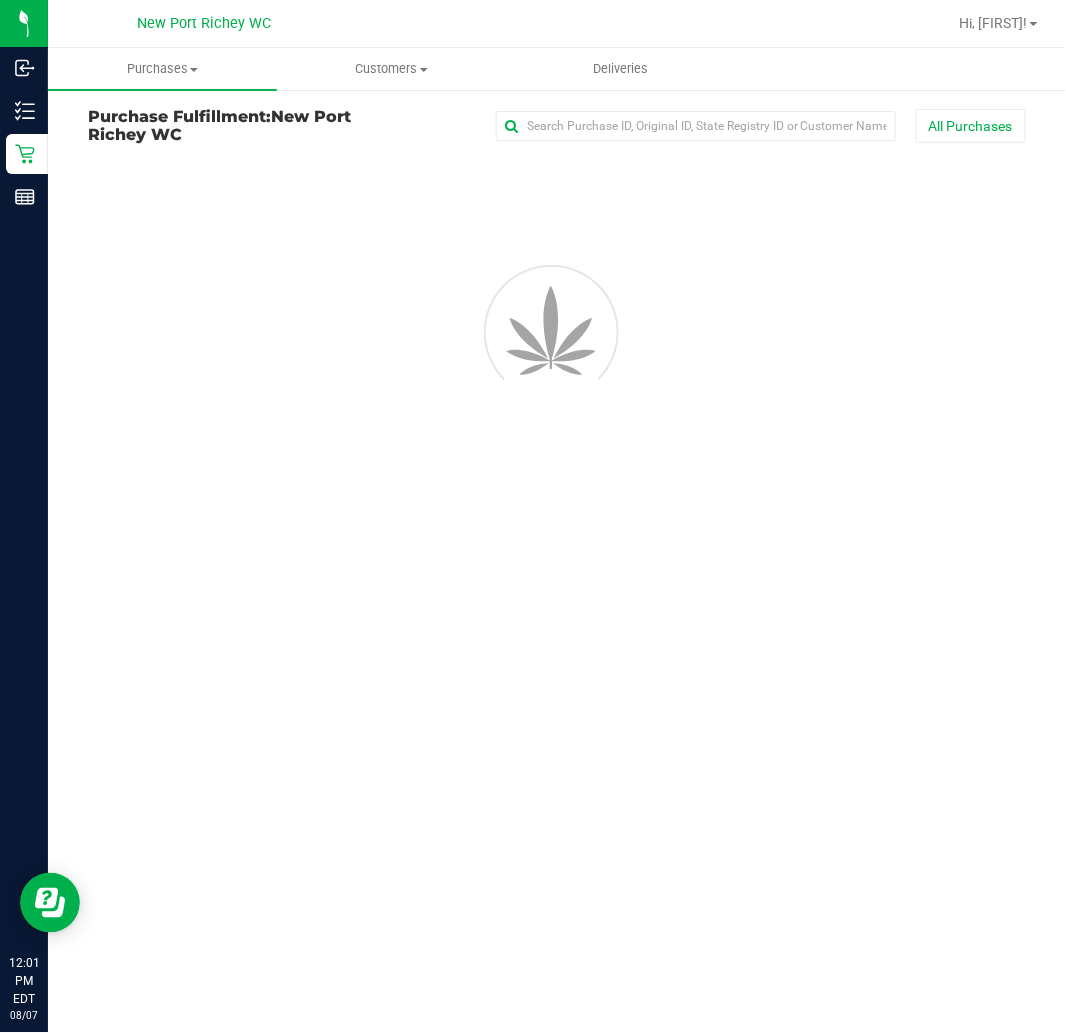 scroll, scrollTop: 0, scrollLeft: 0, axis: both 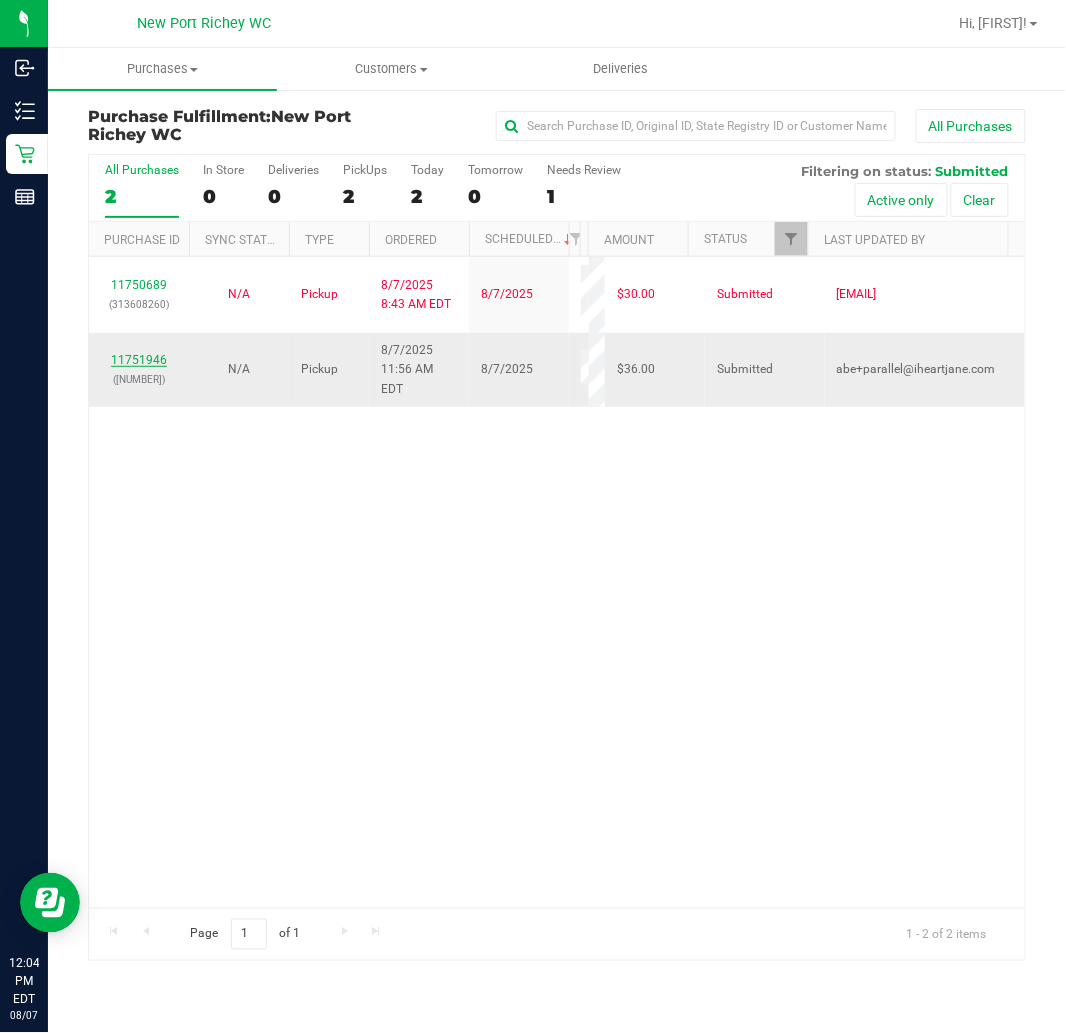 click on "11751946" at bounding box center (139, 360) 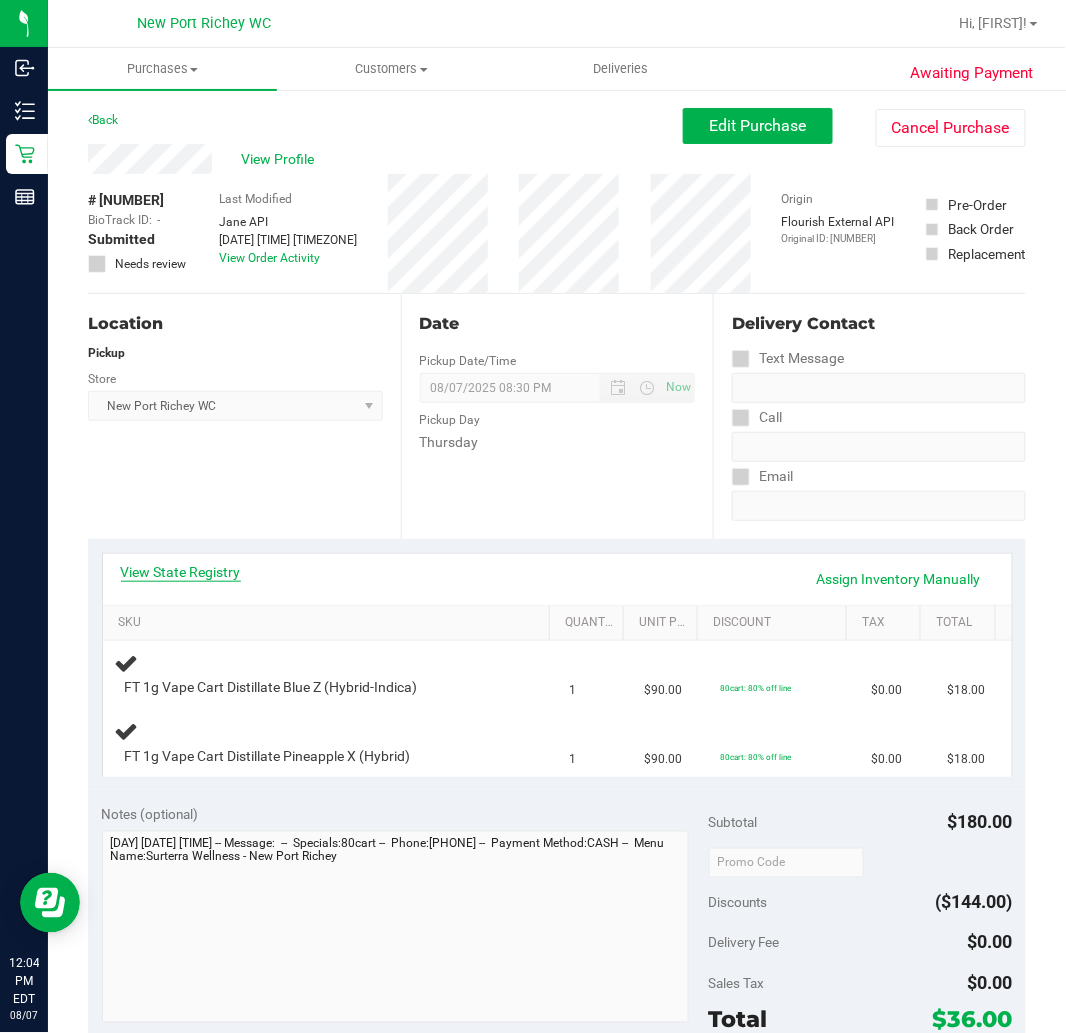 click on "View State Registry" at bounding box center (181, 572) 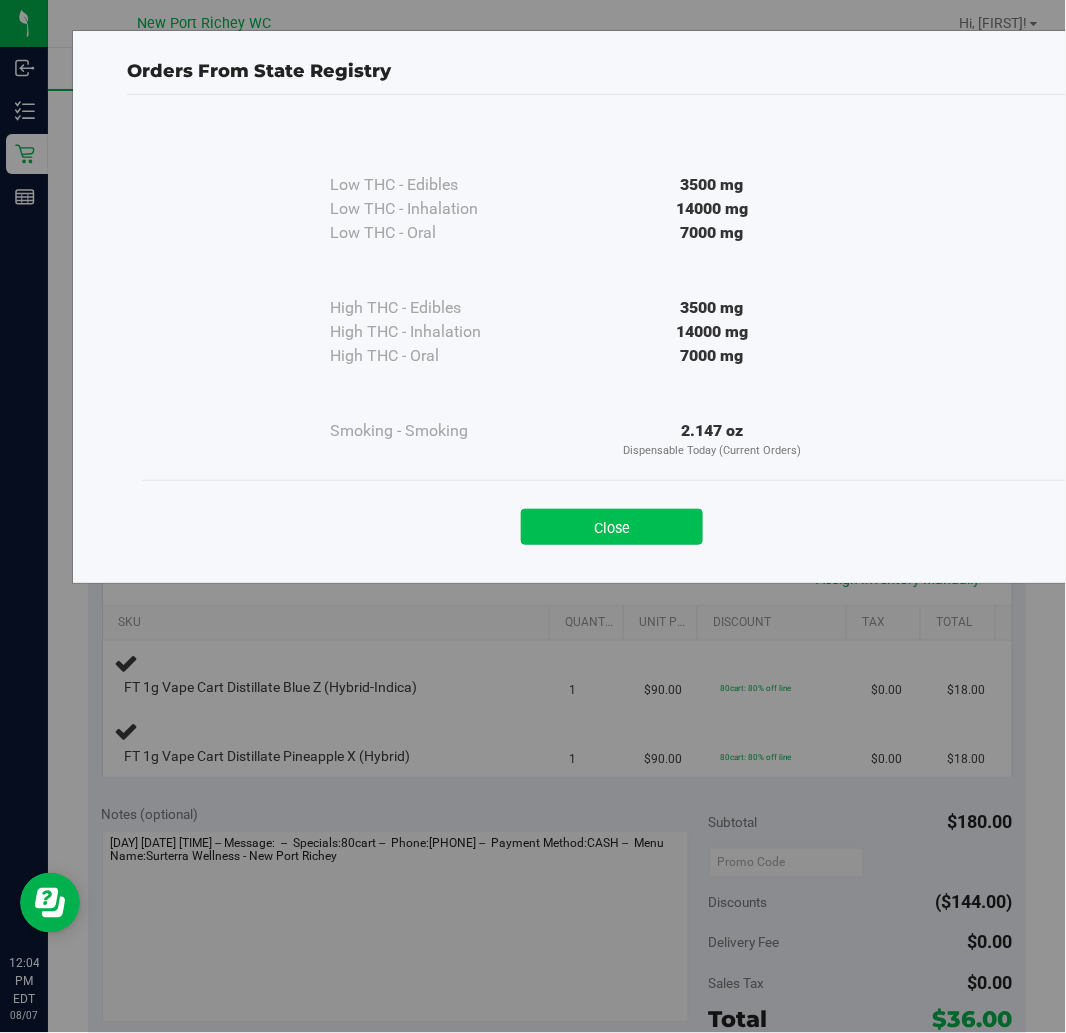 click on "Close" at bounding box center (612, 527) 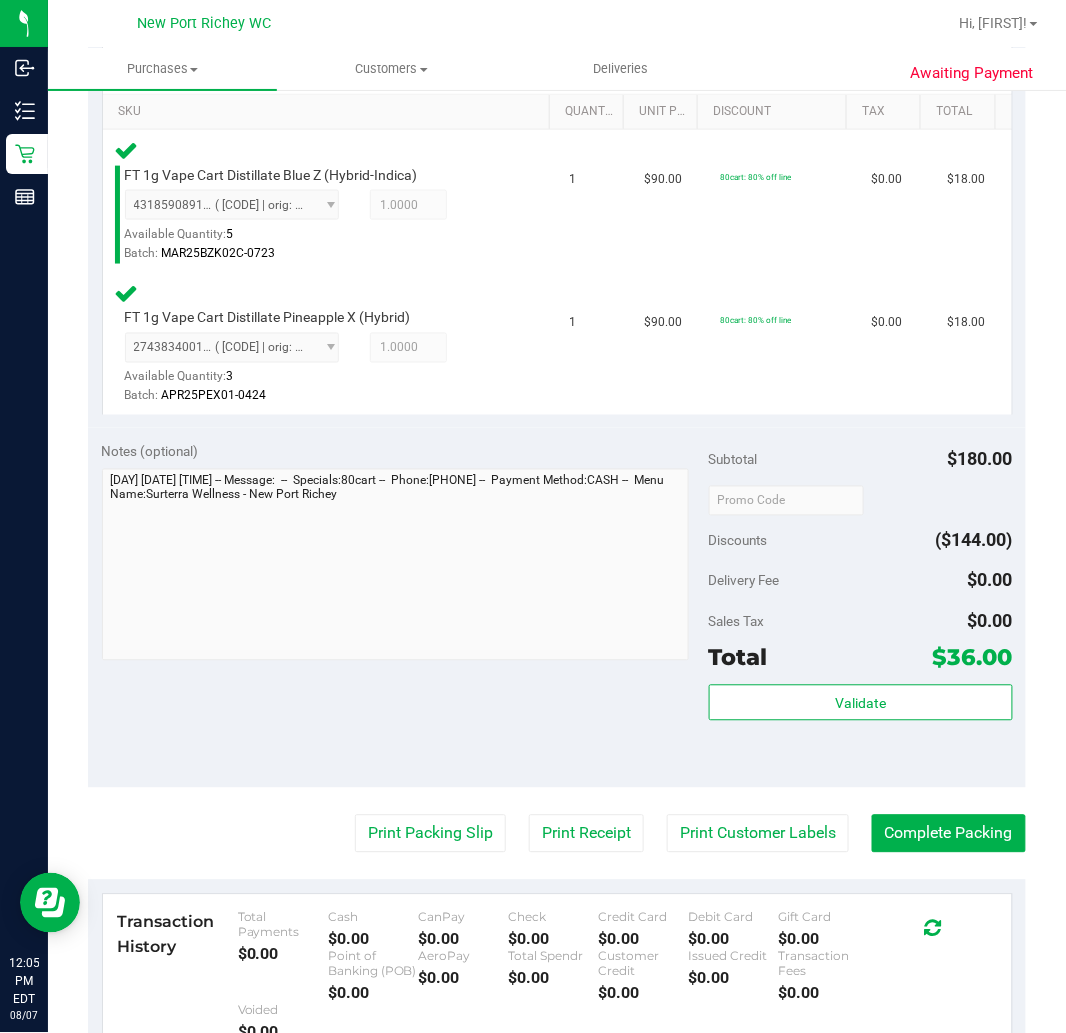 scroll, scrollTop: 555, scrollLeft: 0, axis: vertical 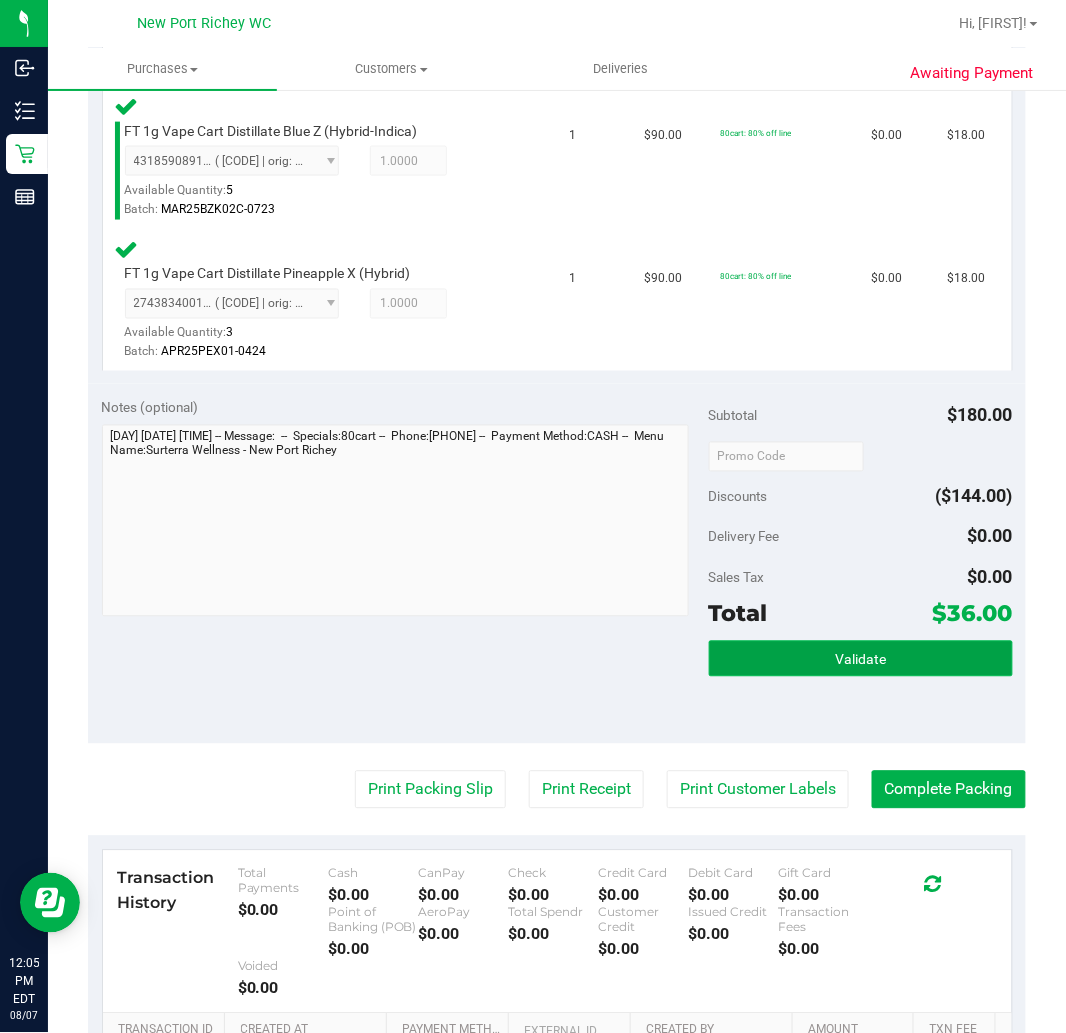 click on "Validate" at bounding box center [861, 659] 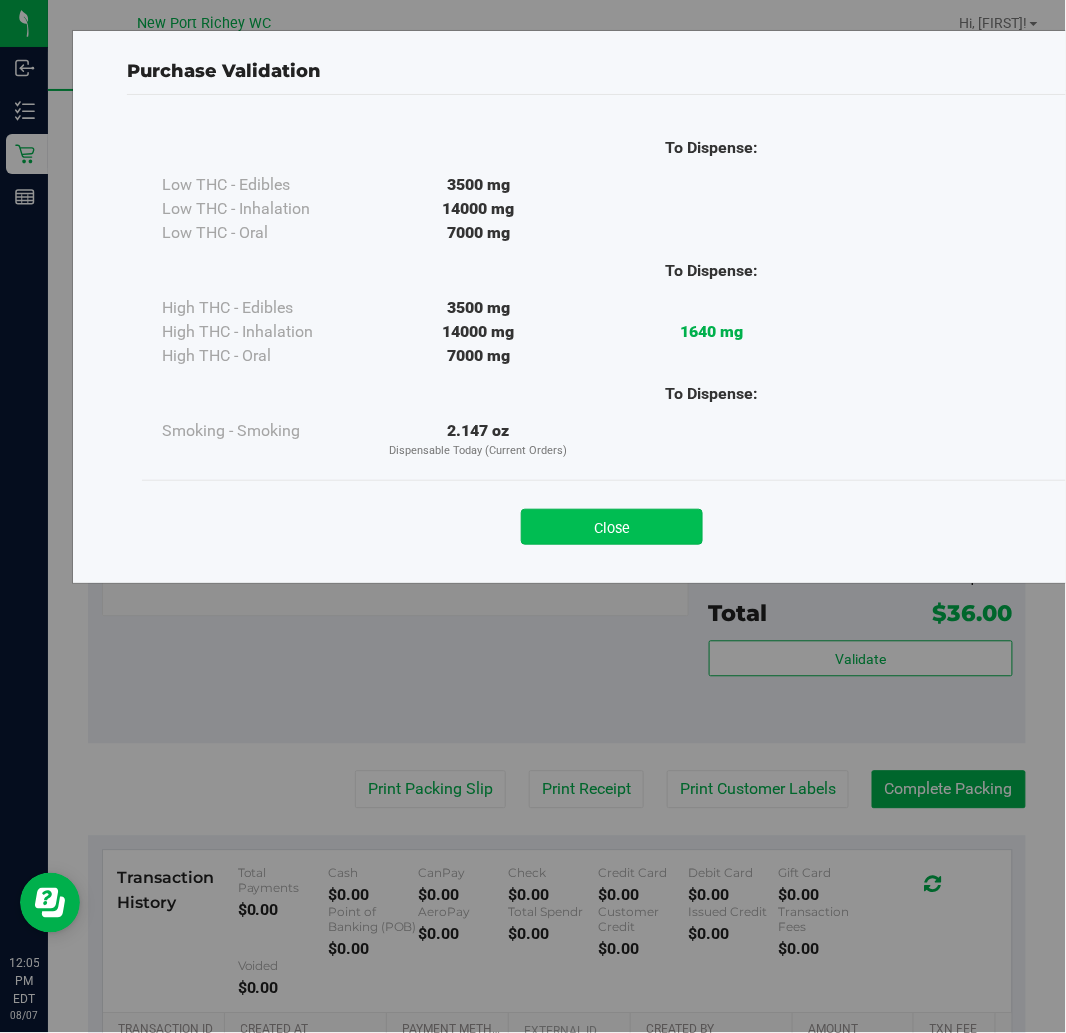 click on "Close" at bounding box center [612, 527] 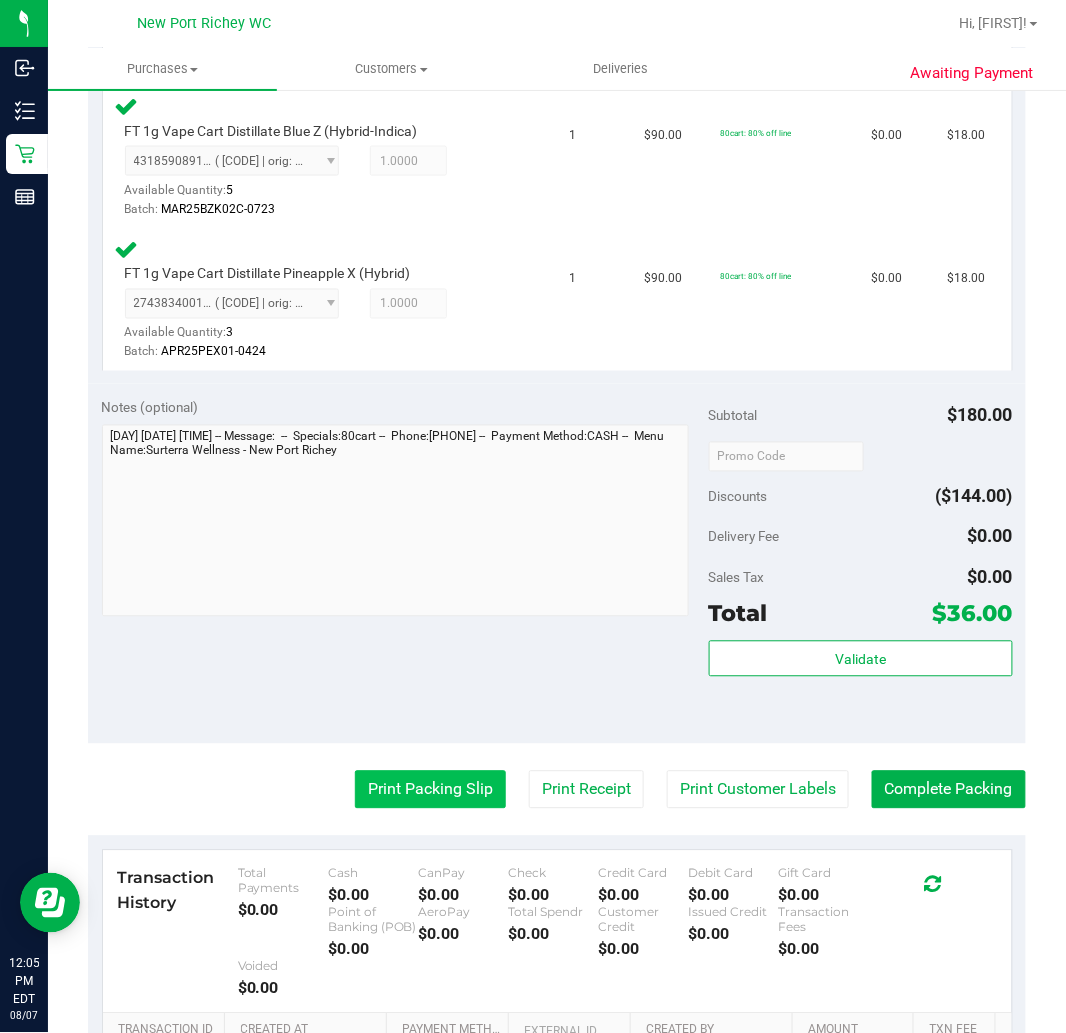click on "Print Packing Slip" at bounding box center [430, 790] 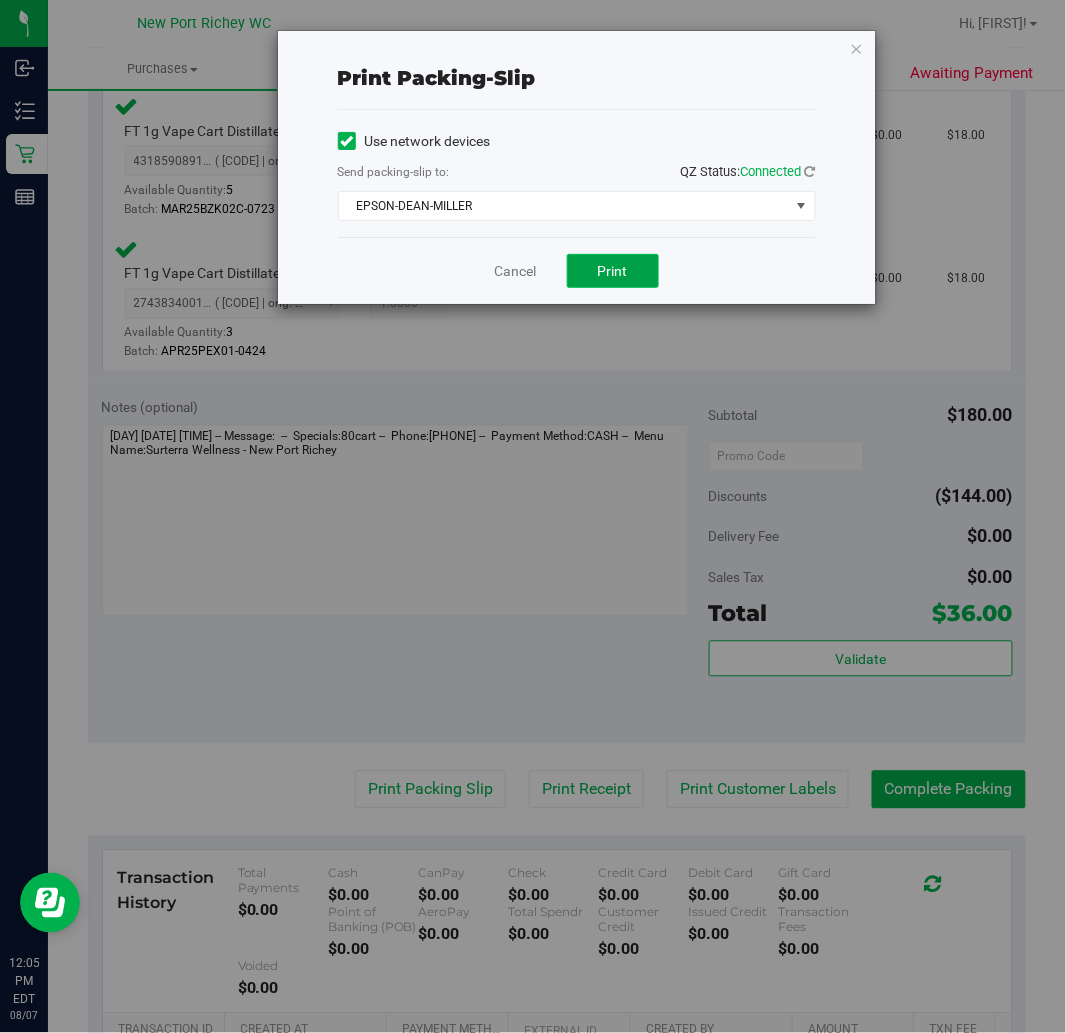 click on "Print" at bounding box center [613, 271] 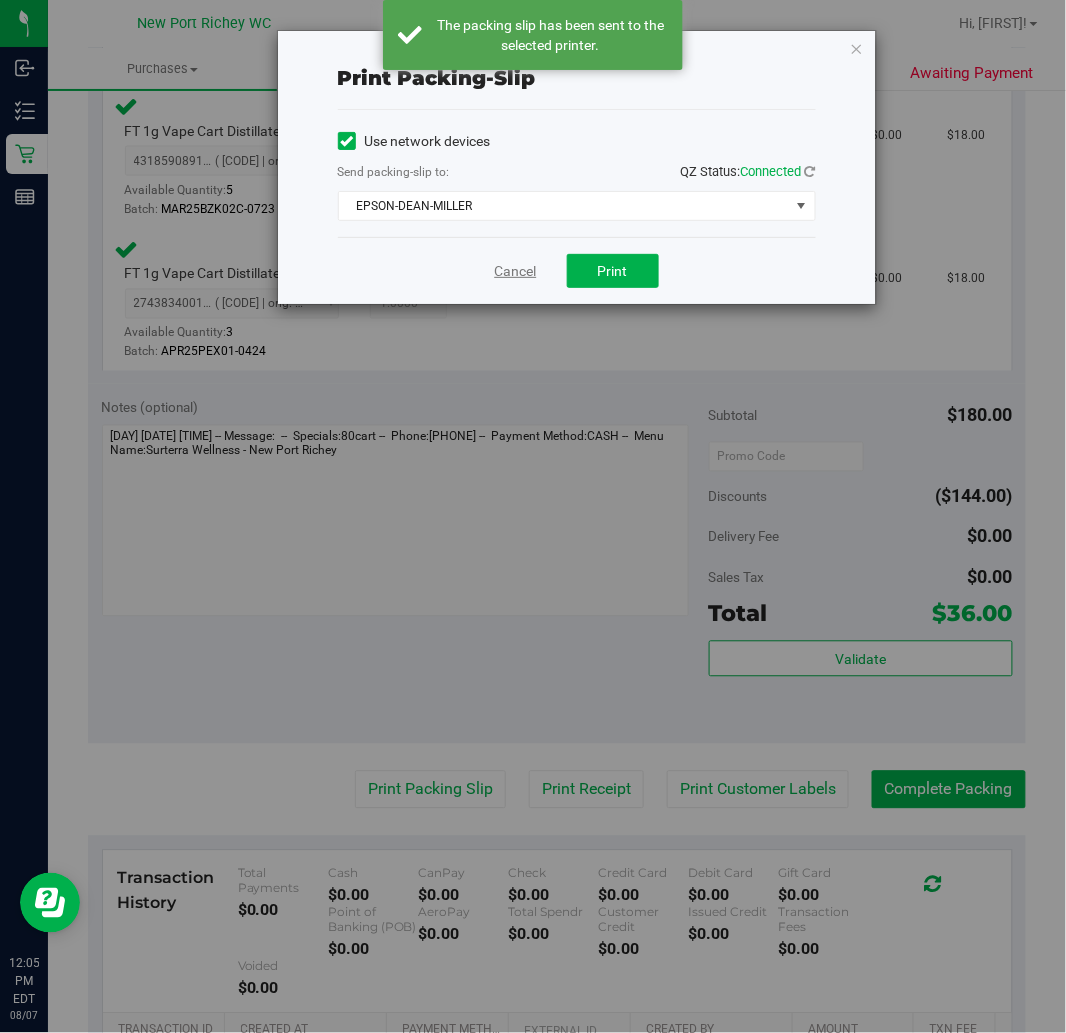 click on "Cancel" at bounding box center [516, 271] 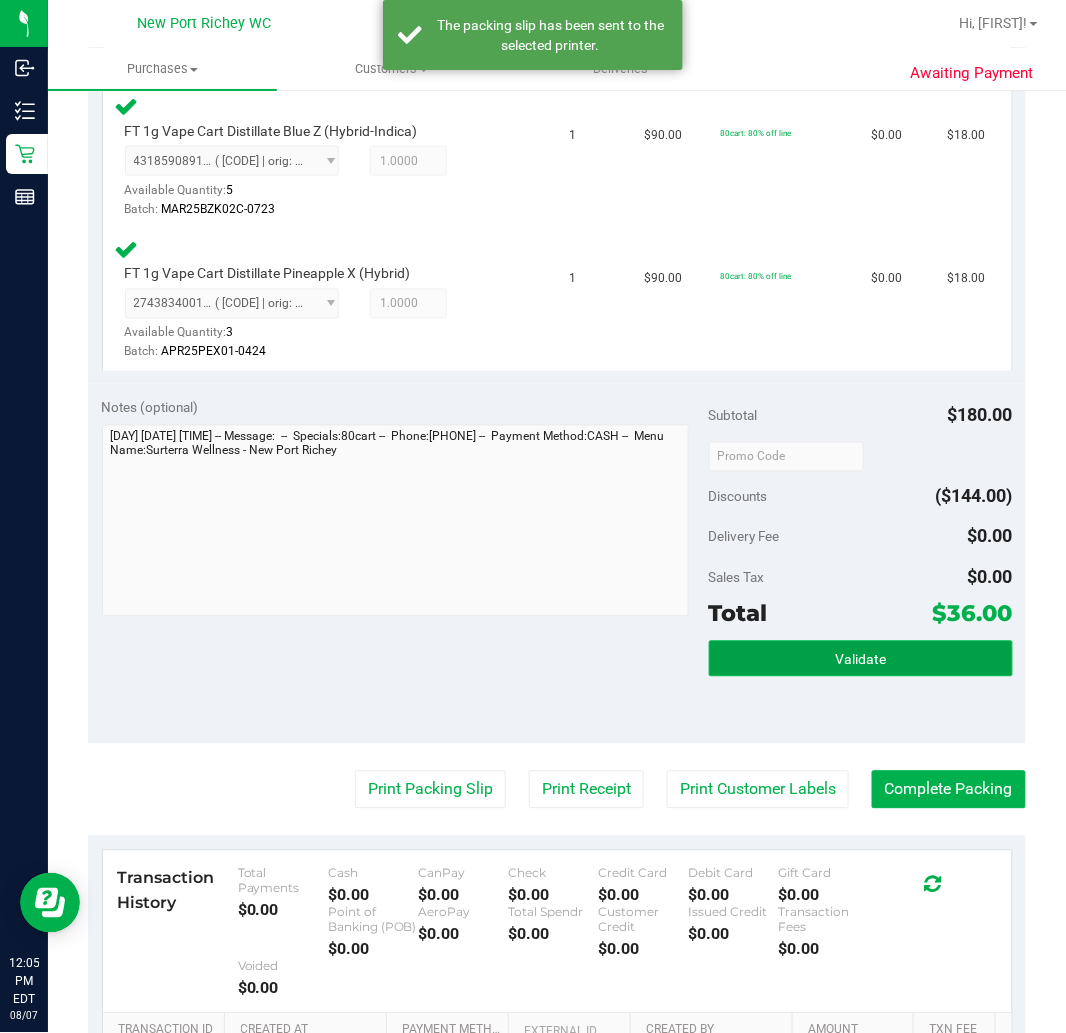 click on "Validate" at bounding box center (860, 660) 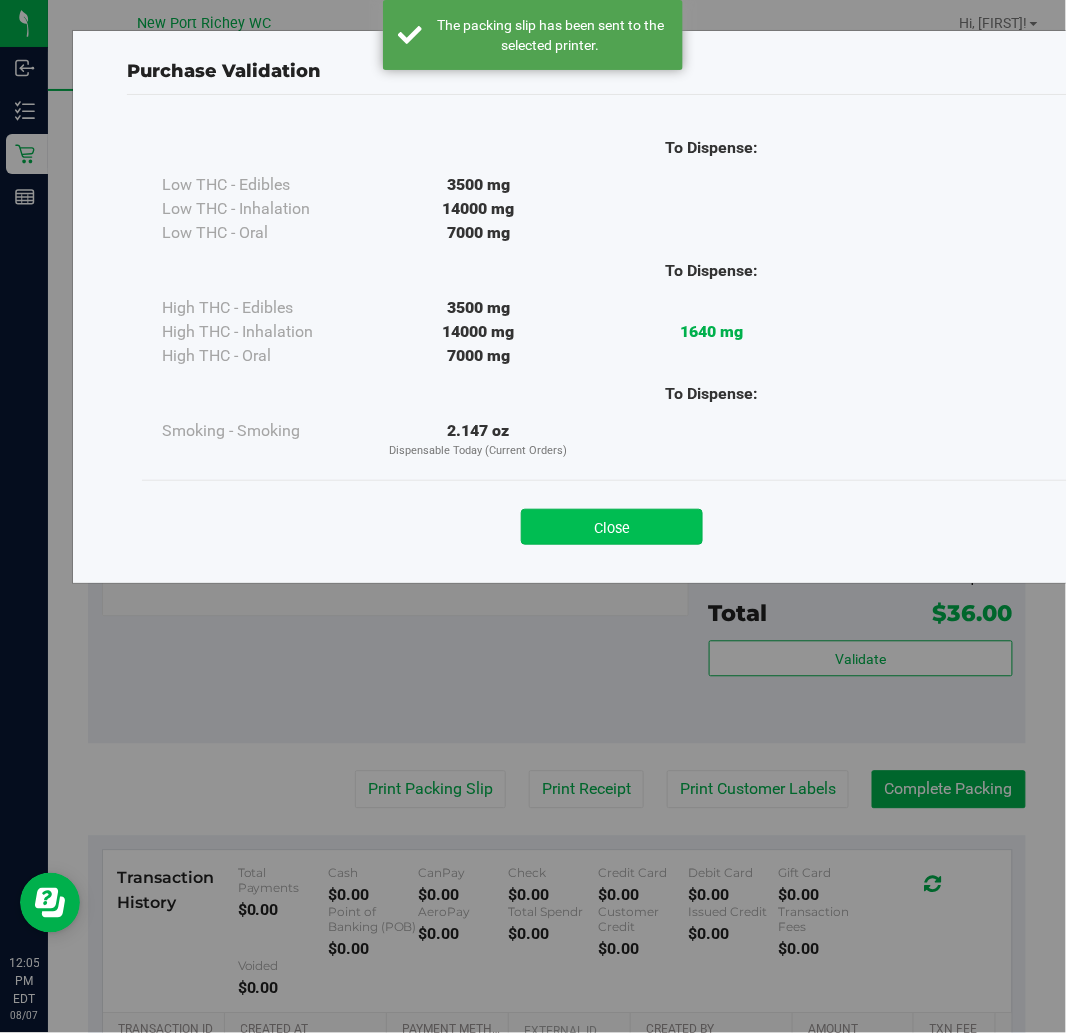 click on "Close" at bounding box center (612, 527) 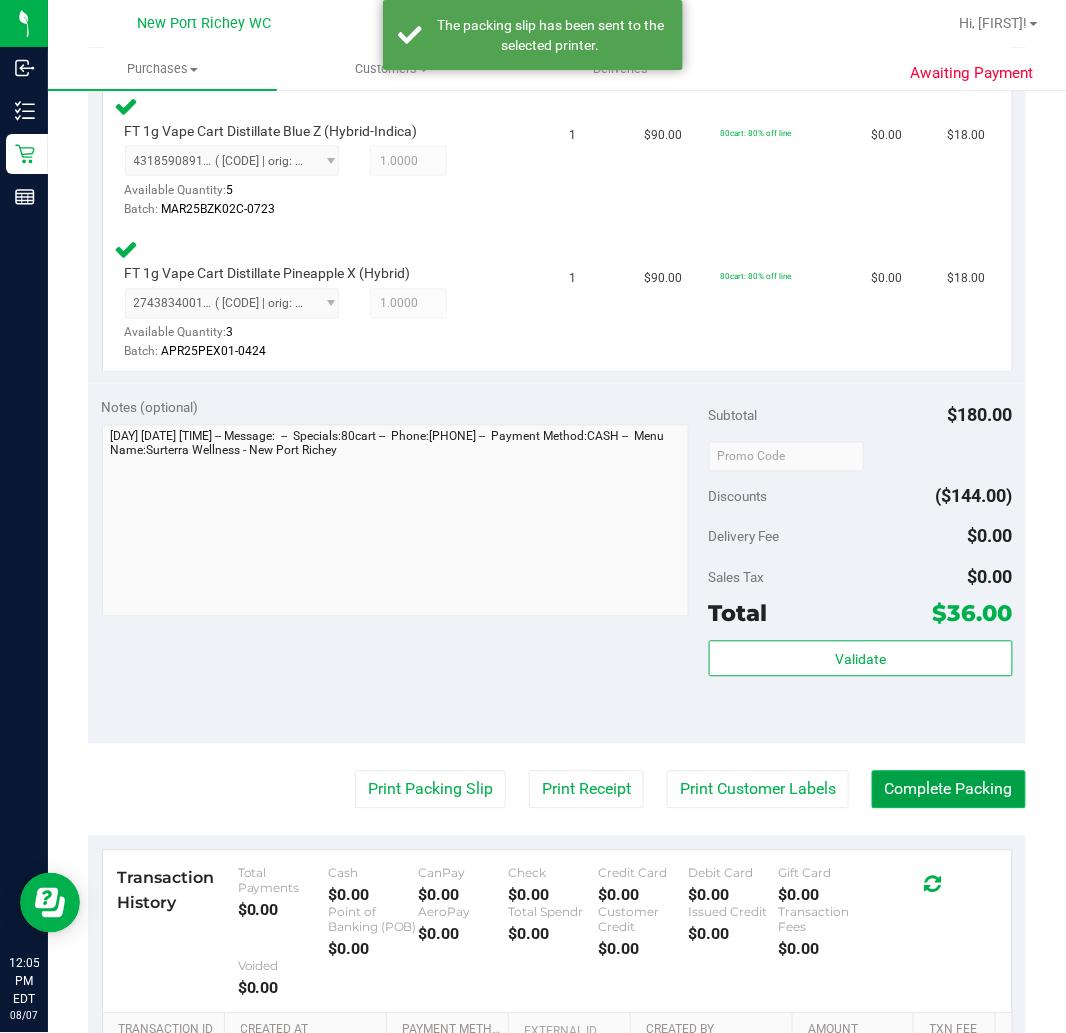 click on "Complete Packing" at bounding box center (949, 790) 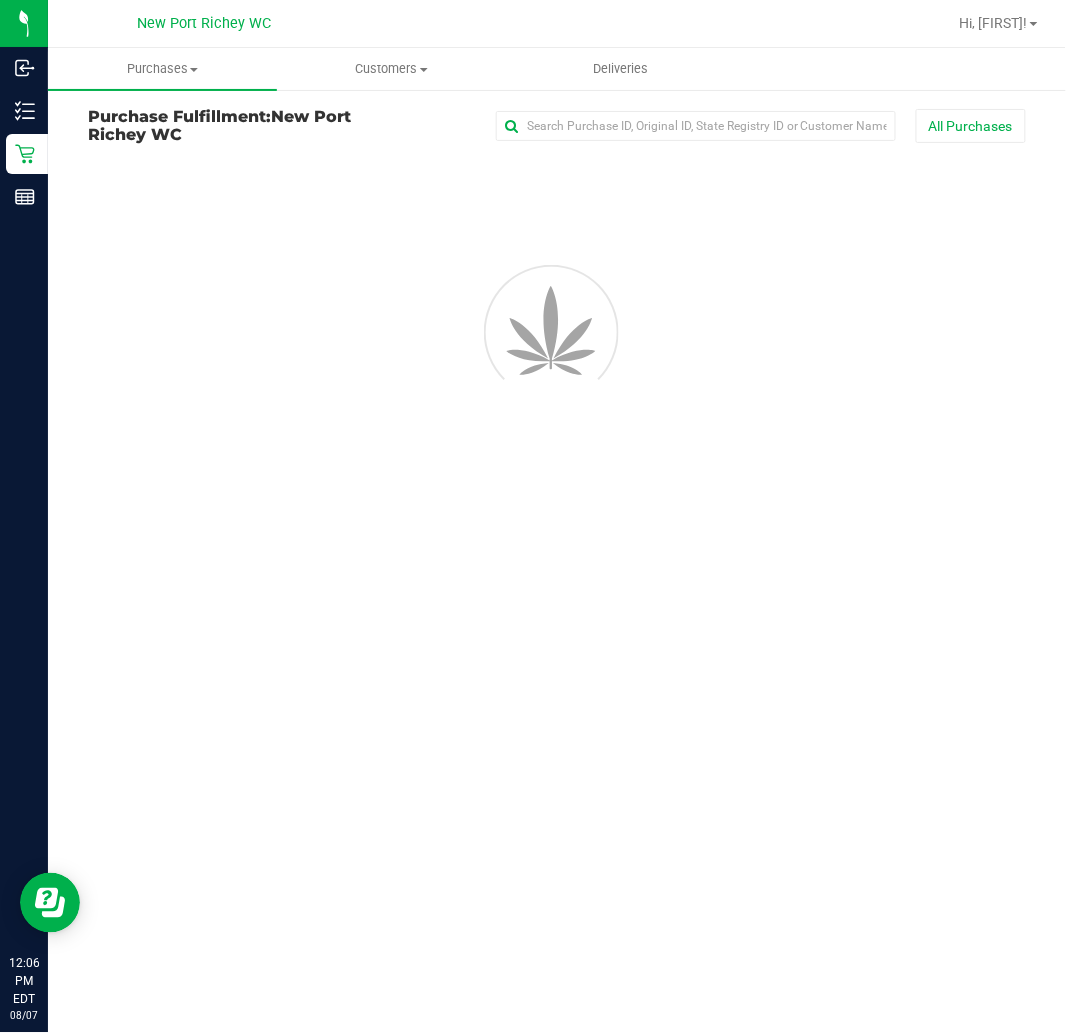 scroll, scrollTop: 0, scrollLeft: 0, axis: both 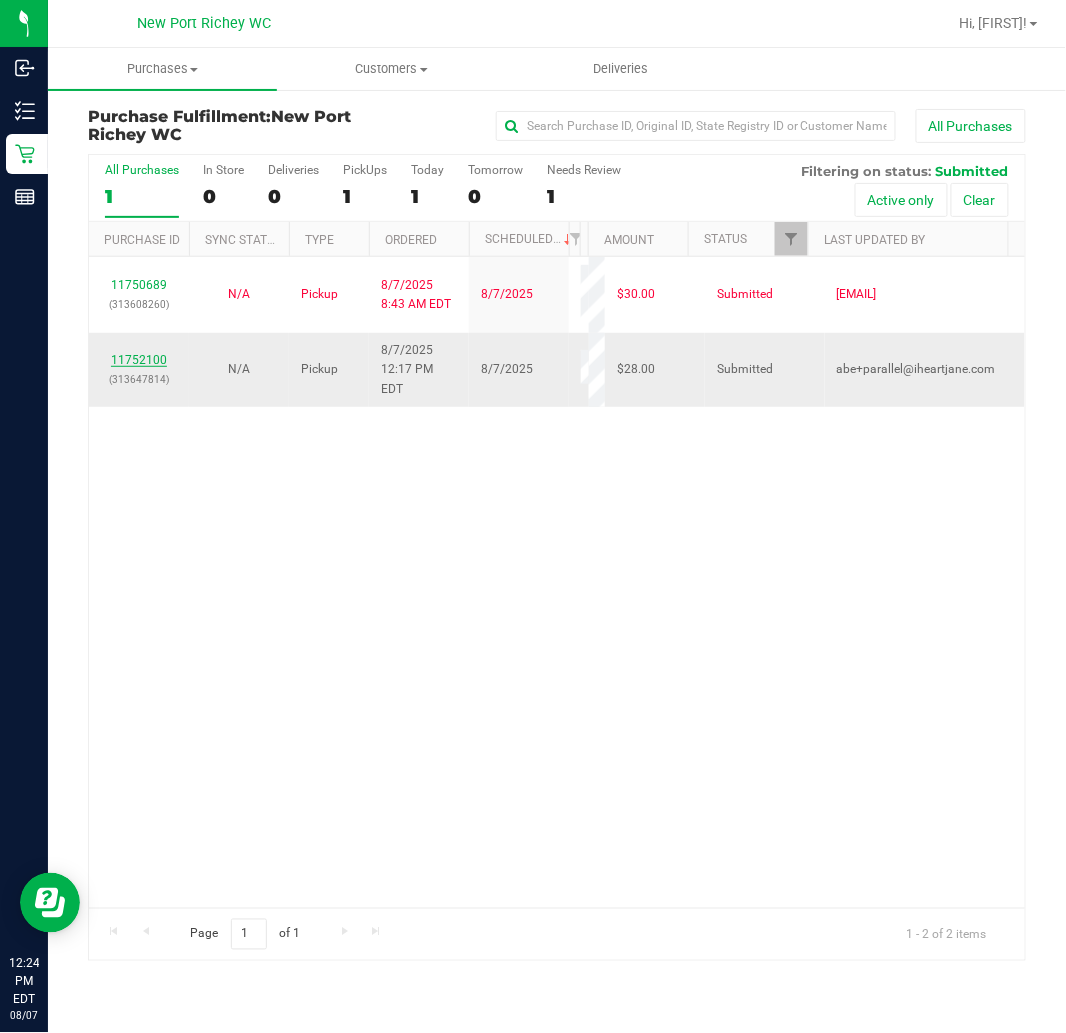 click on "11752100" at bounding box center (139, 360) 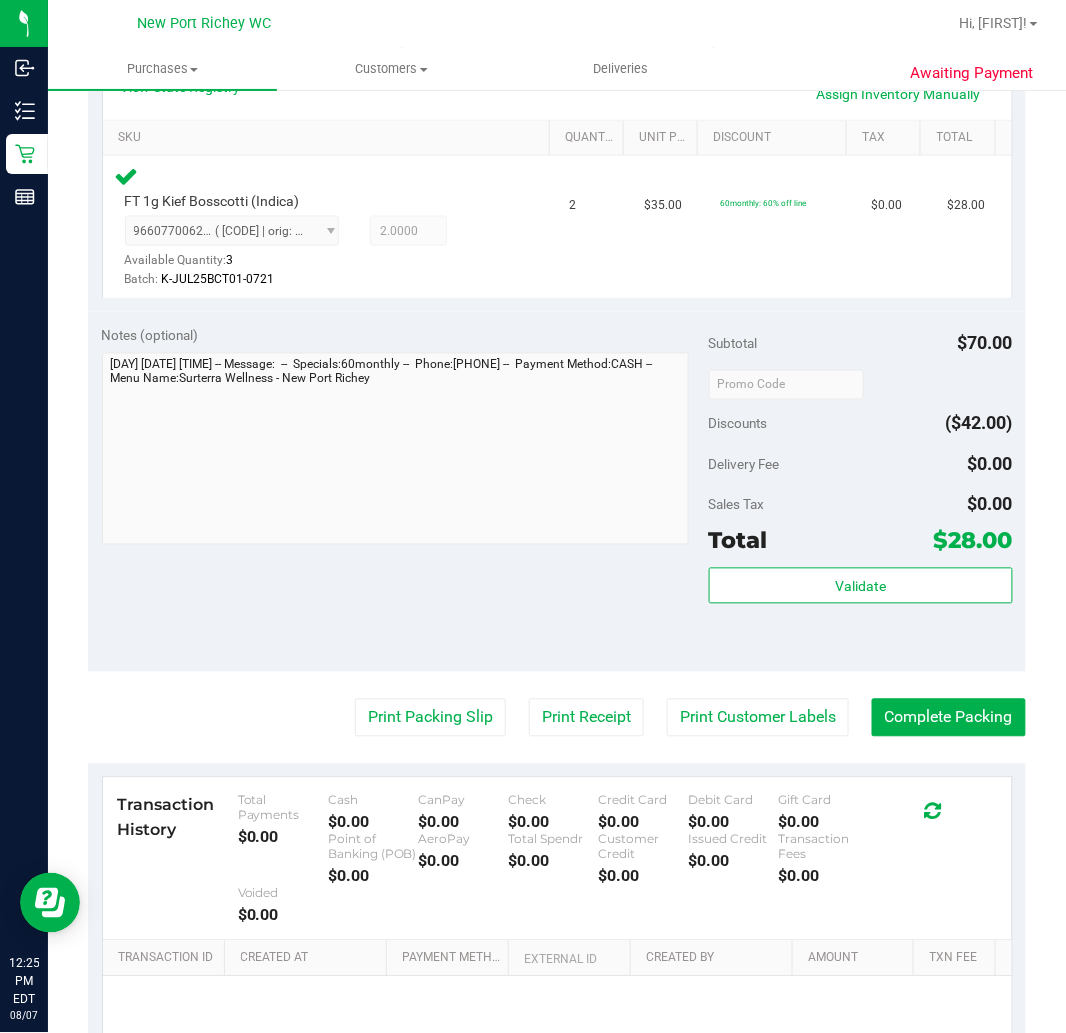 scroll, scrollTop: 555, scrollLeft: 0, axis: vertical 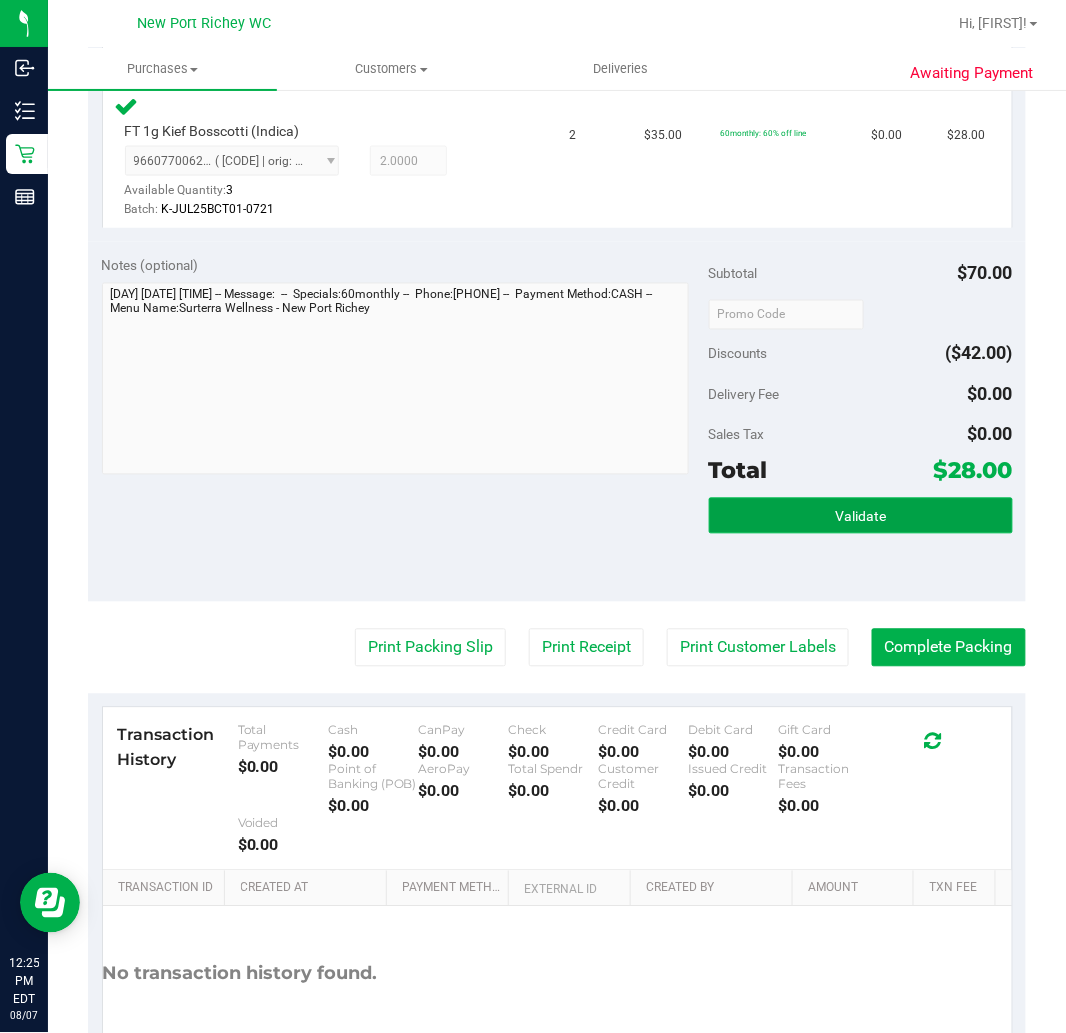 click on "Validate" at bounding box center [860, 517] 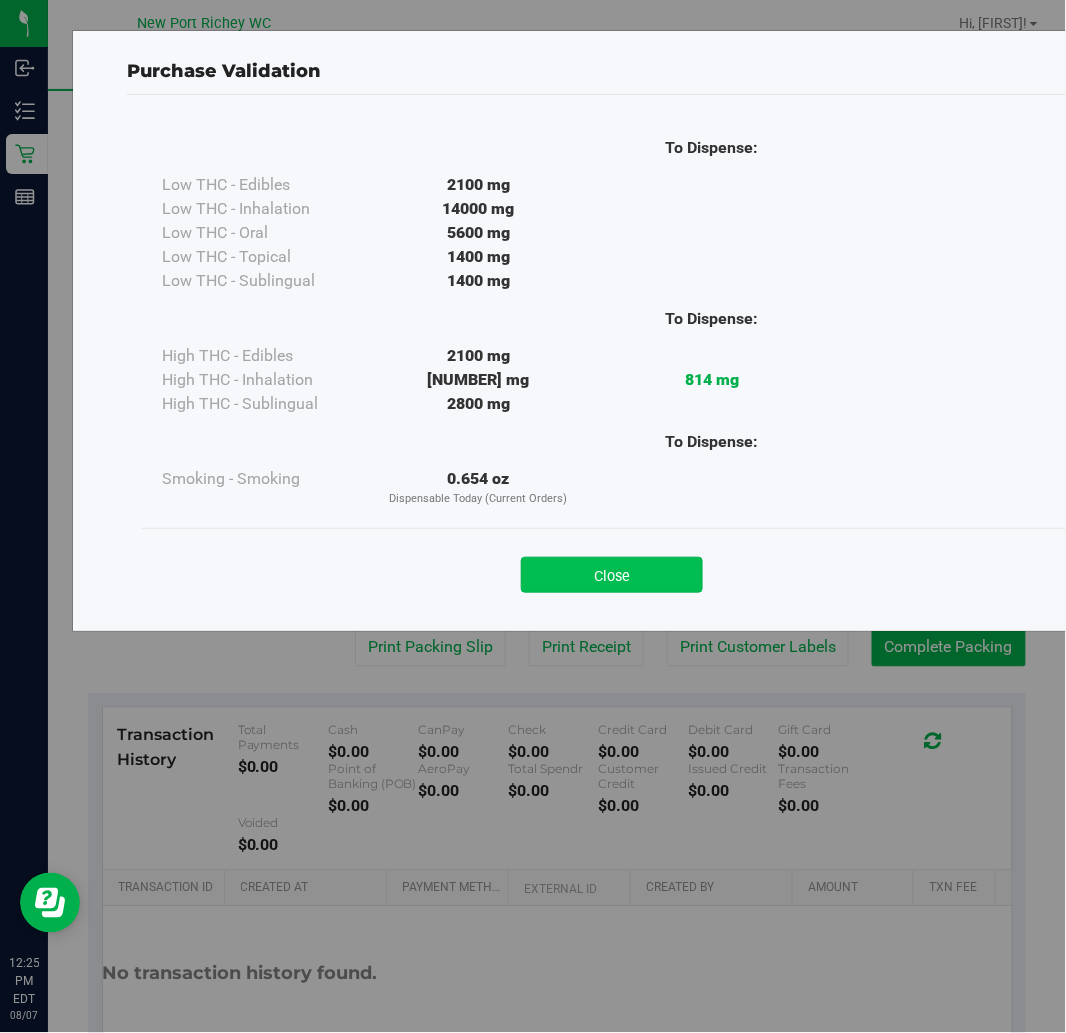 click on "Close" at bounding box center (612, 575) 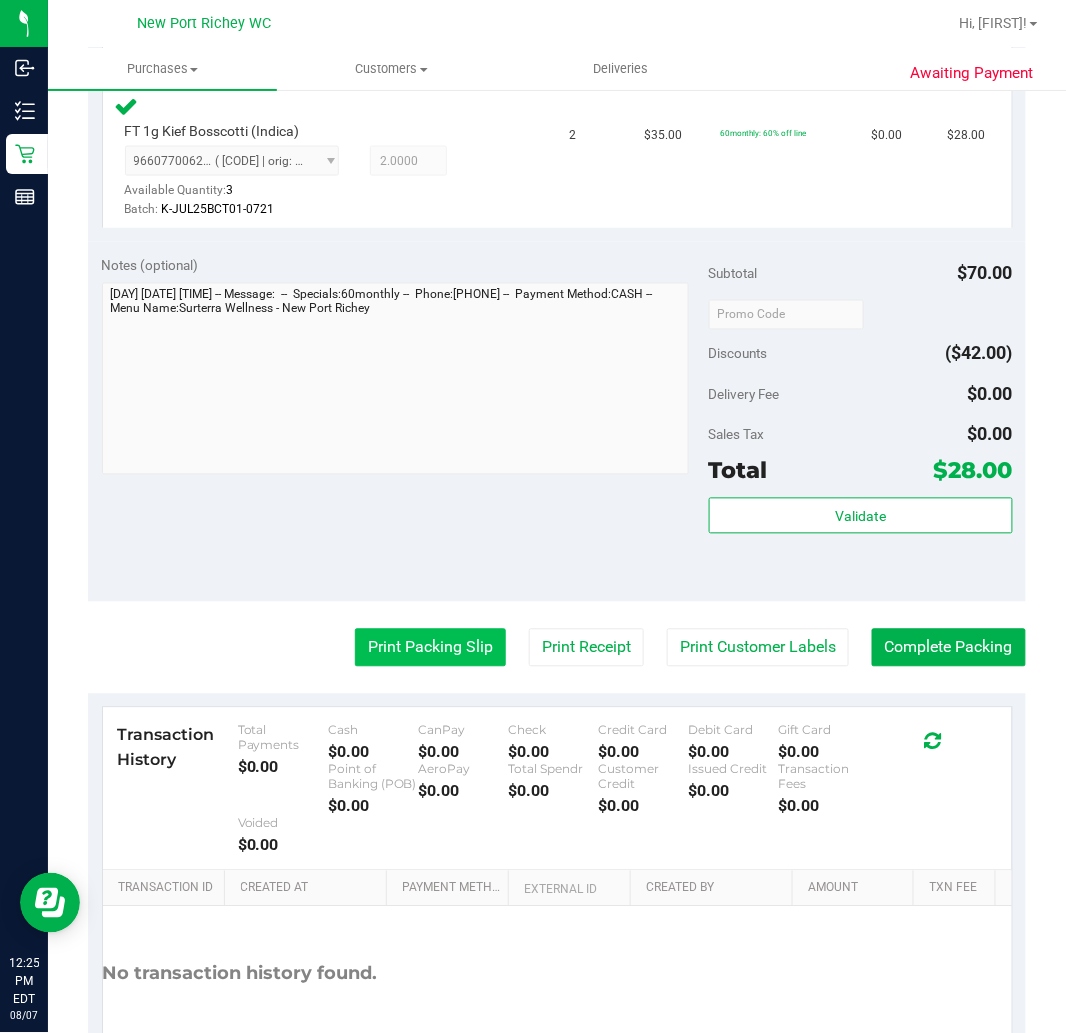 click on "Print Packing Slip" at bounding box center (430, 648) 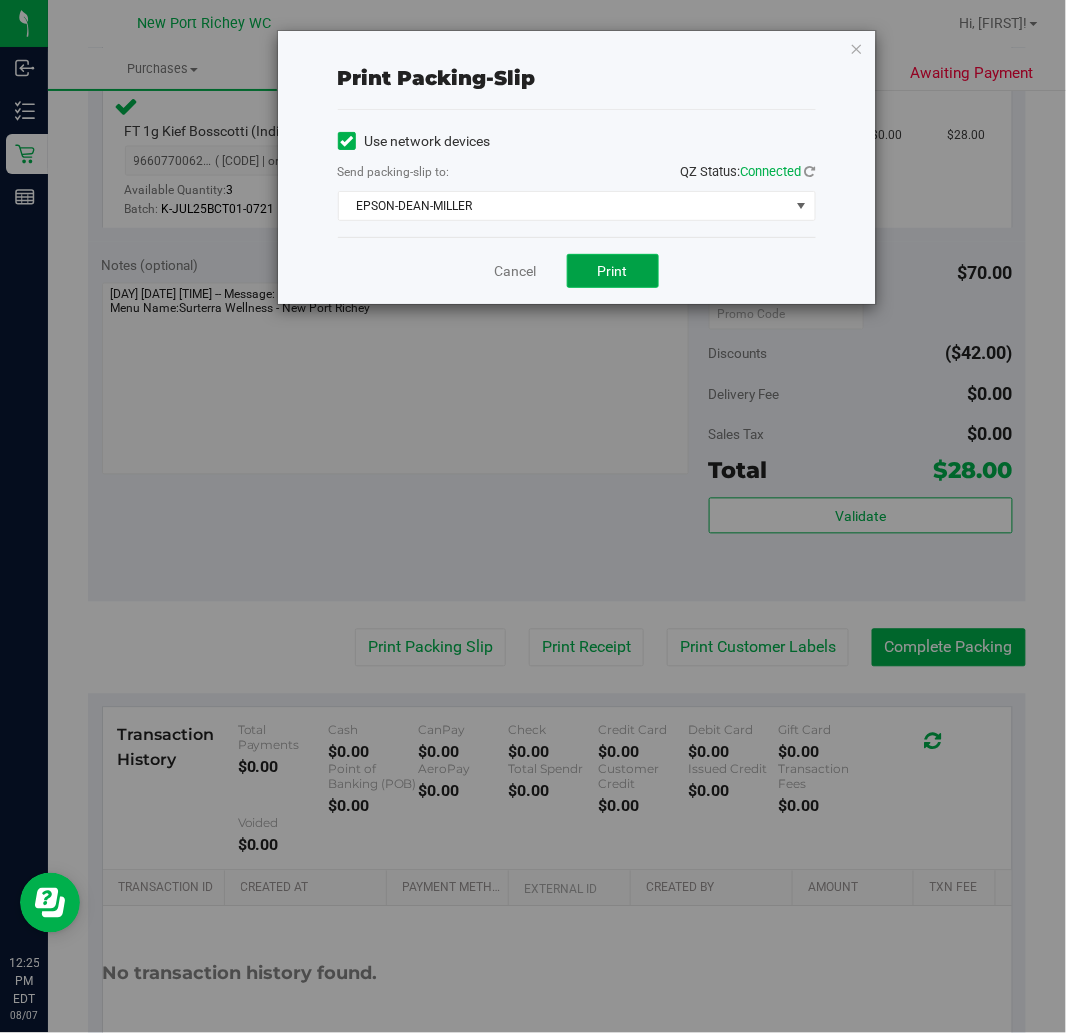 click on "Print" at bounding box center (613, 271) 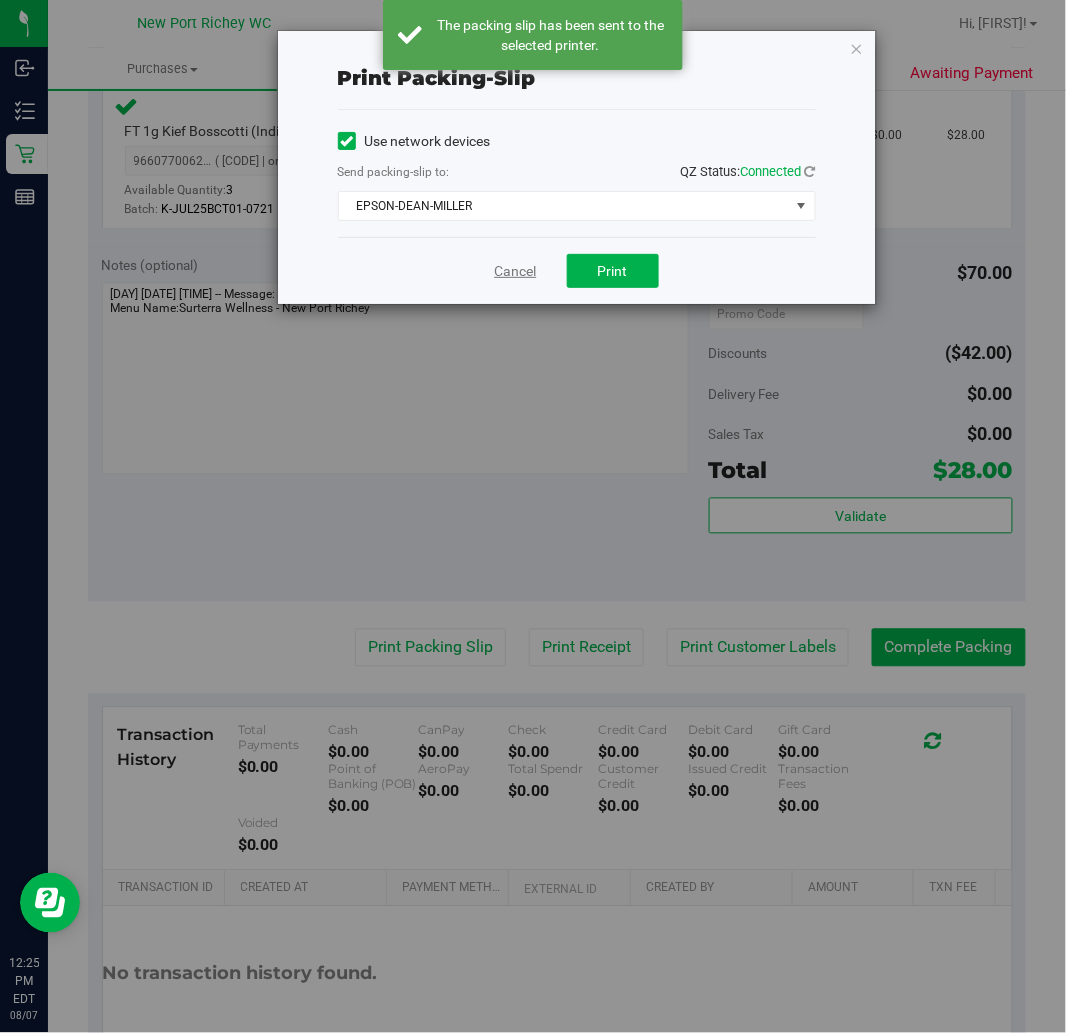 click on "Cancel" at bounding box center (516, 271) 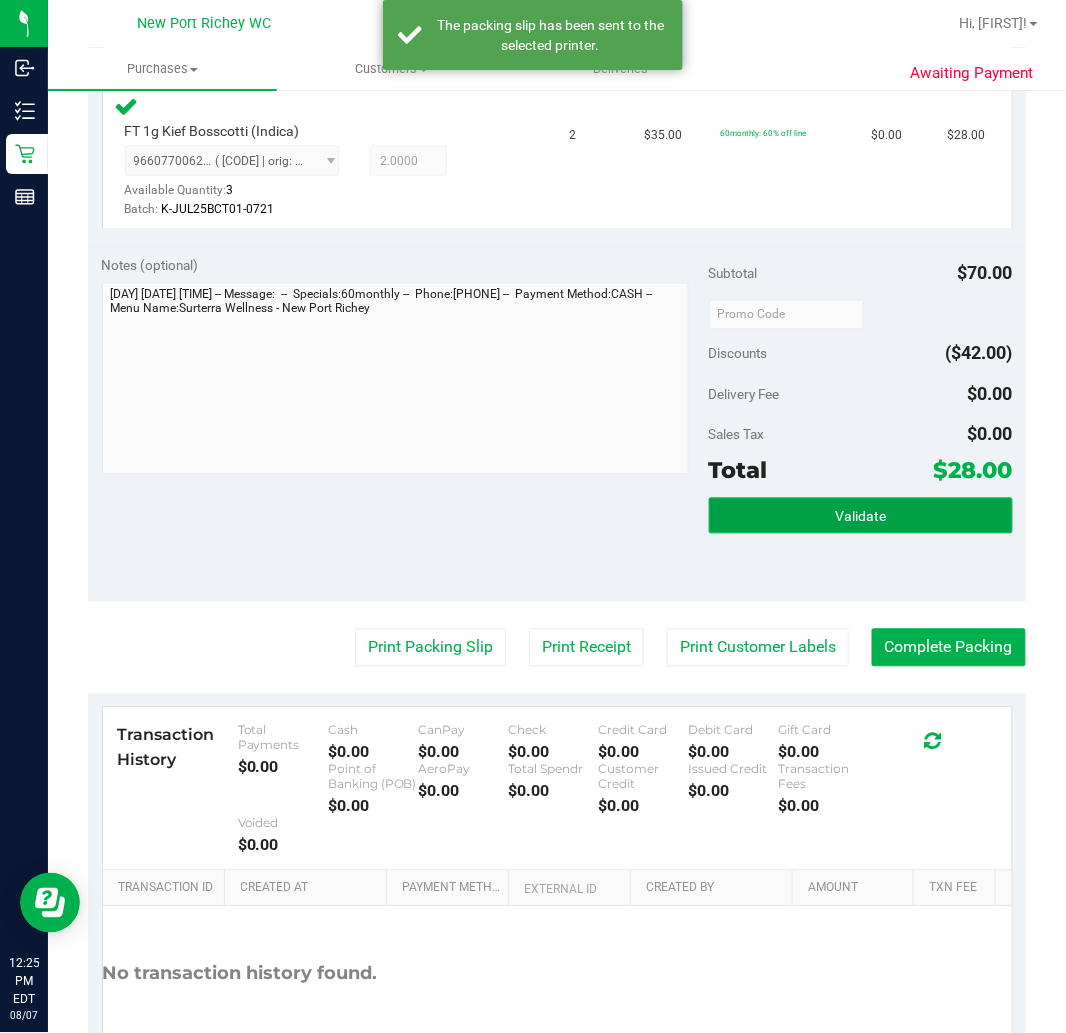 click on "Validate" at bounding box center (860, 517) 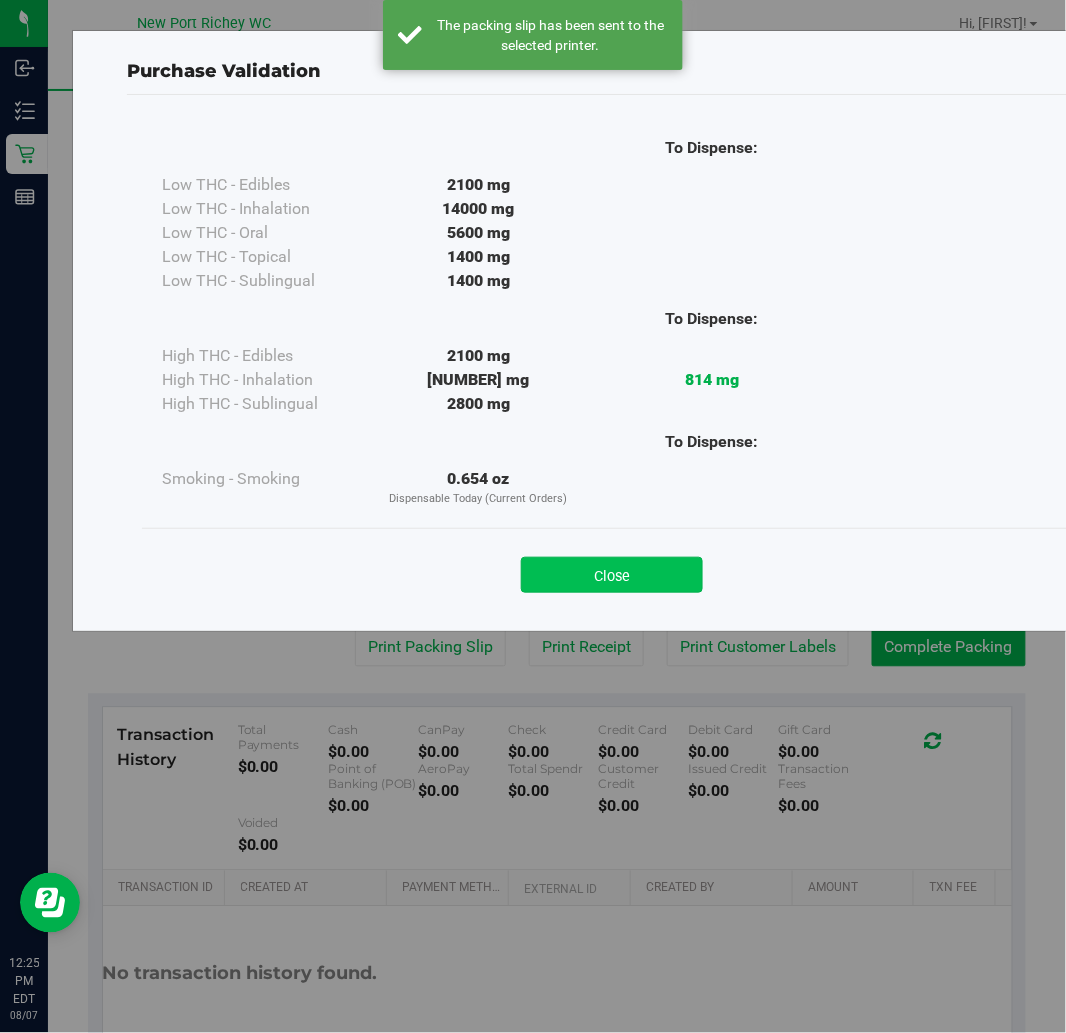 click on "Close" at bounding box center [612, 575] 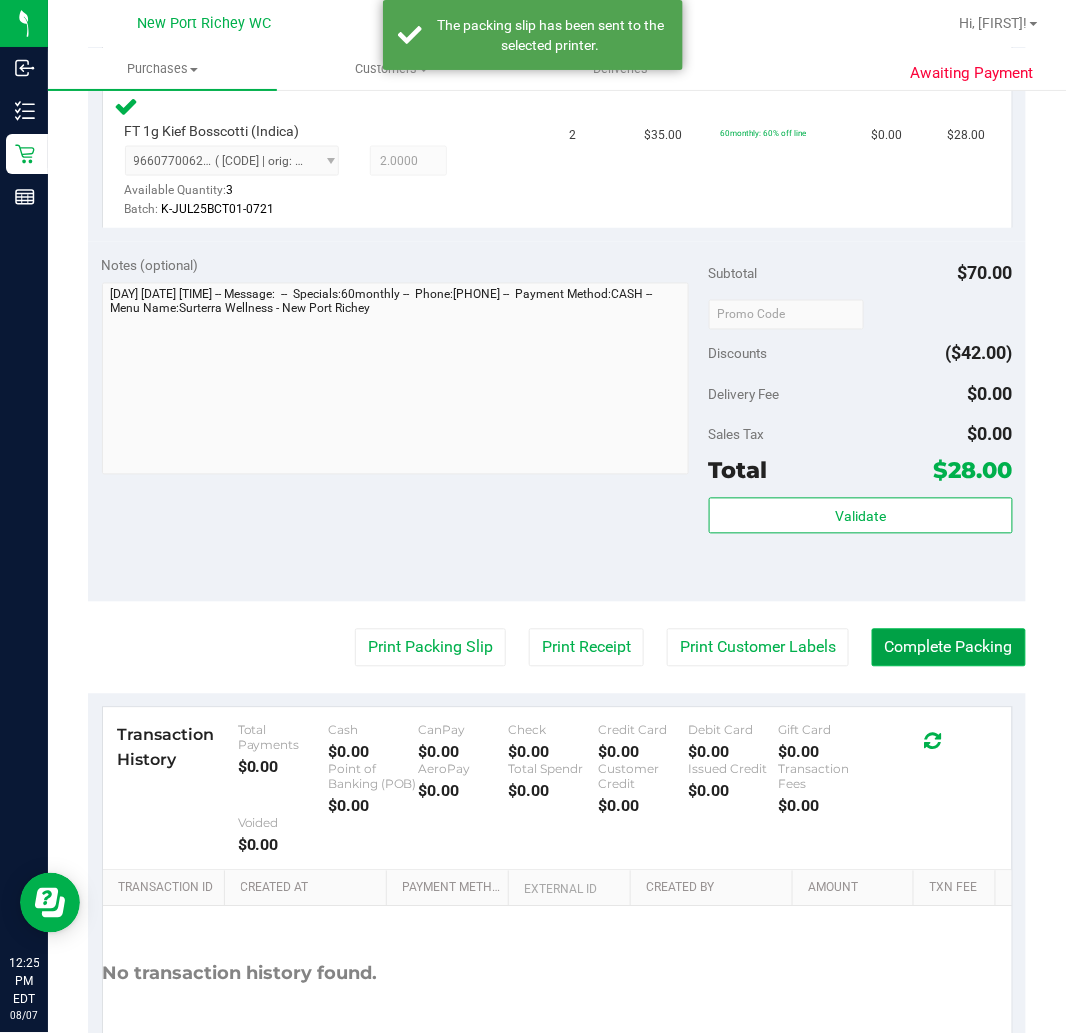 click on "Complete Packing" at bounding box center (949, 648) 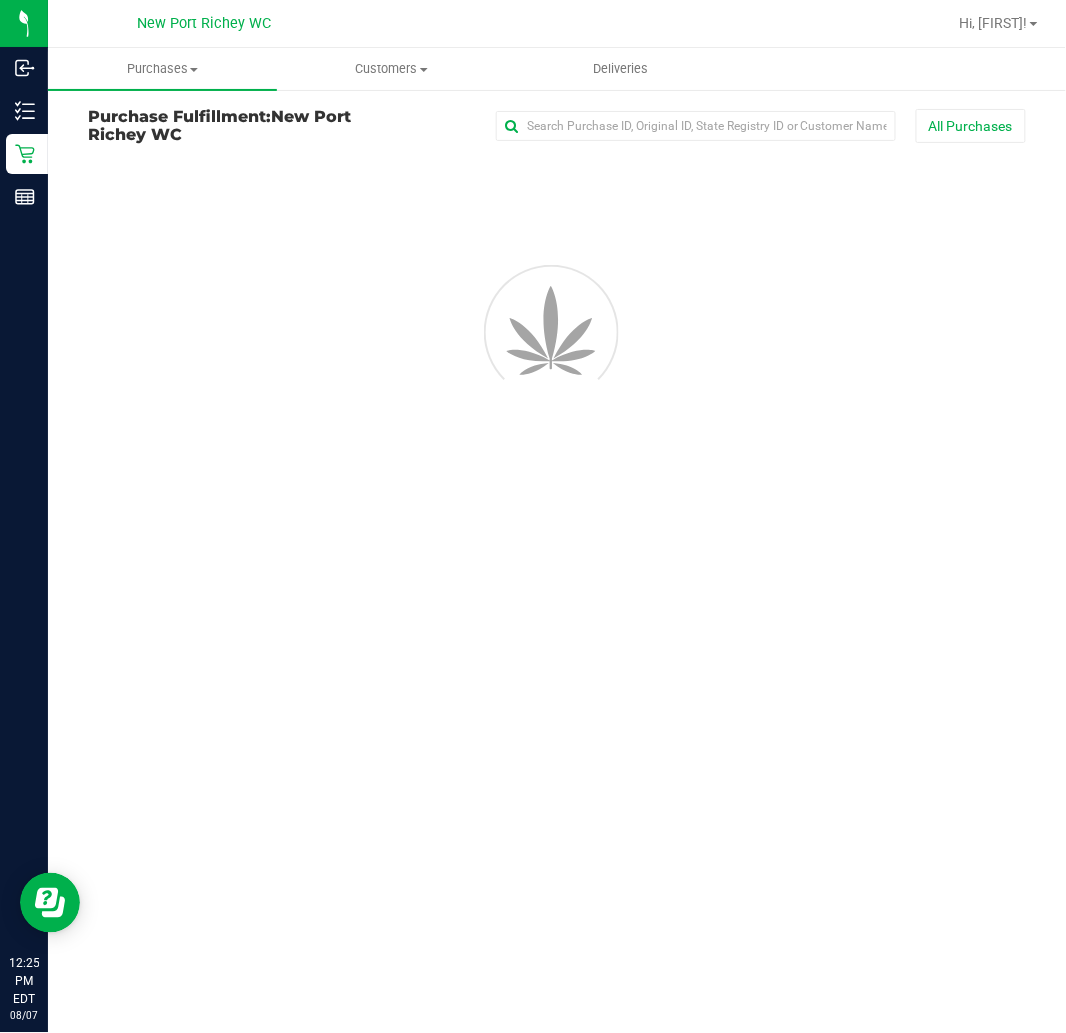 scroll, scrollTop: 0, scrollLeft: 0, axis: both 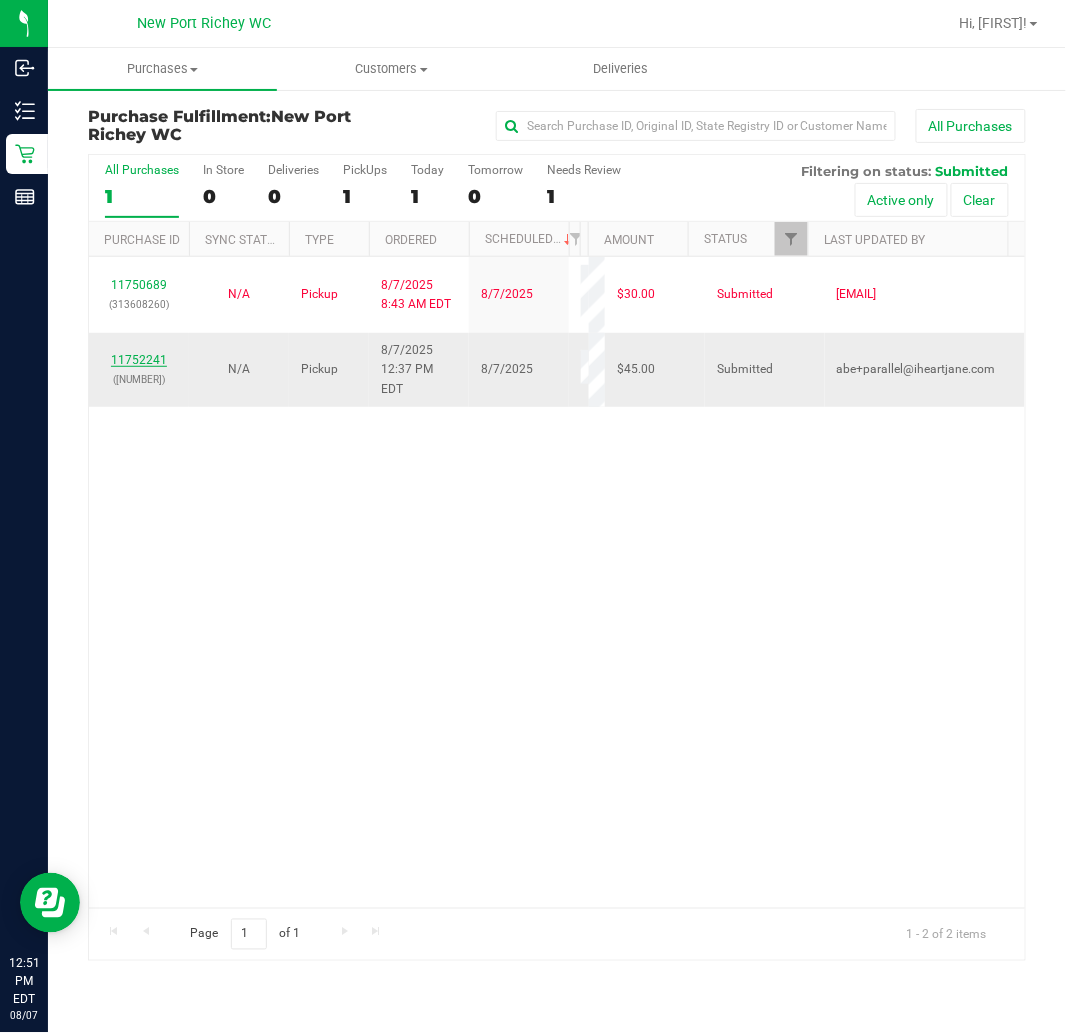 click on "11752241" at bounding box center (139, 360) 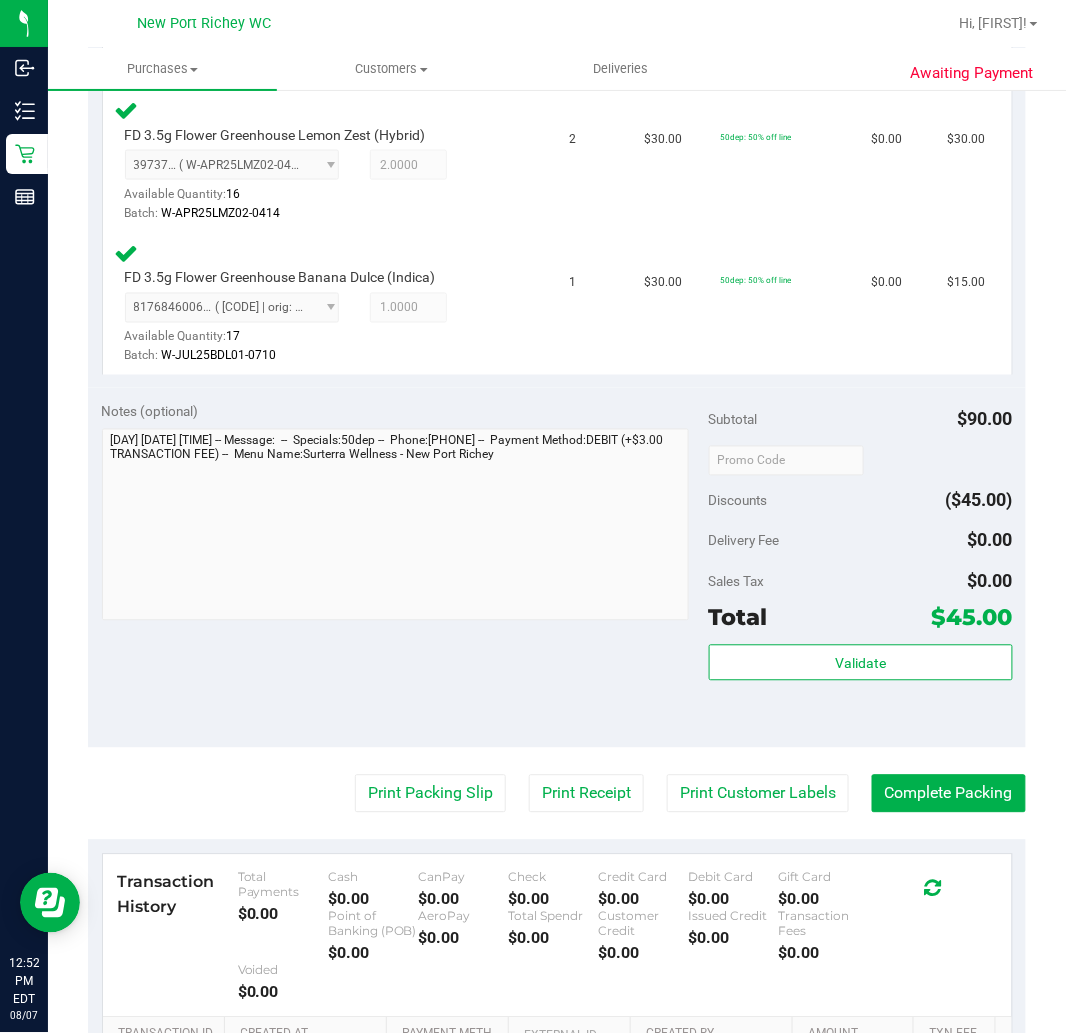 scroll, scrollTop: 666, scrollLeft: 0, axis: vertical 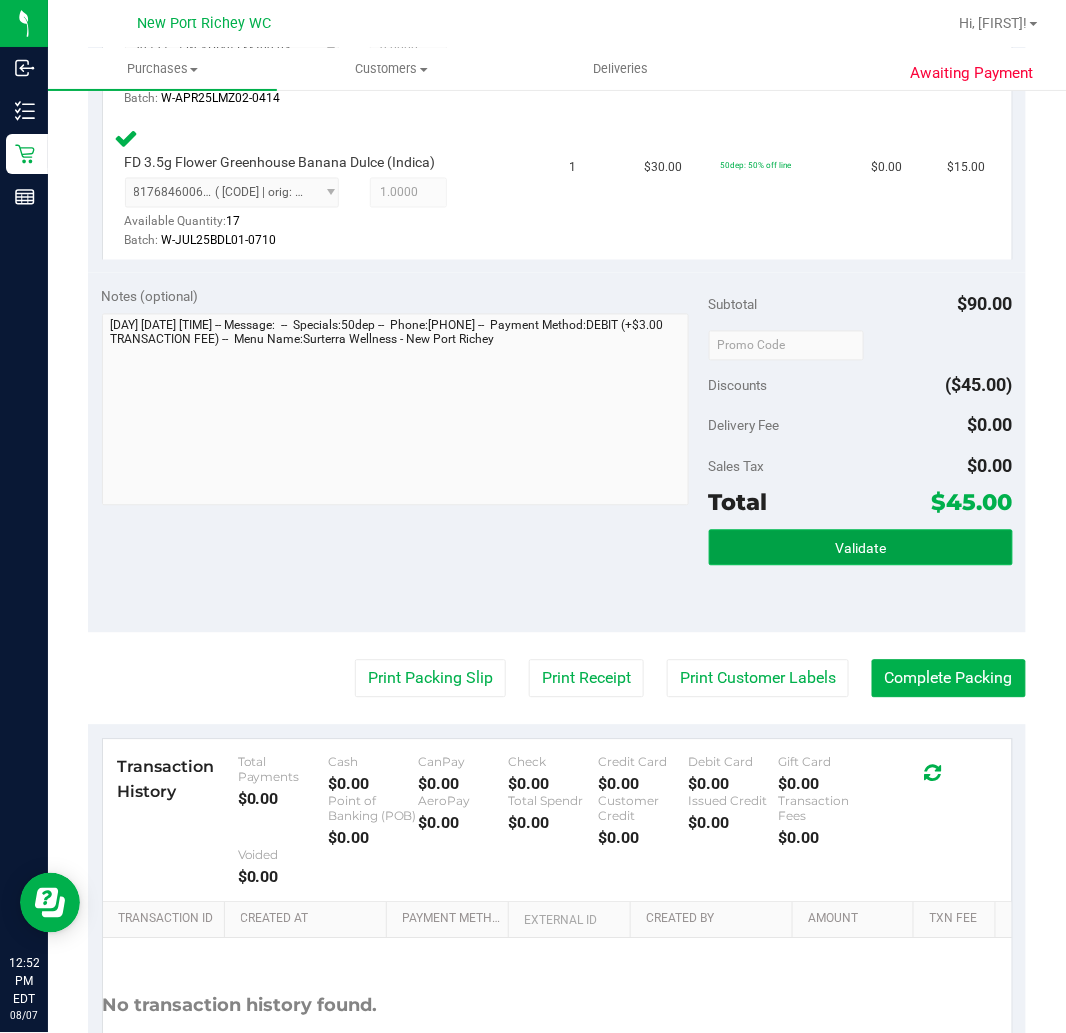 click on "Validate" at bounding box center [861, 548] 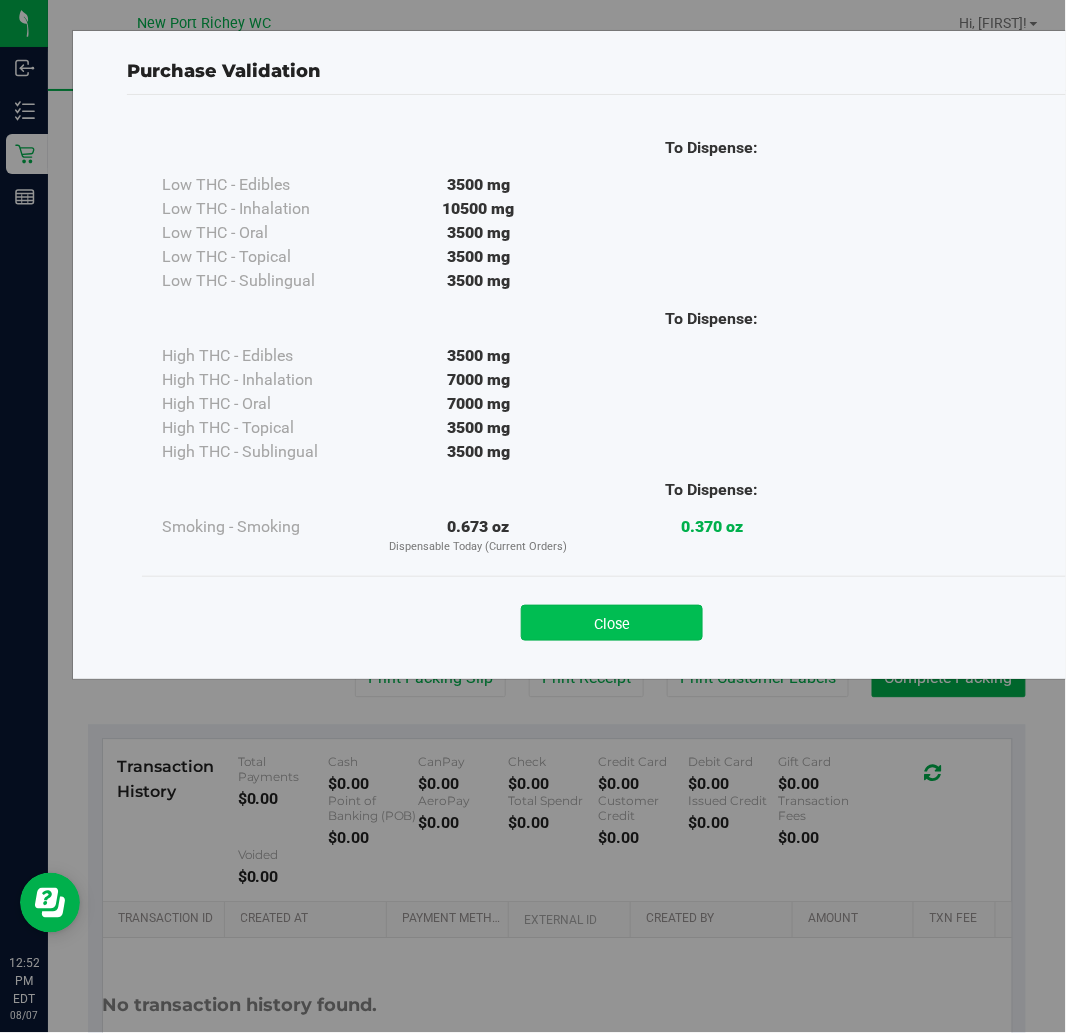 click on "Close" at bounding box center [612, 623] 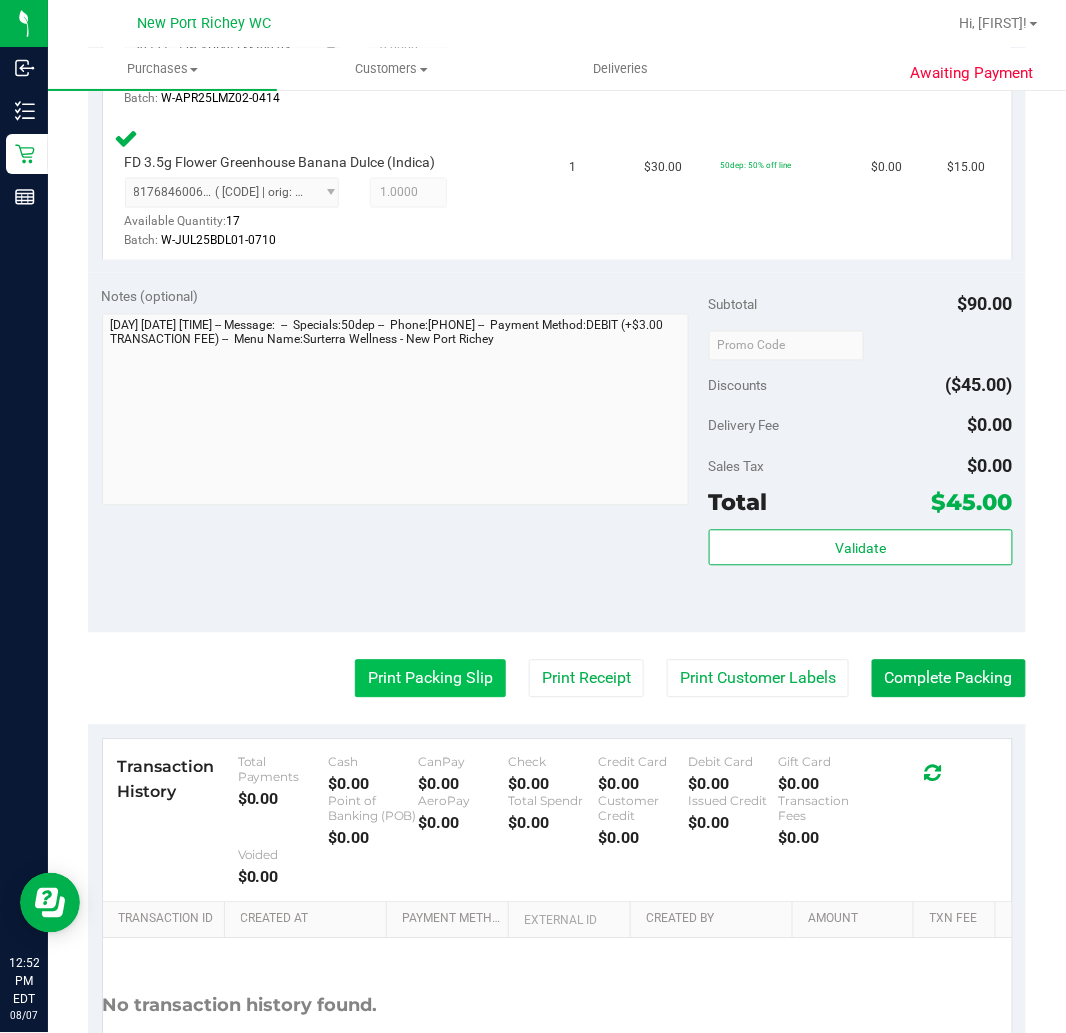 click on "Print Packing Slip" at bounding box center (430, 679) 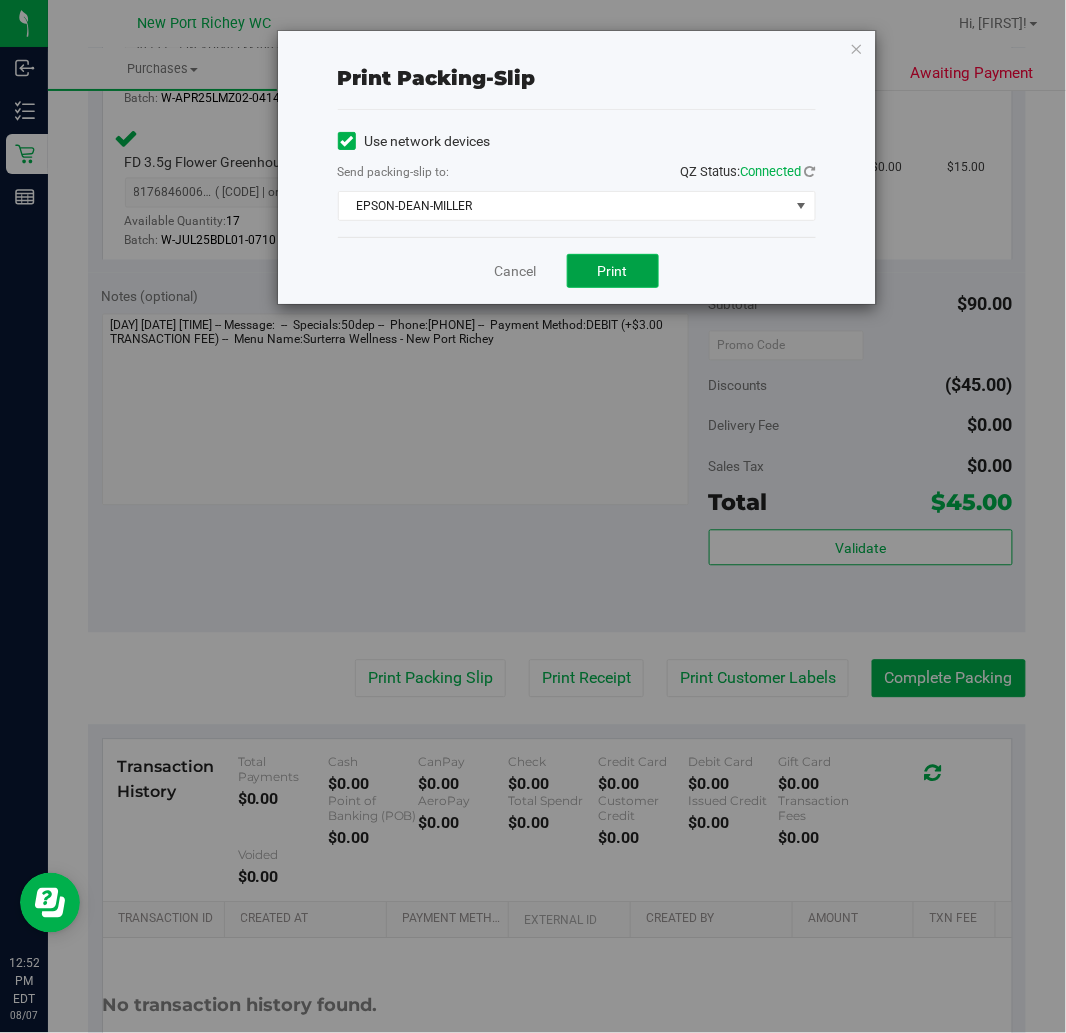 click on "Print" at bounding box center (613, 271) 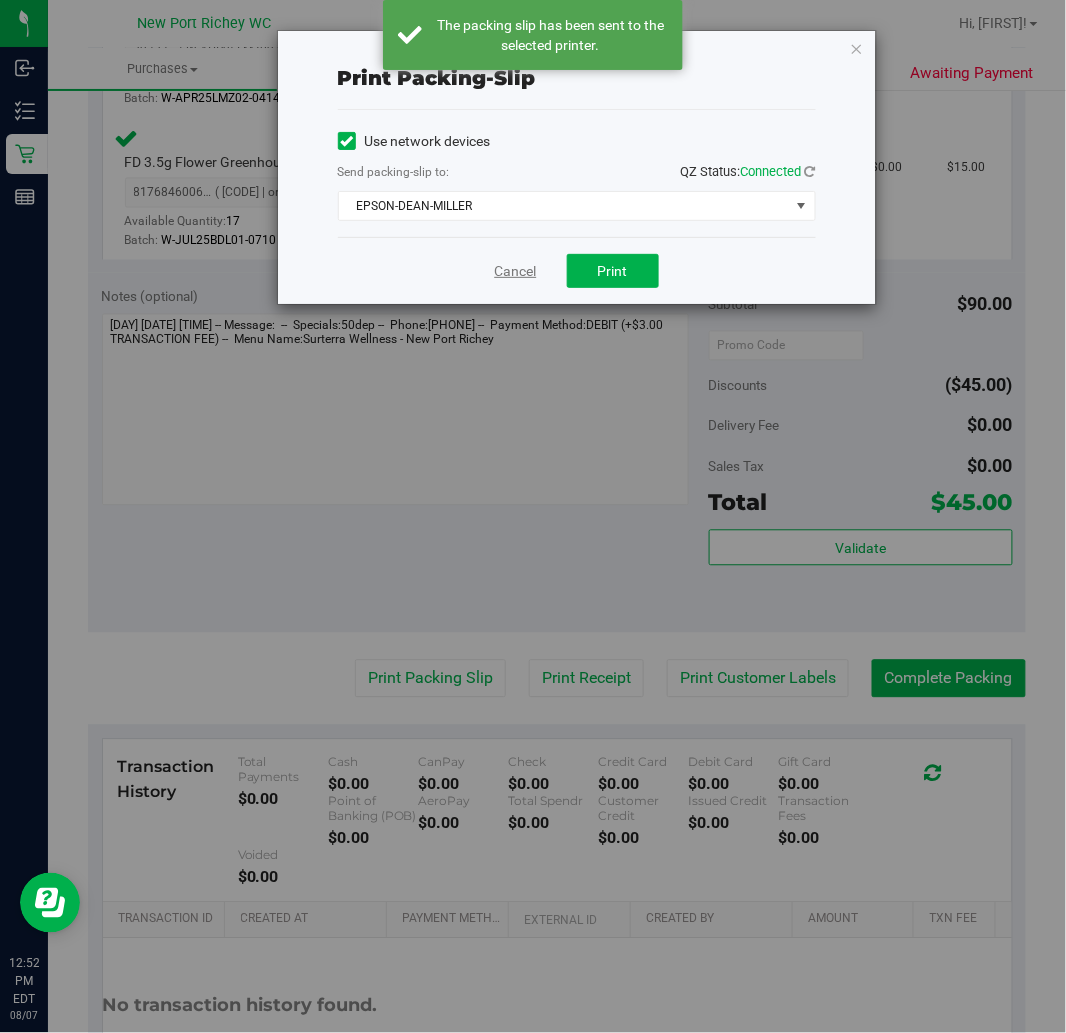 click on "Cancel" at bounding box center (516, 271) 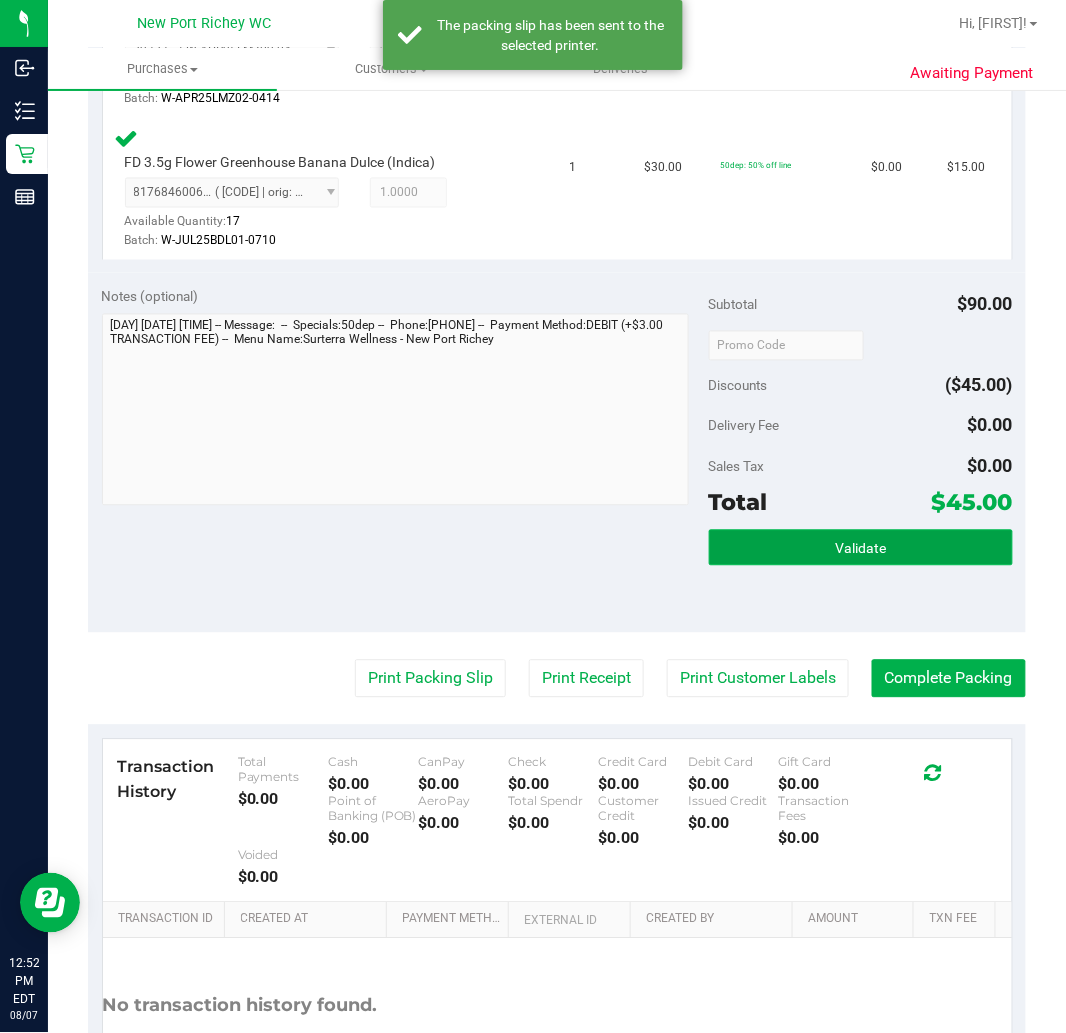 click on "Validate" at bounding box center (860, 549) 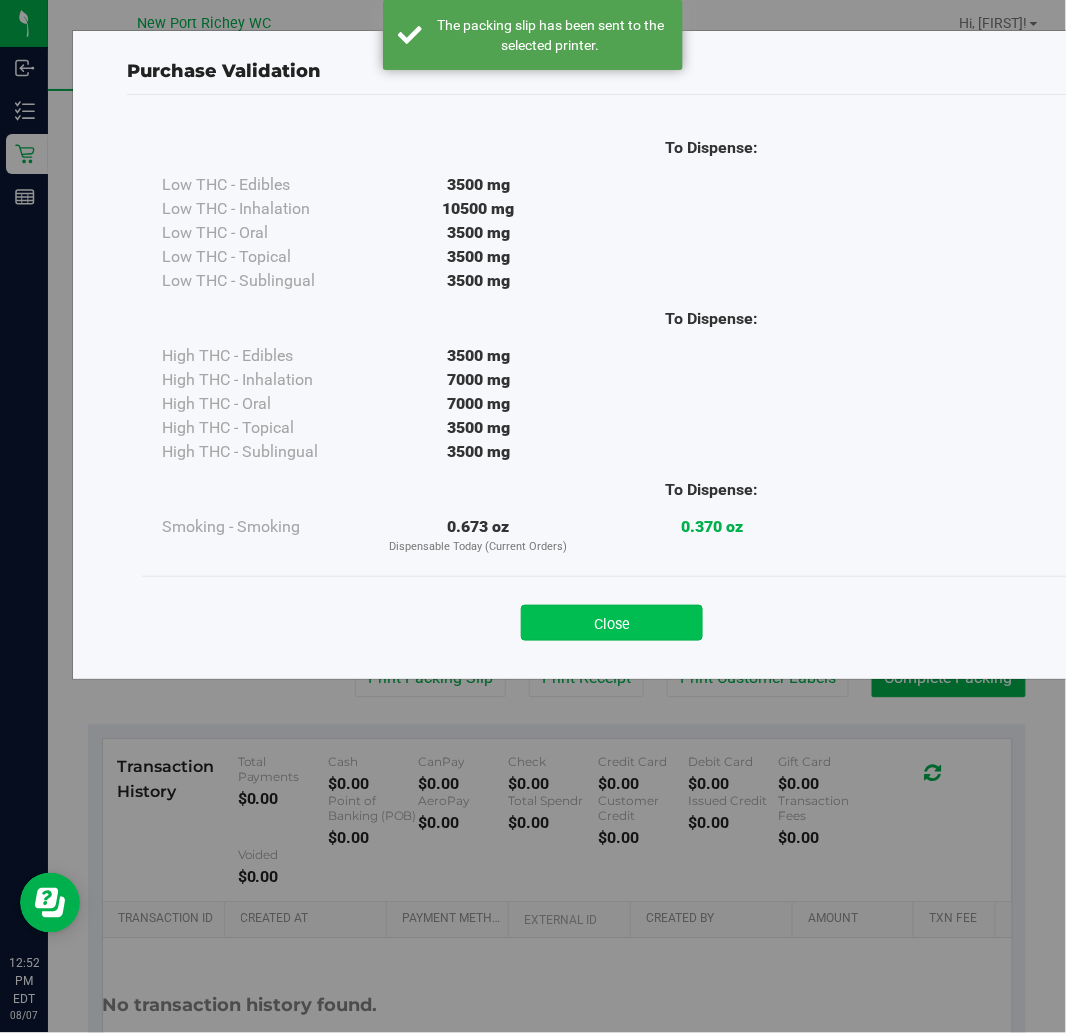 click on "Close" at bounding box center (612, 623) 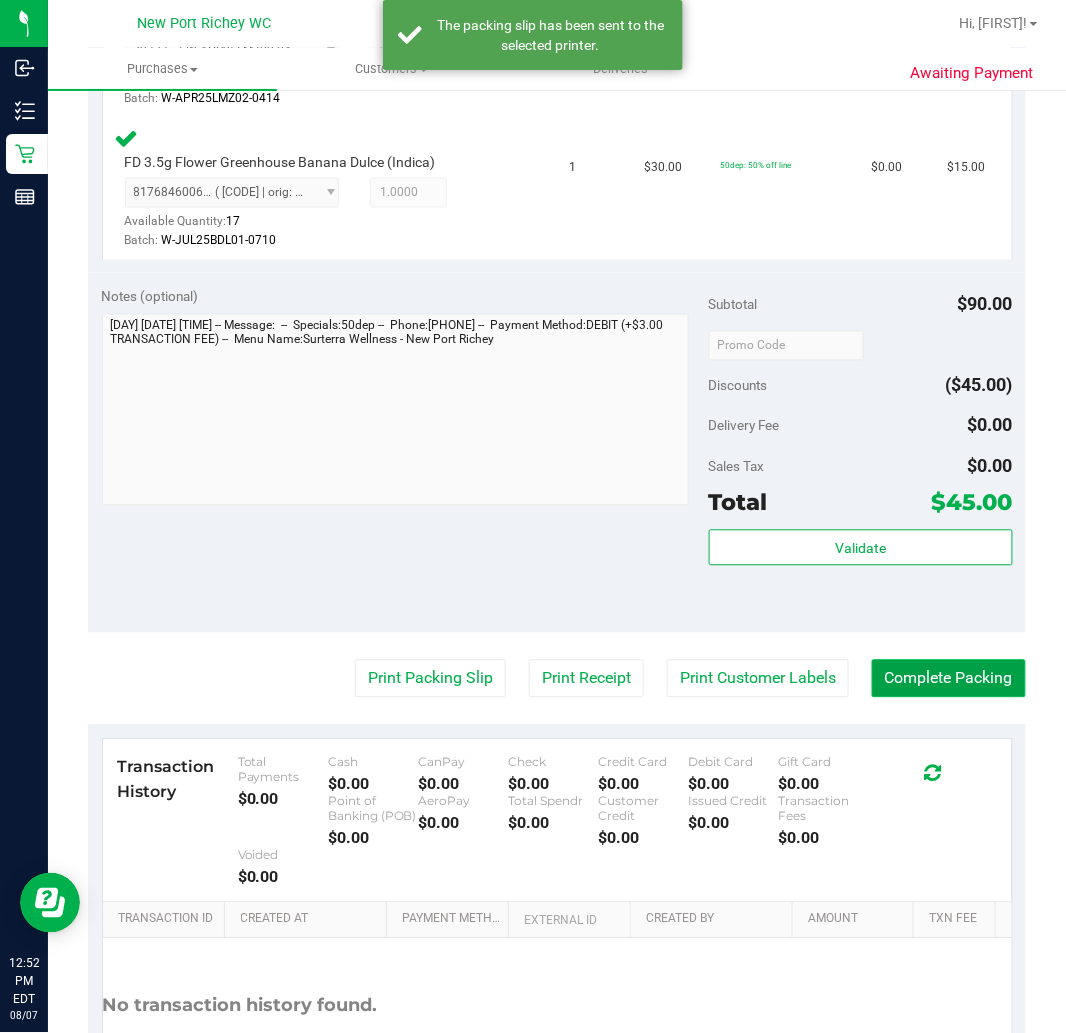 click on "Complete Packing" at bounding box center (949, 679) 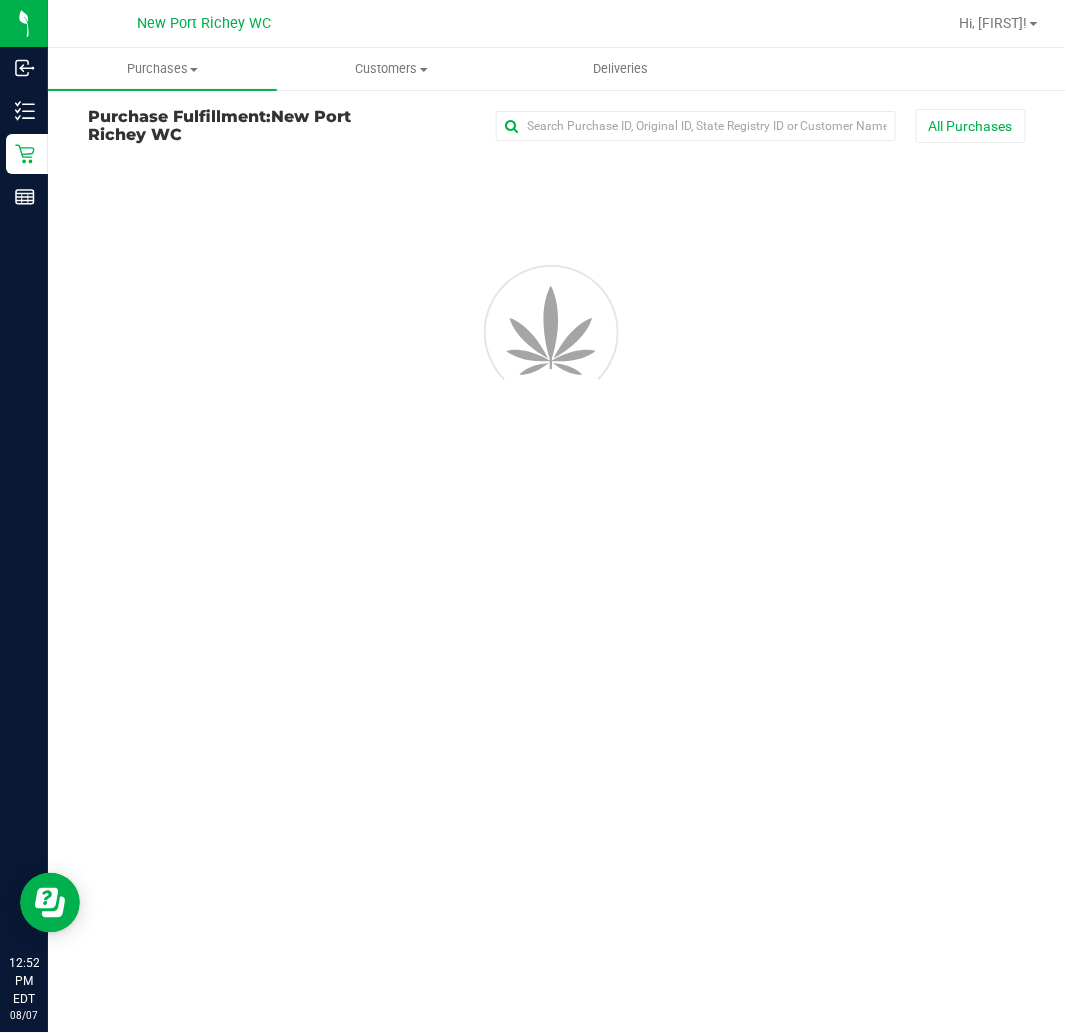 scroll, scrollTop: 0, scrollLeft: 0, axis: both 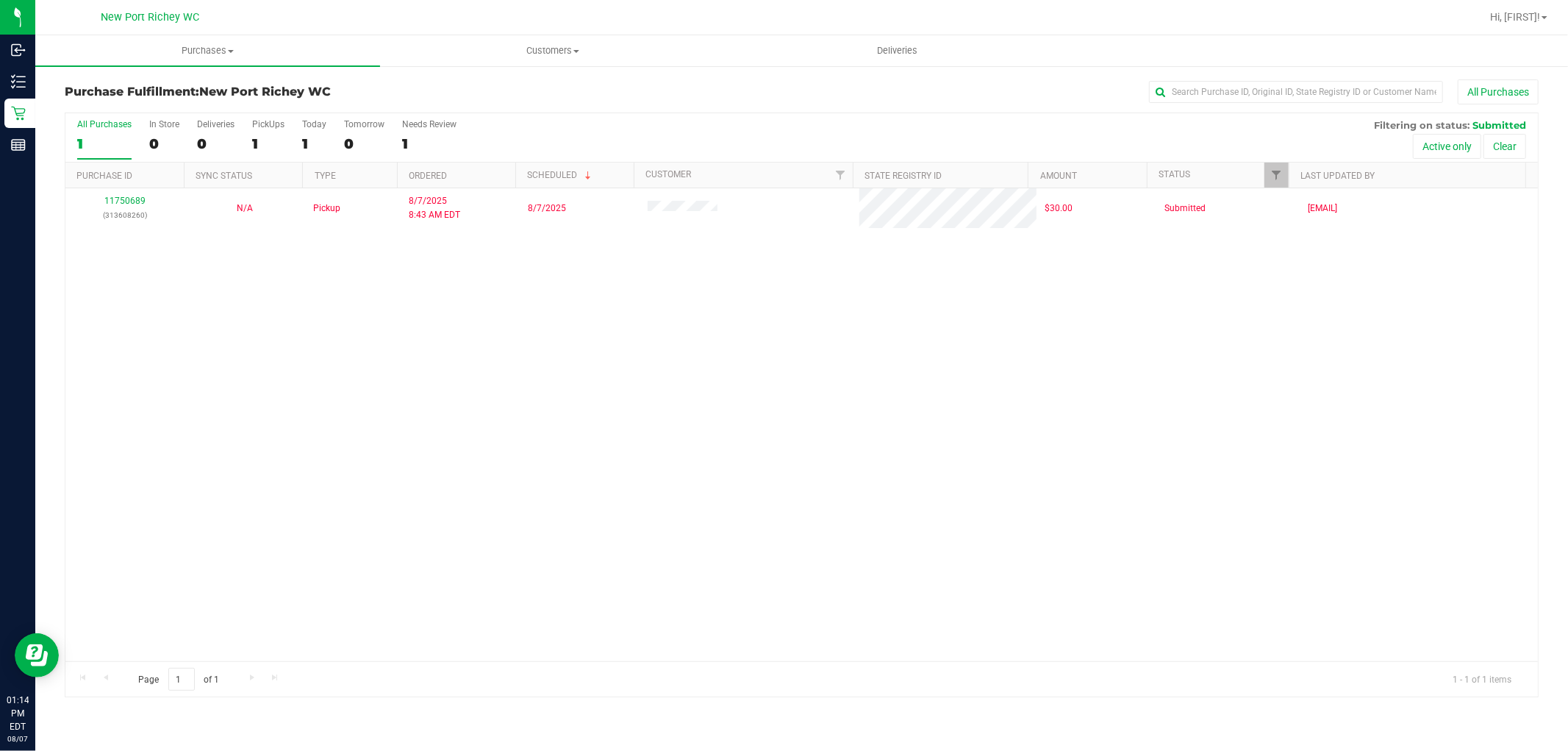 click on "[NUMBER]
([NUMBER])
N/A
Pickup [DATE] [TIME] [TIMEZONE] [DATE]
$30.00
Submitted [EMAIL]" at bounding box center [801, 424] 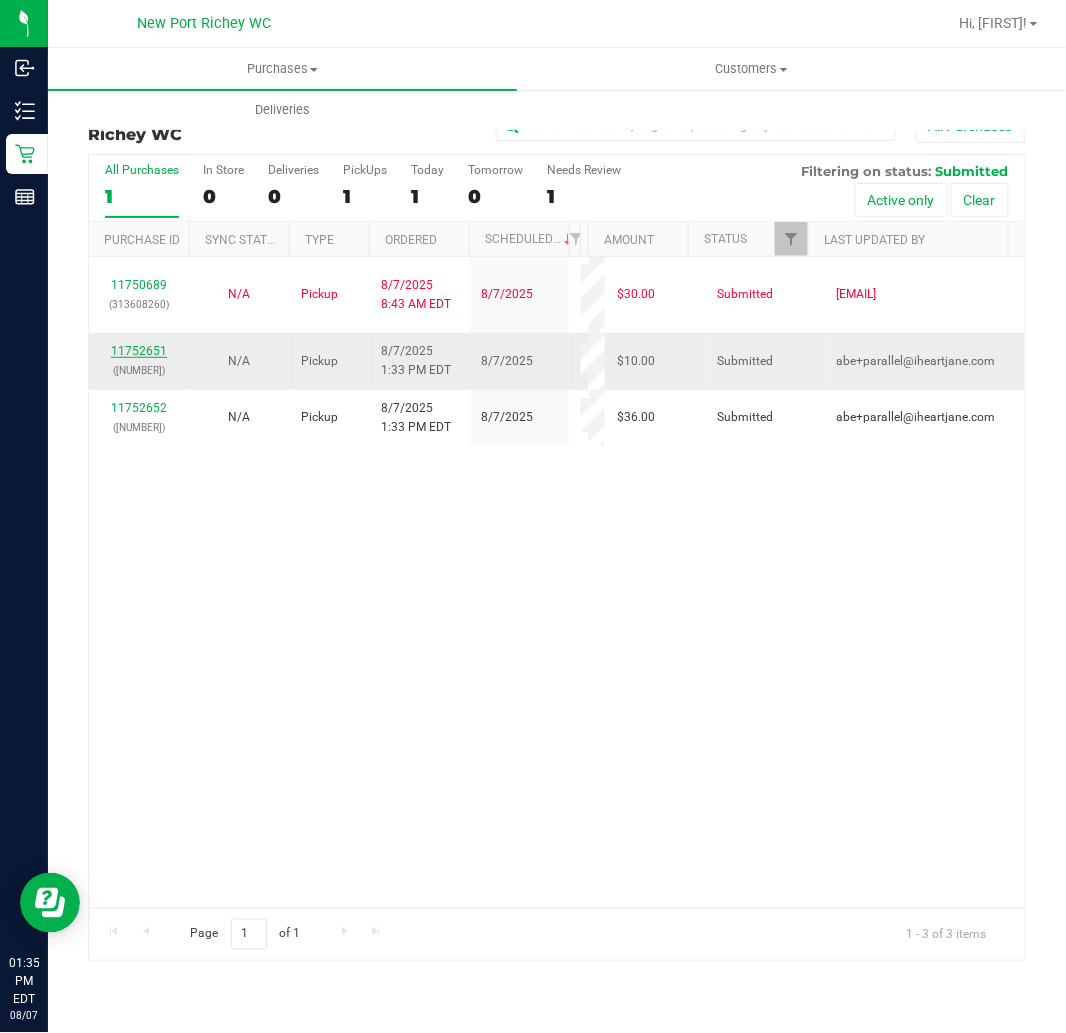 click on "11752651" at bounding box center (139, 351) 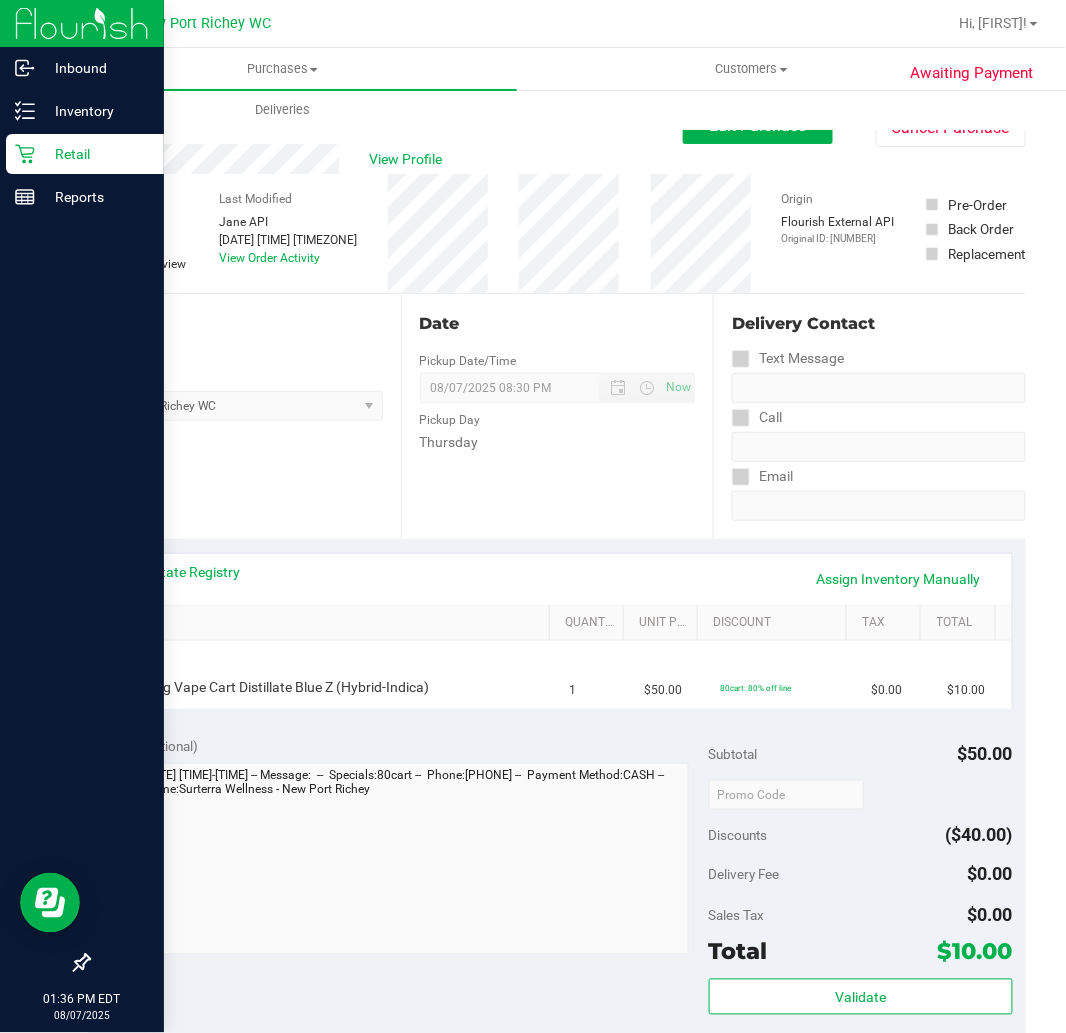 click on "Retail" at bounding box center [95, 154] 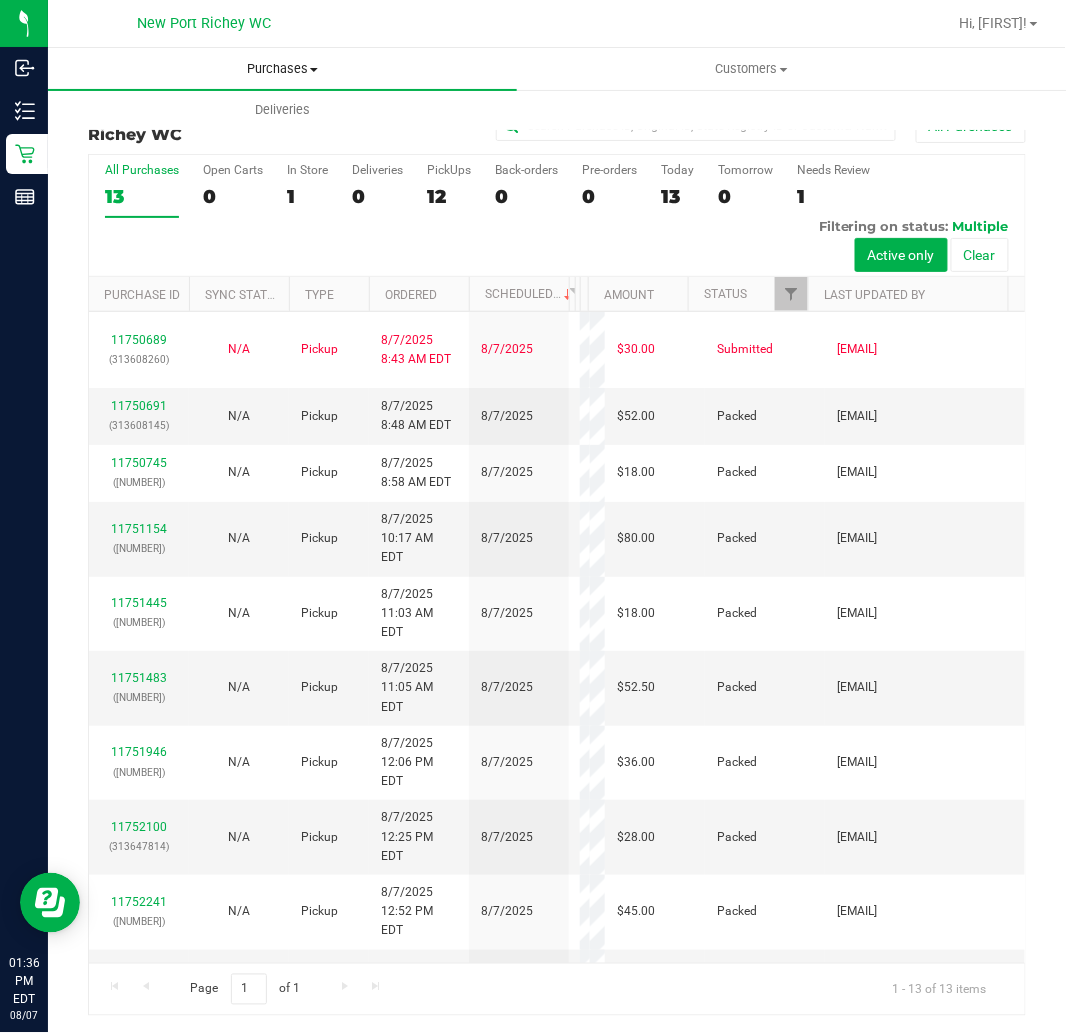 click on "Purchases" at bounding box center (282, 69) 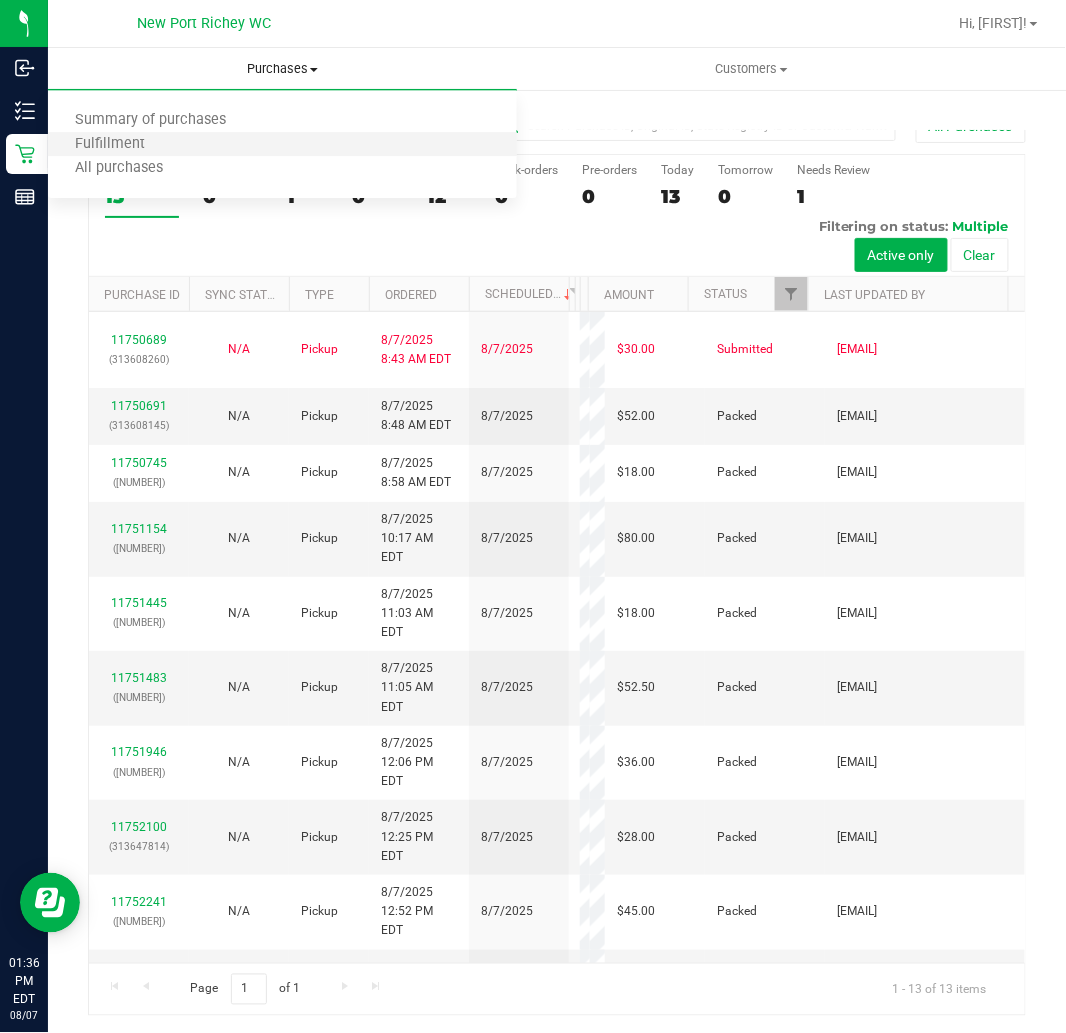 click on "Fulfillment" at bounding box center [282, 145] 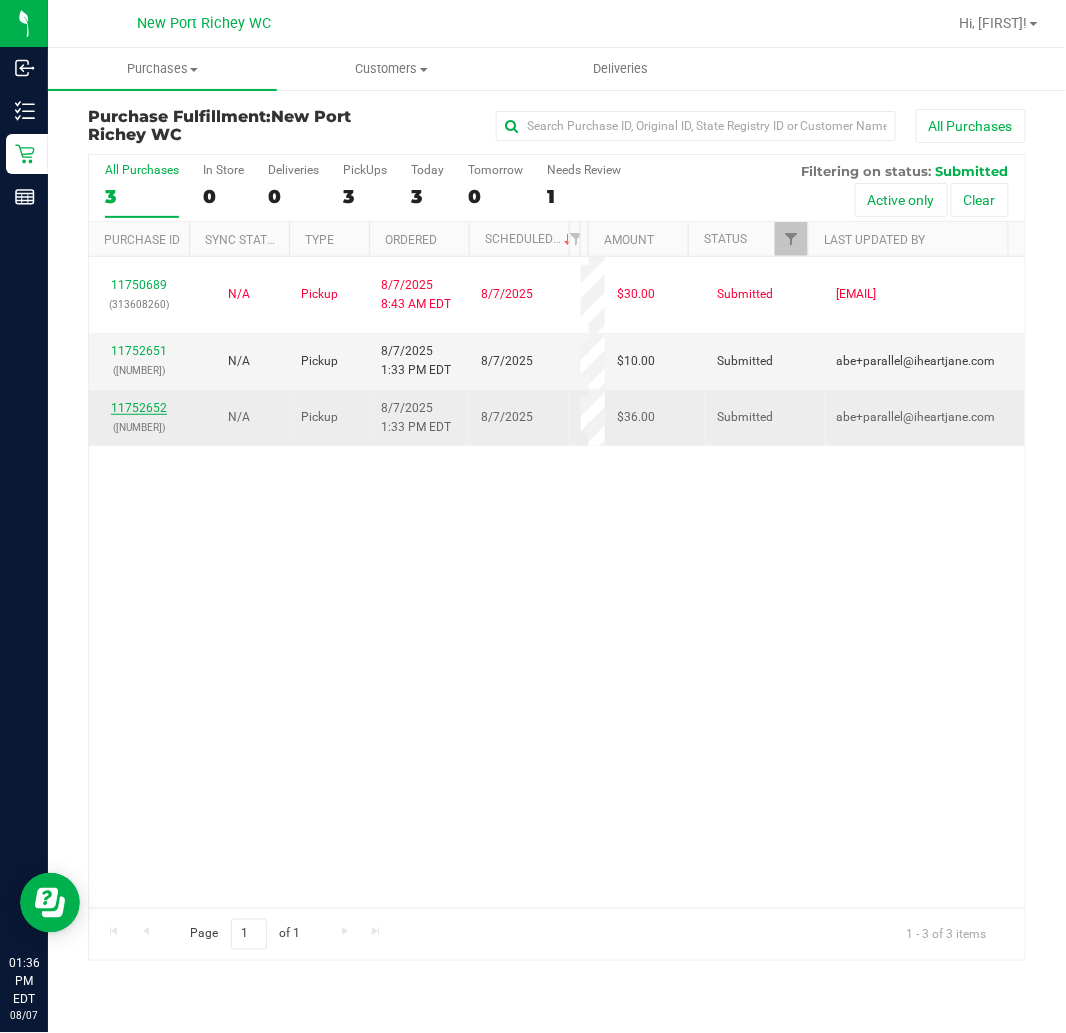 click on "11752652" at bounding box center (139, 408) 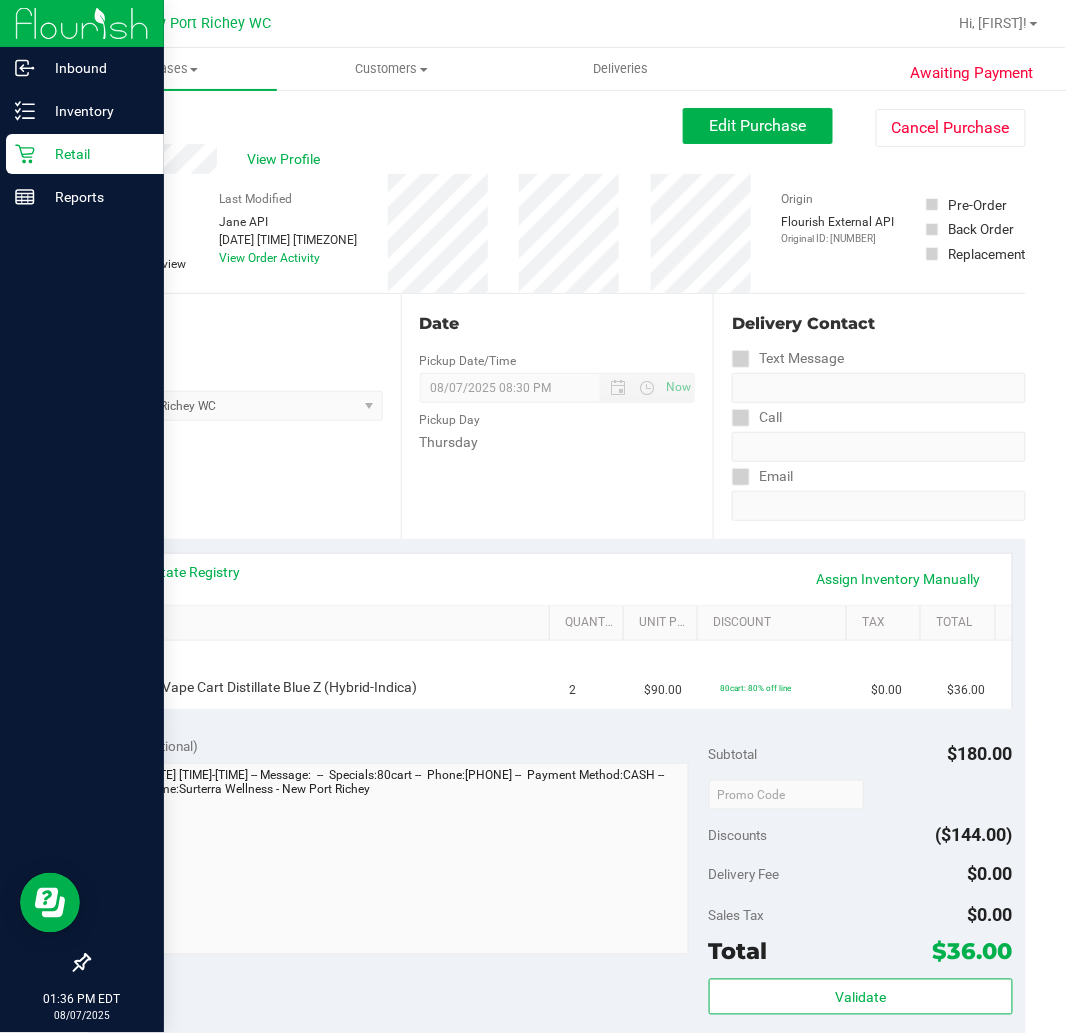 click 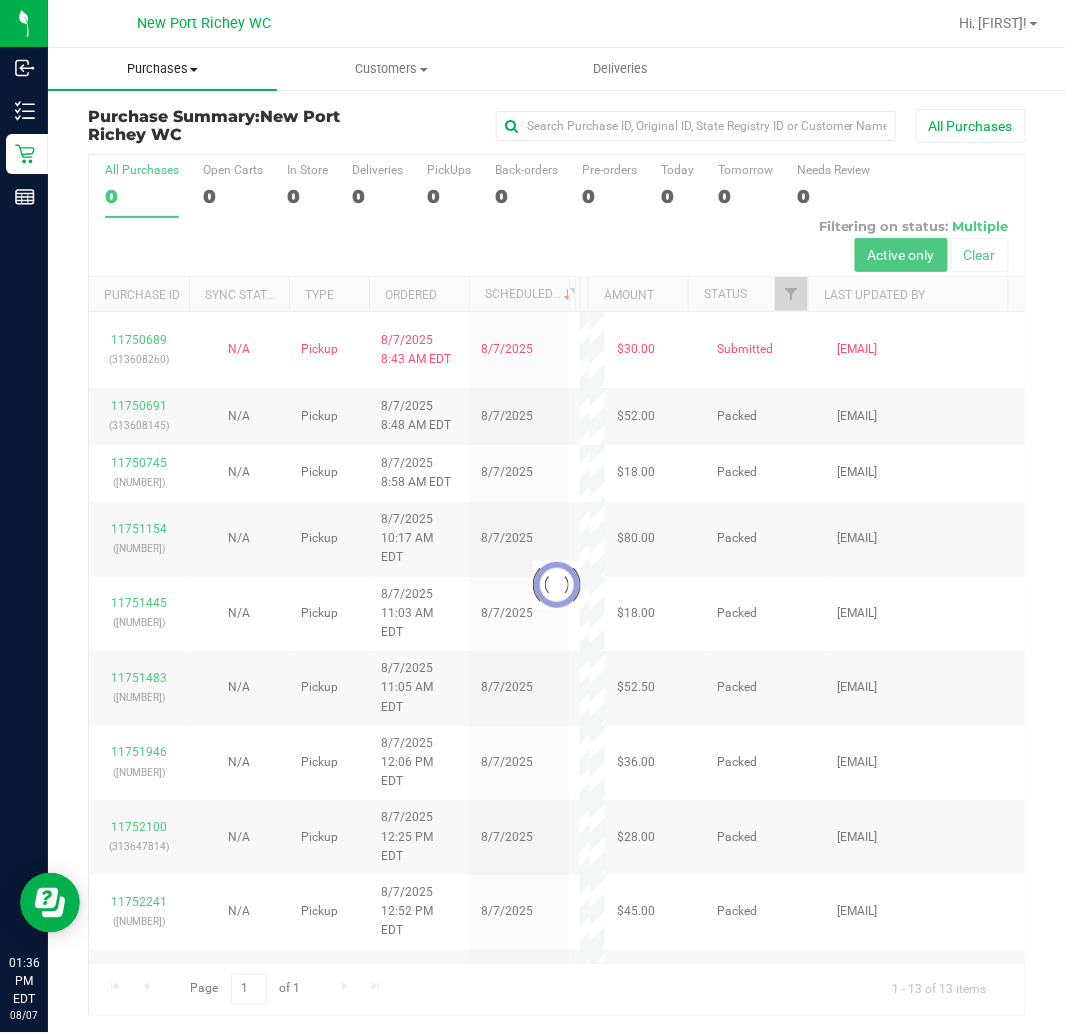 click on "Purchases" at bounding box center [162, 69] 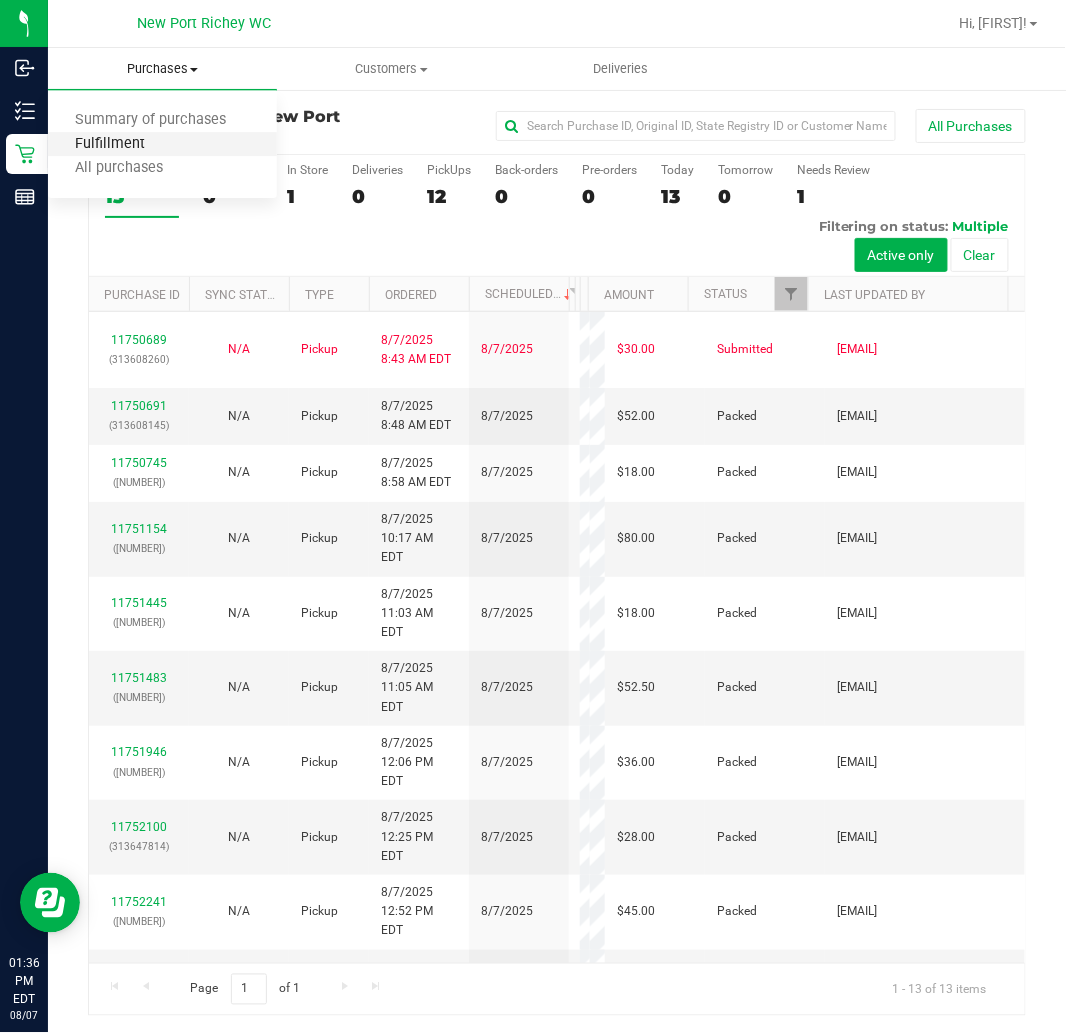 click on "Fulfillment" at bounding box center (110, 144) 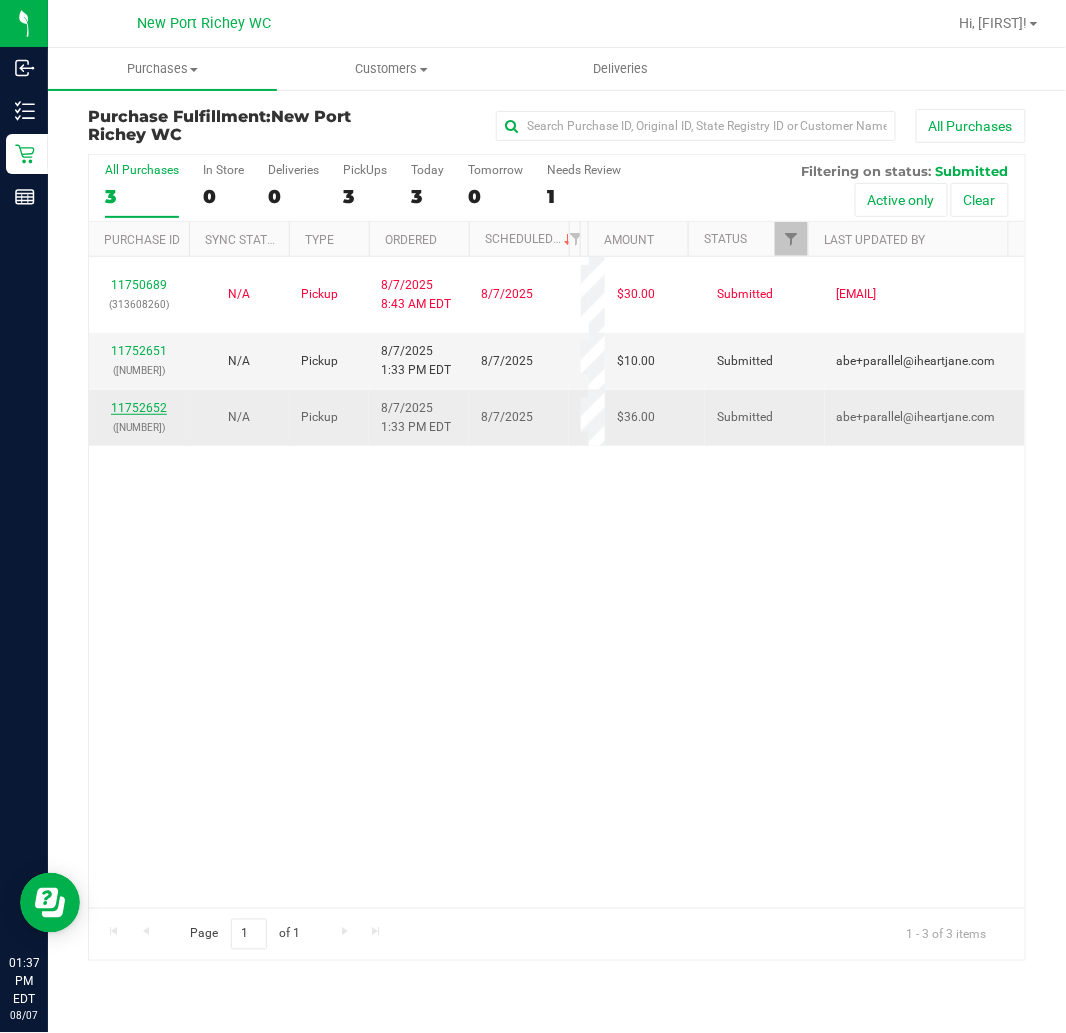 click on "11752652" at bounding box center (139, 408) 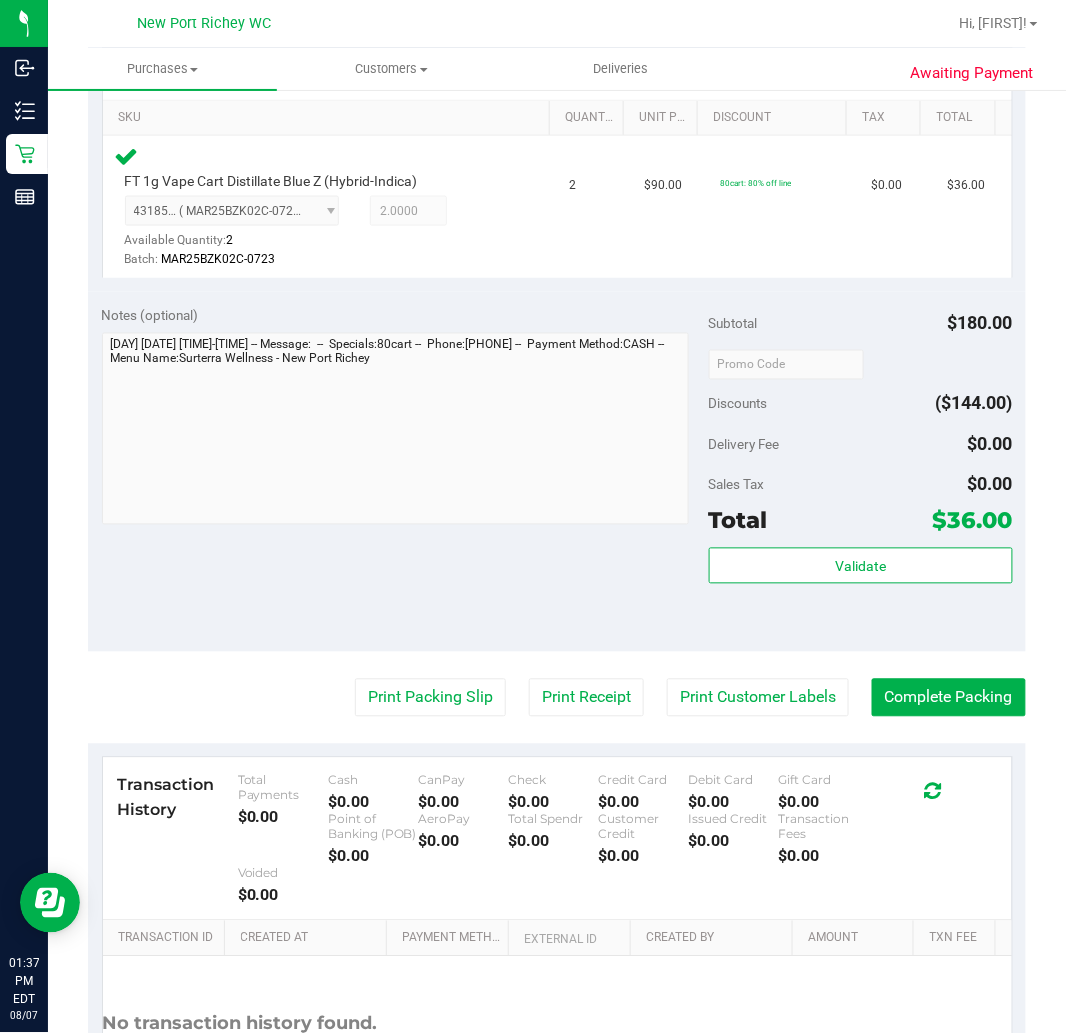 scroll, scrollTop: 666, scrollLeft: 0, axis: vertical 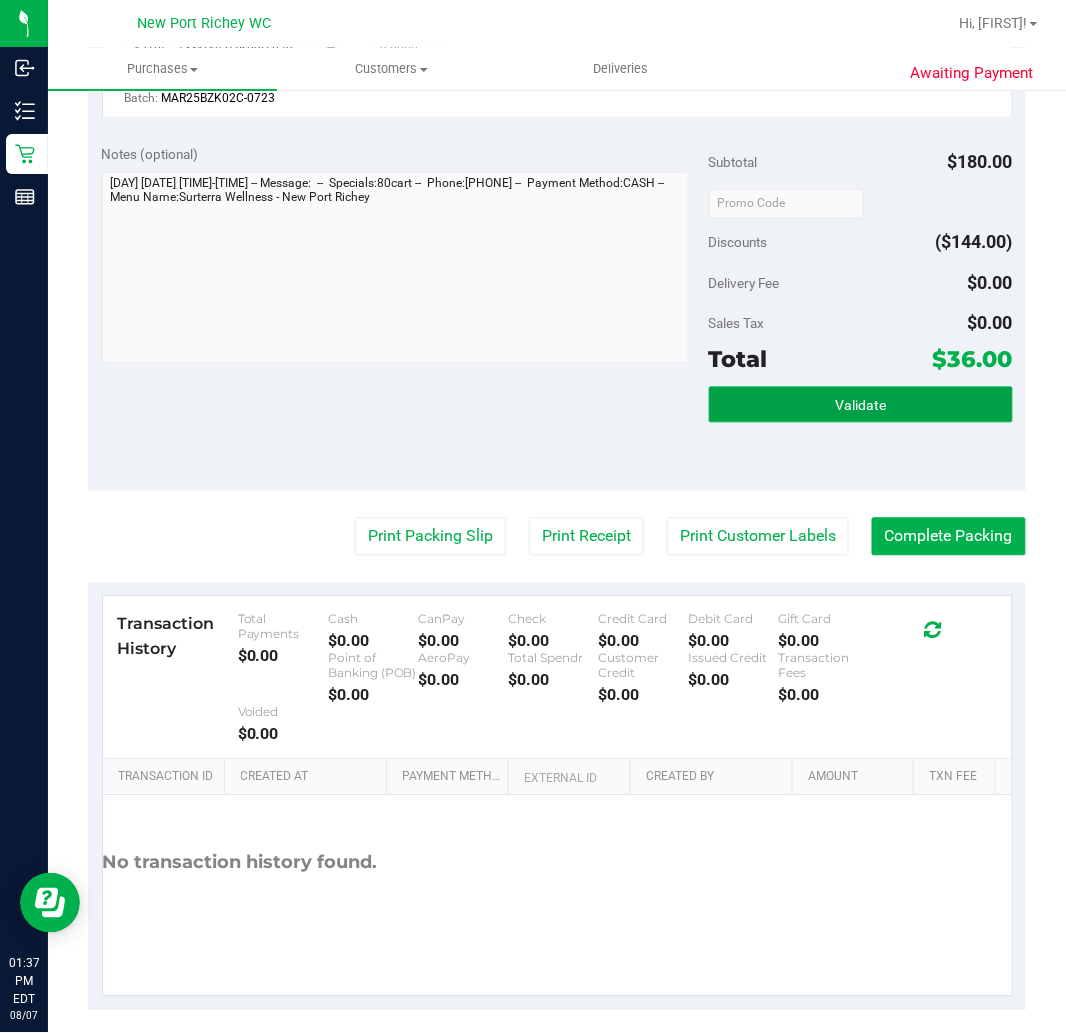 click on "Validate" at bounding box center (860, 406) 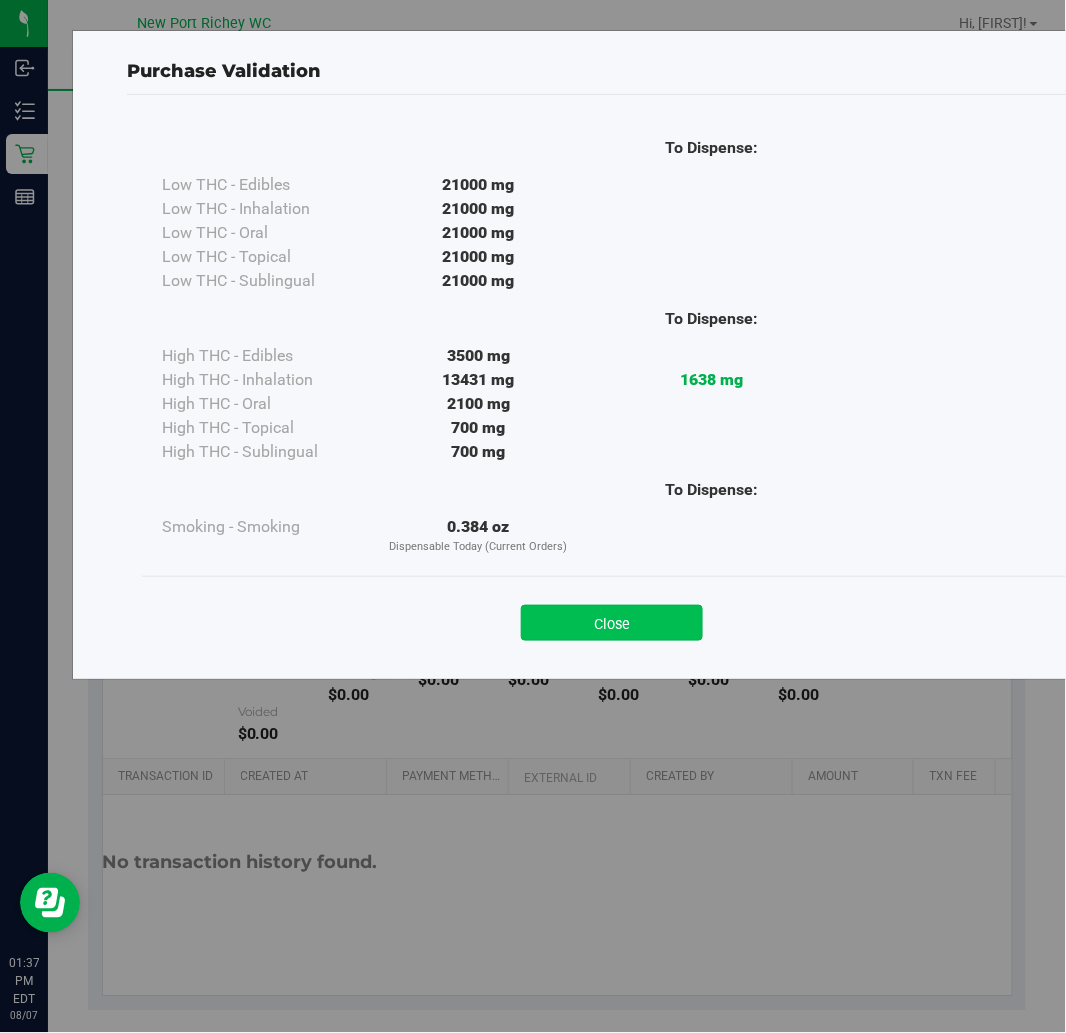 click on "Close" at bounding box center (612, 623) 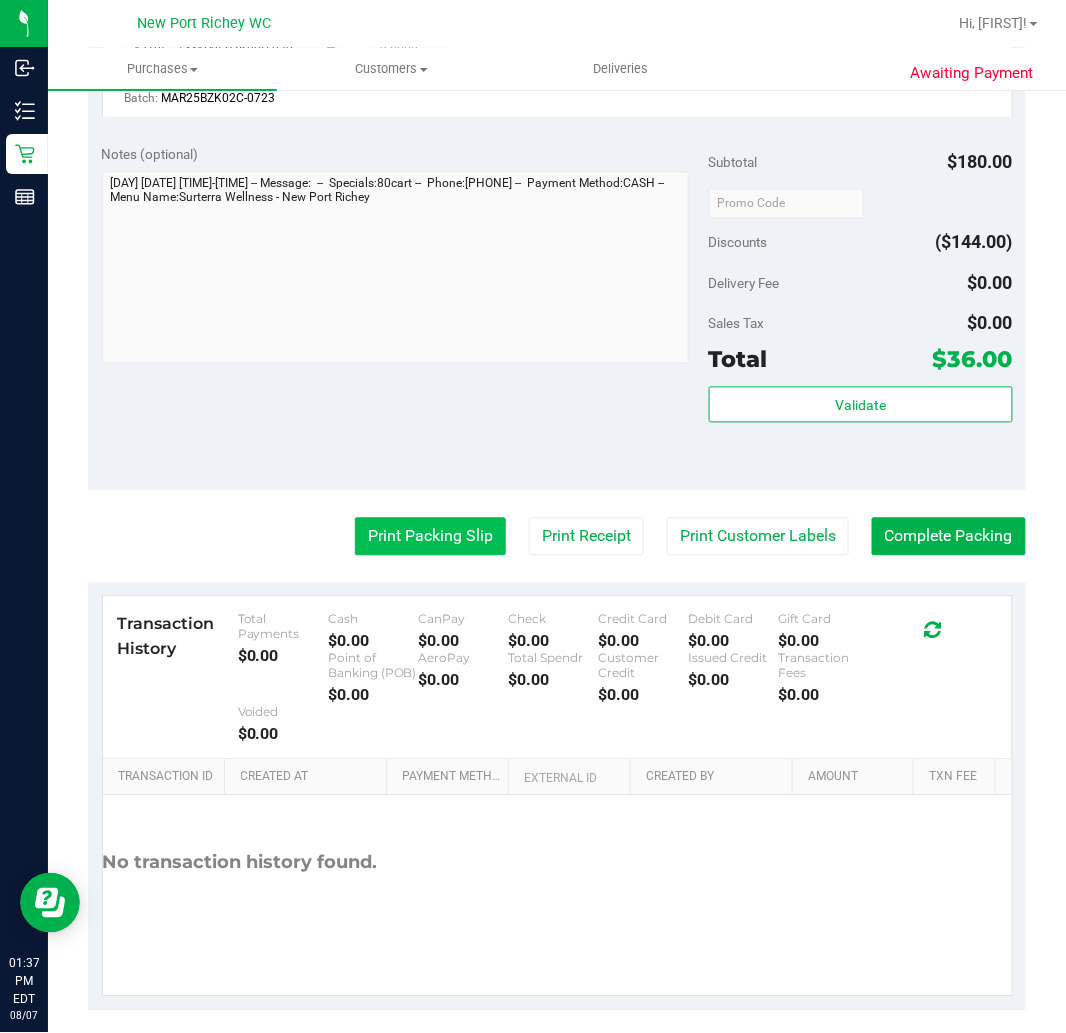 click on "Print Packing Slip" at bounding box center [430, 537] 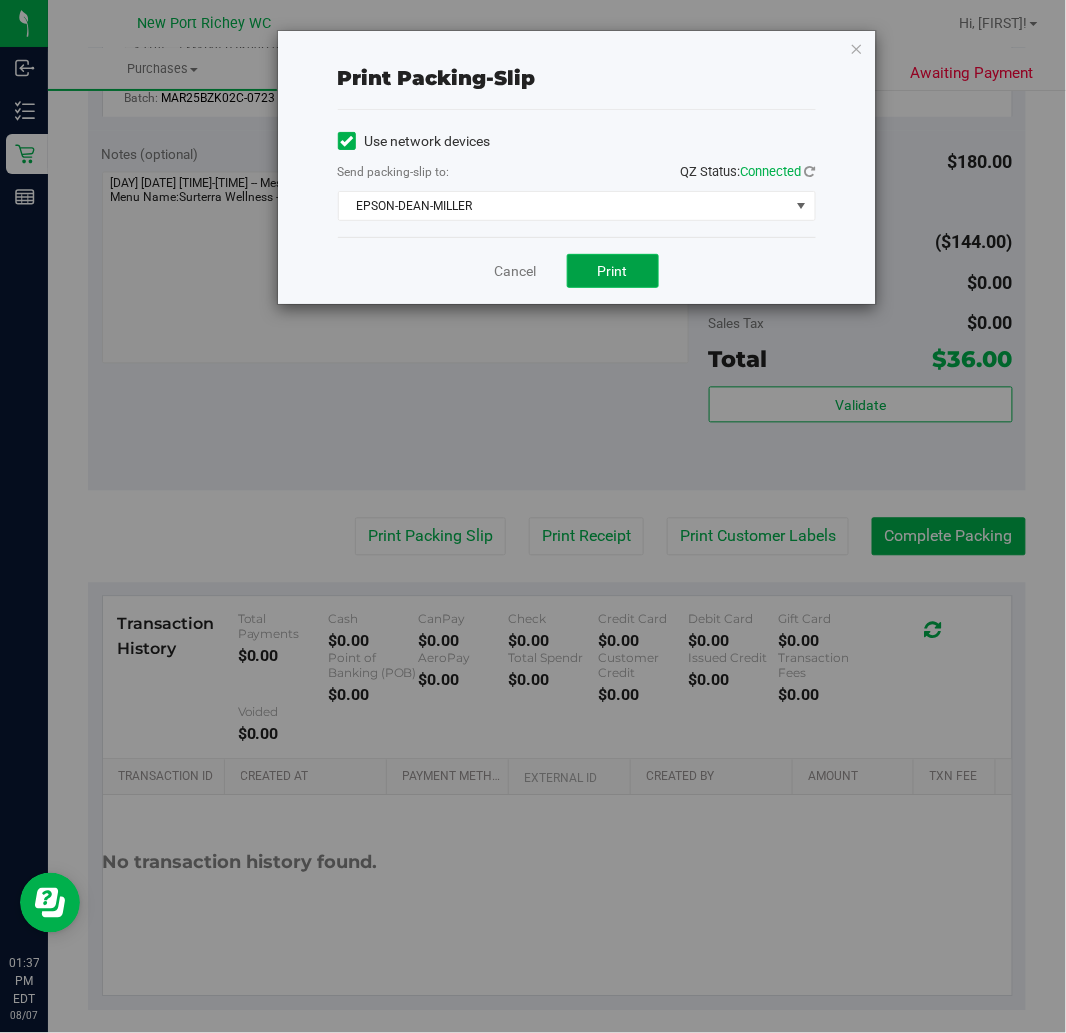 click on "Print" at bounding box center (613, 271) 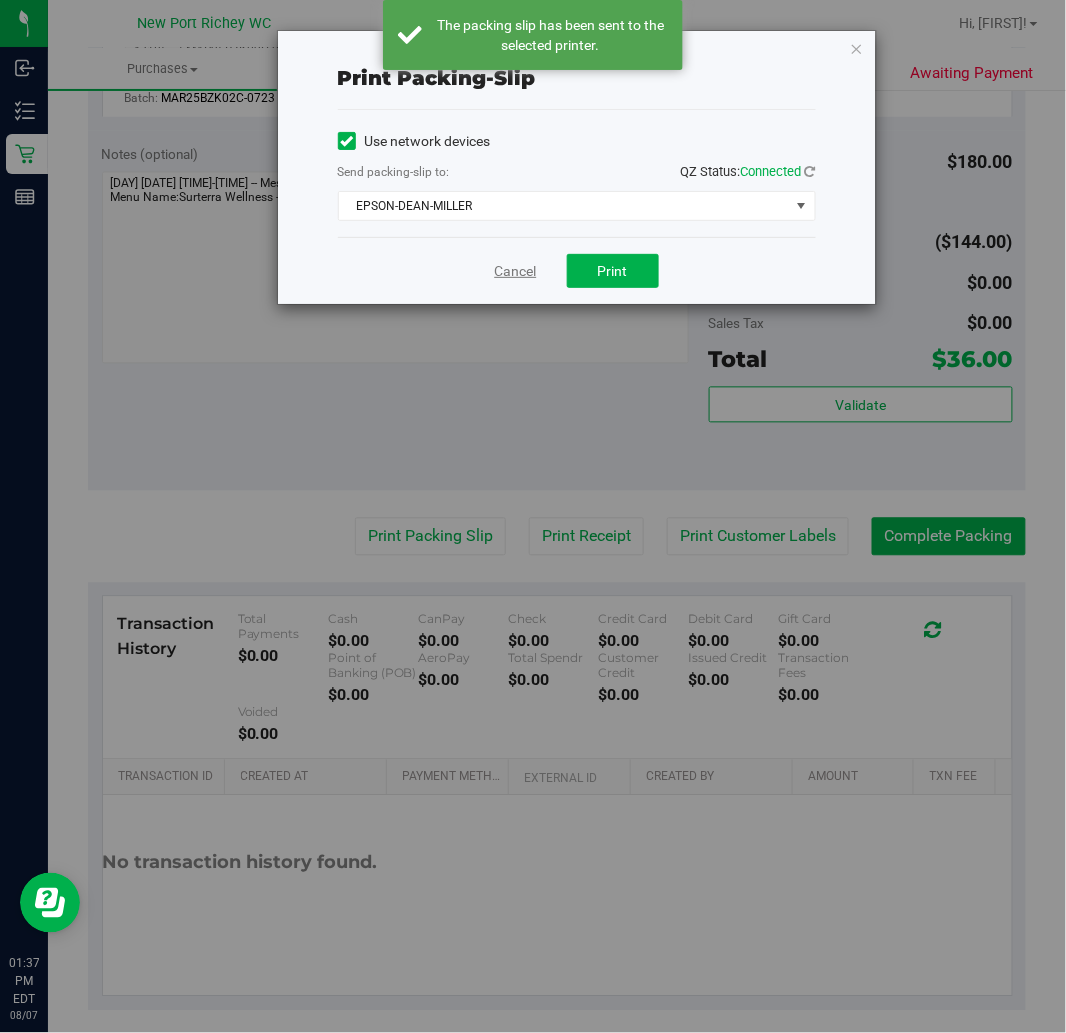 click on "Cancel" at bounding box center [516, 271] 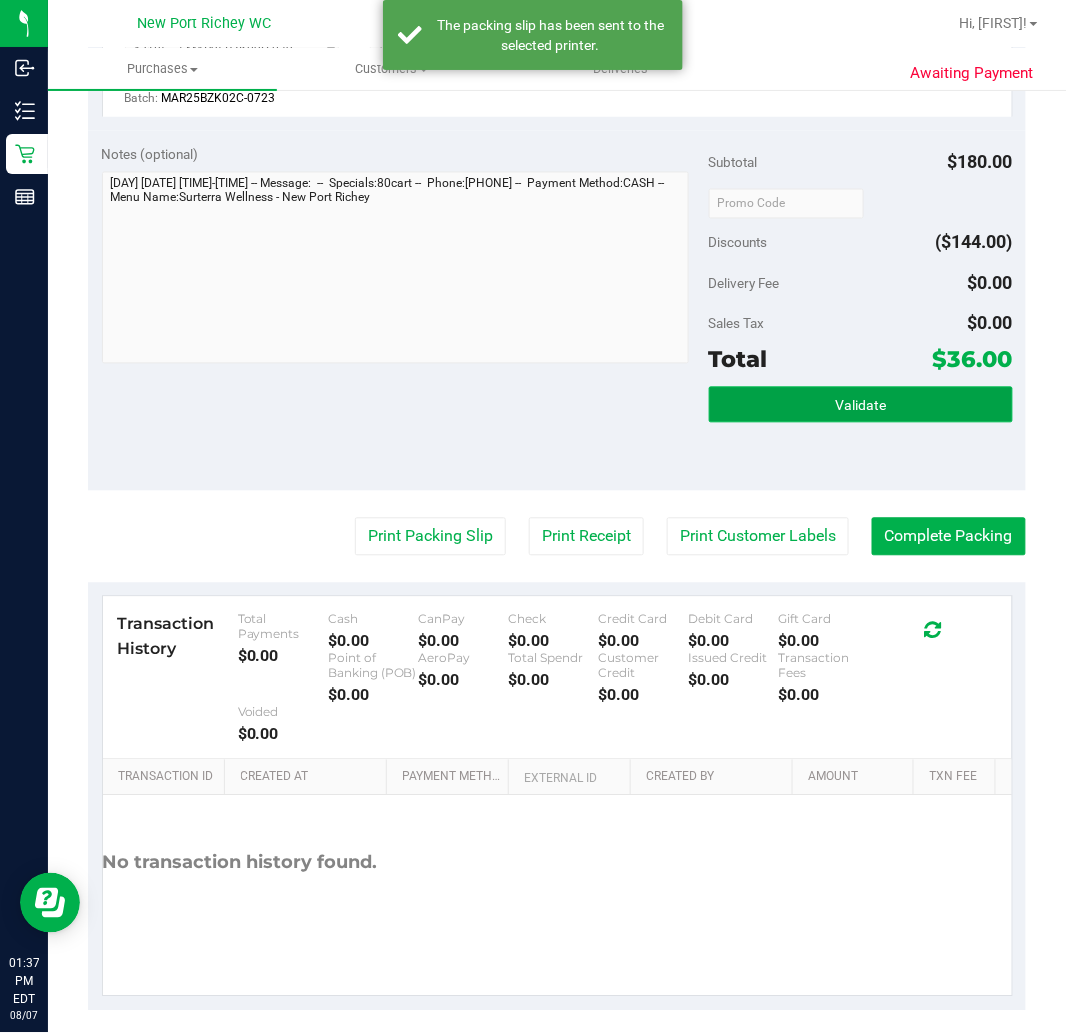 click on "Validate" at bounding box center (860, 406) 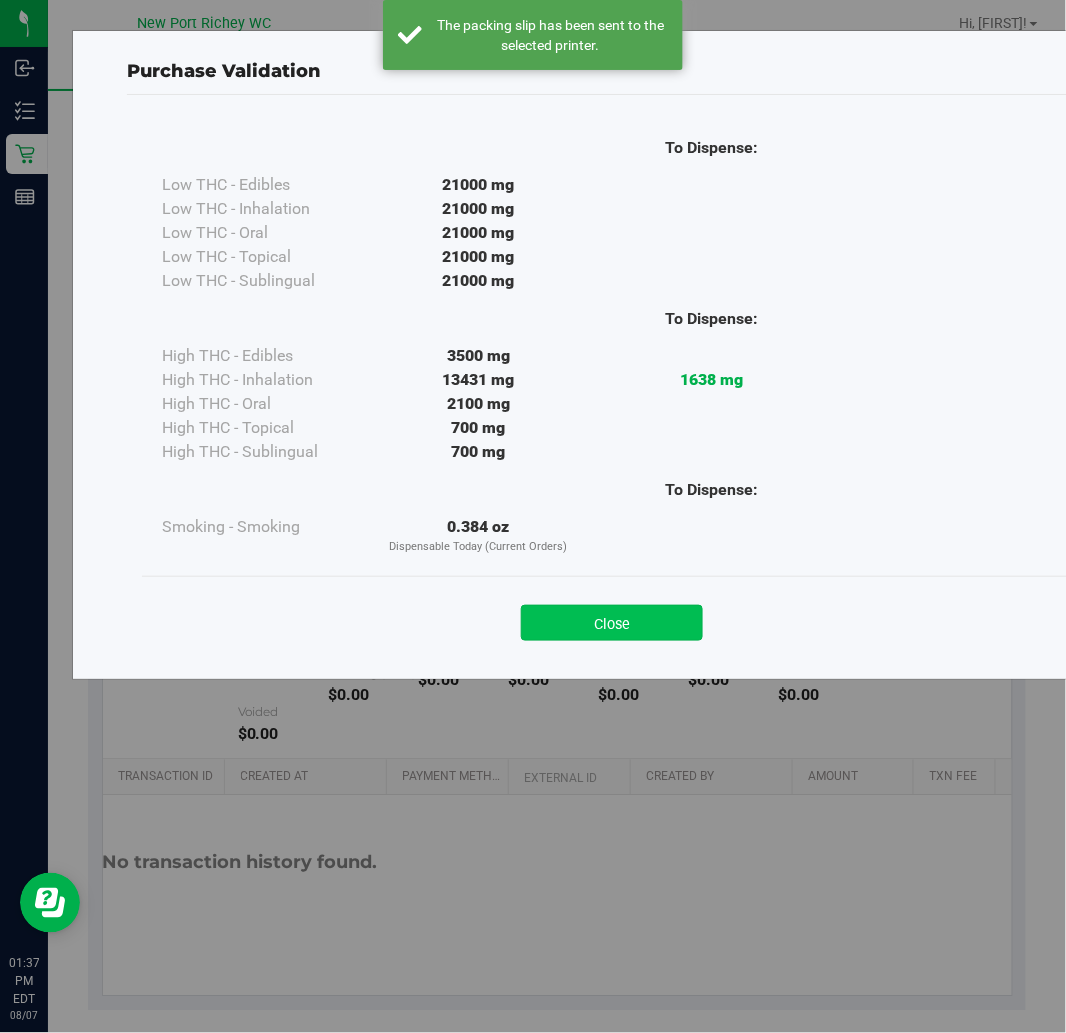 click on "Close" at bounding box center (612, 623) 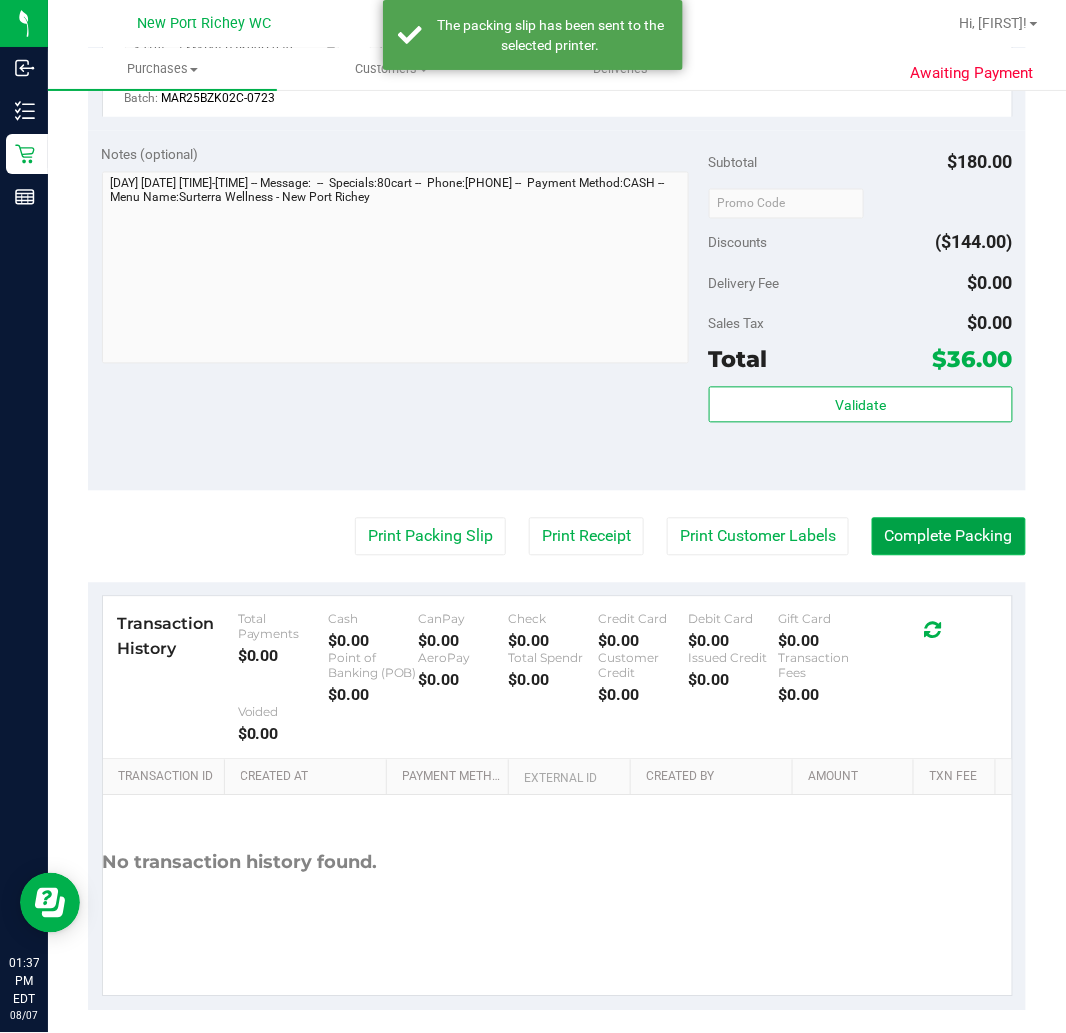 click on "Complete Packing" at bounding box center (949, 537) 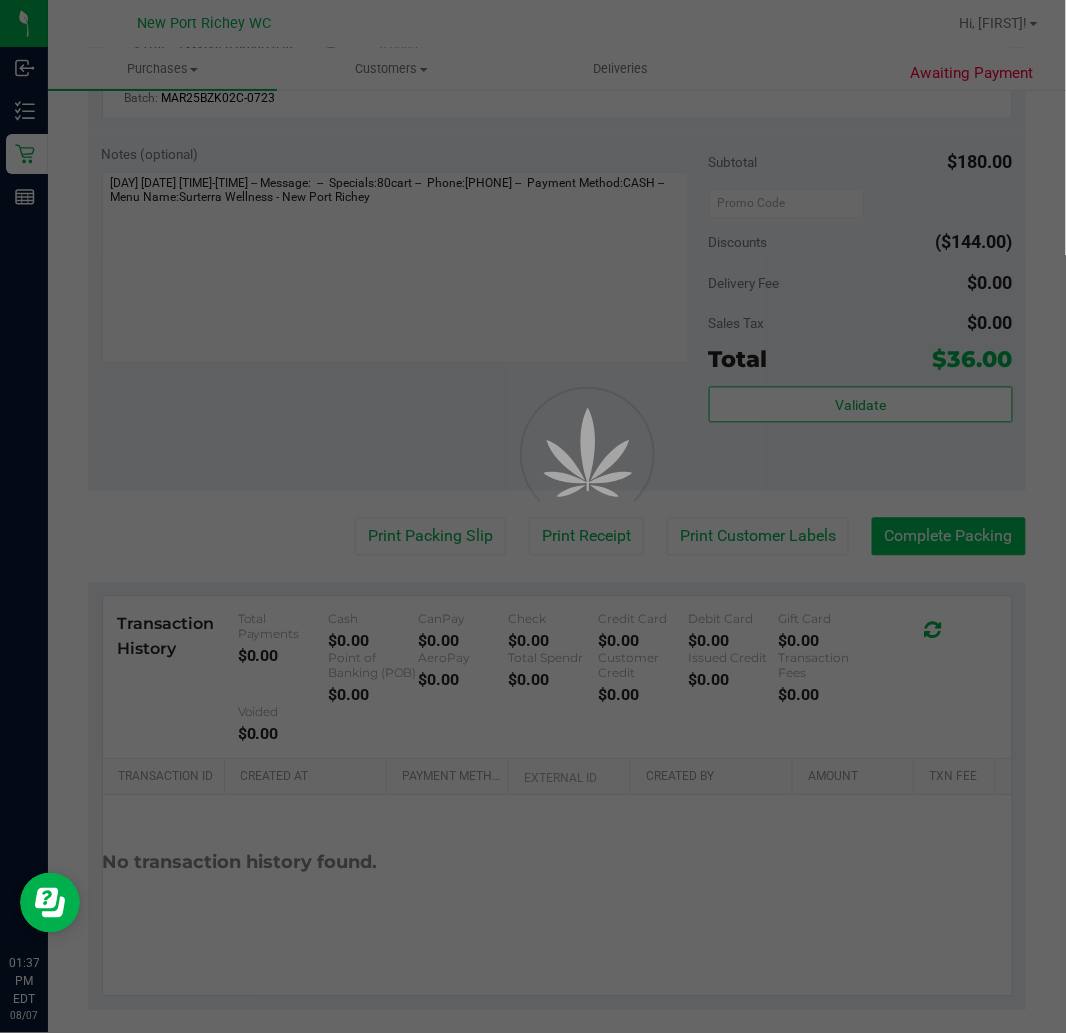 scroll, scrollTop: 0, scrollLeft: 0, axis: both 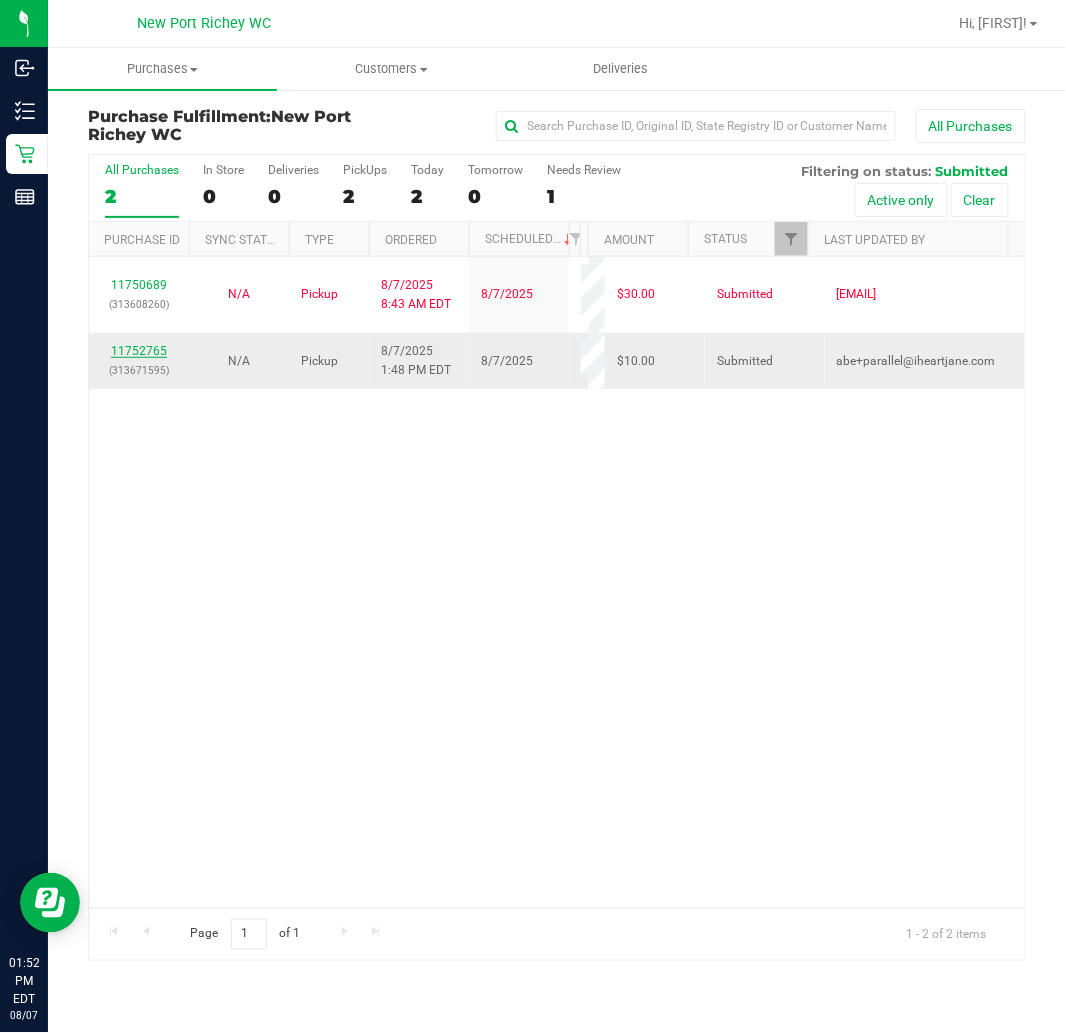 click on "11752765" at bounding box center (139, 351) 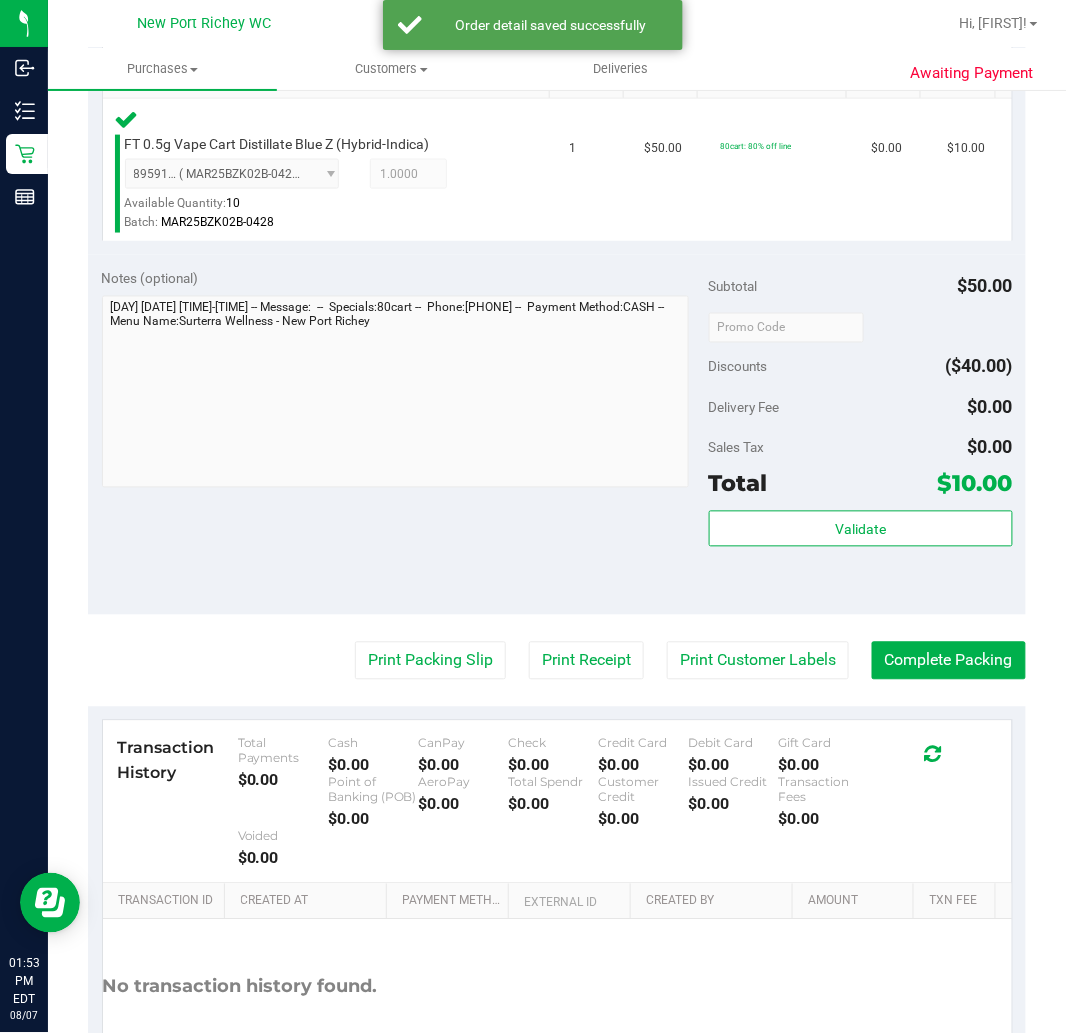 scroll, scrollTop: 555, scrollLeft: 0, axis: vertical 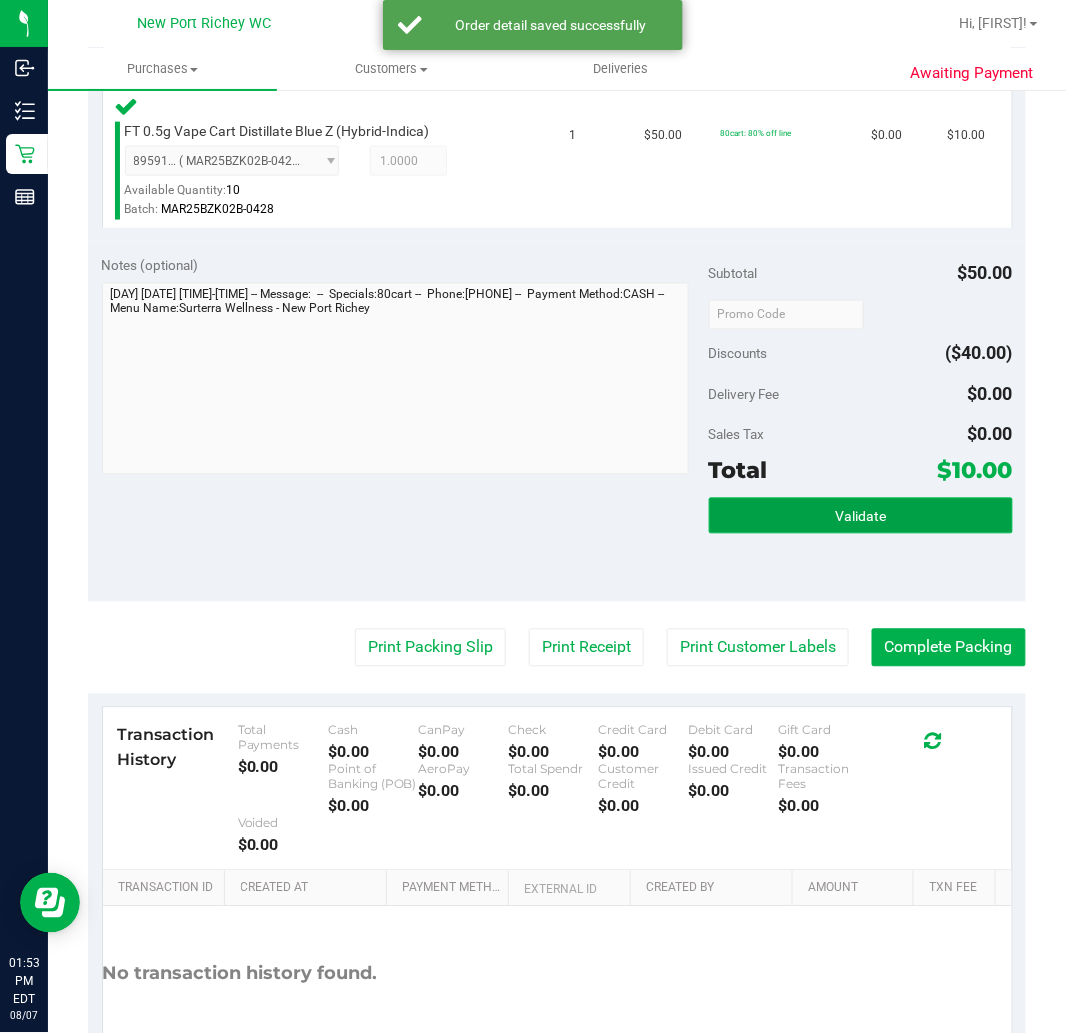click on "Validate" at bounding box center [861, 516] 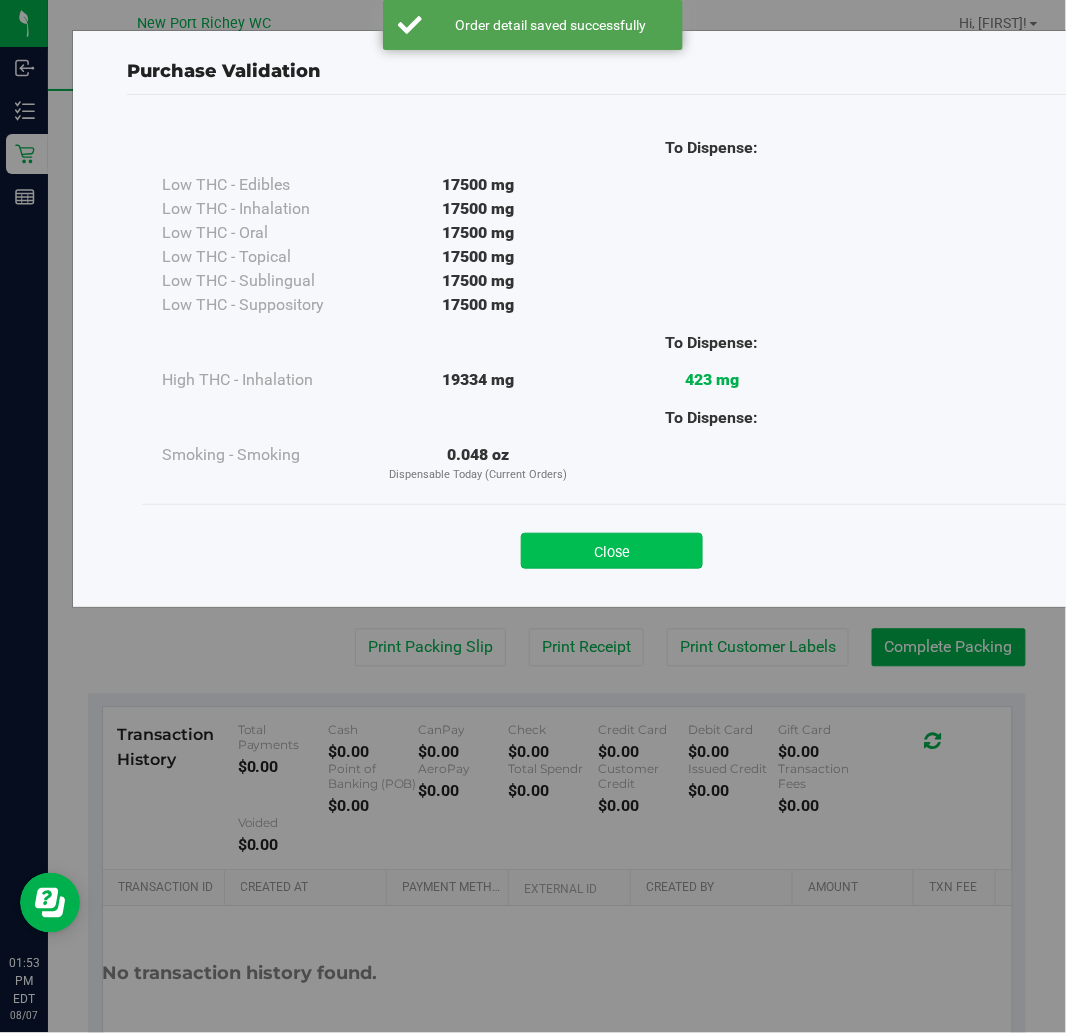 click on "Close" at bounding box center [612, 551] 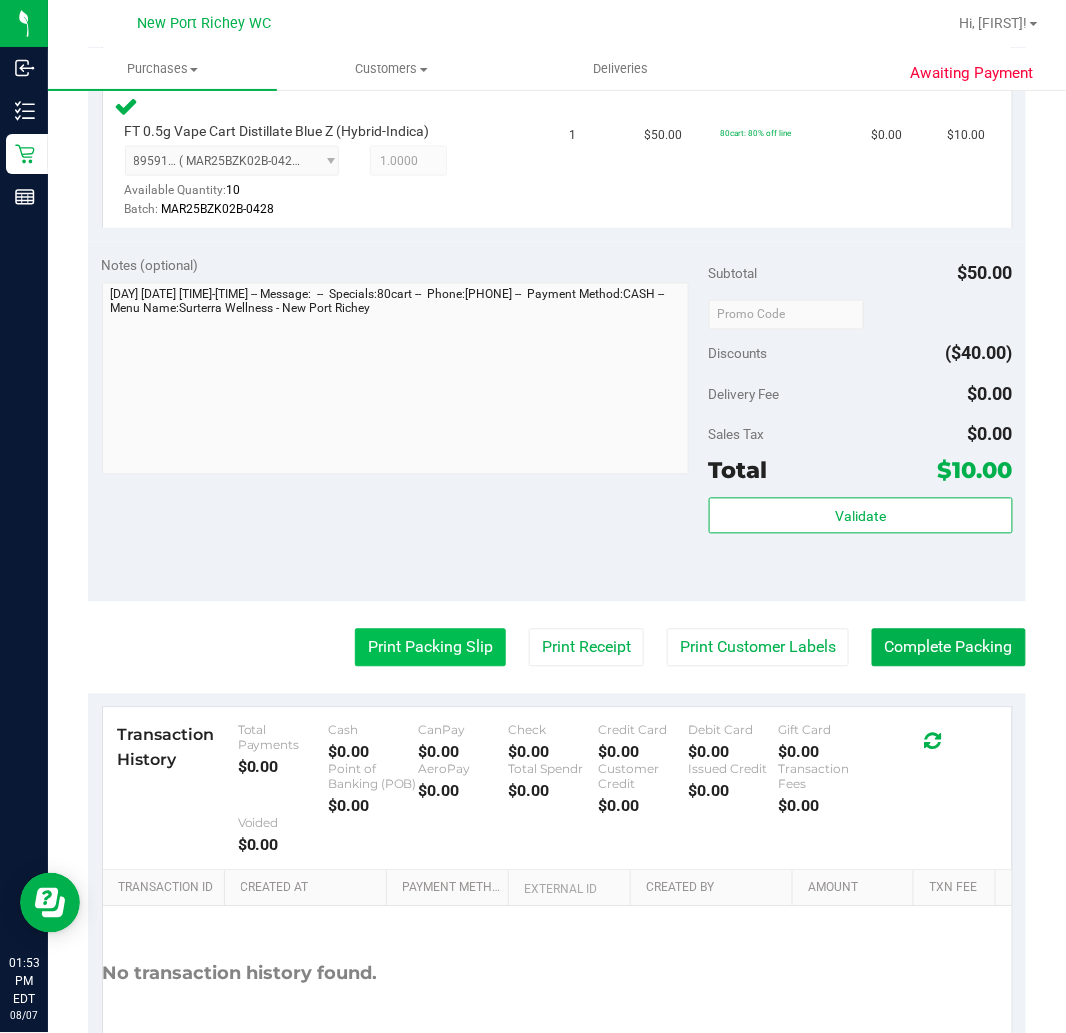 click on "Print Packing Slip" at bounding box center [430, 648] 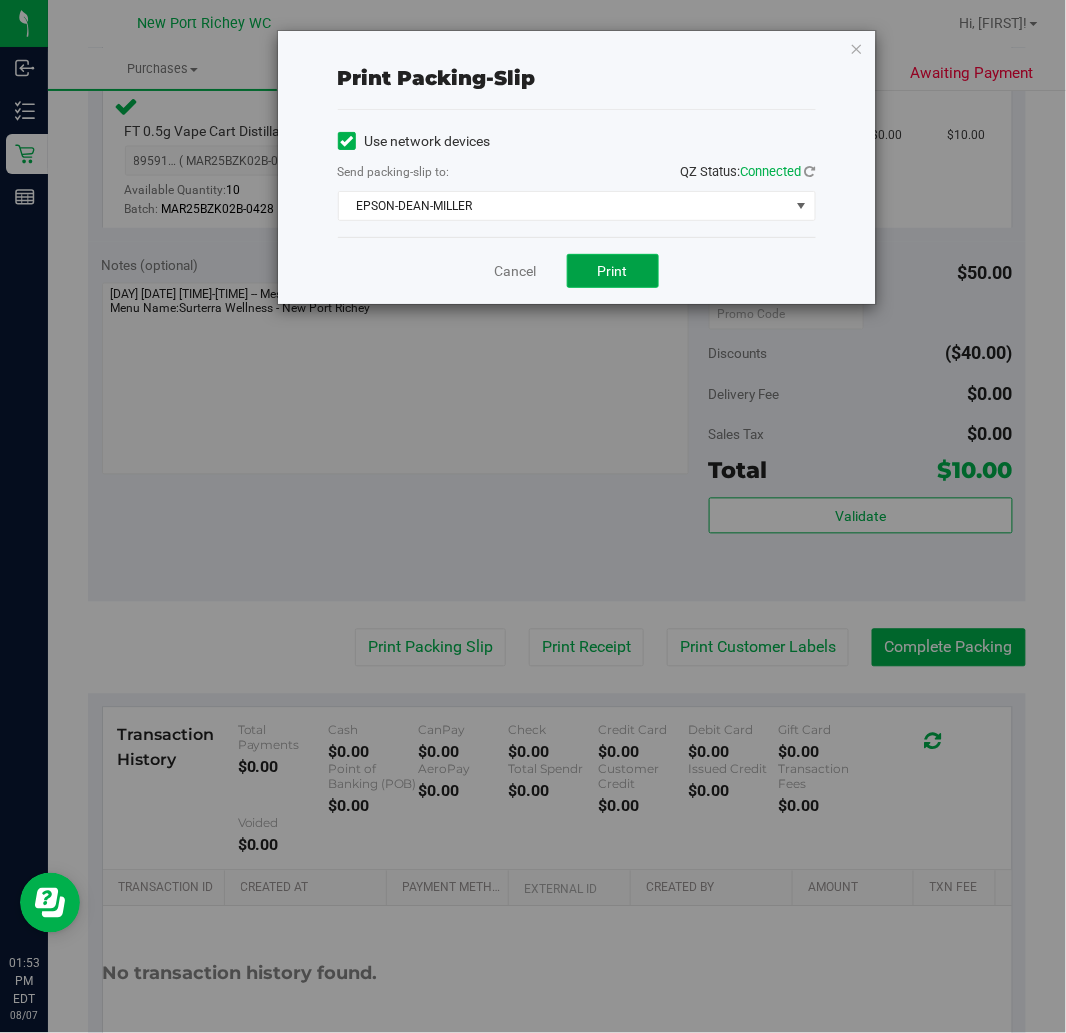 click on "Print" at bounding box center (613, 271) 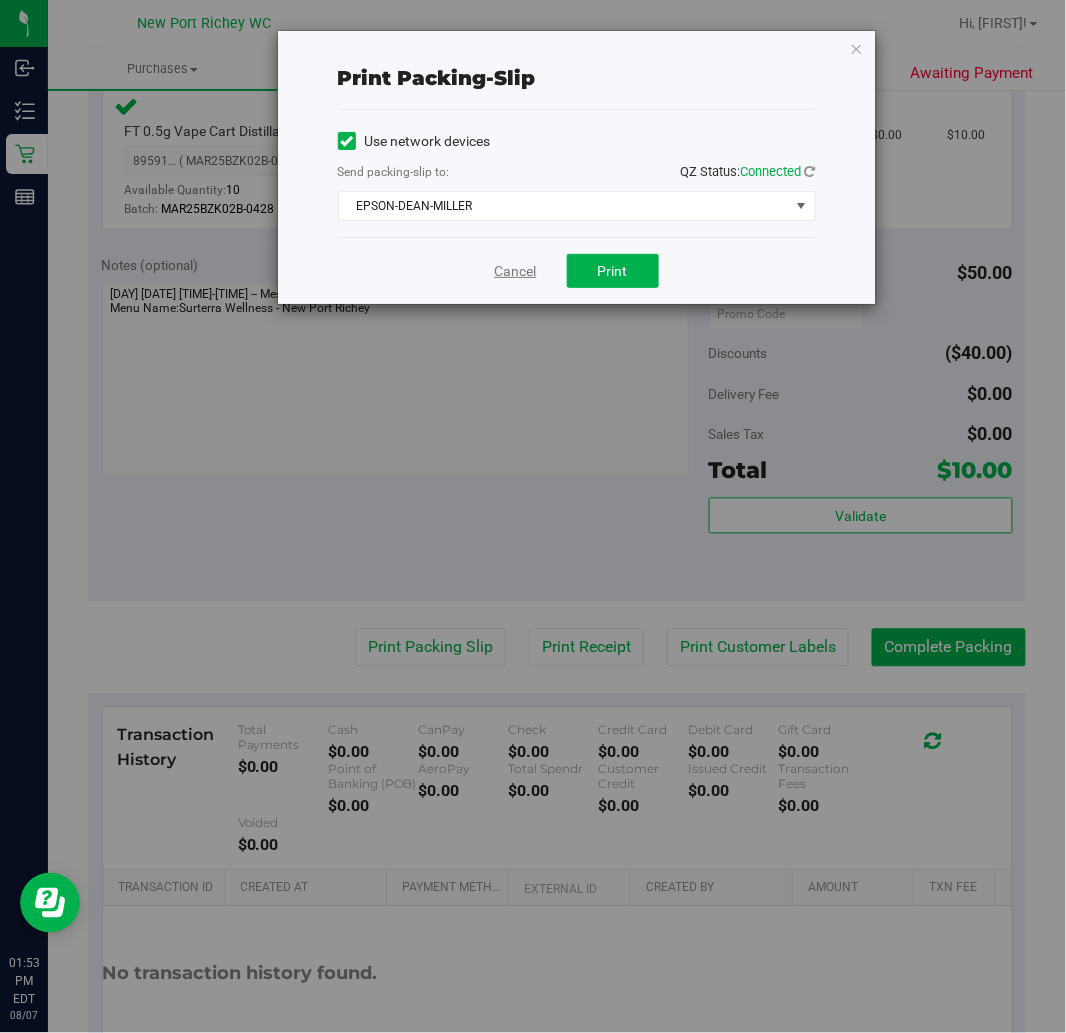 click on "Cancel" at bounding box center (516, 271) 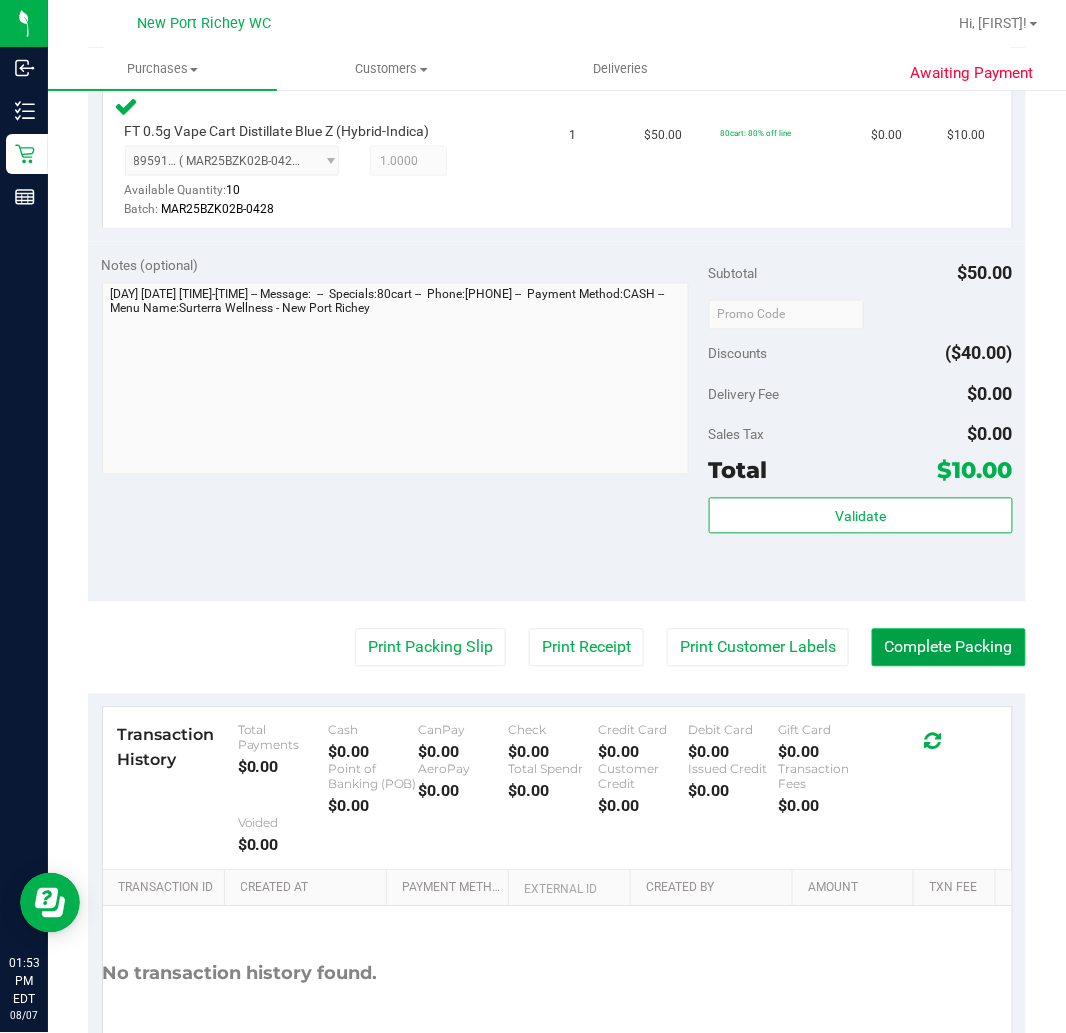 click on "Complete Packing" at bounding box center (949, 648) 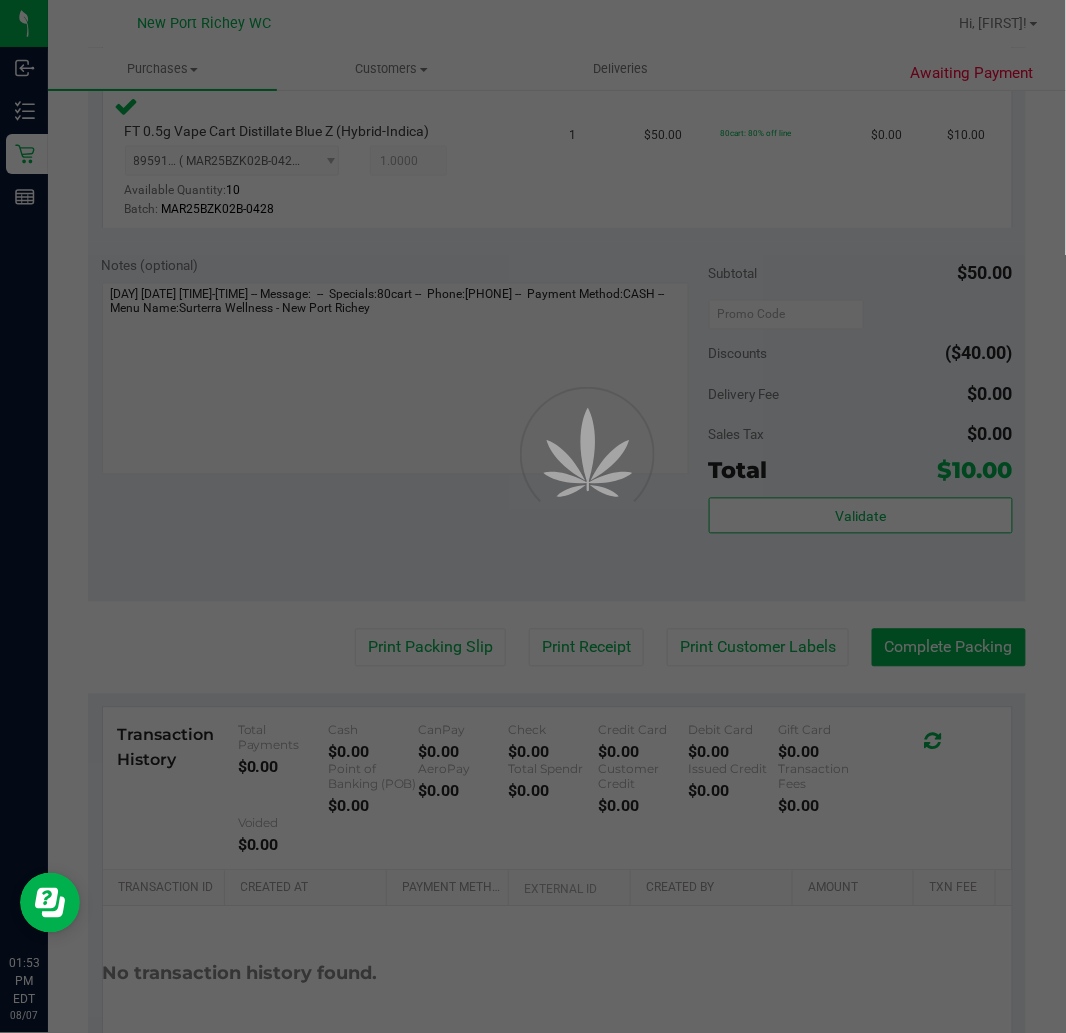 scroll, scrollTop: 0, scrollLeft: 0, axis: both 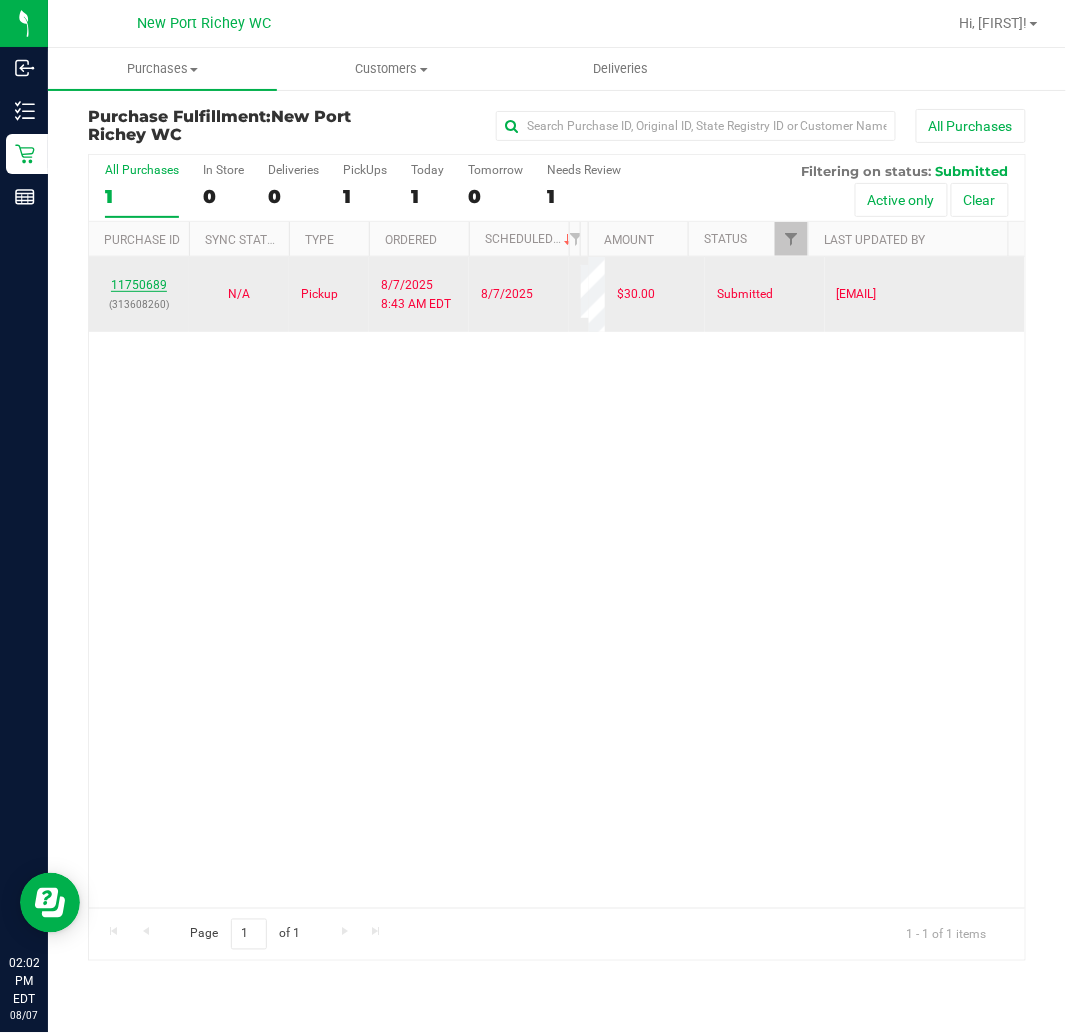 click on "11750689" at bounding box center [139, 285] 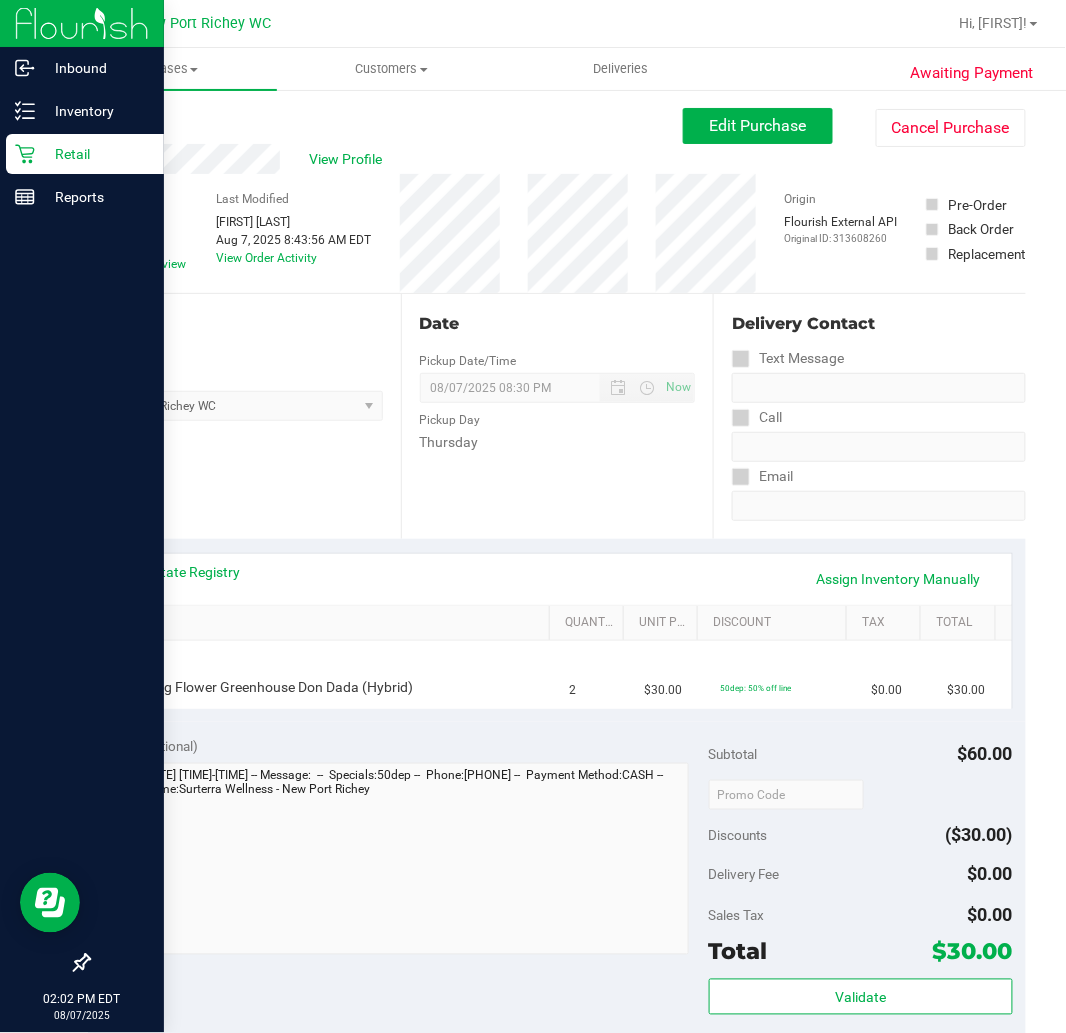 click on "Retail" at bounding box center (85, 154) 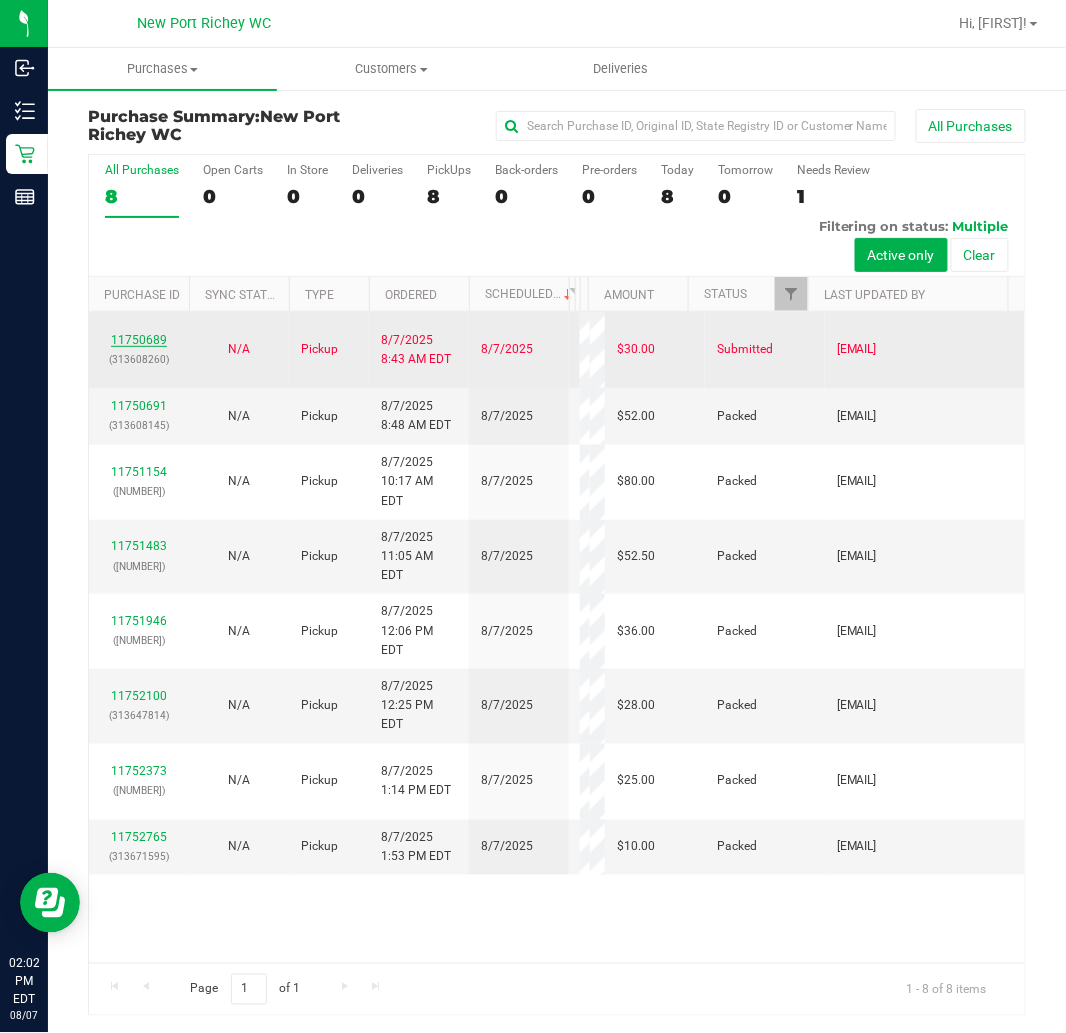 click on "11750689" at bounding box center [139, 340] 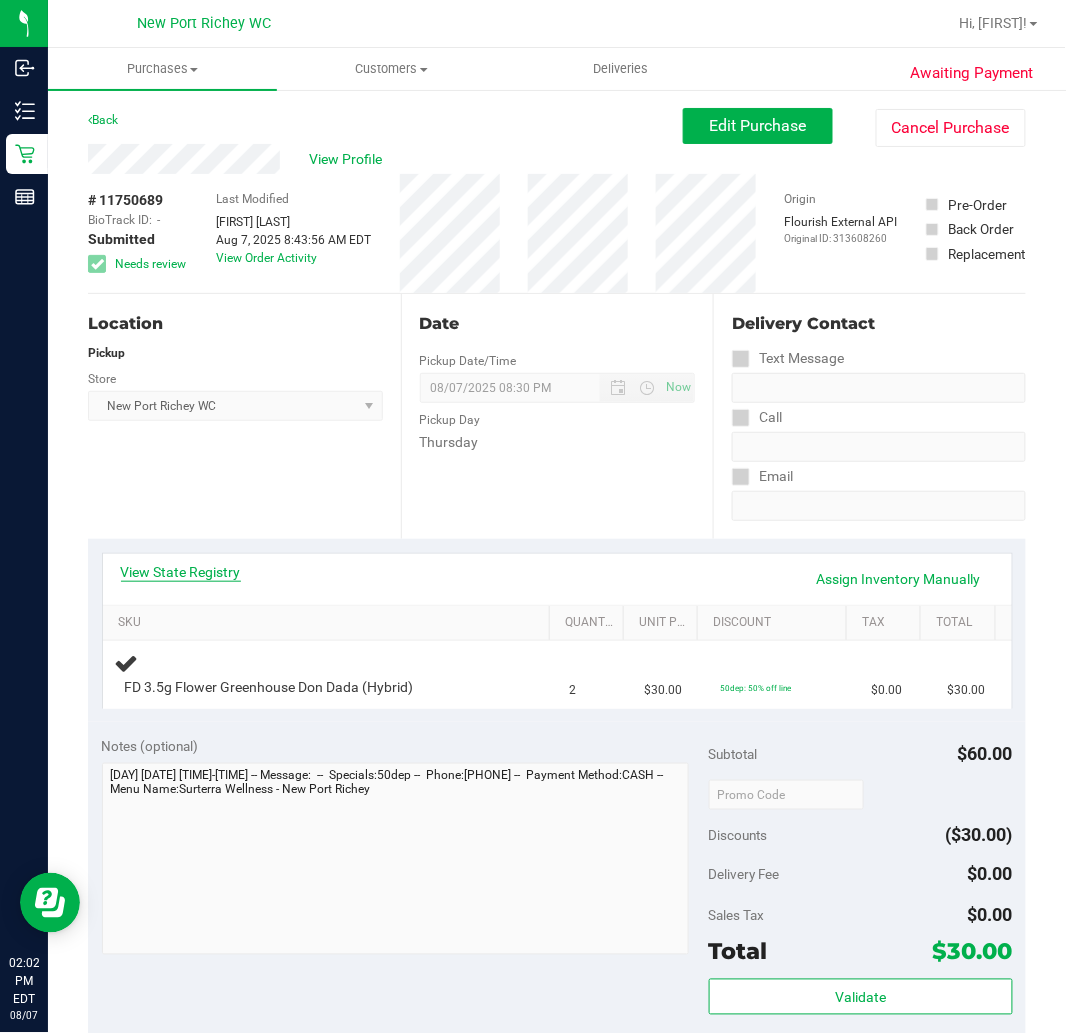 click on "View State Registry" at bounding box center [181, 572] 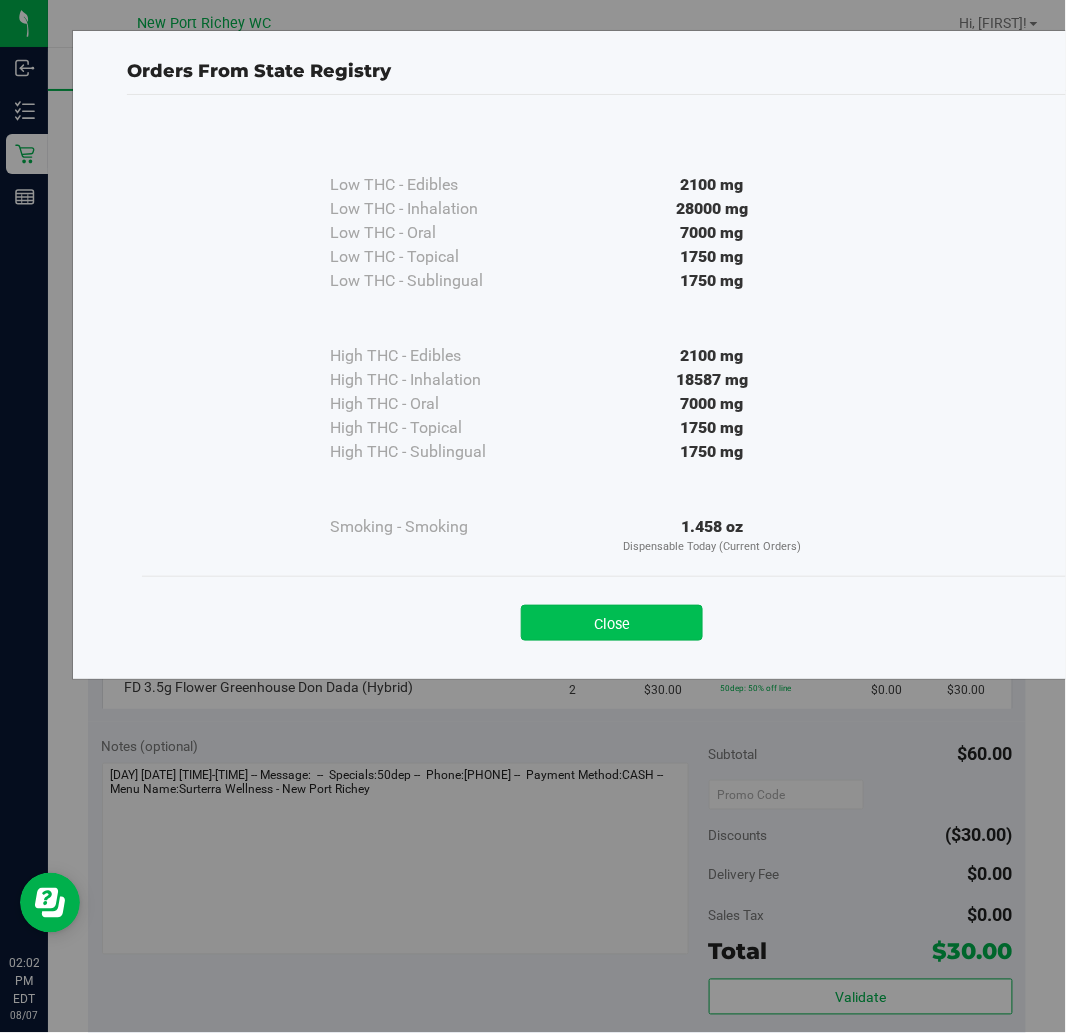 click on "Close" at bounding box center [612, 623] 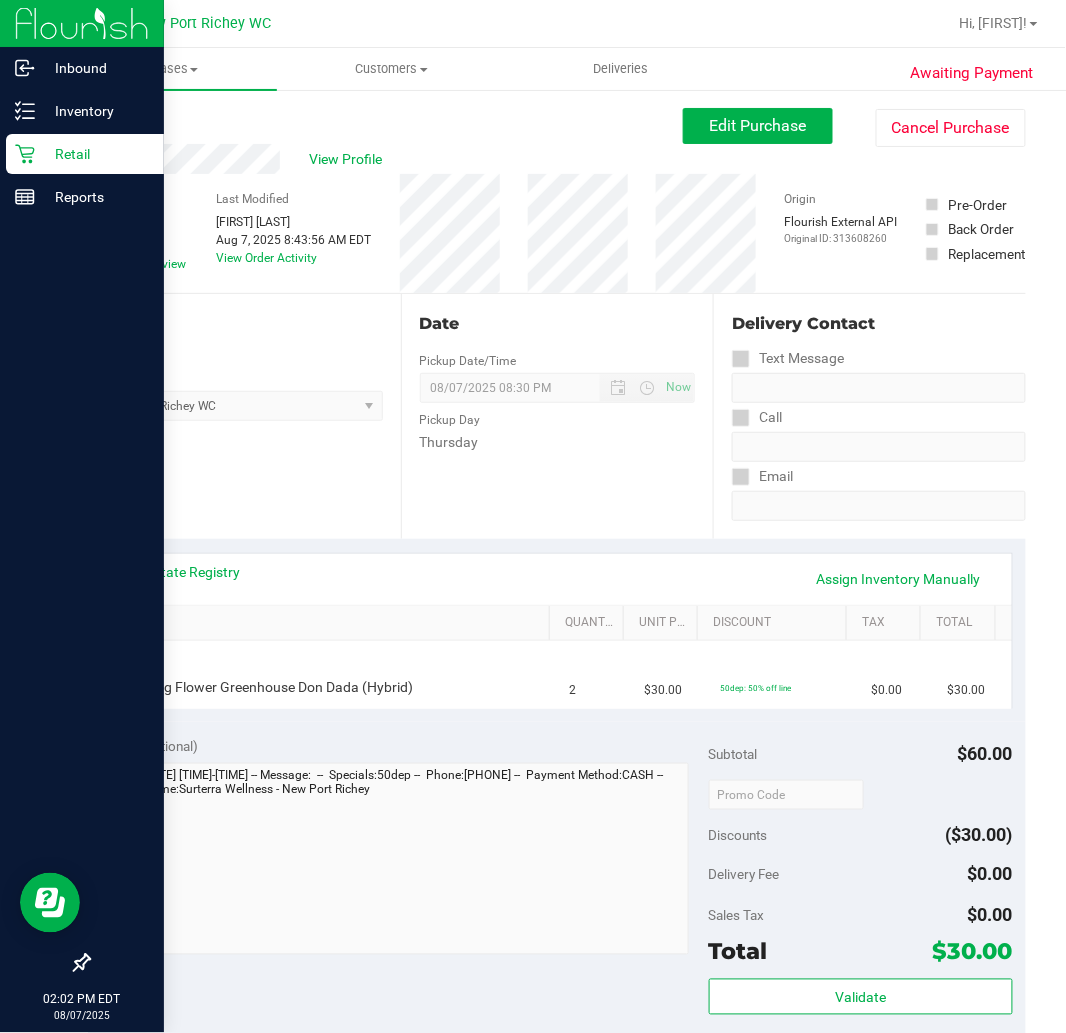 click 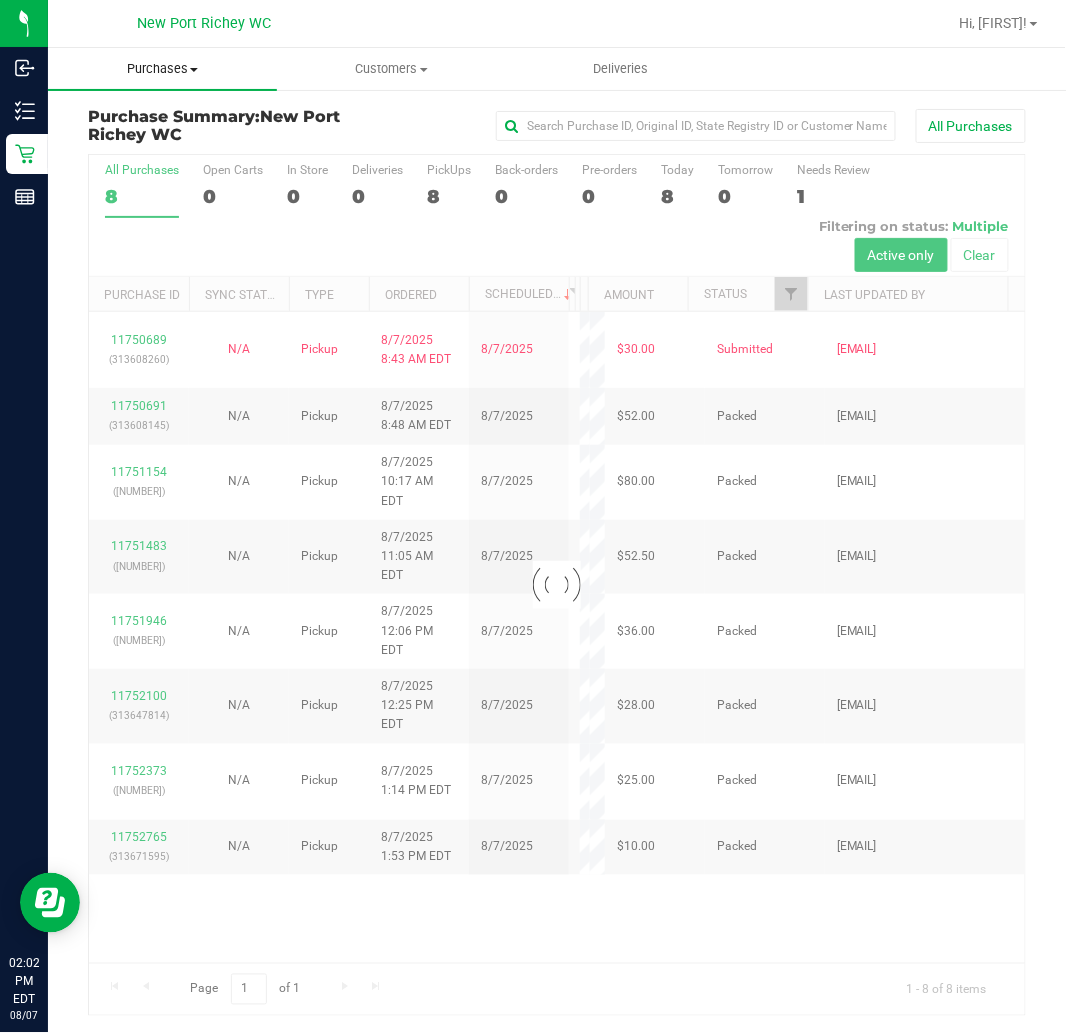 click on "Purchases" at bounding box center (162, 69) 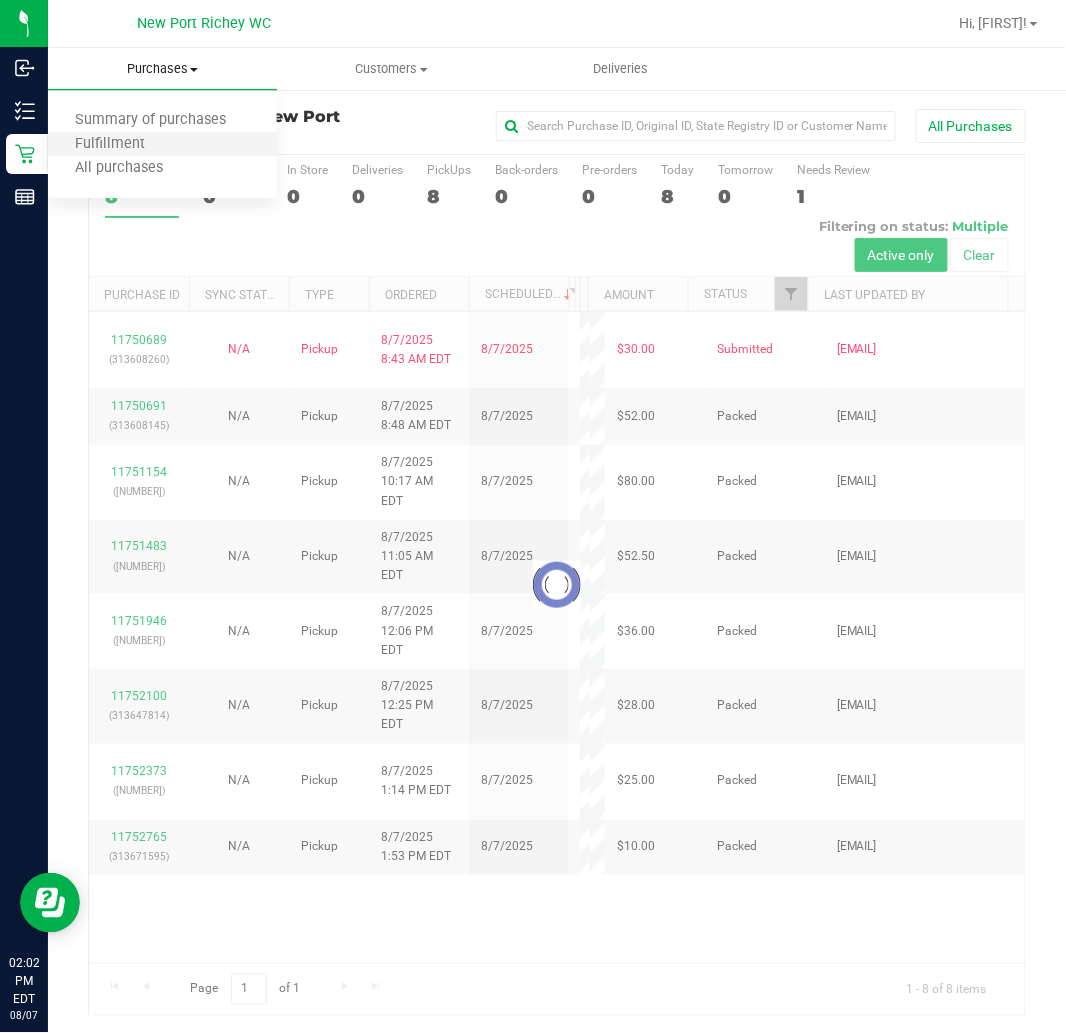 click on "Fulfillment" at bounding box center [162, 145] 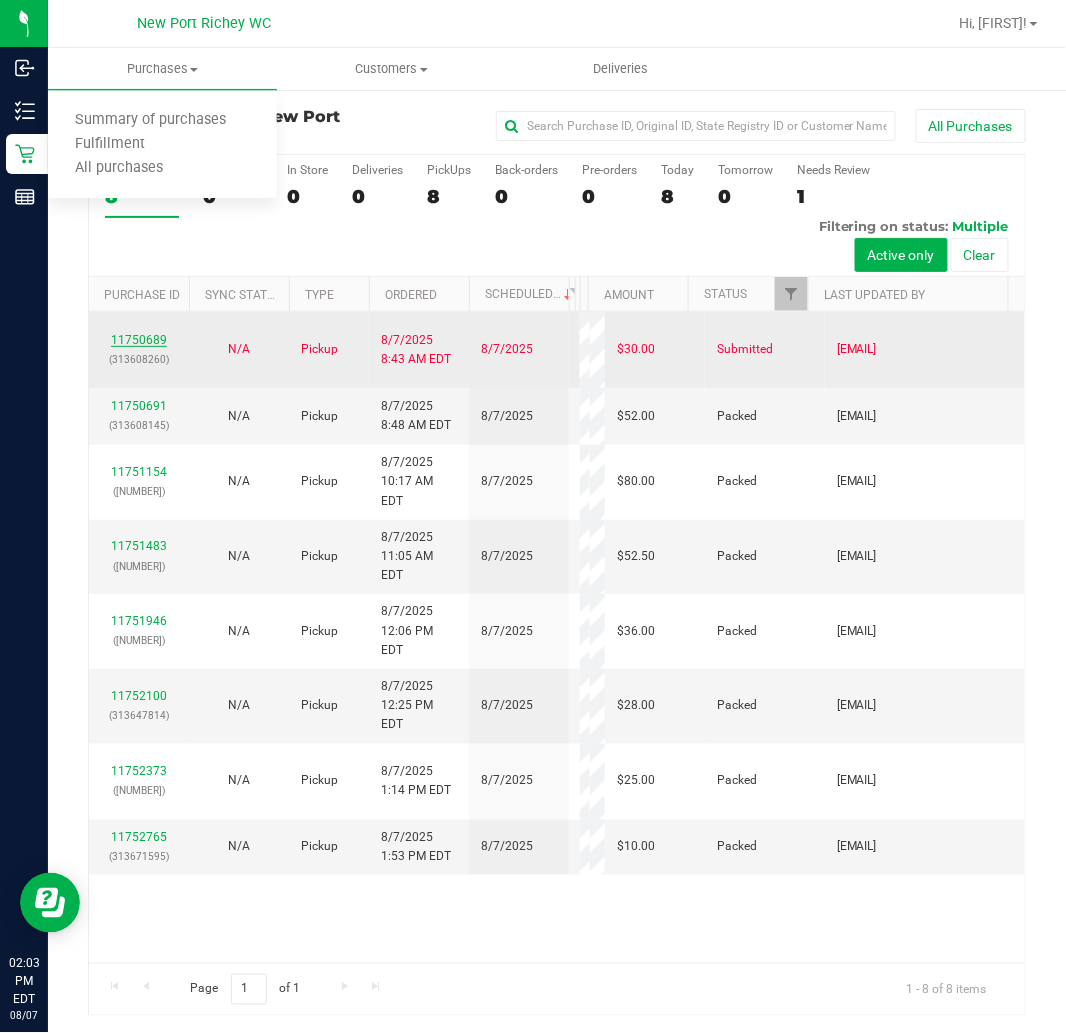 click on "11750689" at bounding box center [139, 340] 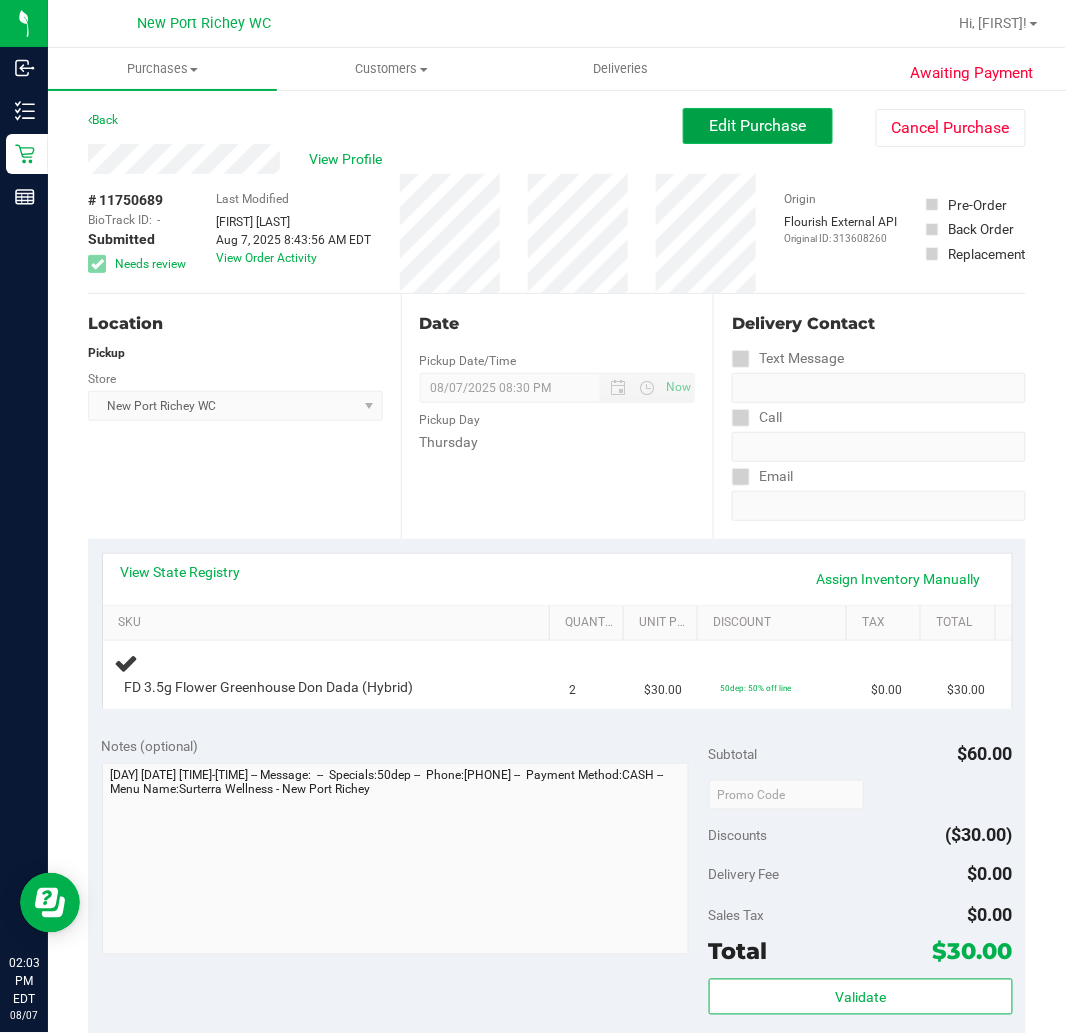 click on "Edit Purchase" at bounding box center (758, 125) 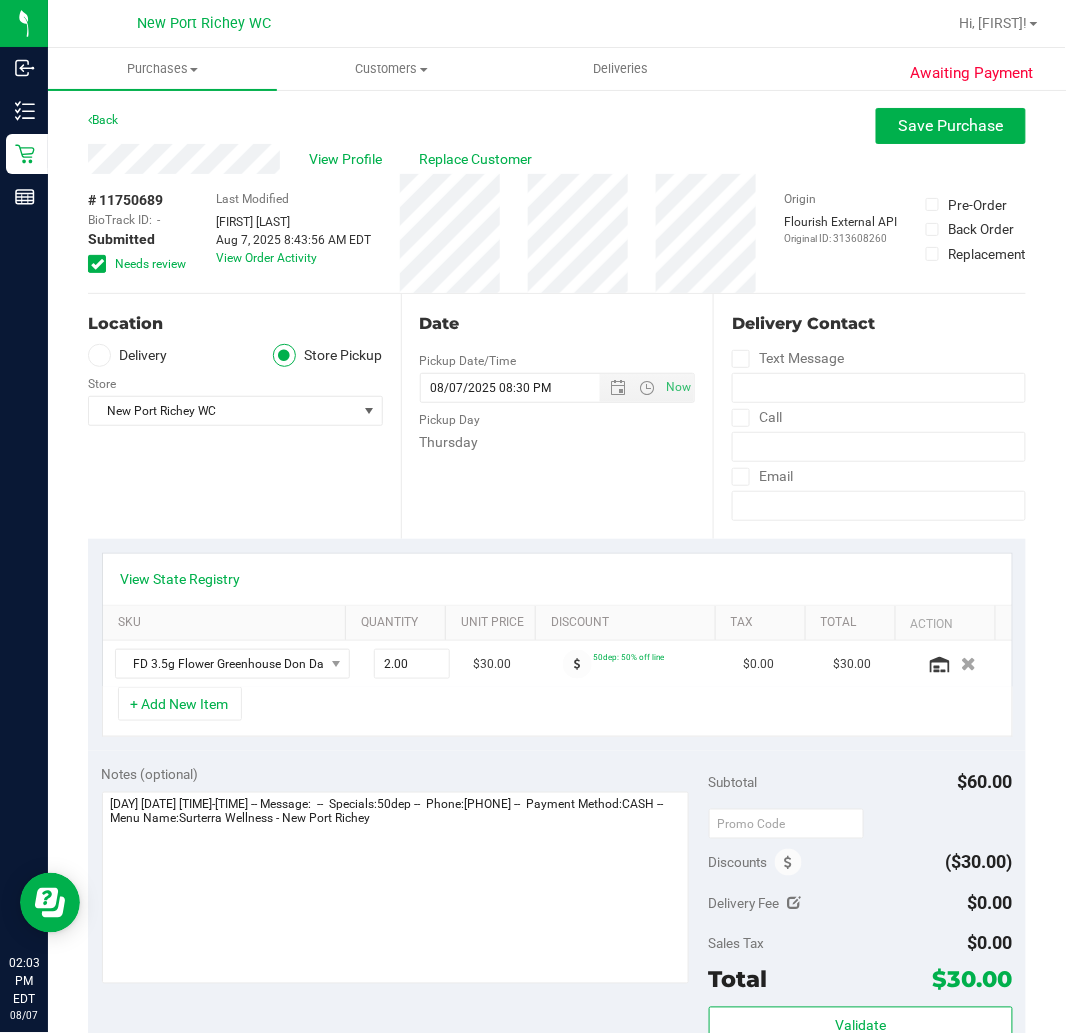 click at bounding box center (97, 264) 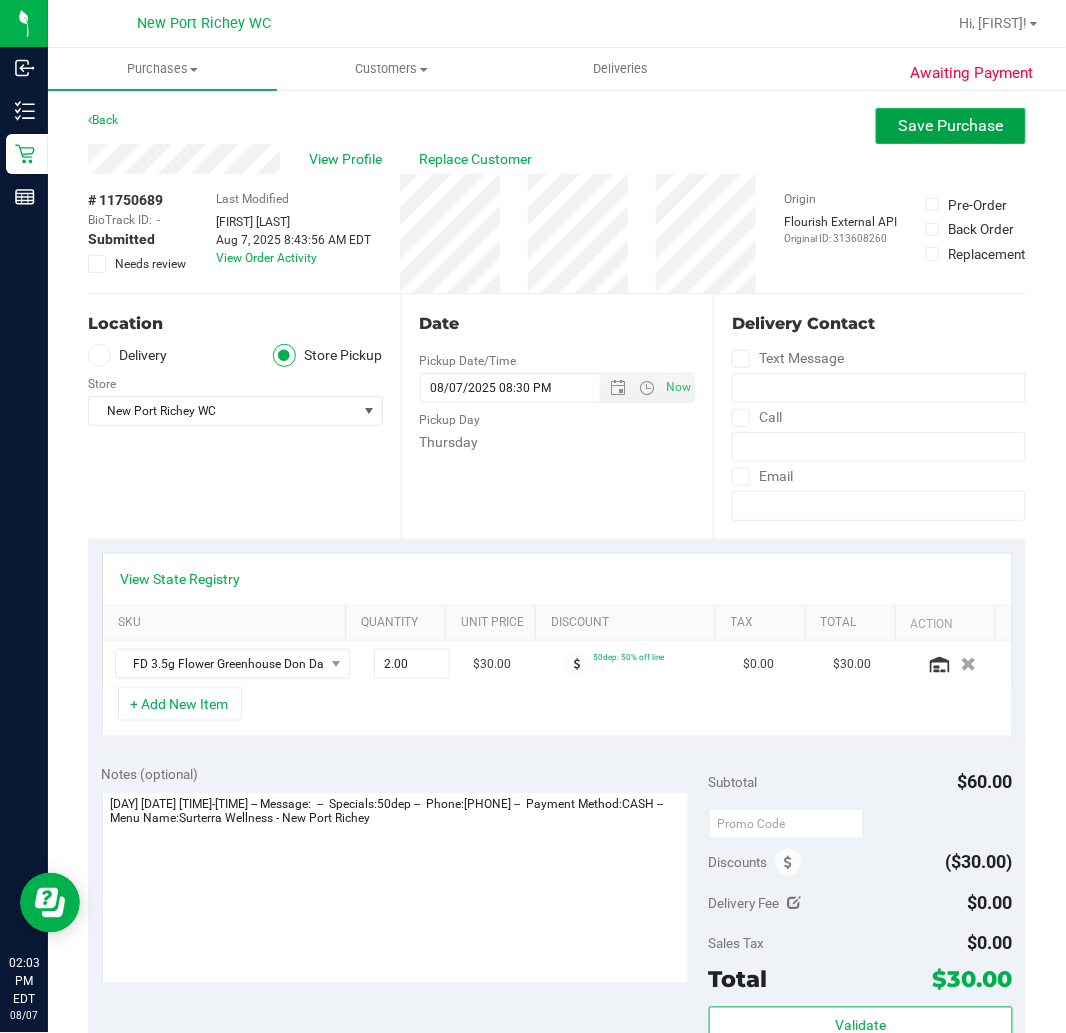 click on "Save Purchase" at bounding box center (951, 125) 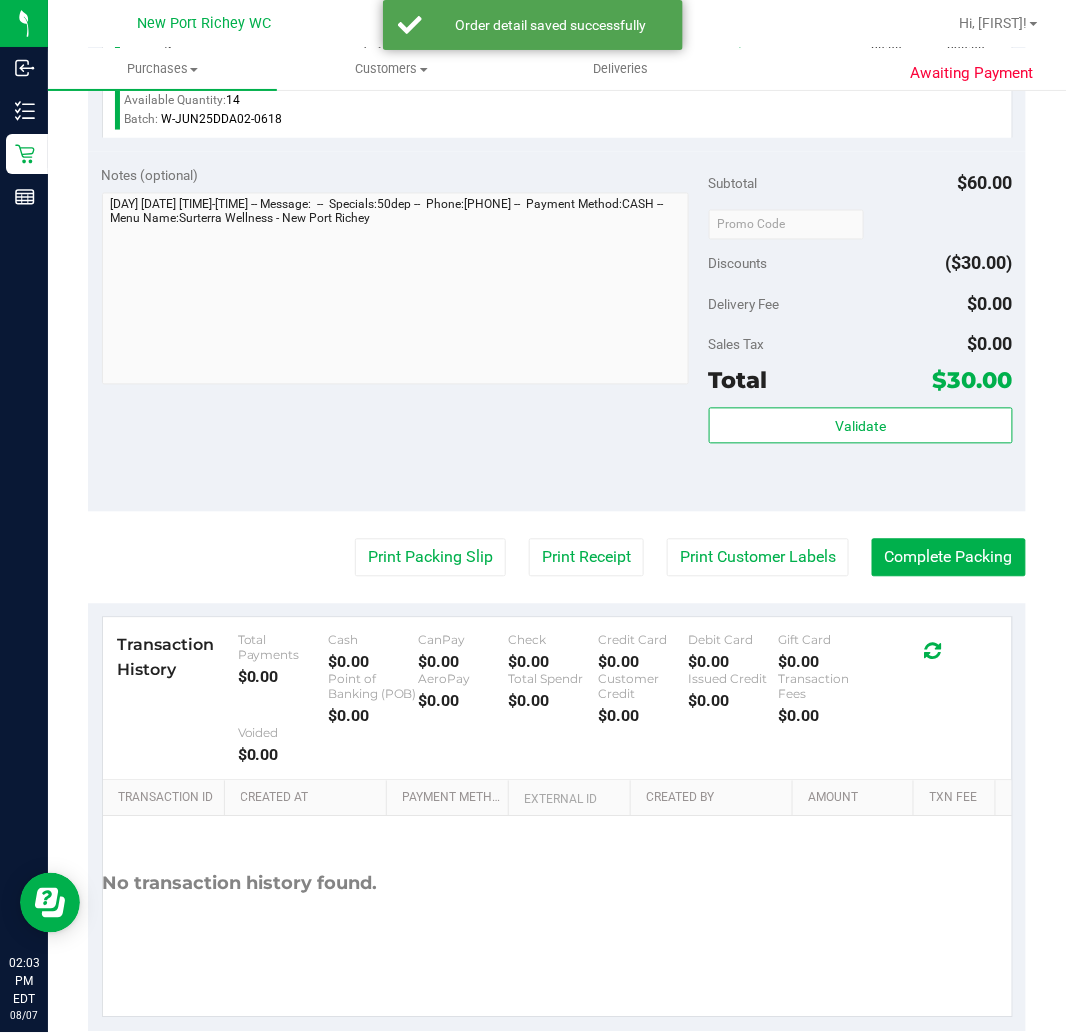 scroll, scrollTop: 666, scrollLeft: 0, axis: vertical 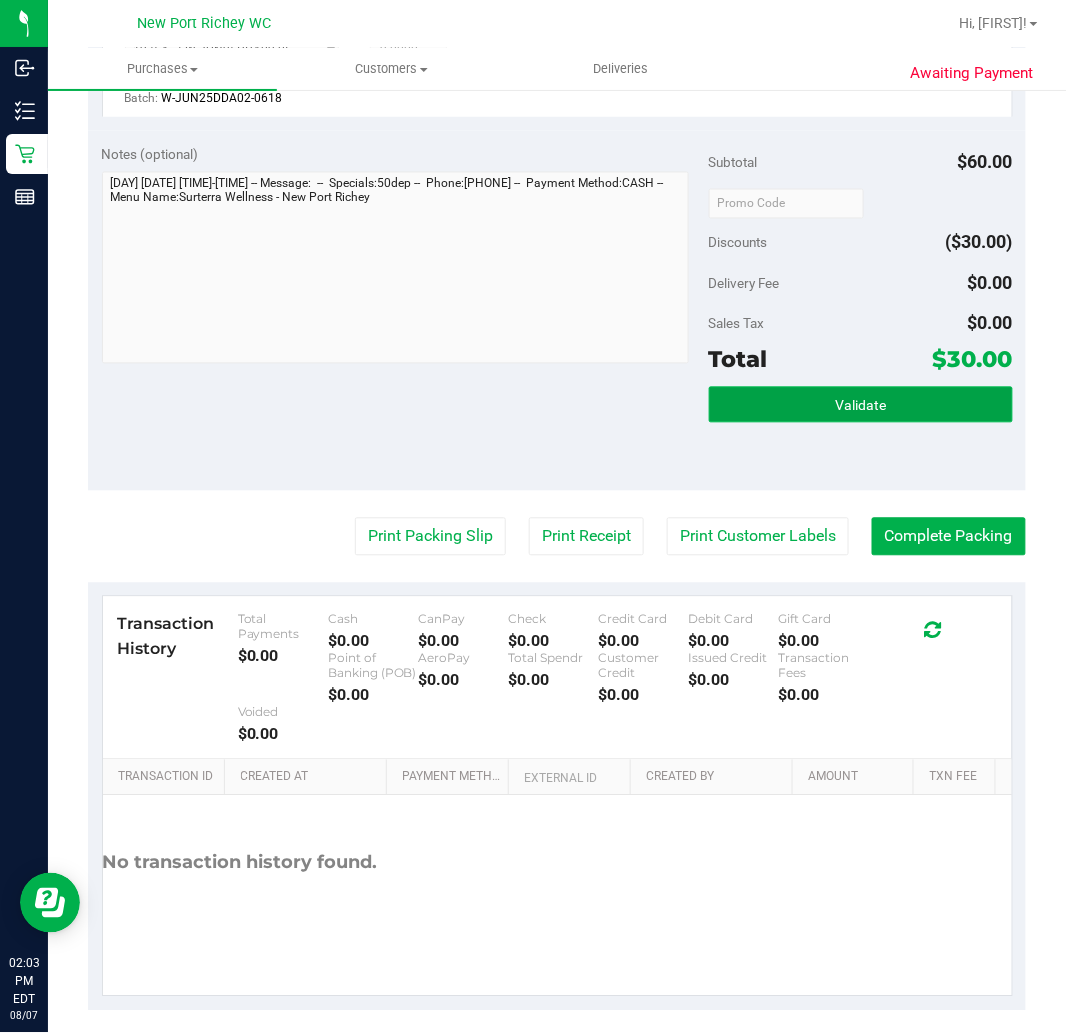 click on "Validate" at bounding box center (860, 406) 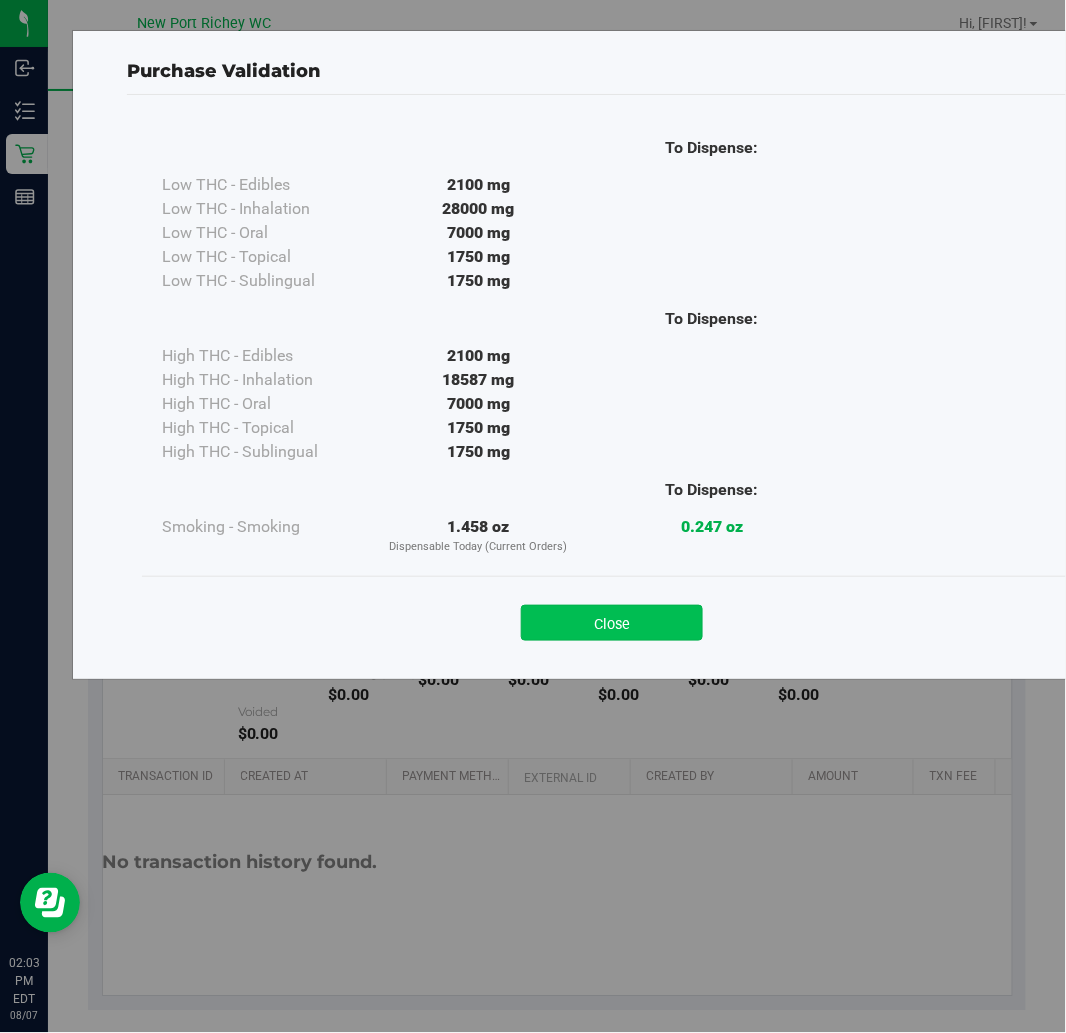 click on "Close" at bounding box center (612, 623) 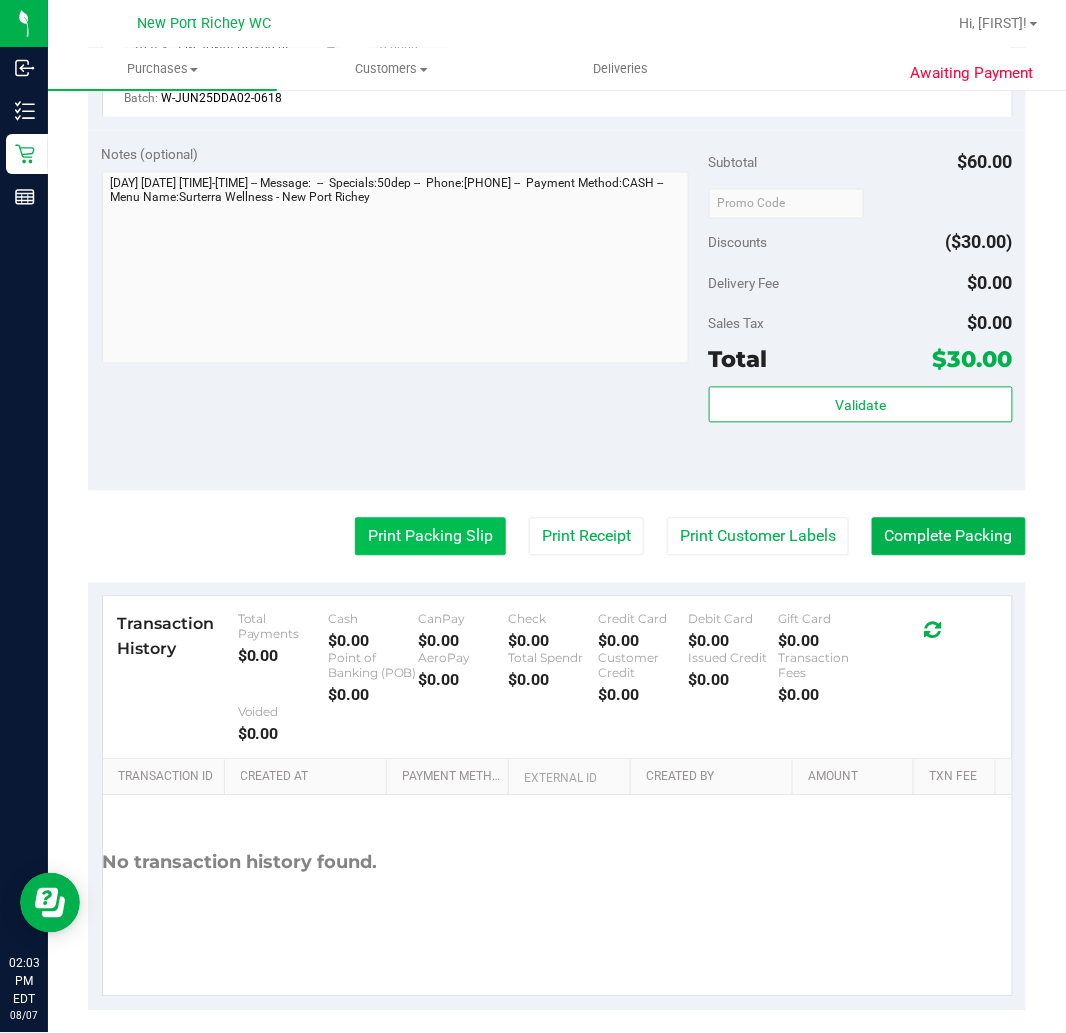 click on "Print Packing Slip" at bounding box center (430, 537) 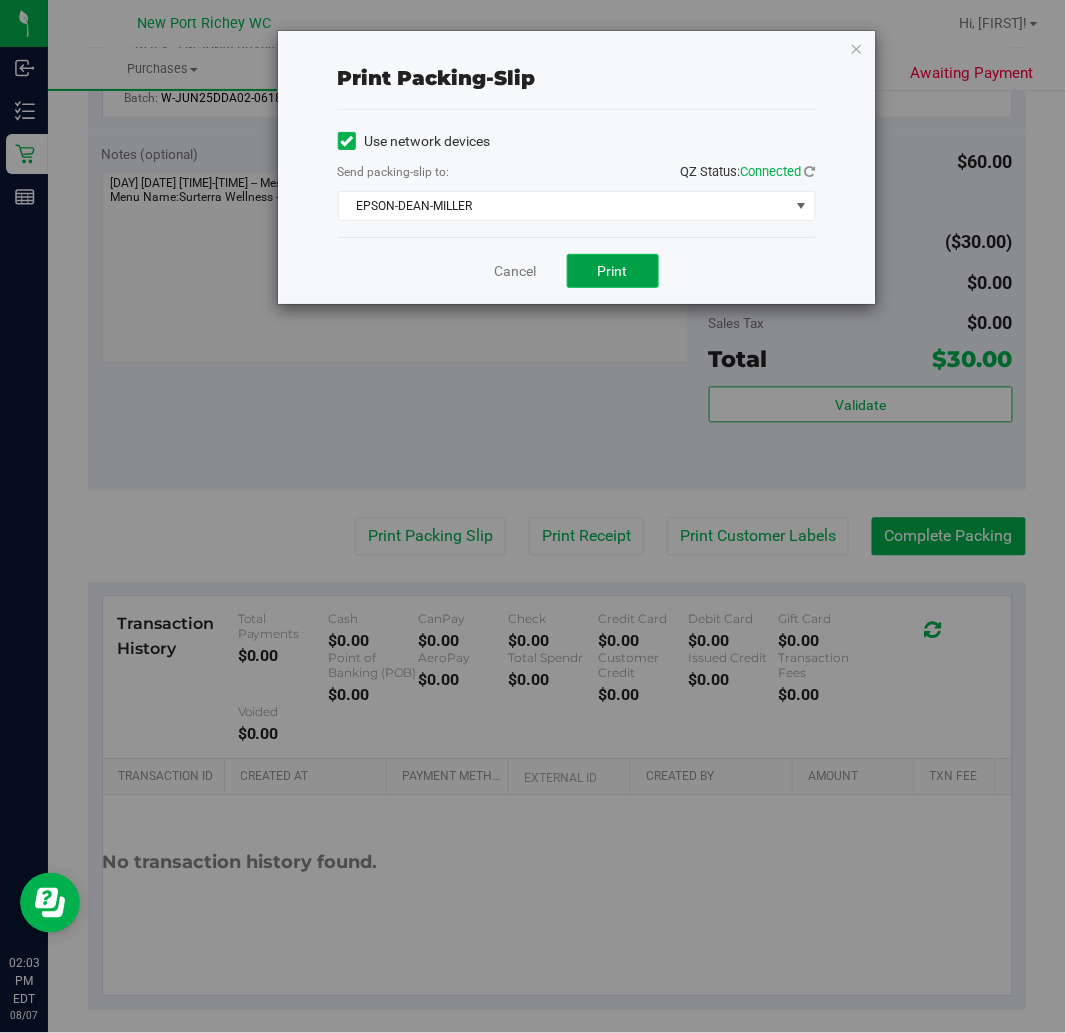 click on "Print" at bounding box center (613, 271) 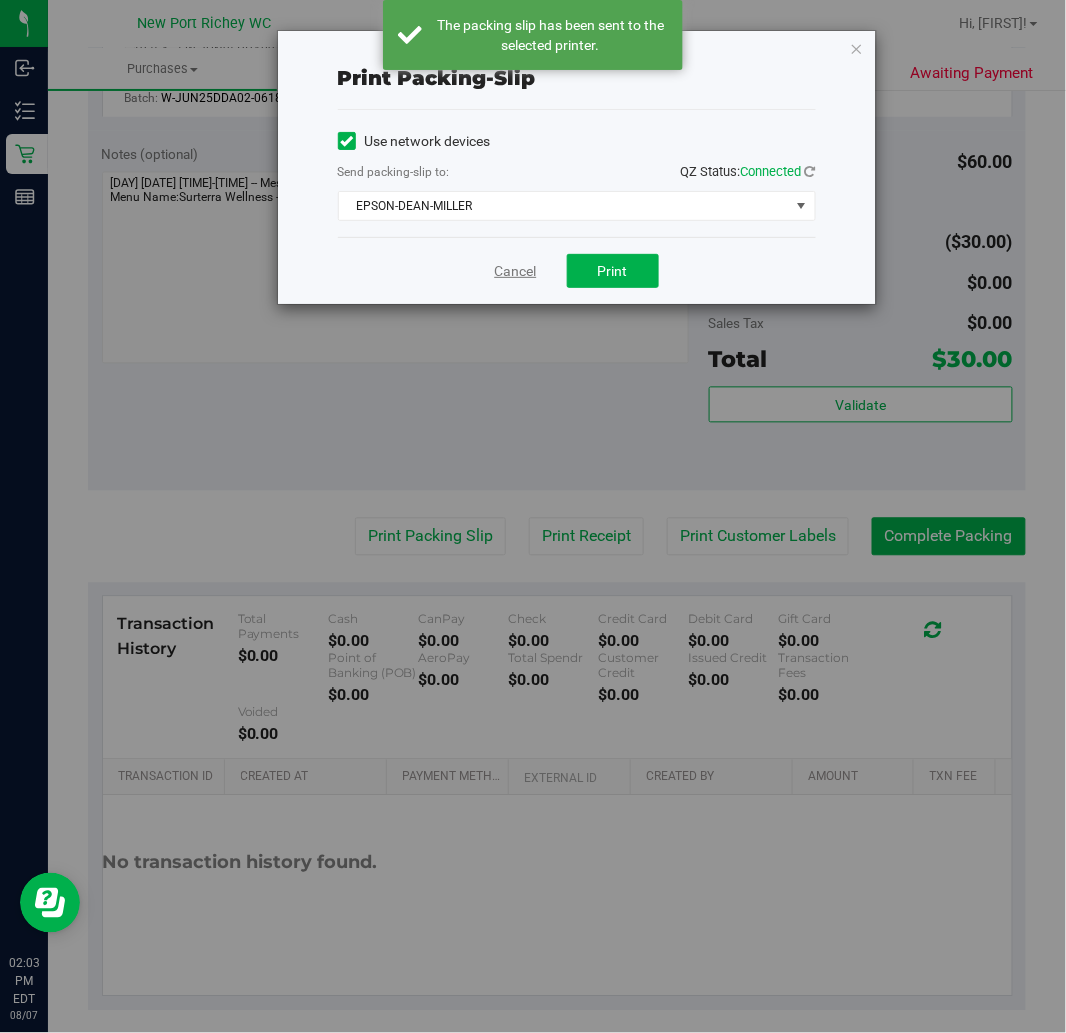 click on "Cancel" at bounding box center (516, 271) 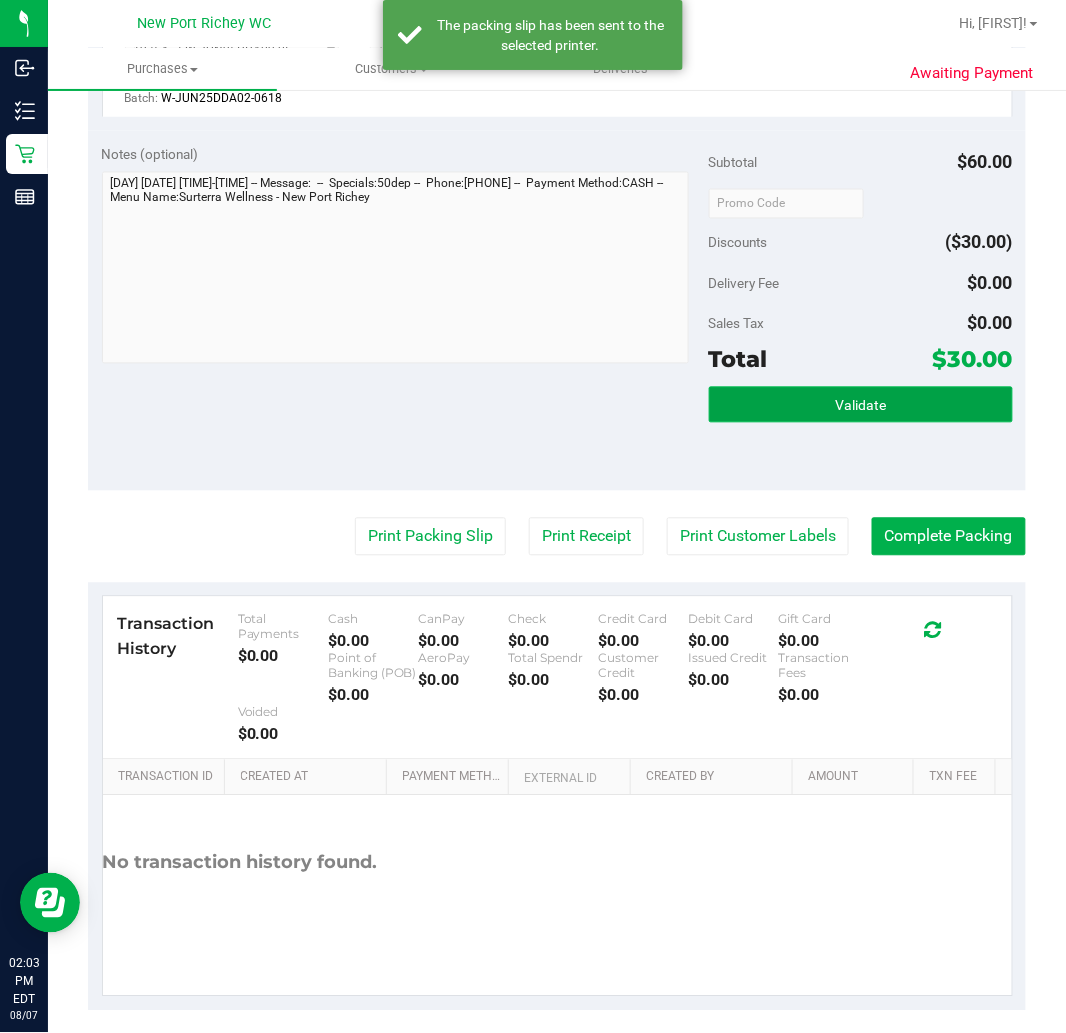 click on "Validate" at bounding box center (860, 406) 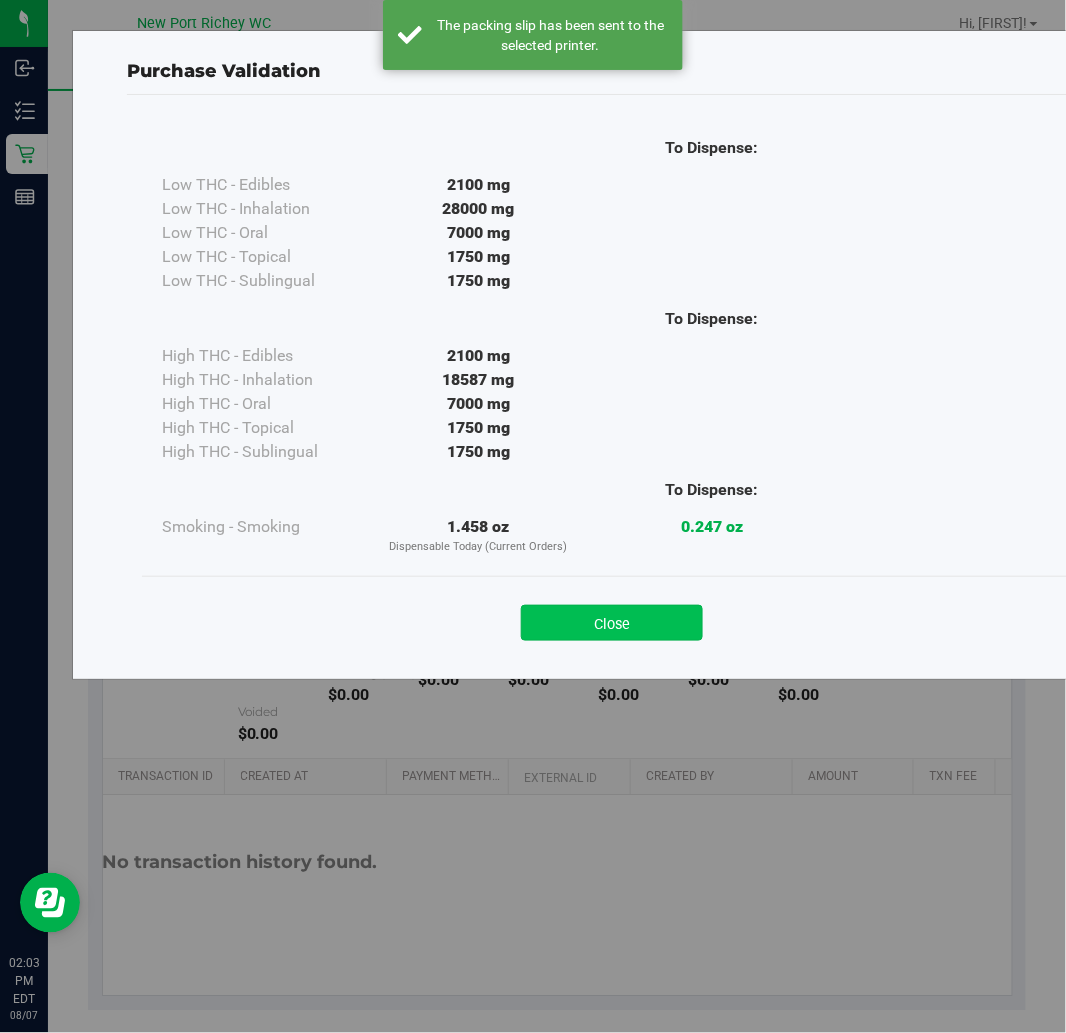 click on "Close" at bounding box center (612, 623) 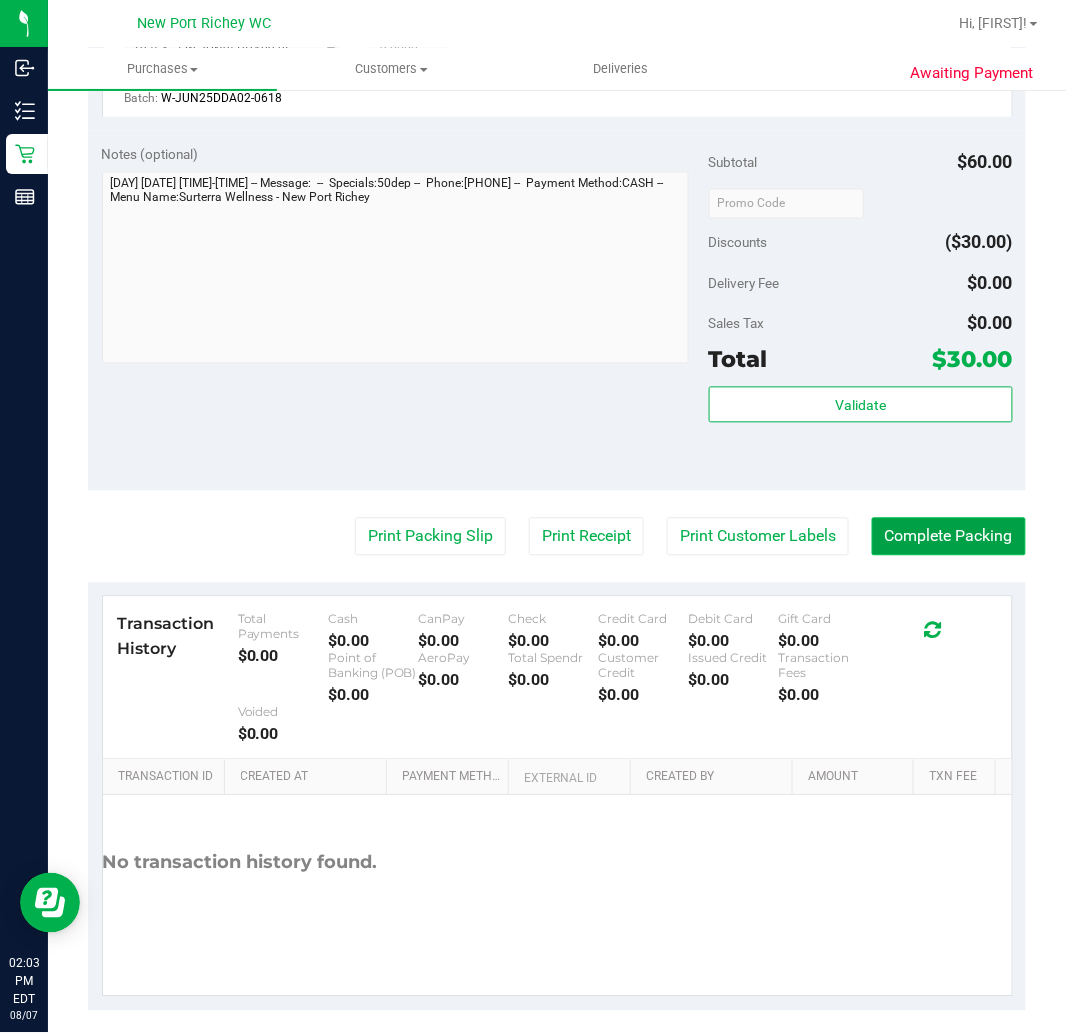 click on "Complete Packing" at bounding box center [949, 537] 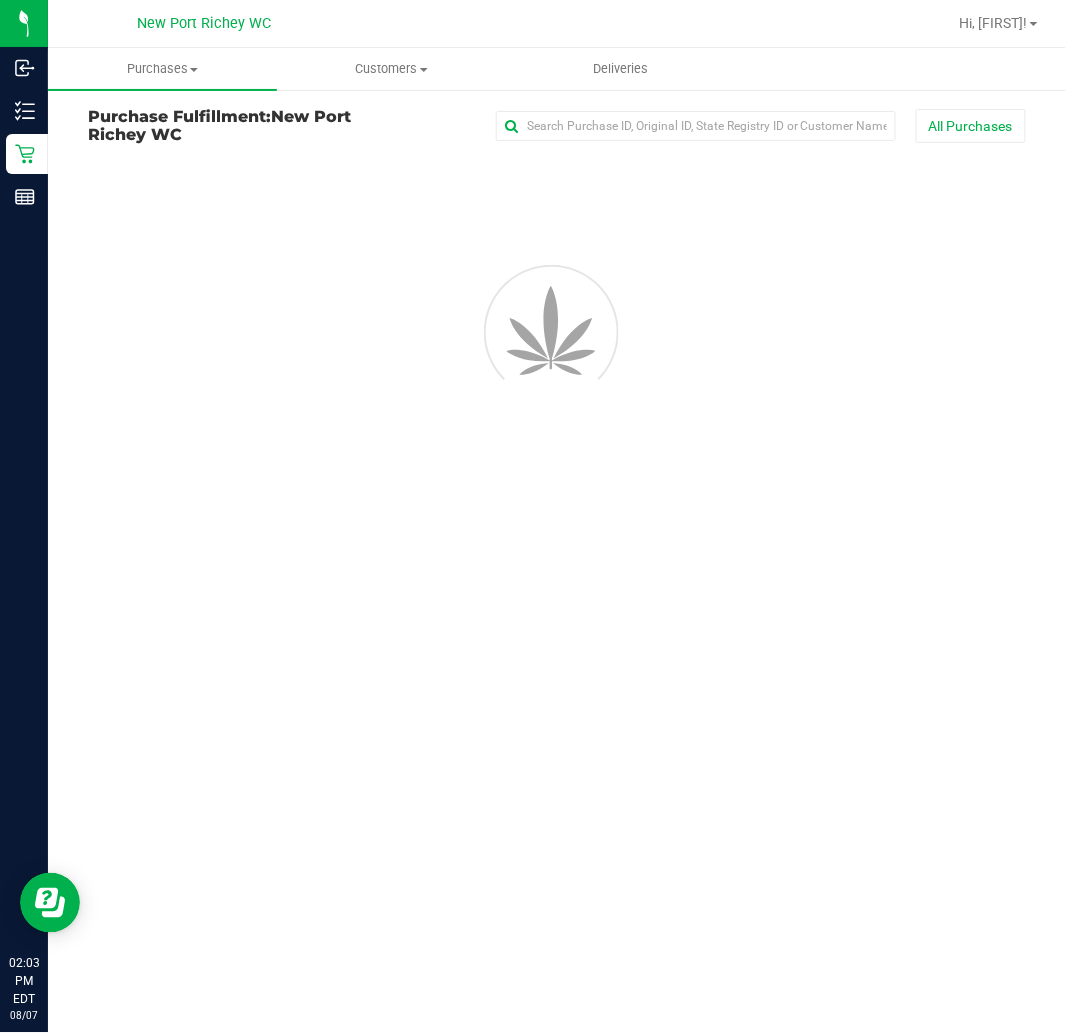 scroll, scrollTop: 0, scrollLeft: 0, axis: both 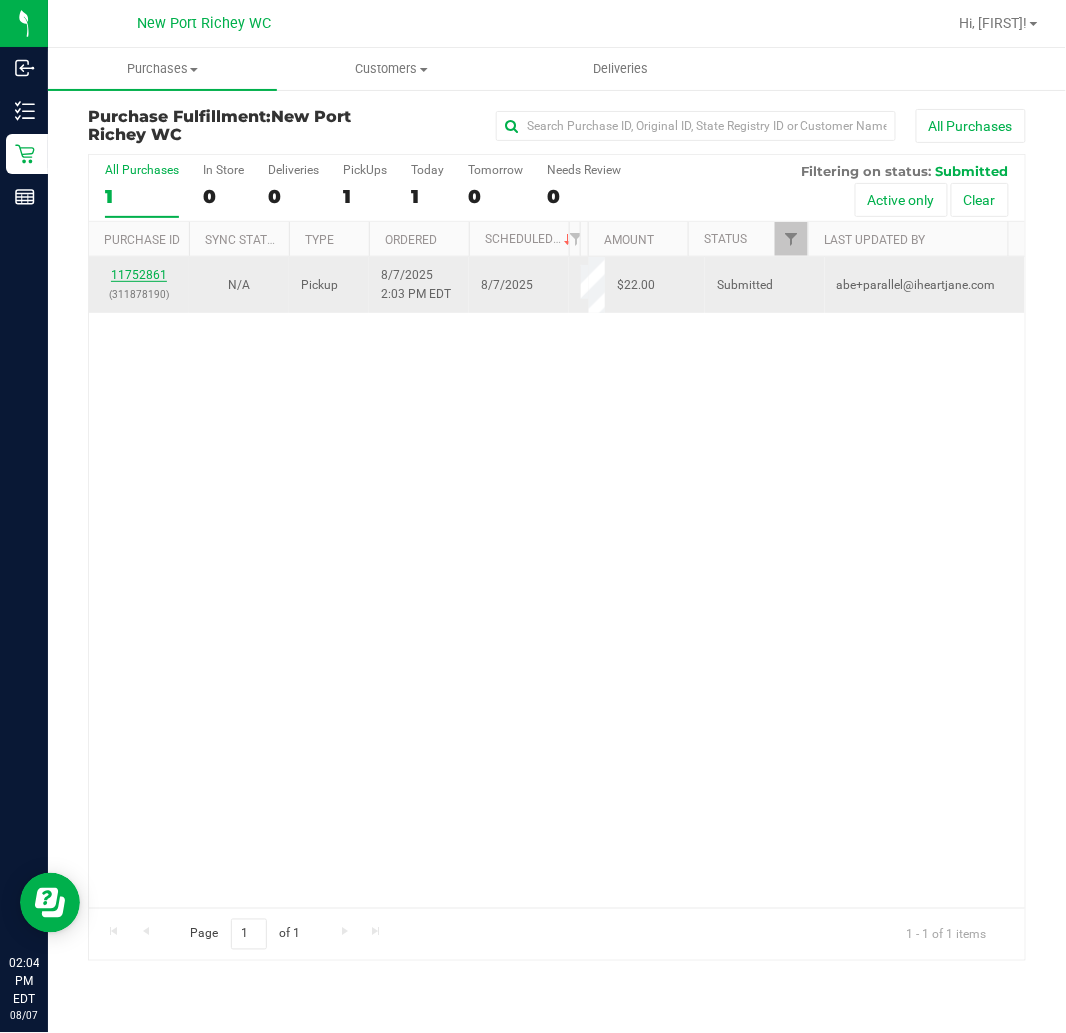 click on "11752861" at bounding box center [139, 275] 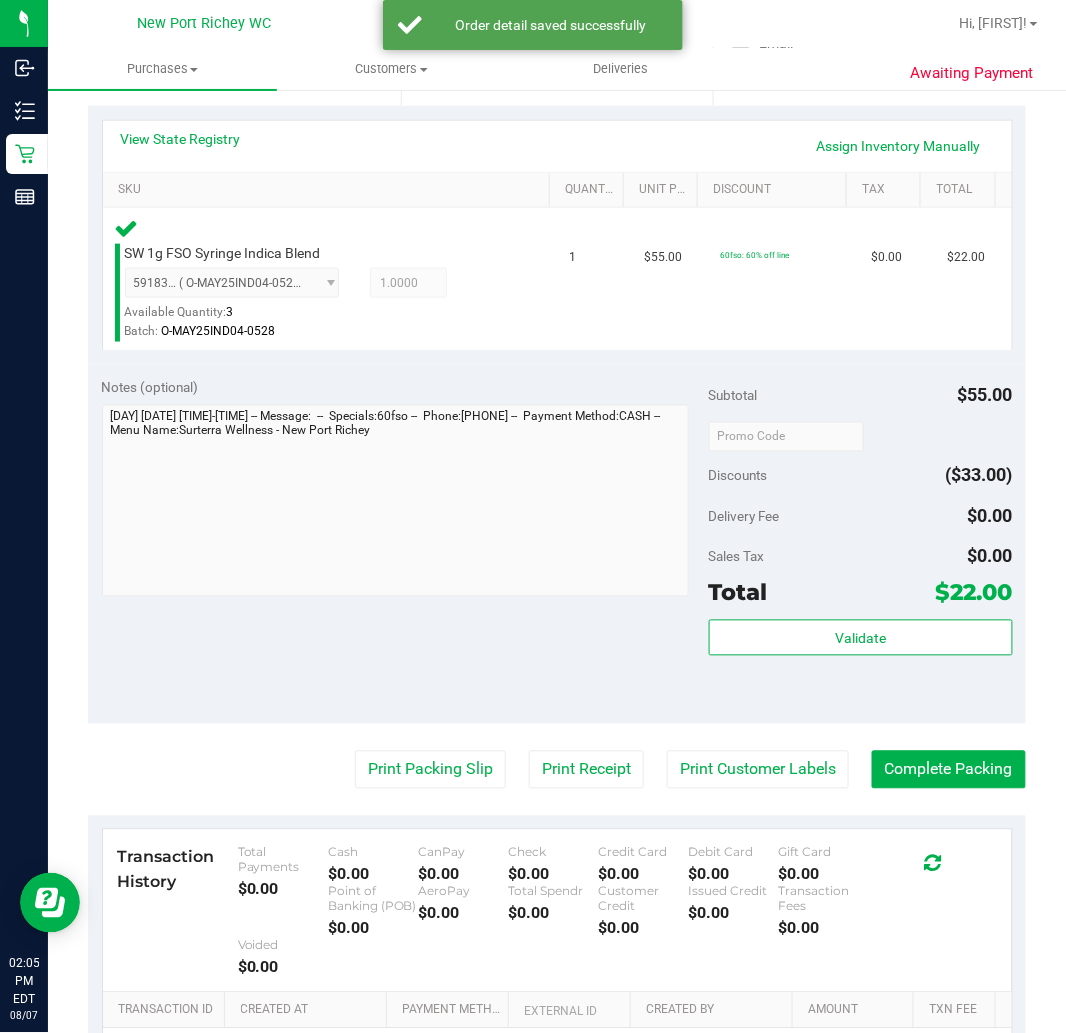 scroll, scrollTop: 444, scrollLeft: 0, axis: vertical 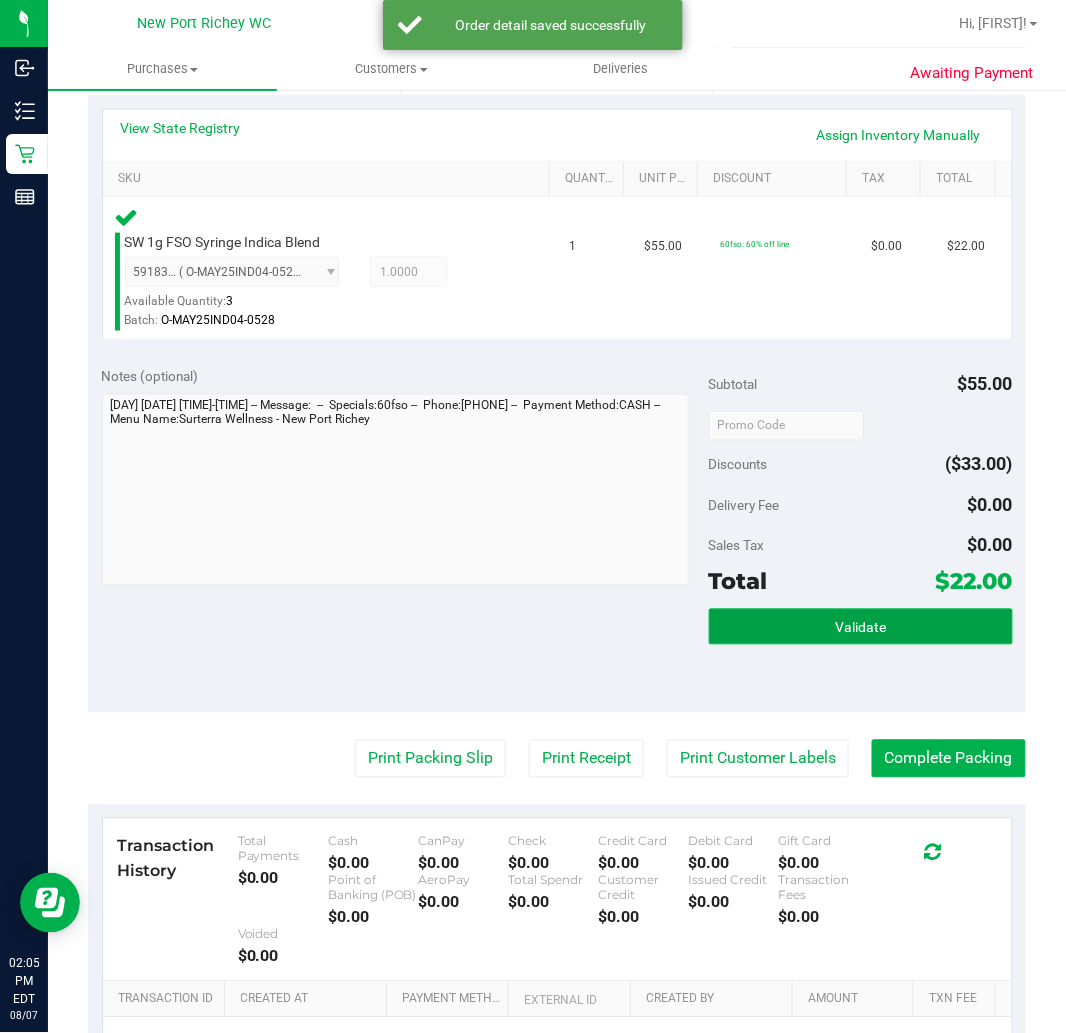 click on "Validate" at bounding box center (861, 627) 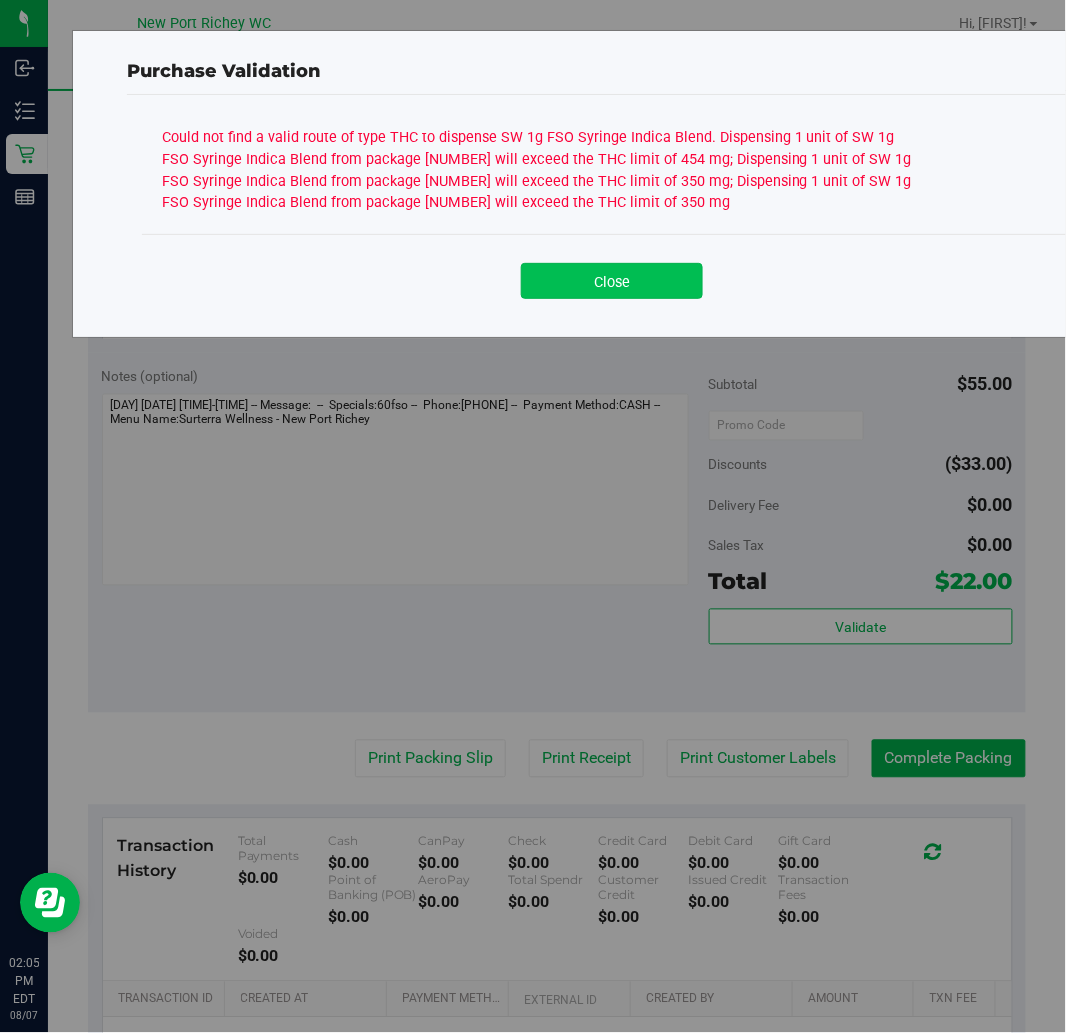 click on "Close" at bounding box center (612, 281) 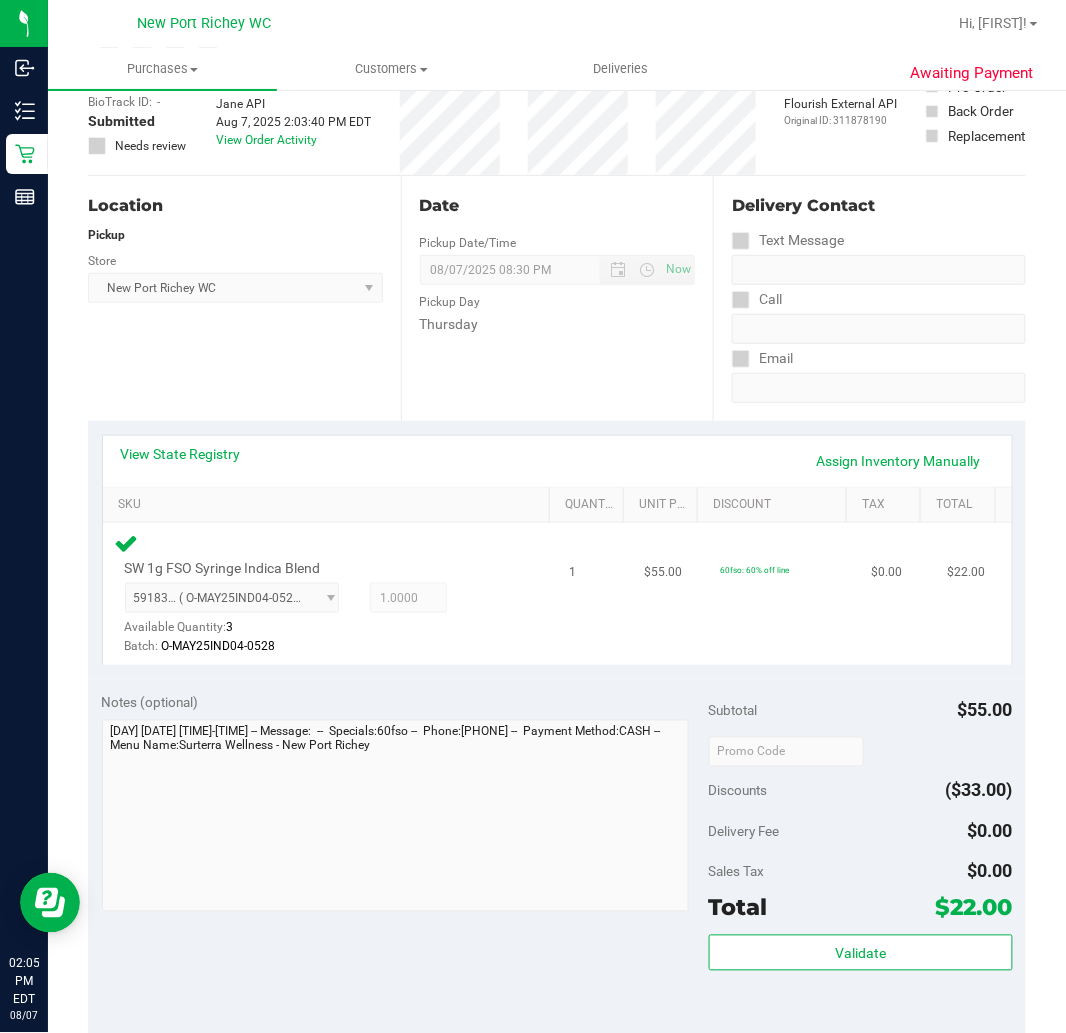 scroll, scrollTop: 0, scrollLeft: 0, axis: both 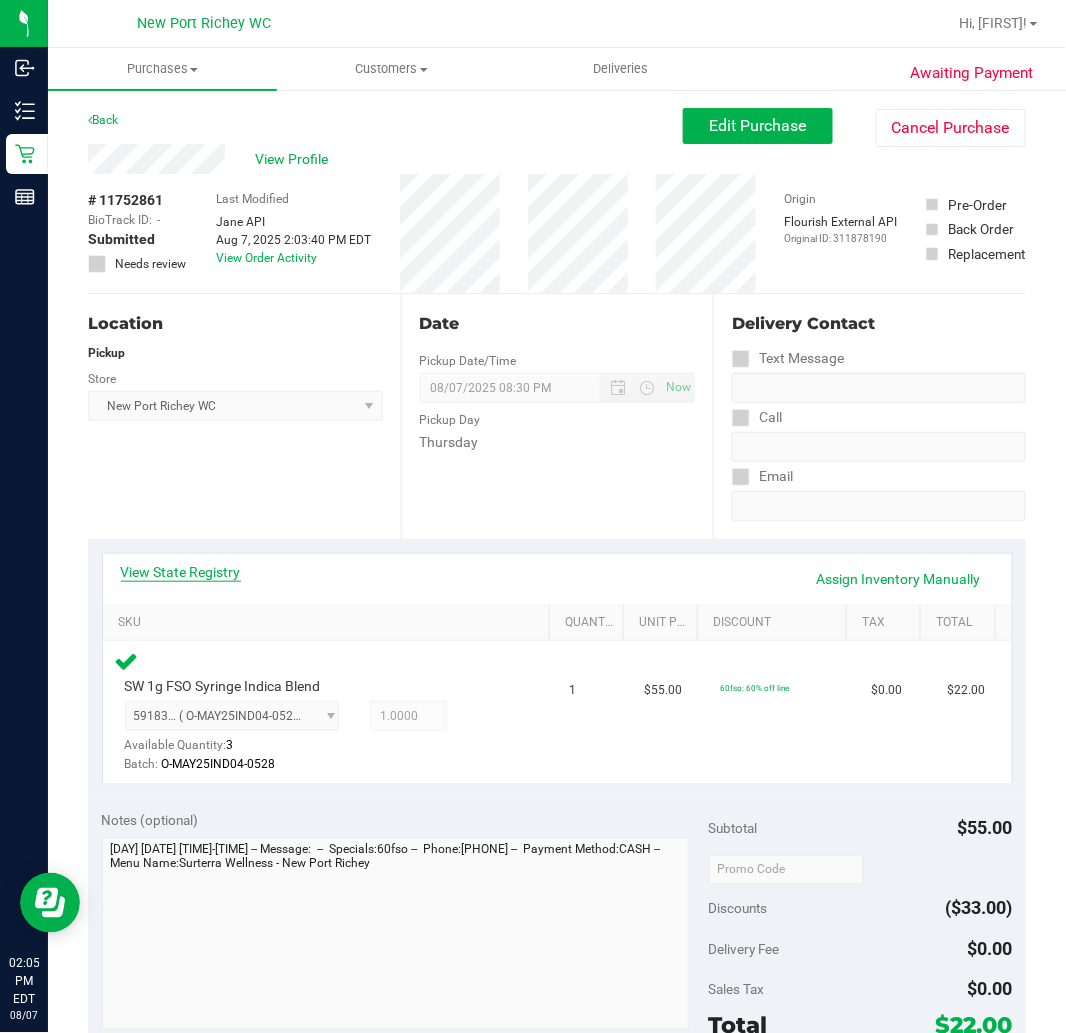 click on "View State Registry" at bounding box center (181, 572) 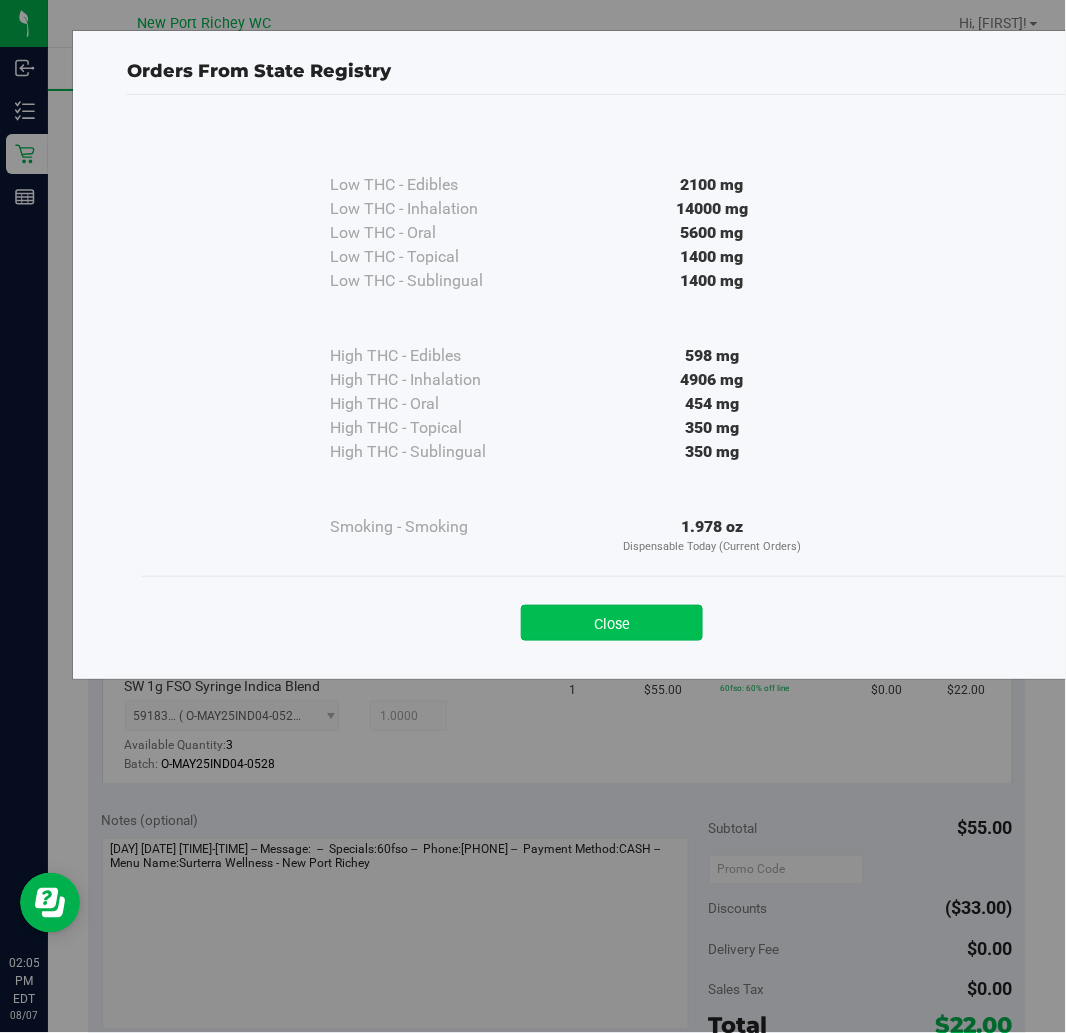 click on "Close" at bounding box center (612, 623) 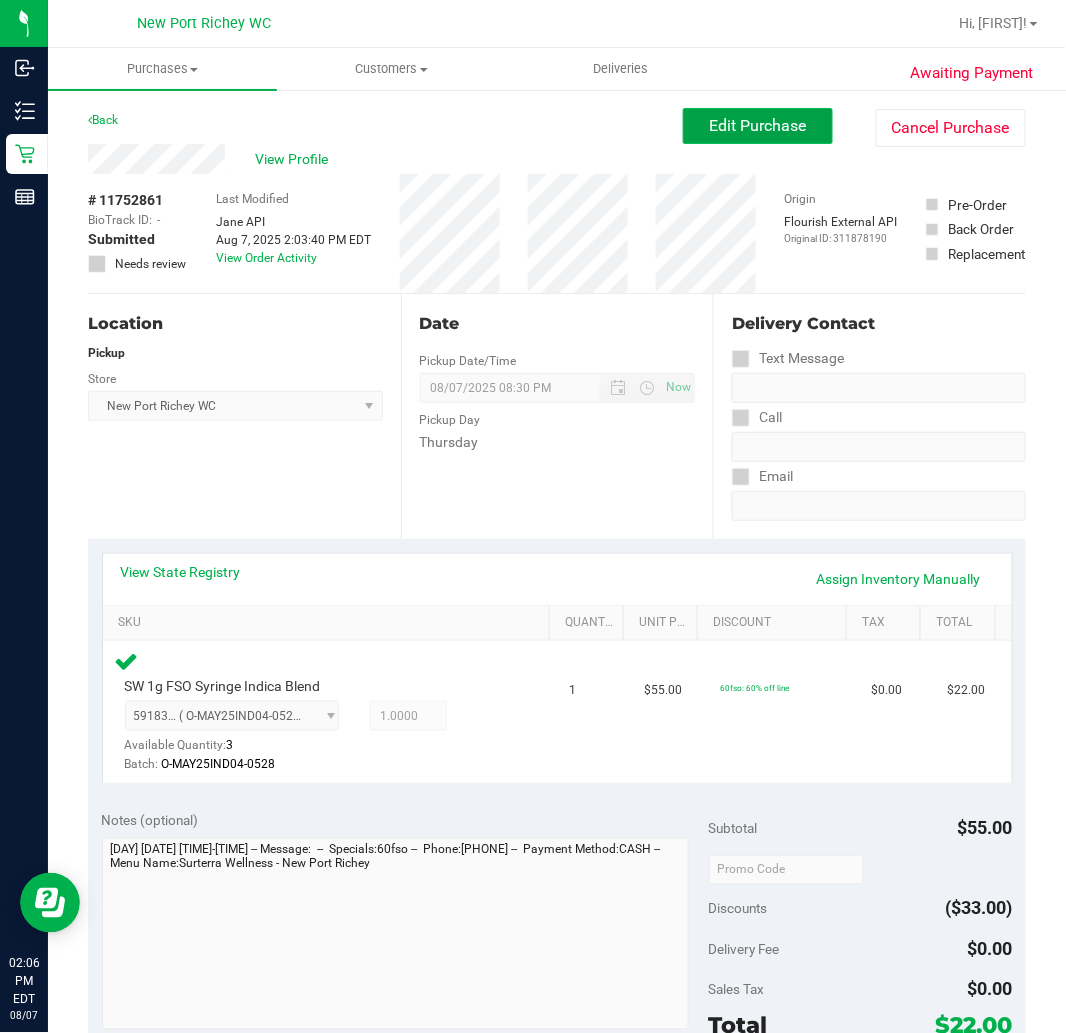 click on "Edit Purchase" at bounding box center [758, 125] 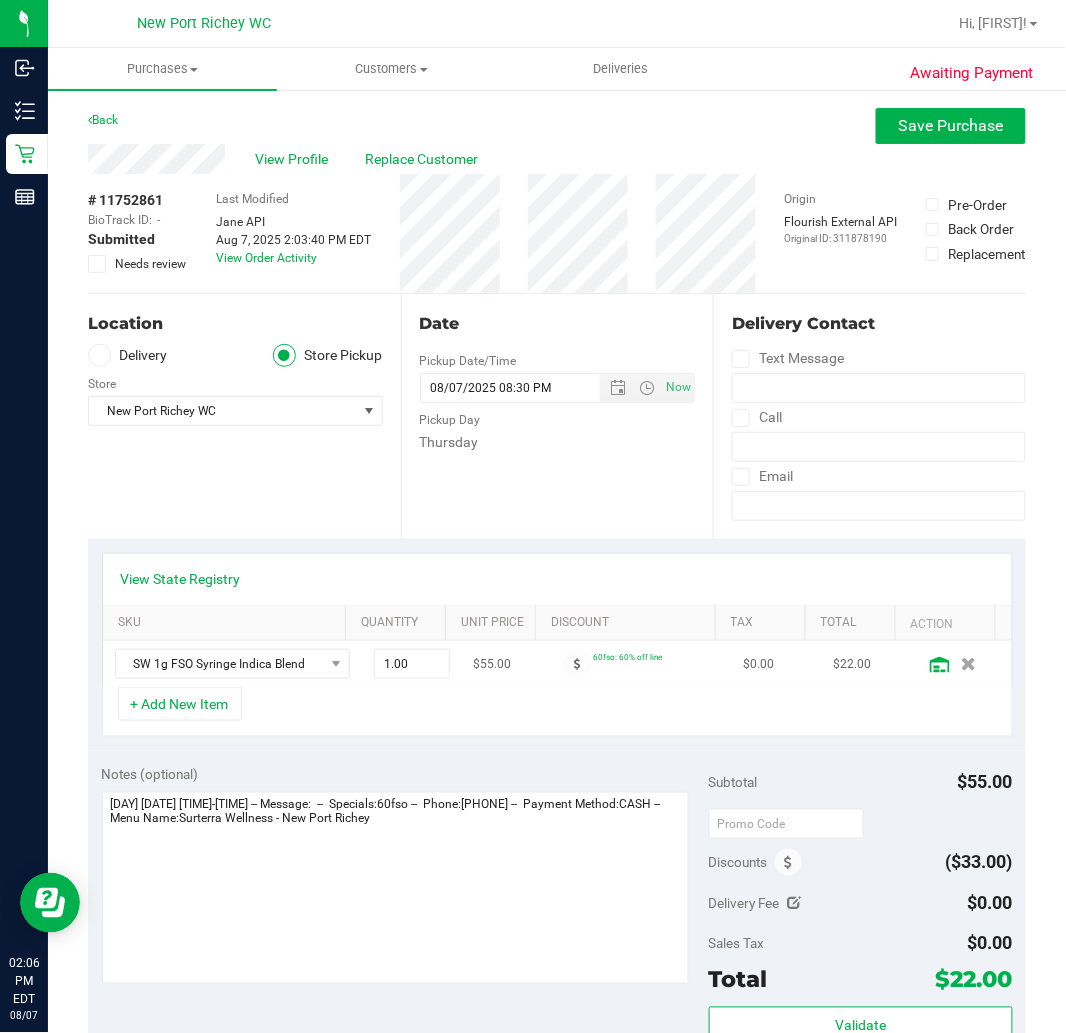 click 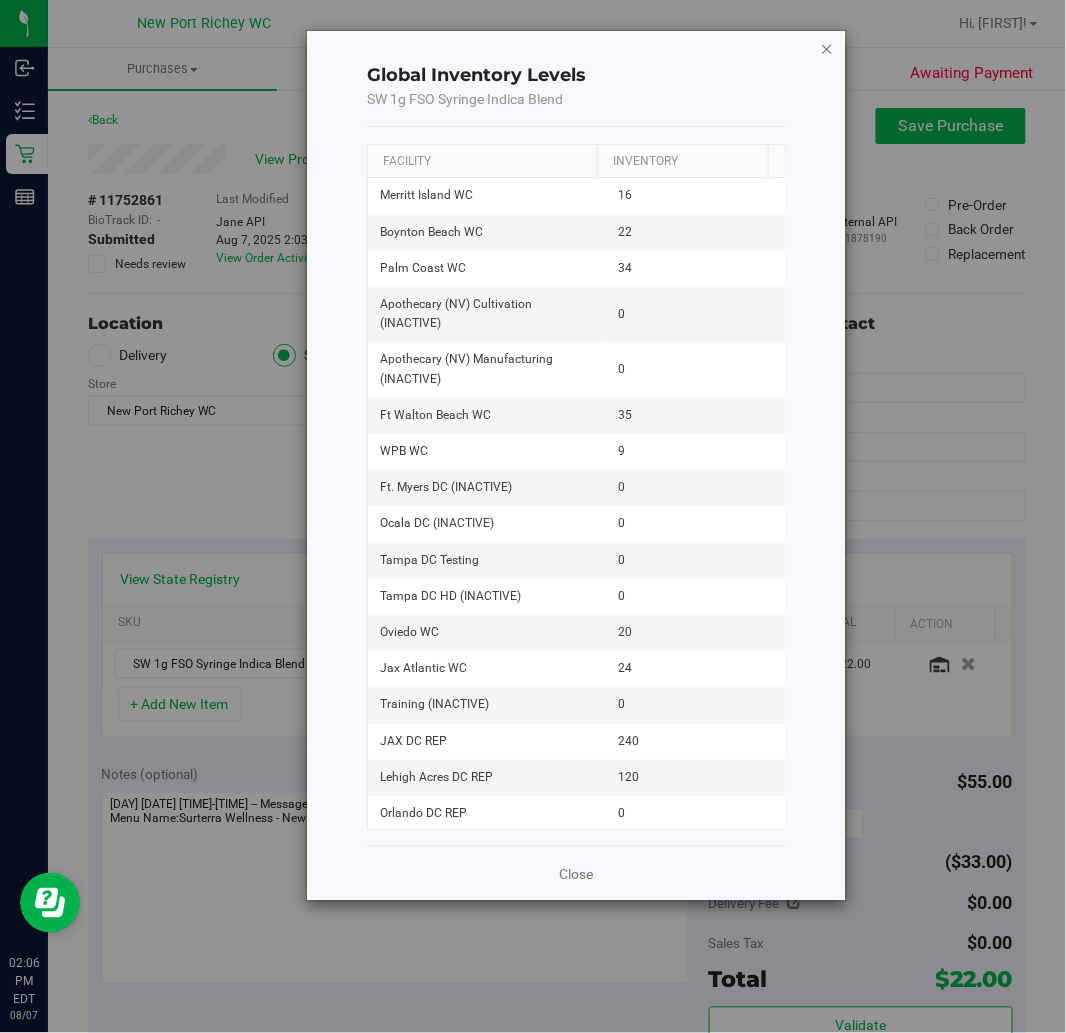 click at bounding box center (827, 48) 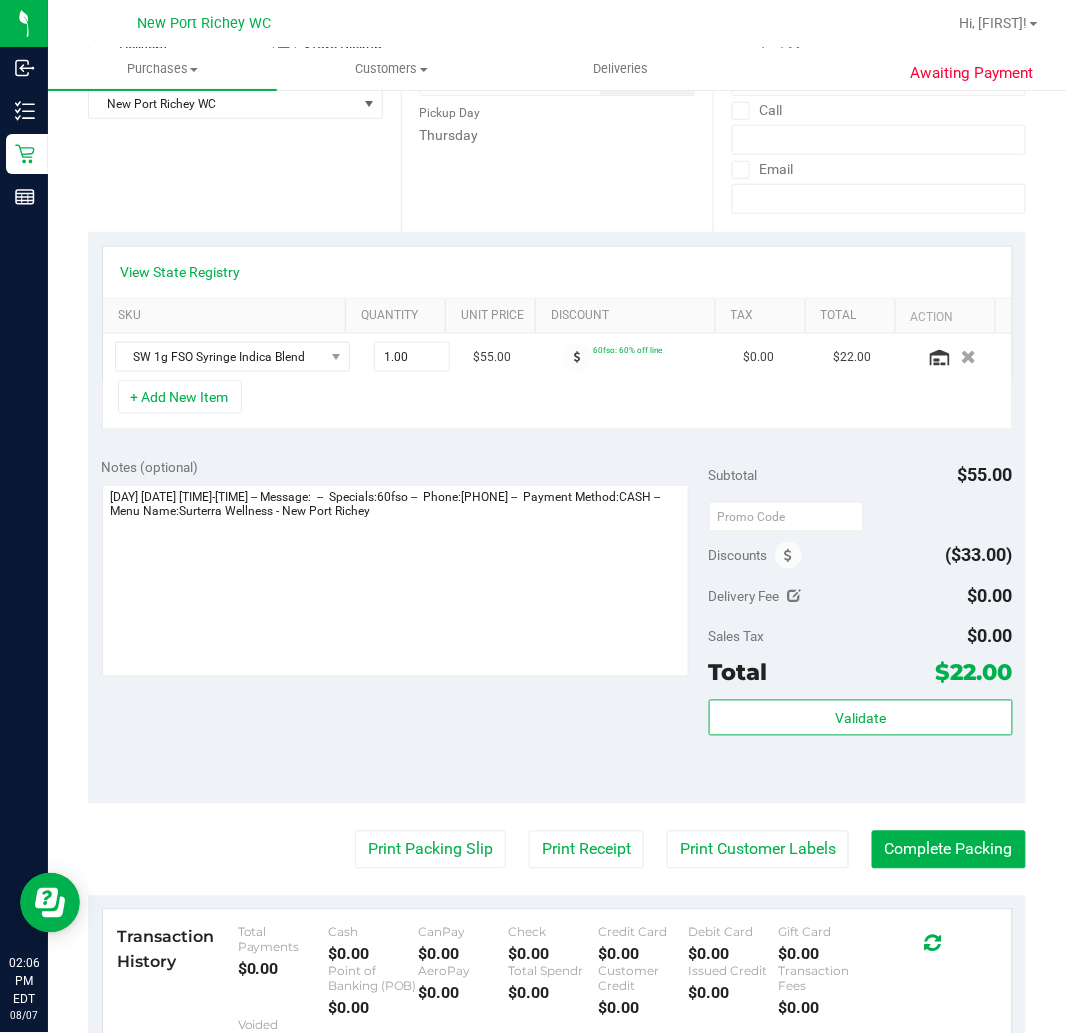 scroll, scrollTop: 333, scrollLeft: 0, axis: vertical 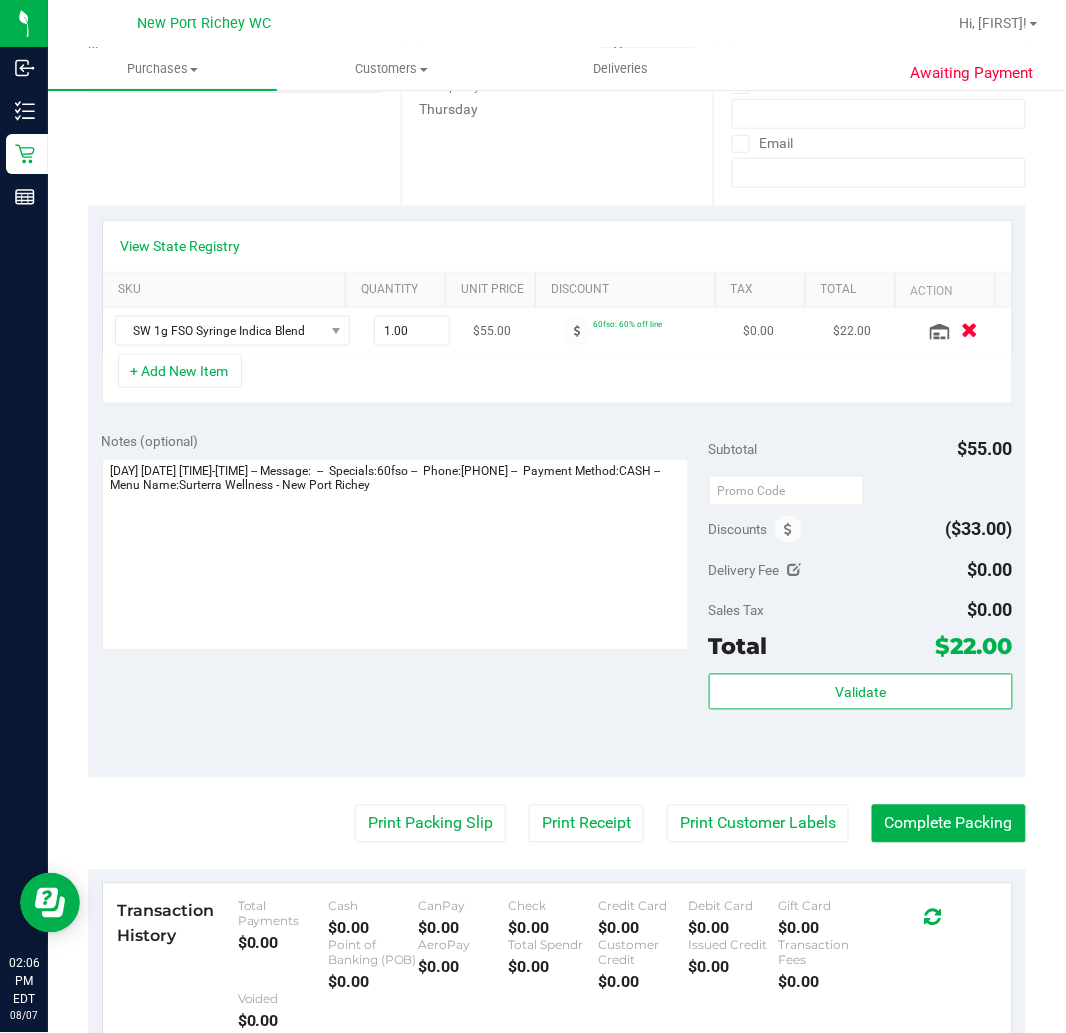 click at bounding box center [969, 331] 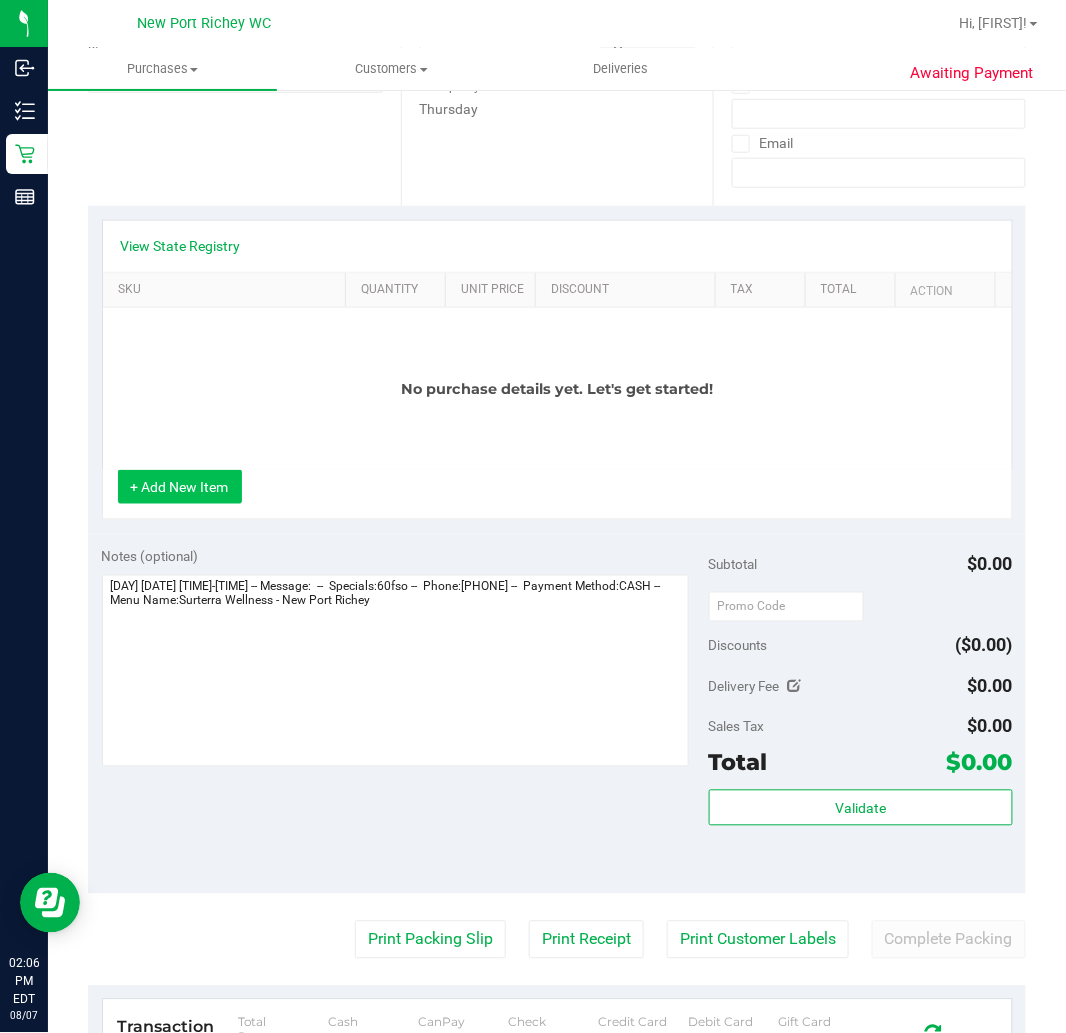 click on "+ Add New Item" at bounding box center [180, 487] 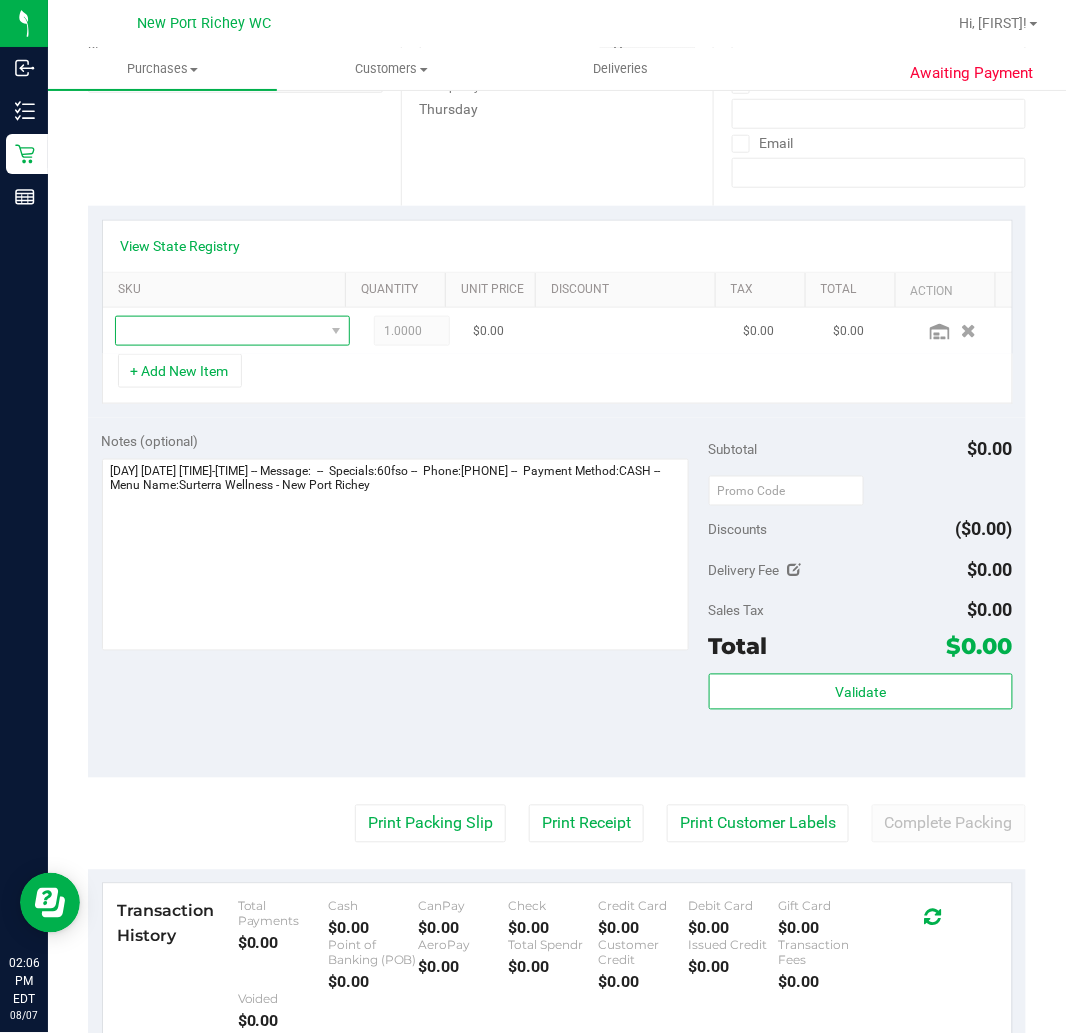 click at bounding box center (220, 331) 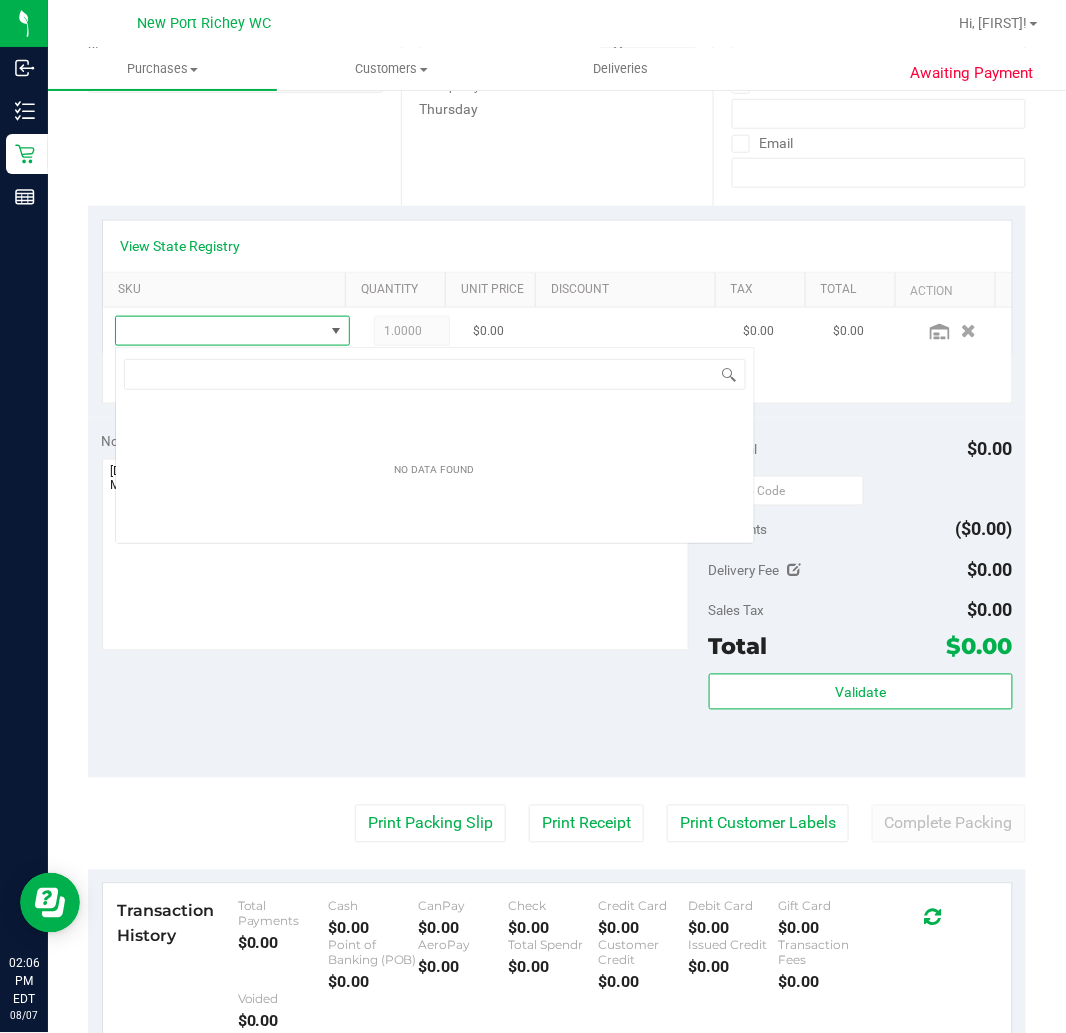 scroll, scrollTop: 99970, scrollLeft: 99797, axis: both 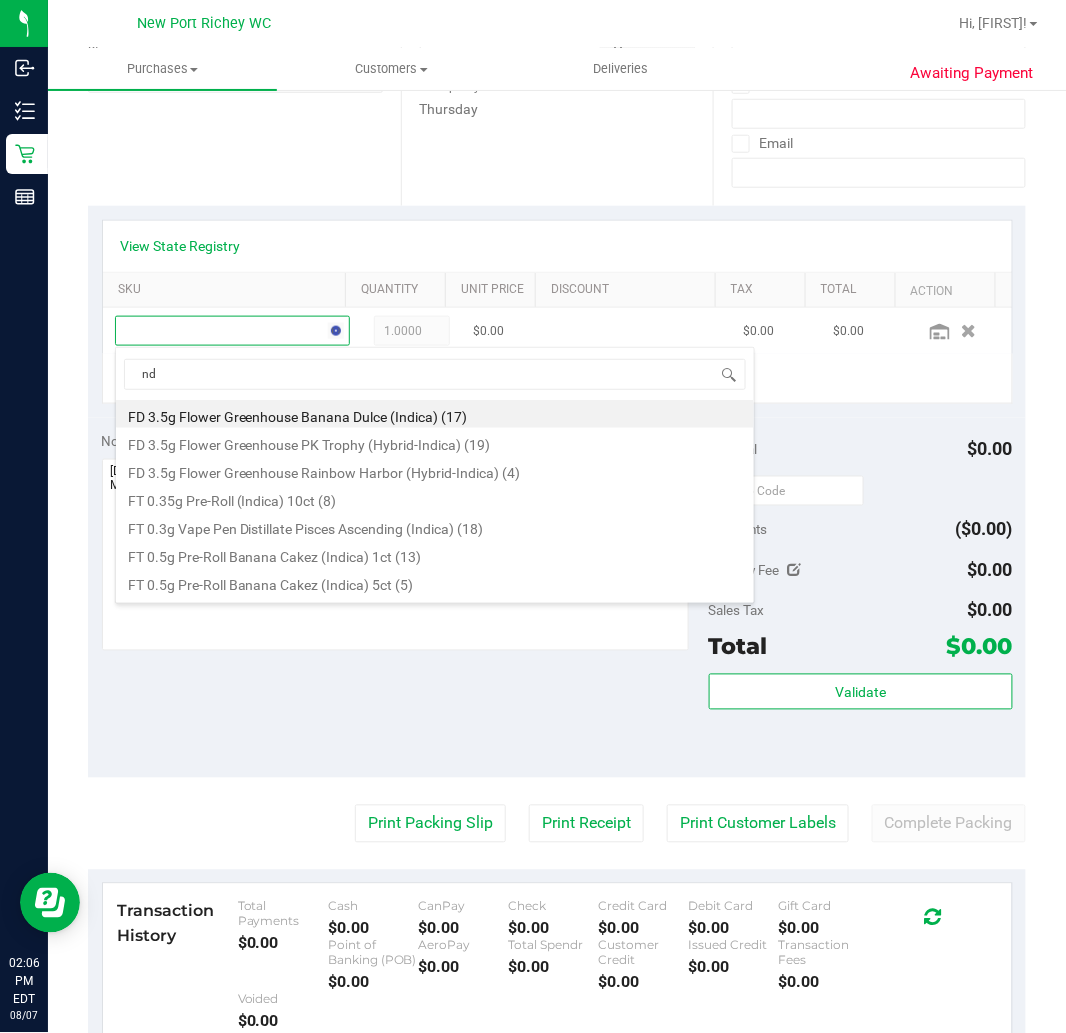 type on "d" 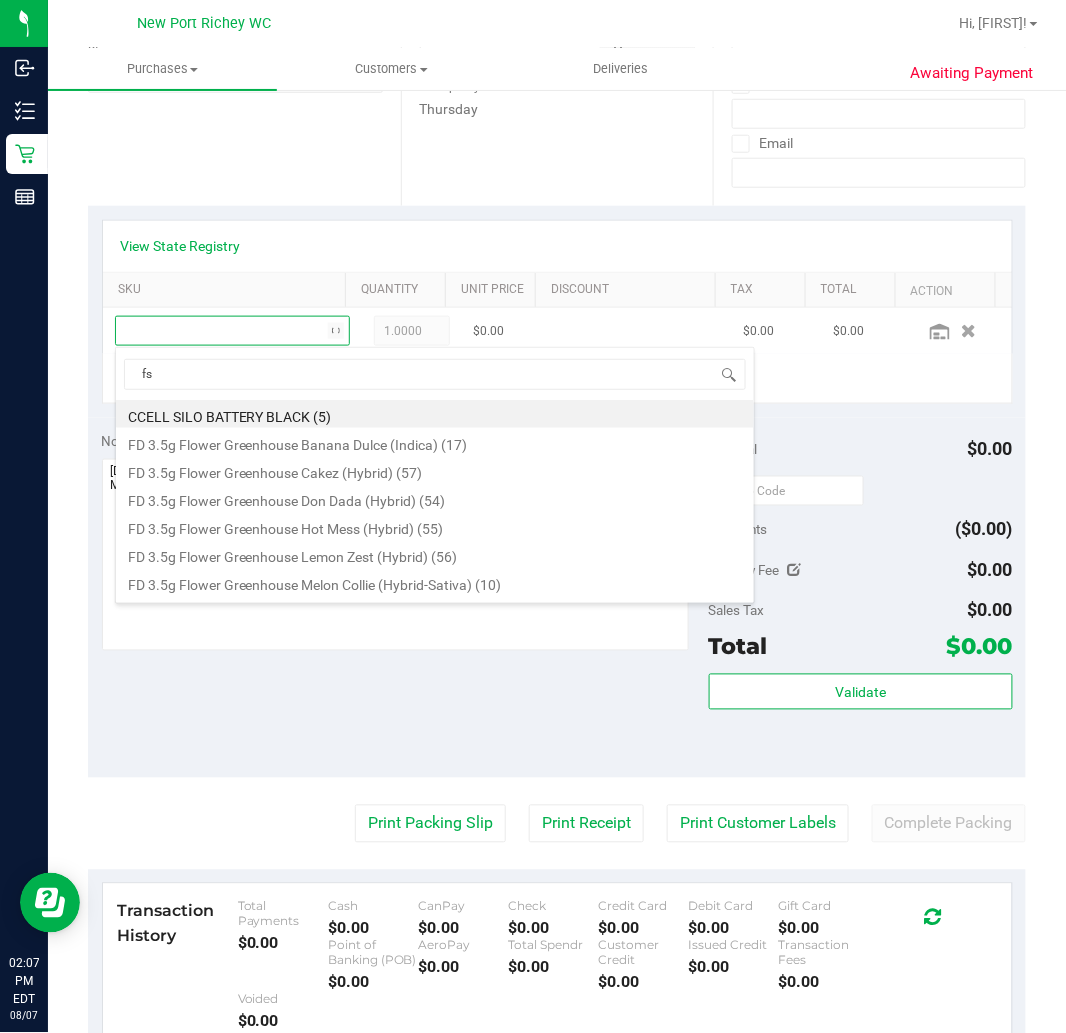 type on "fso" 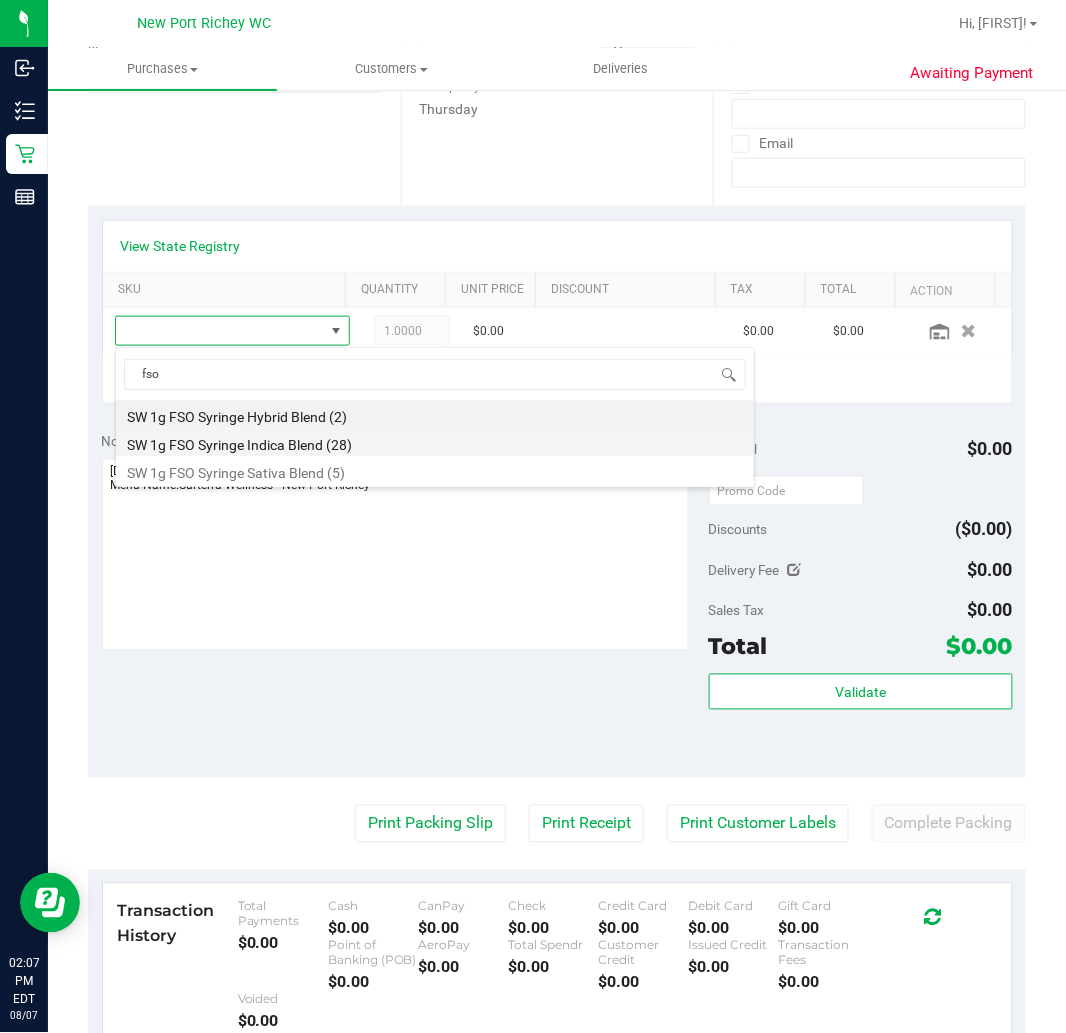 click on "SW 1g FSO Syringe Indica Blend (28)" at bounding box center (435, 442) 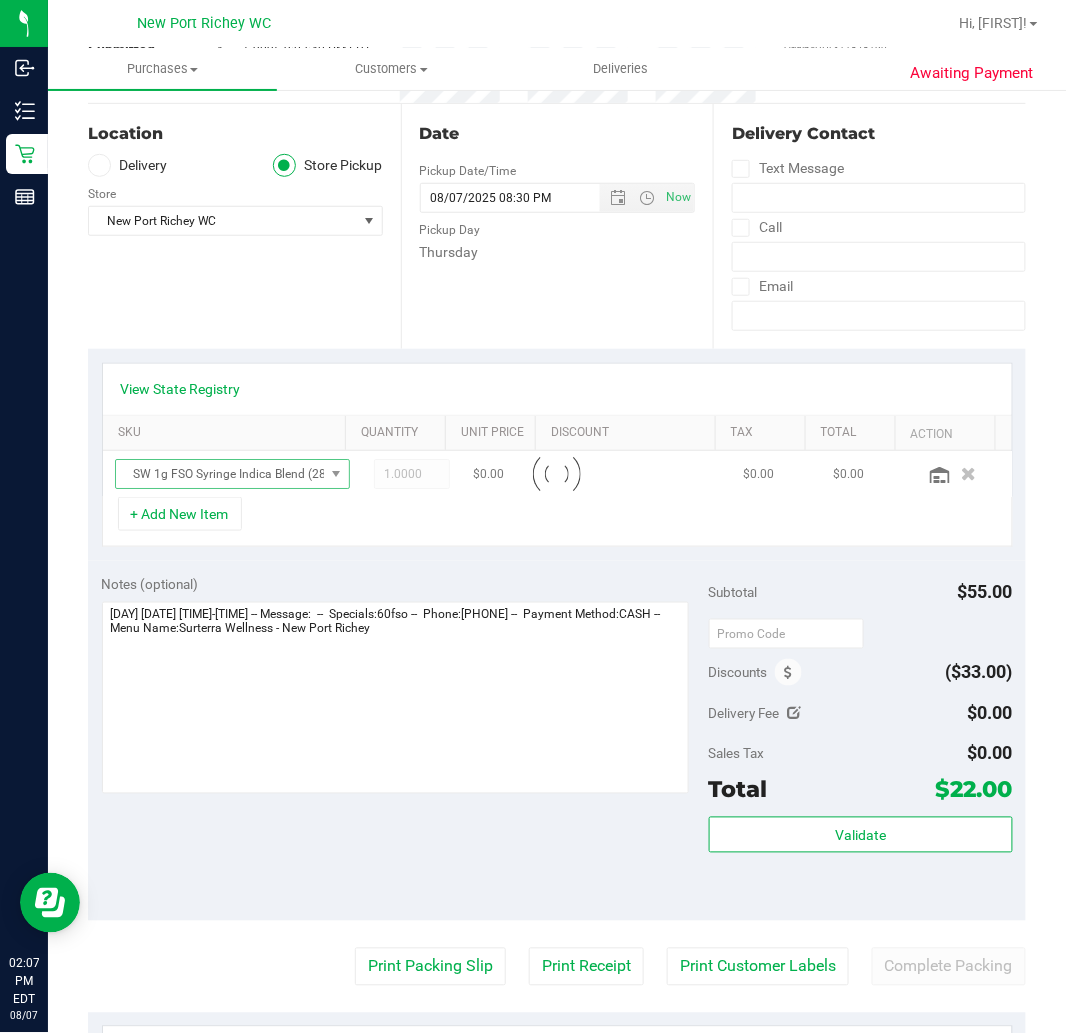 scroll, scrollTop: 0, scrollLeft: 0, axis: both 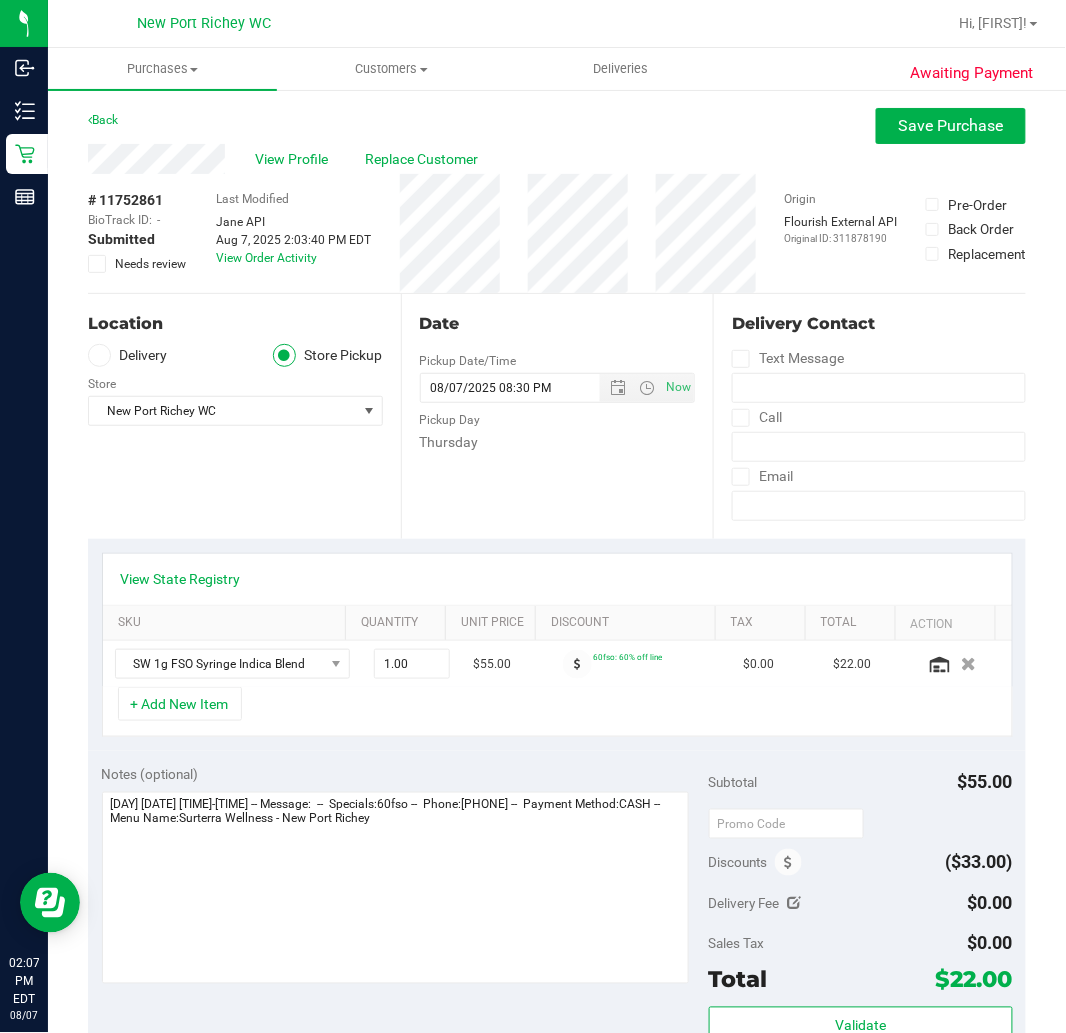 click at bounding box center (97, 264) 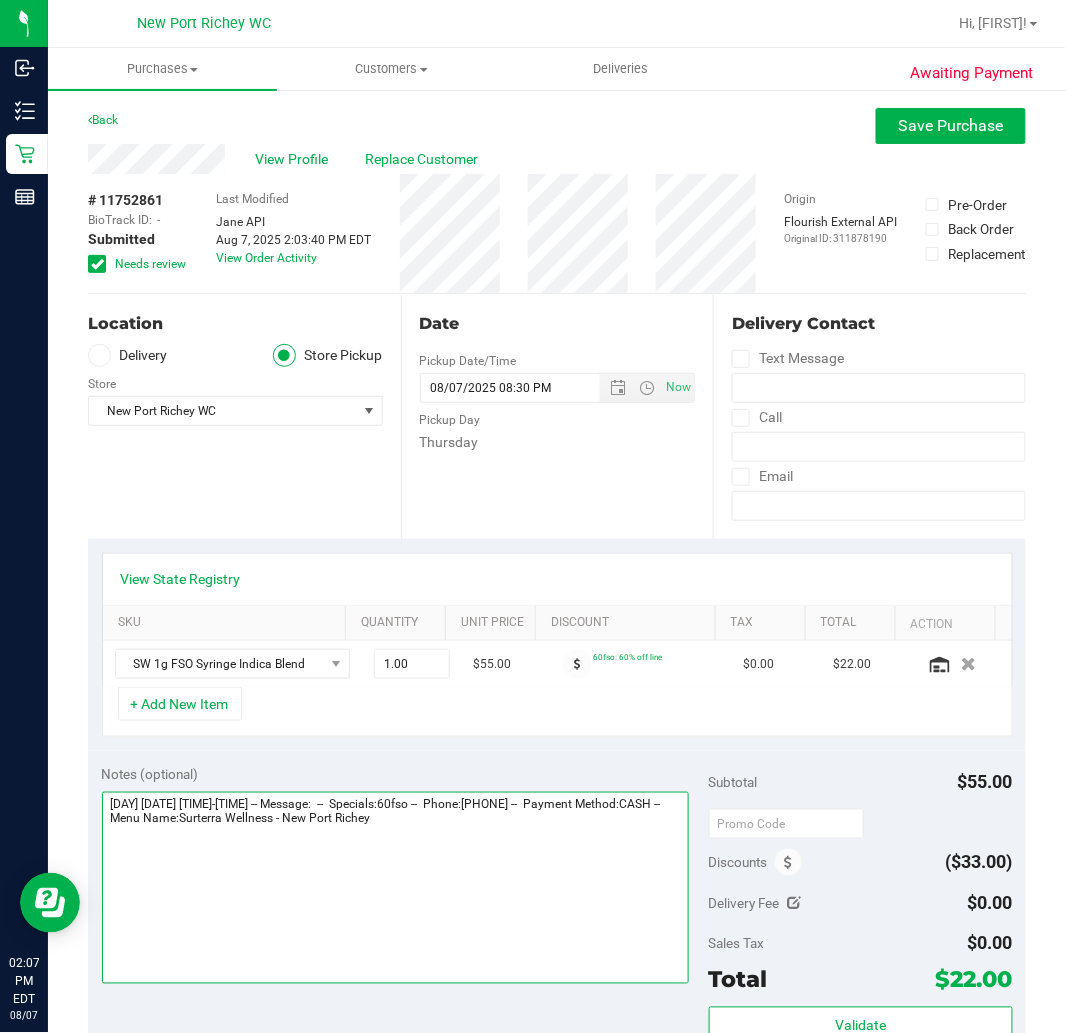 click at bounding box center [395, 888] 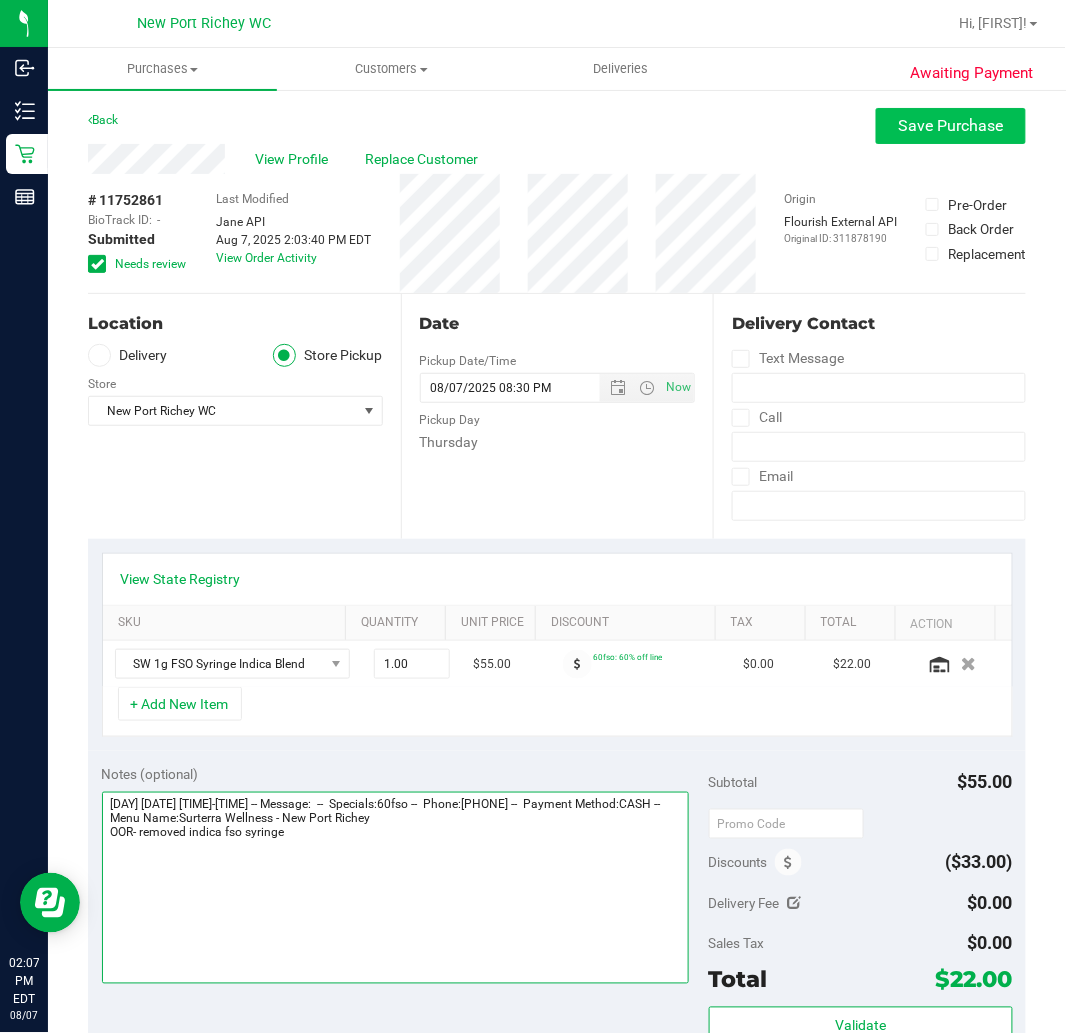 type on "[DAY] [DATE] [TIME]-[TIME] -- Message:  --  Specials:60fso --  Phone:[PHONE] --  Payment Method:CASH --  Menu Name:Surterra Wellness - New Port Richey
OOR- removed indica fso syringe" 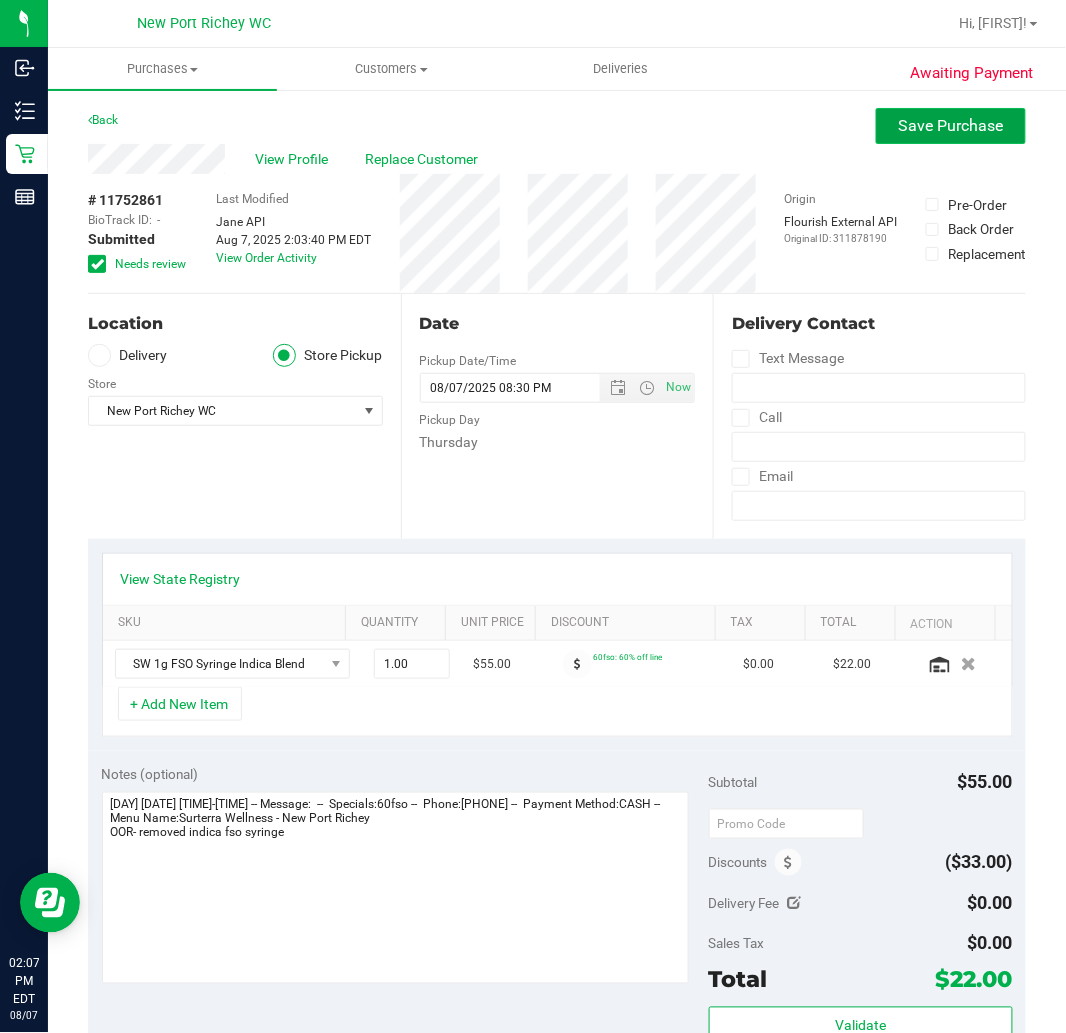 click on "Save Purchase" at bounding box center [951, 125] 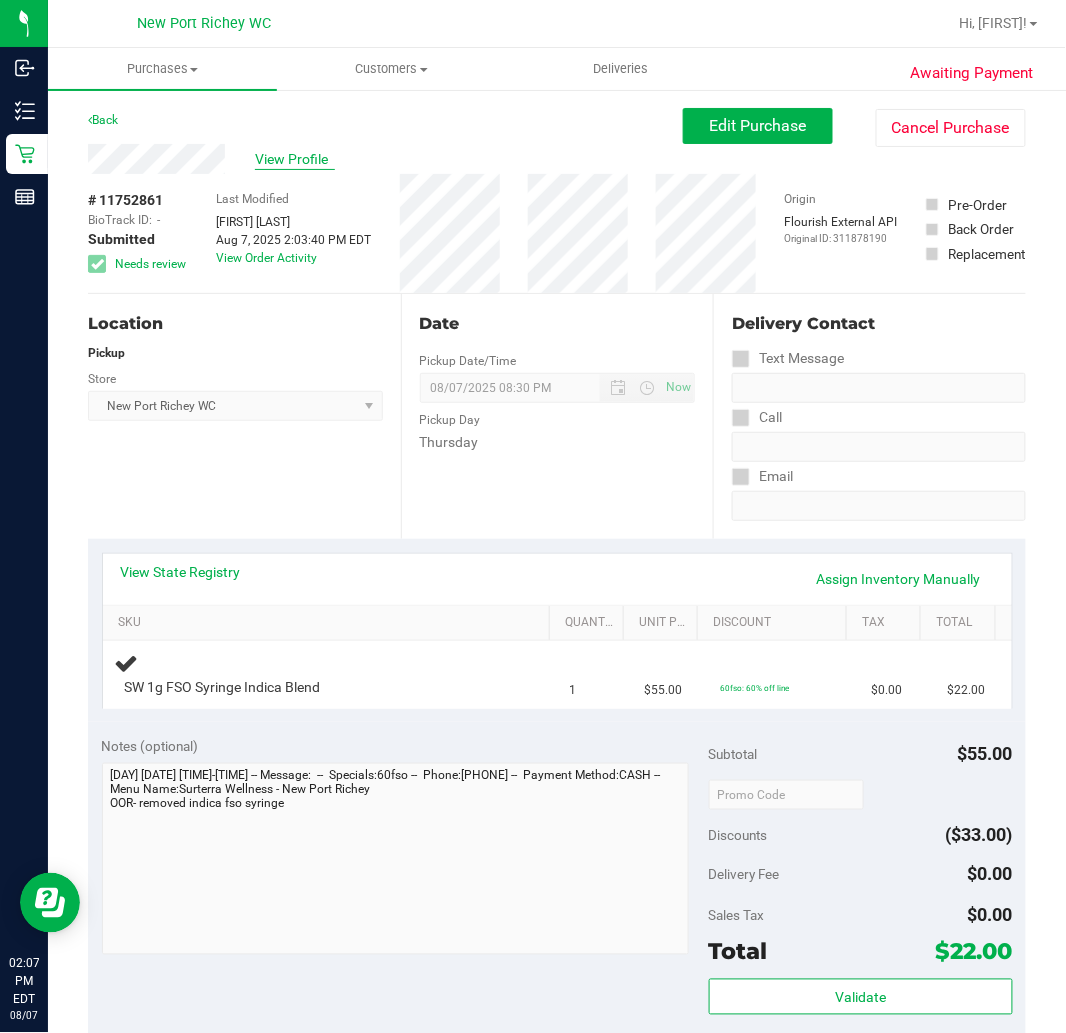 click on "View Profile" at bounding box center [295, 159] 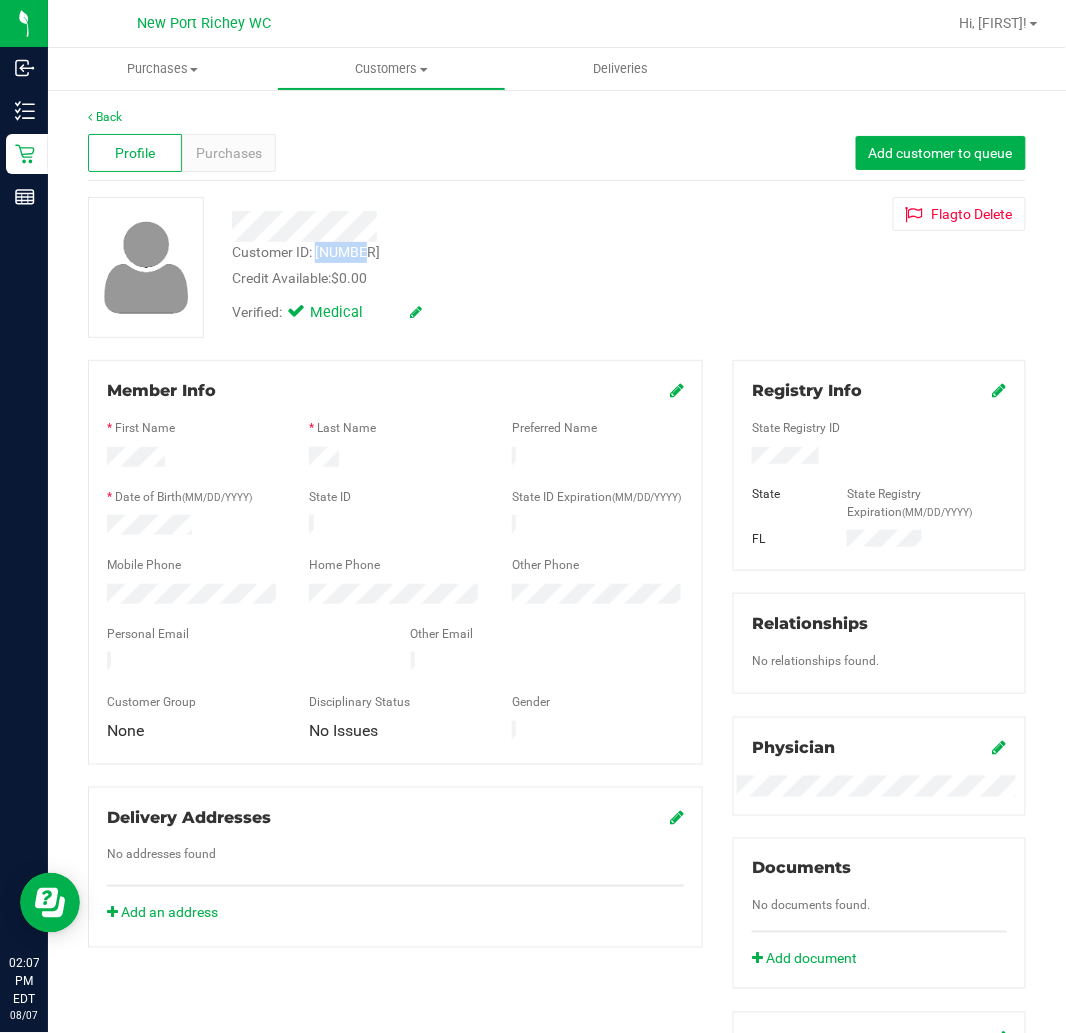 drag, startPoint x: 316, startPoint y: 245, endPoint x: 380, endPoint y: 245, distance: 64 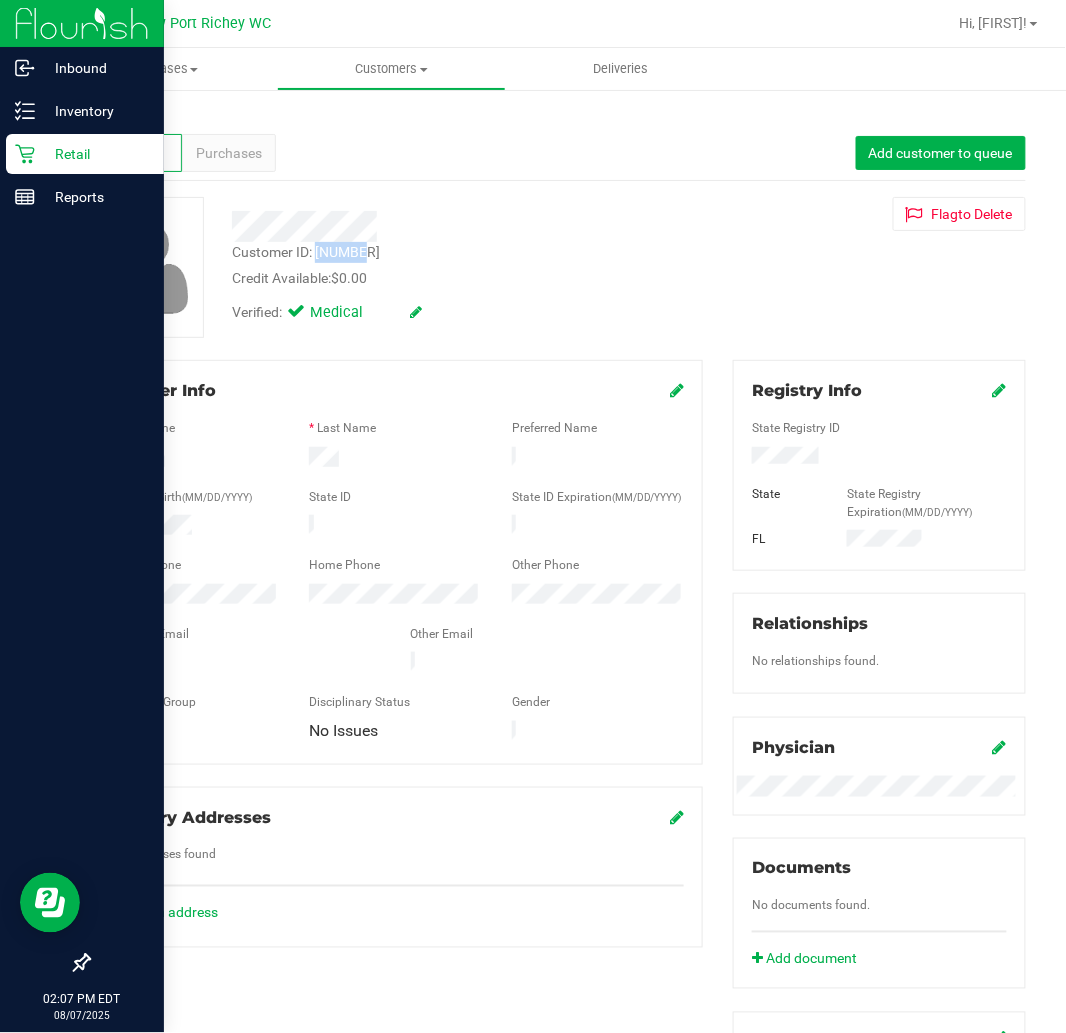 click 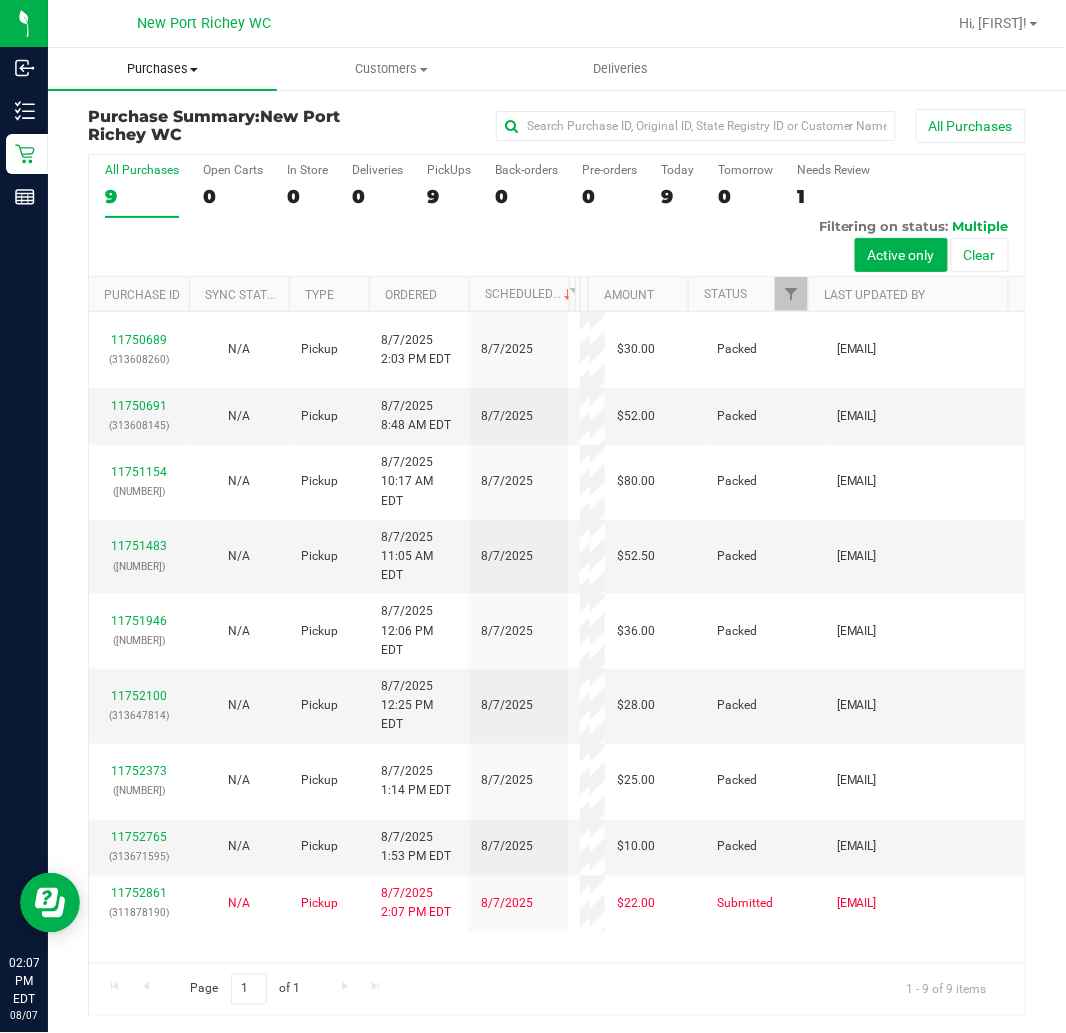 click on "Purchases" at bounding box center (162, 69) 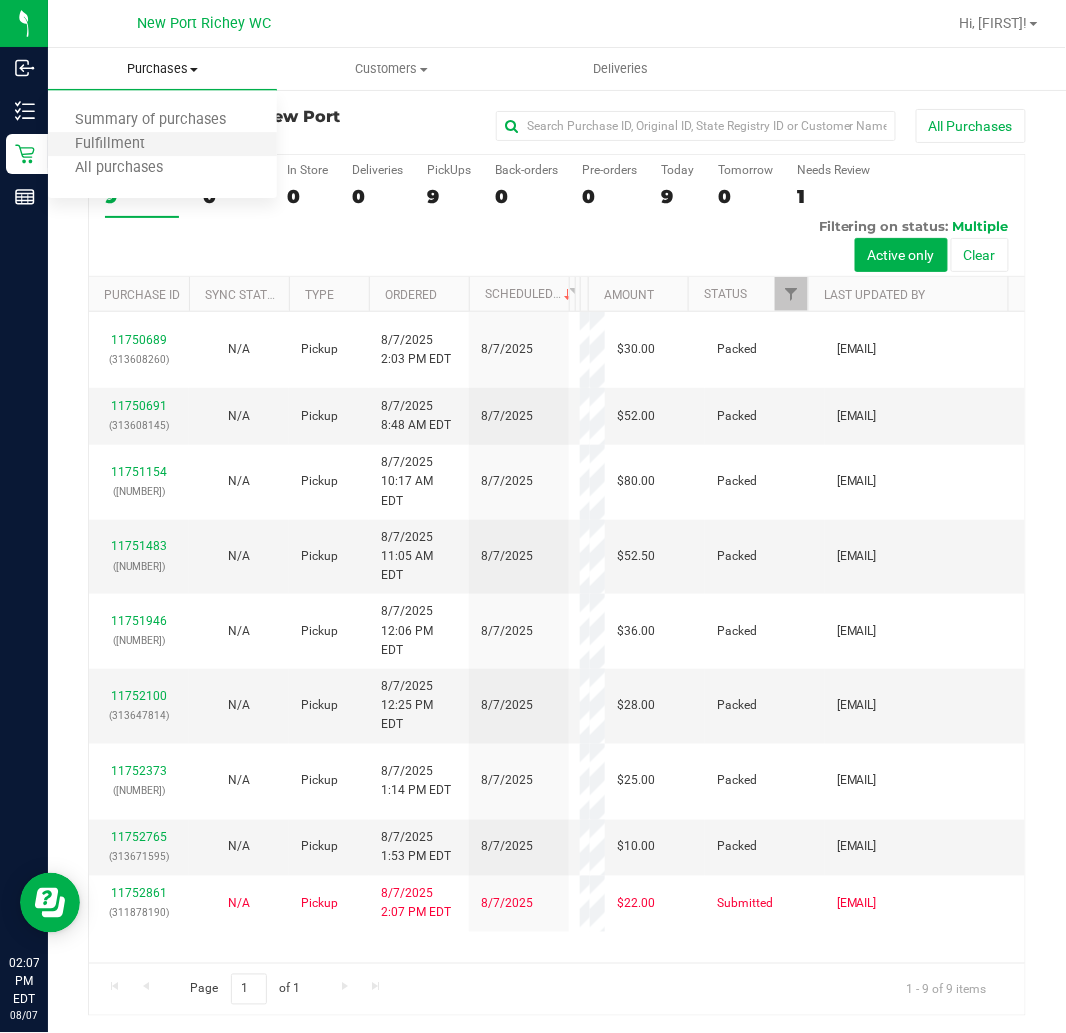 click on "Fulfillment" at bounding box center [162, 145] 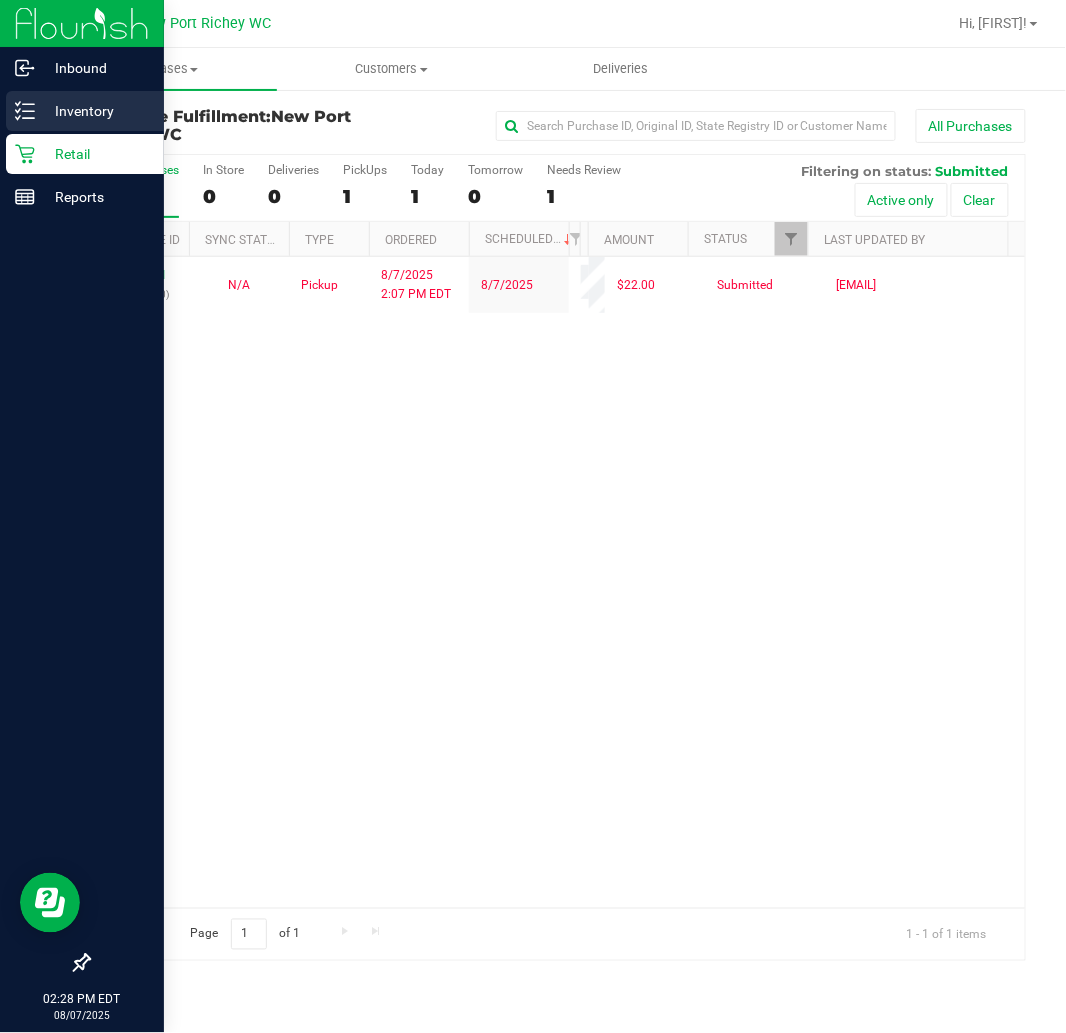 click 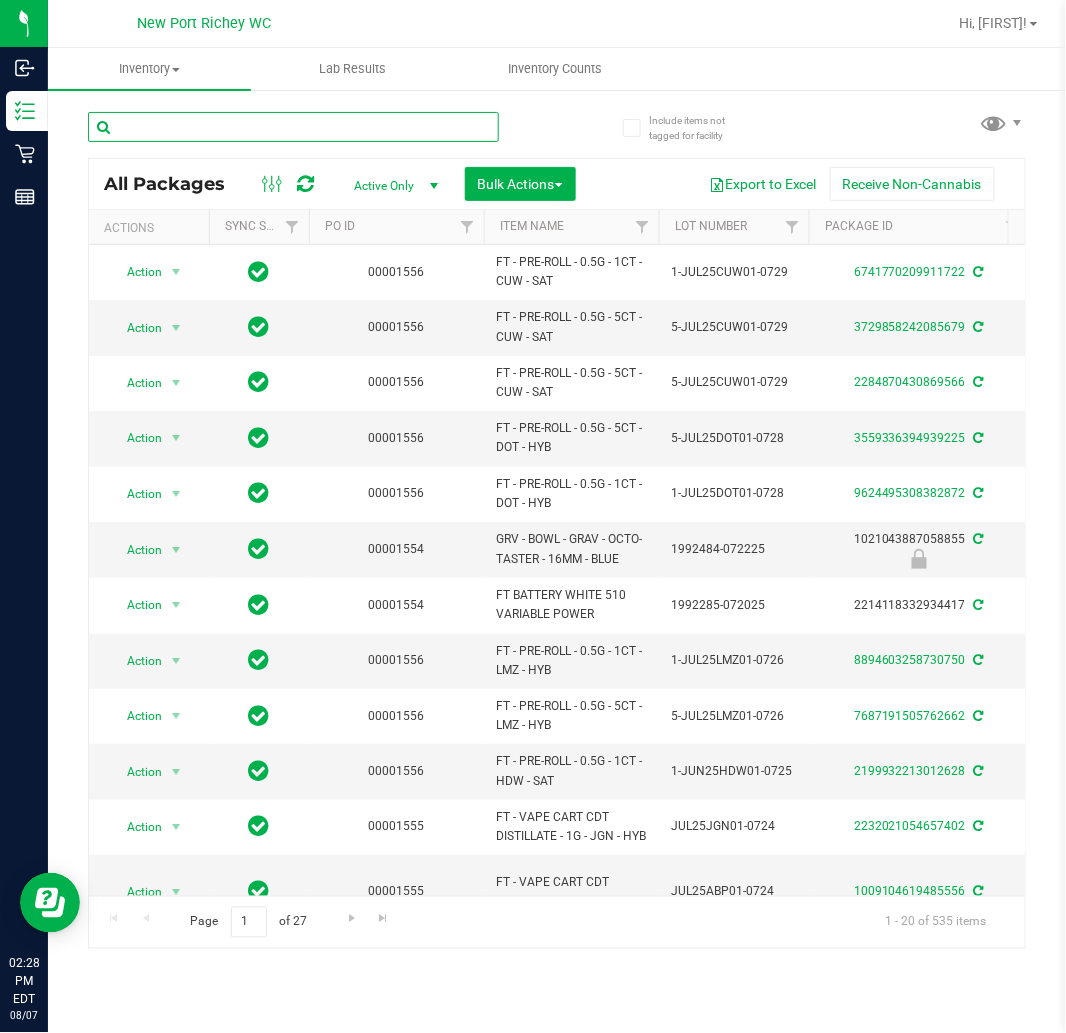 click at bounding box center (293, 127) 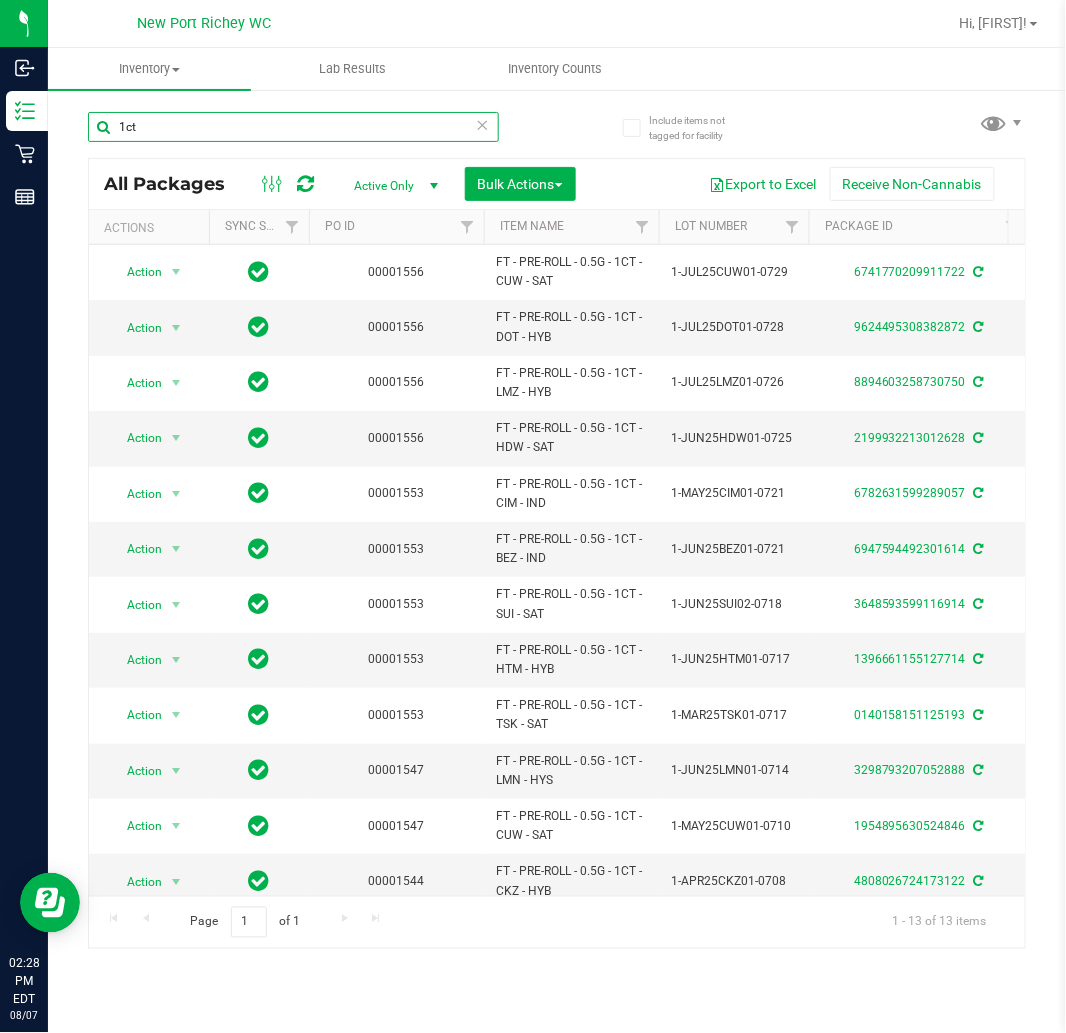 scroll, scrollTop: 0, scrollLeft: 88, axis: horizontal 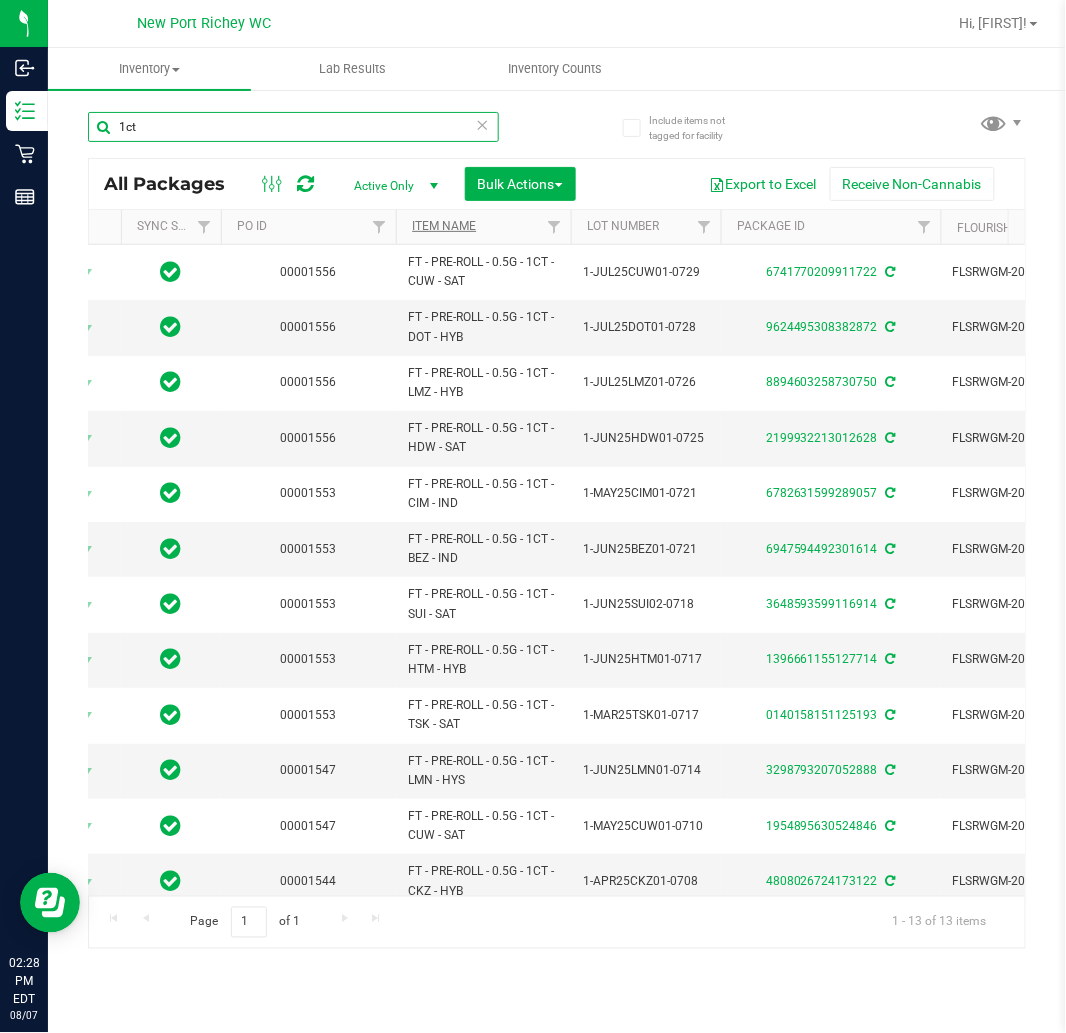 type on "1ct" 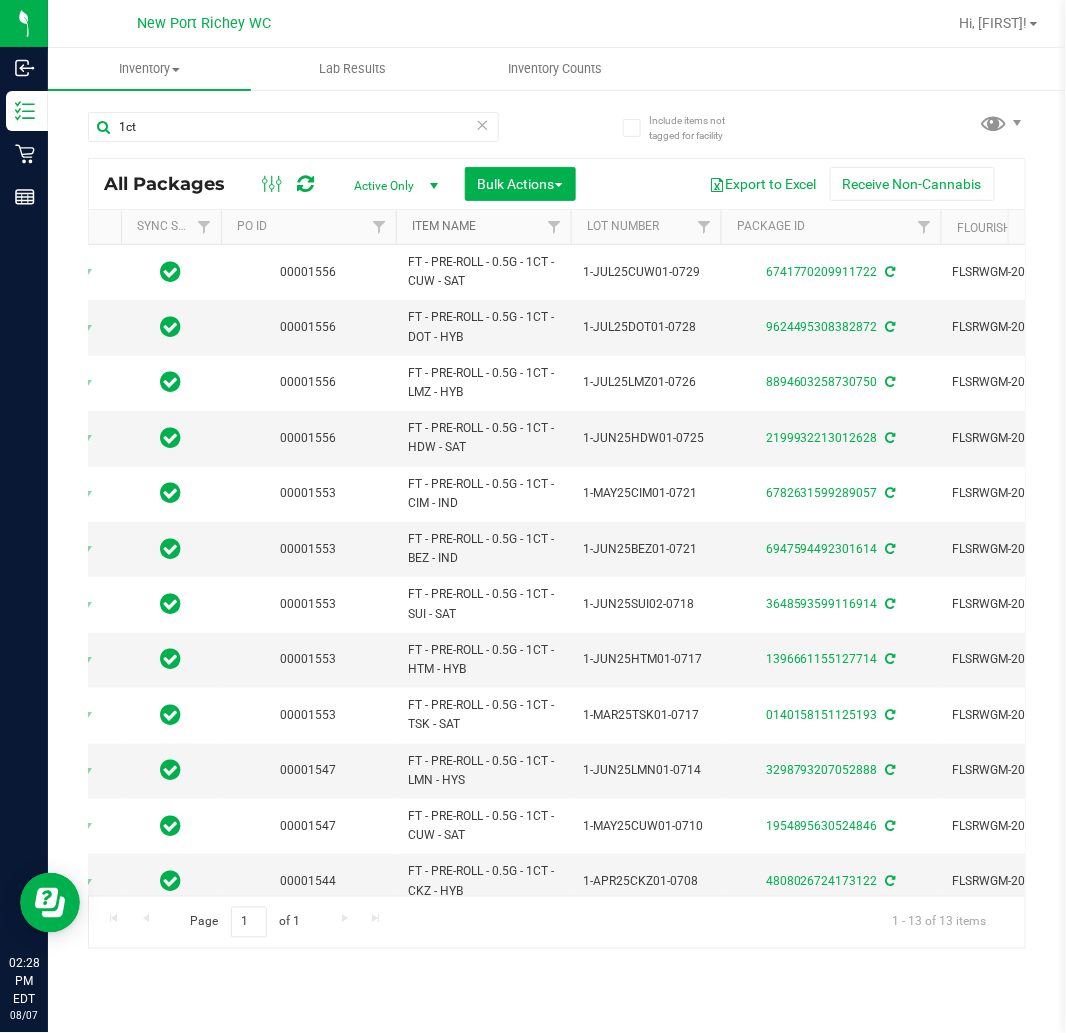 click on "Item Name" at bounding box center (444, 226) 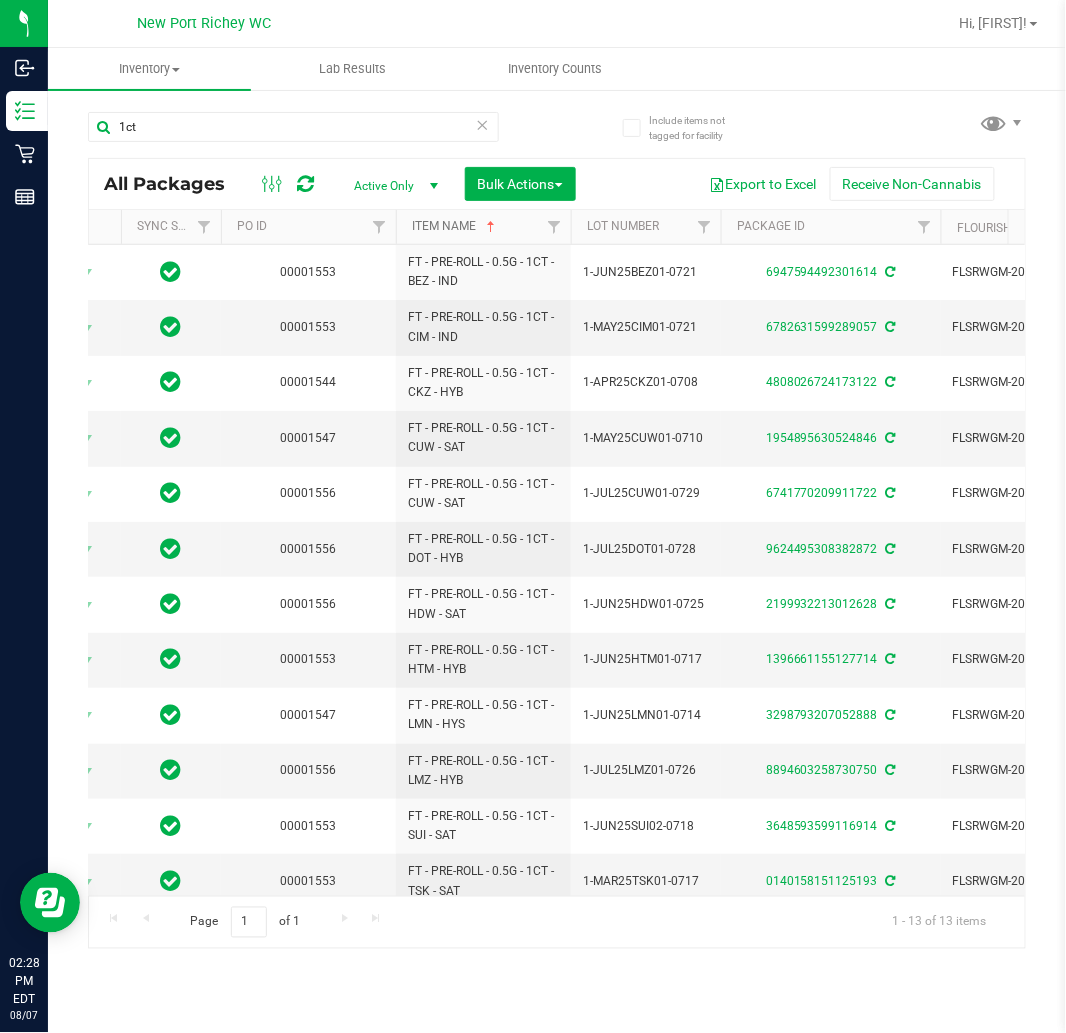 scroll, scrollTop: 0, scrollLeft: 138, axis: horizontal 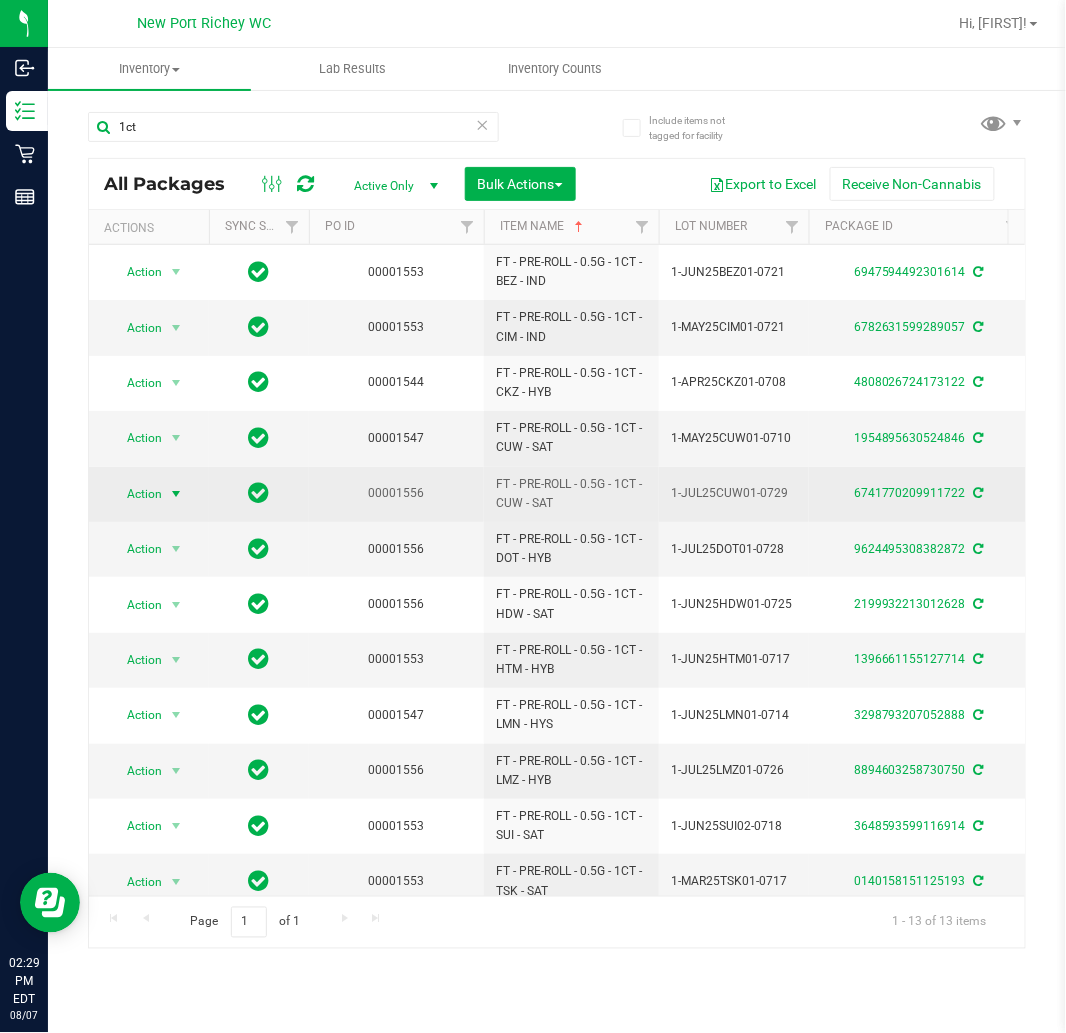 click at bounding box center [176, 494] 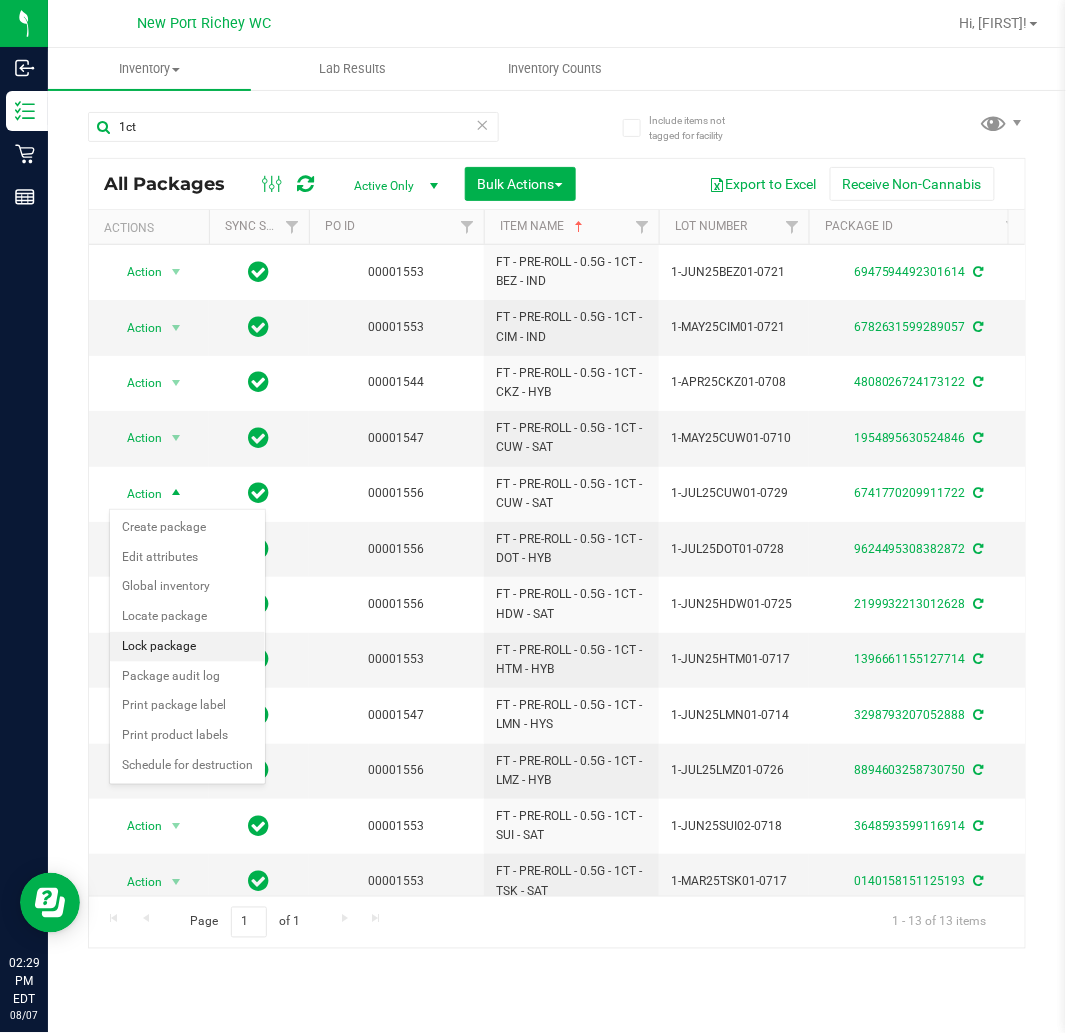 click on "Lock package" at bounding box center (187, 647) 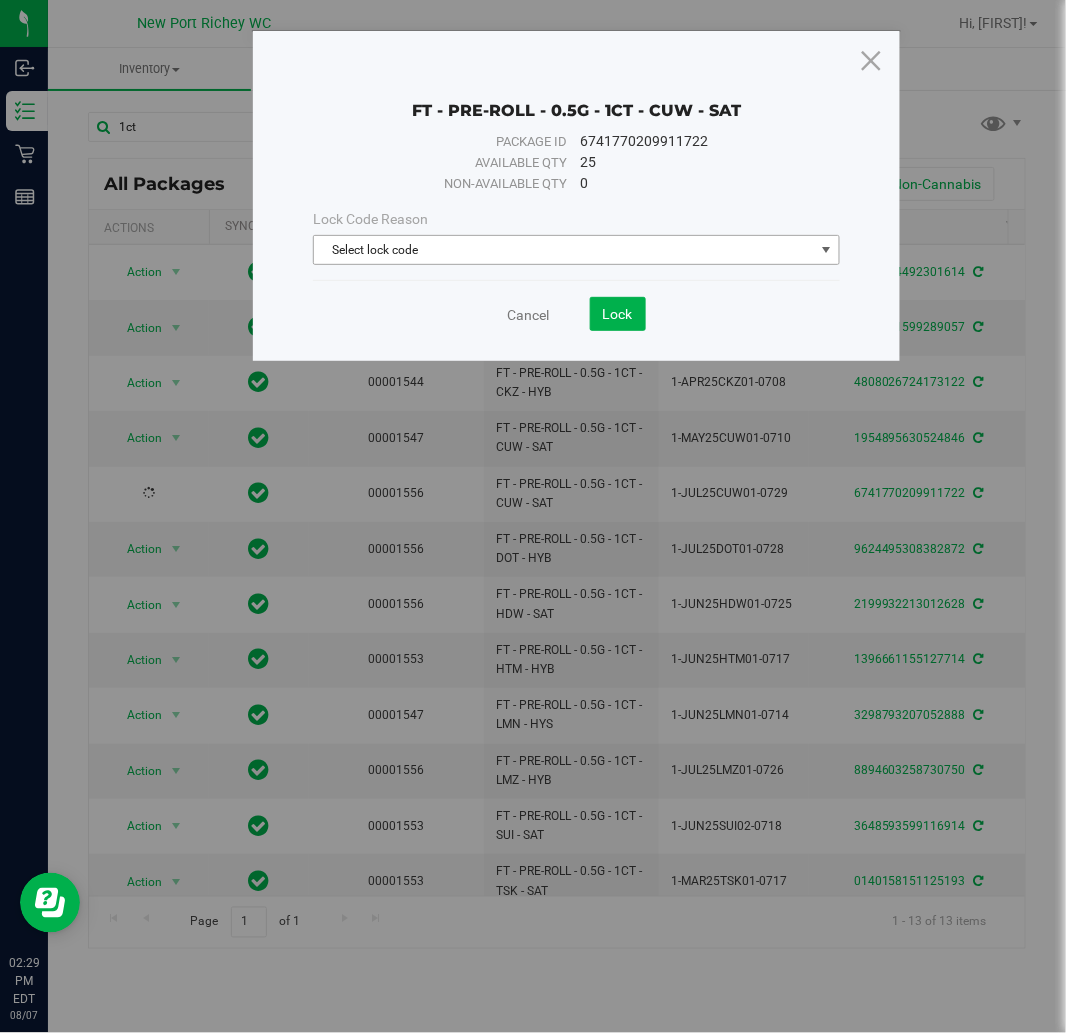 click on "Select lock code" at bounding box center [564, 250] 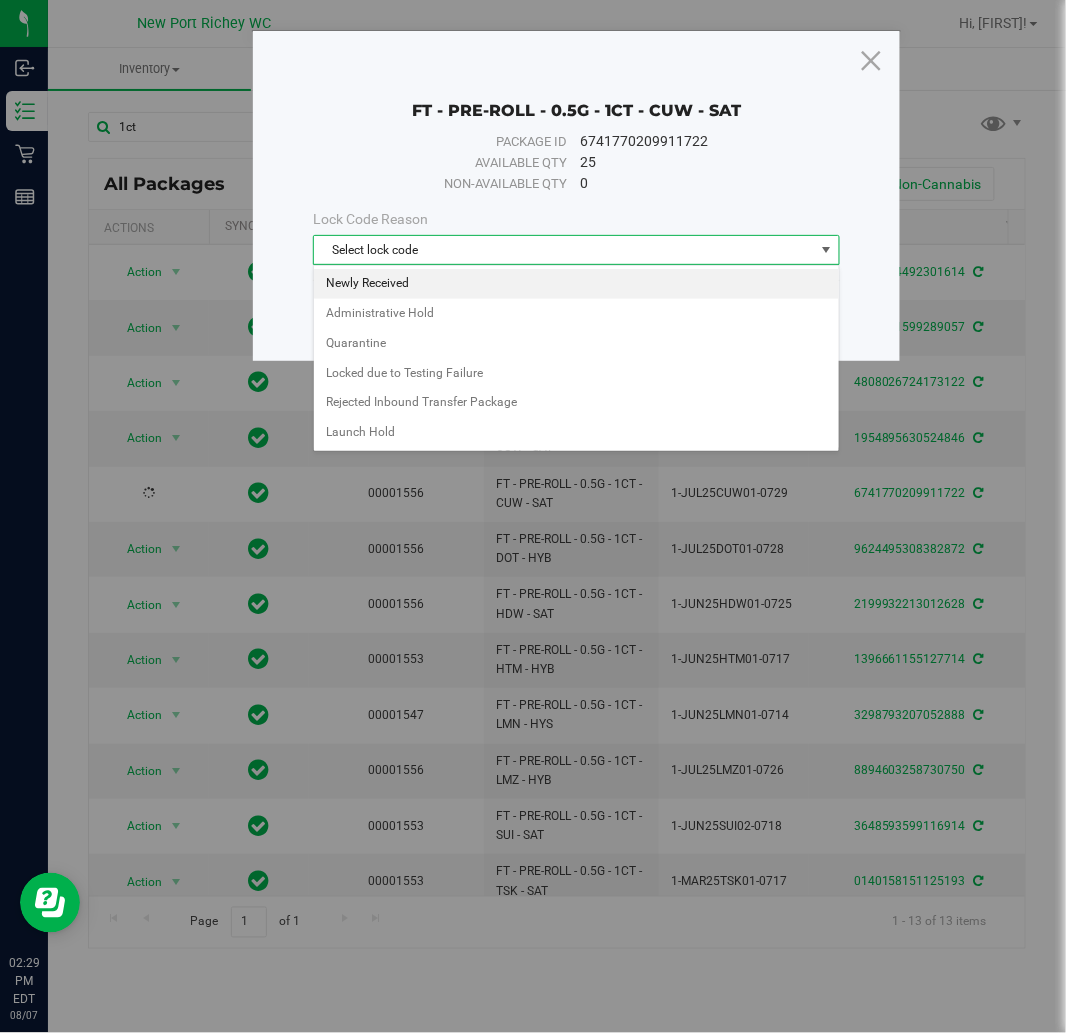 click on "Newly Received" at bounding box center (576, 284) 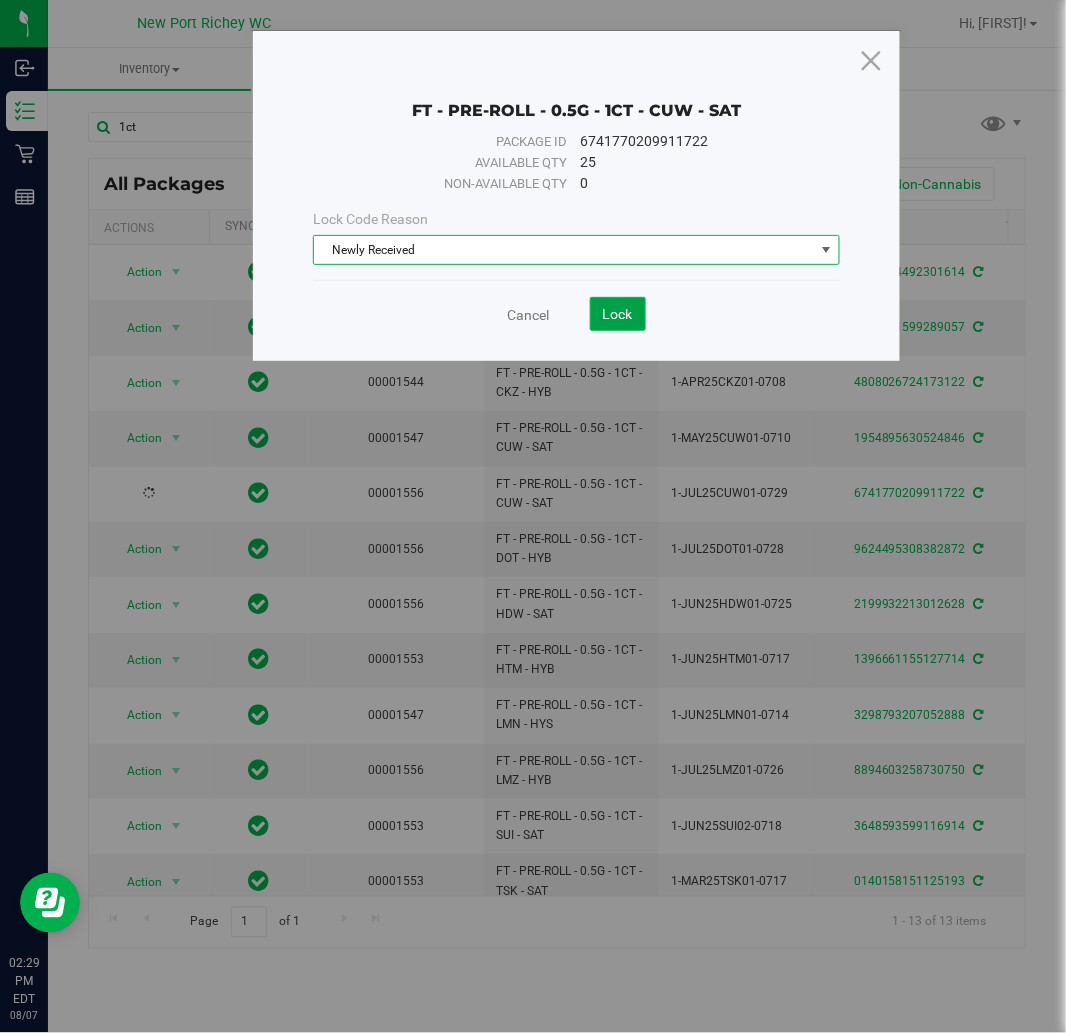 click on "Lock" 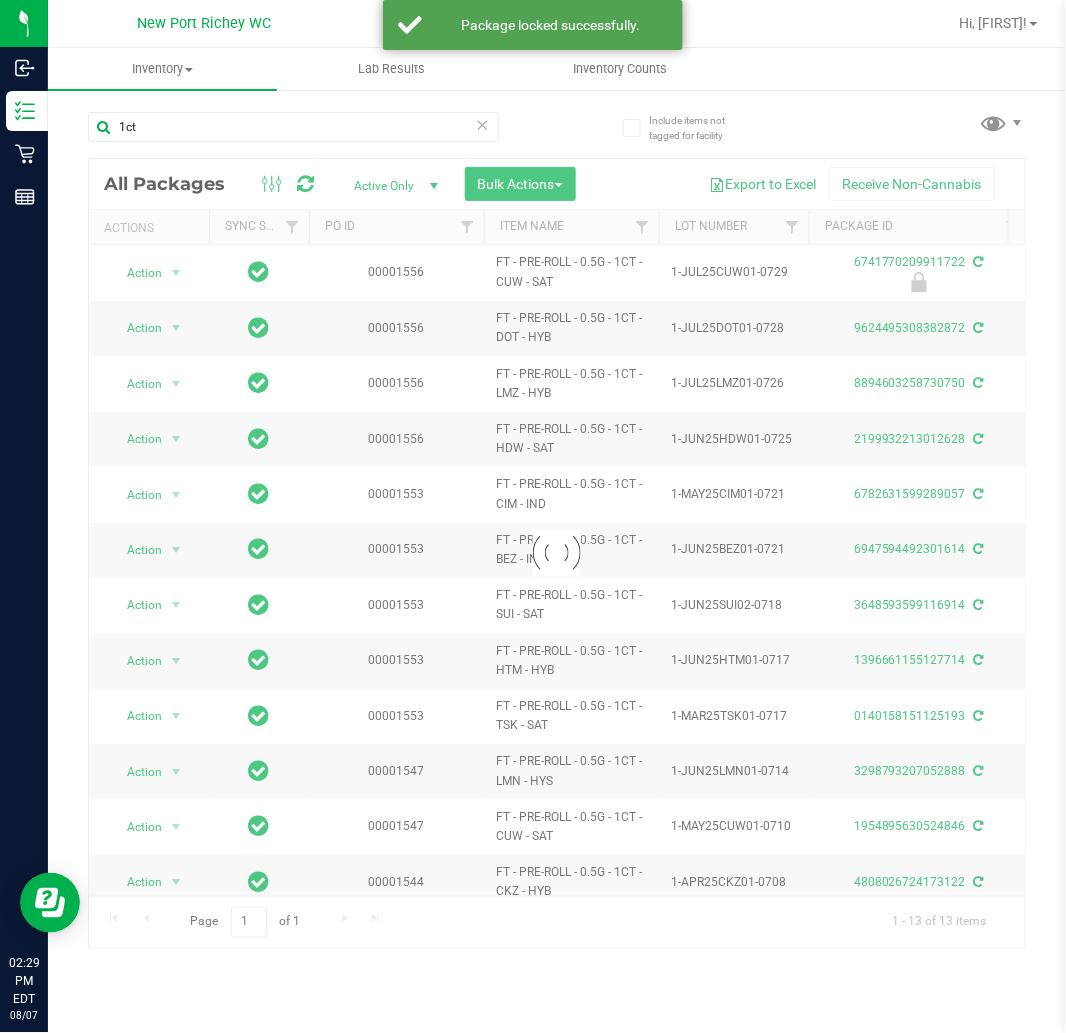 drag, startPoint x: 203, startPoint y: 887, endPoint x: 255, endPoint y: 891, distance: 52.153618 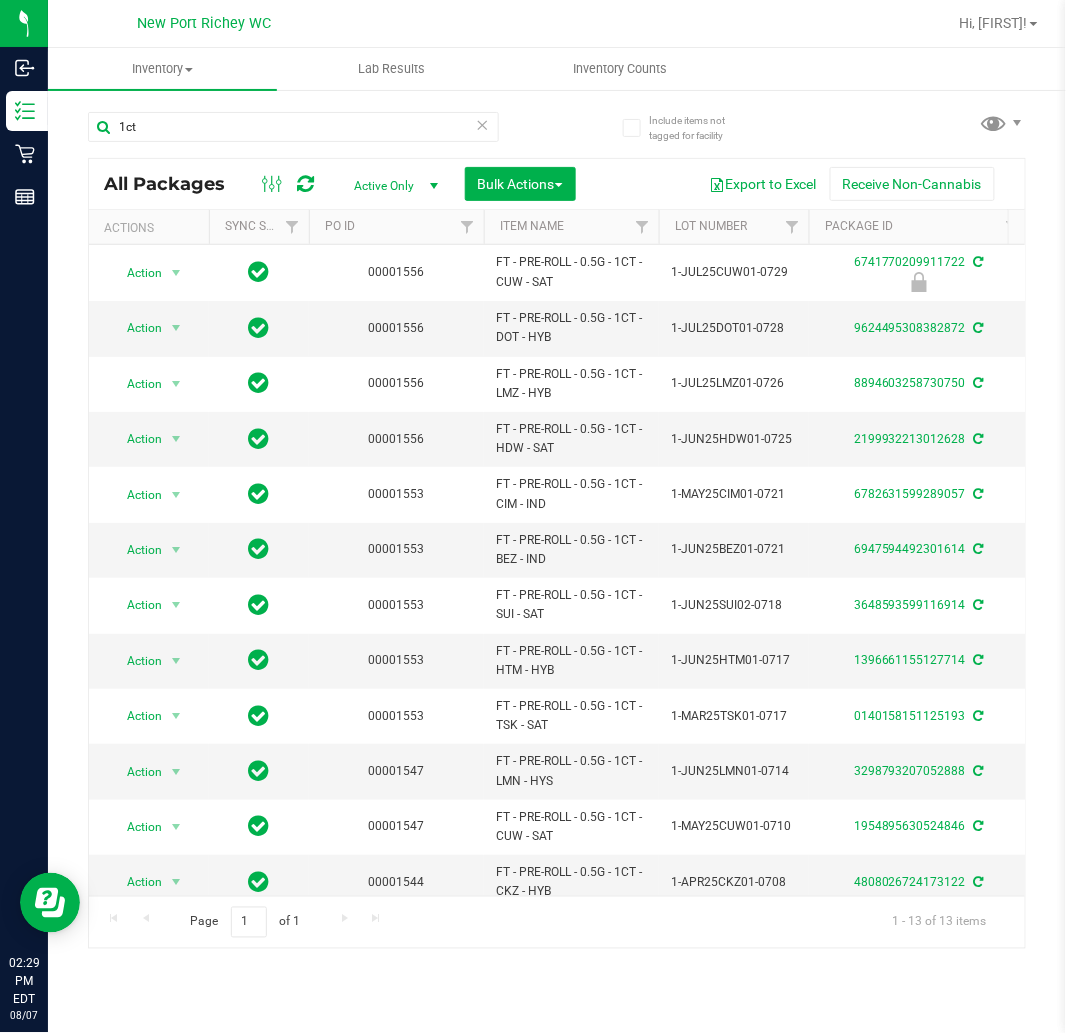 click on "Item Name" at bounding box center [571, 227] 